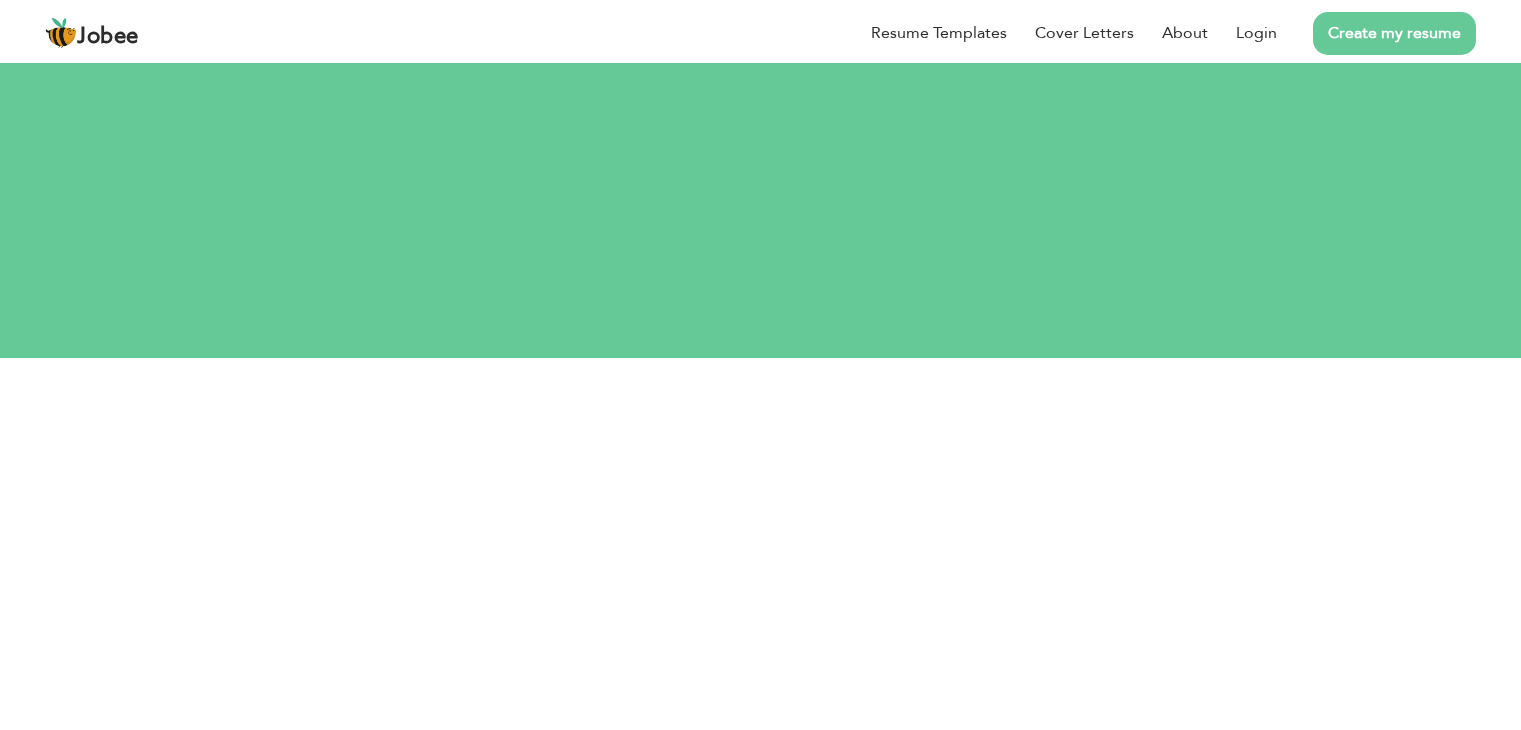 scroll, scrollTop: 0, scrollLeft: 0, axis: both 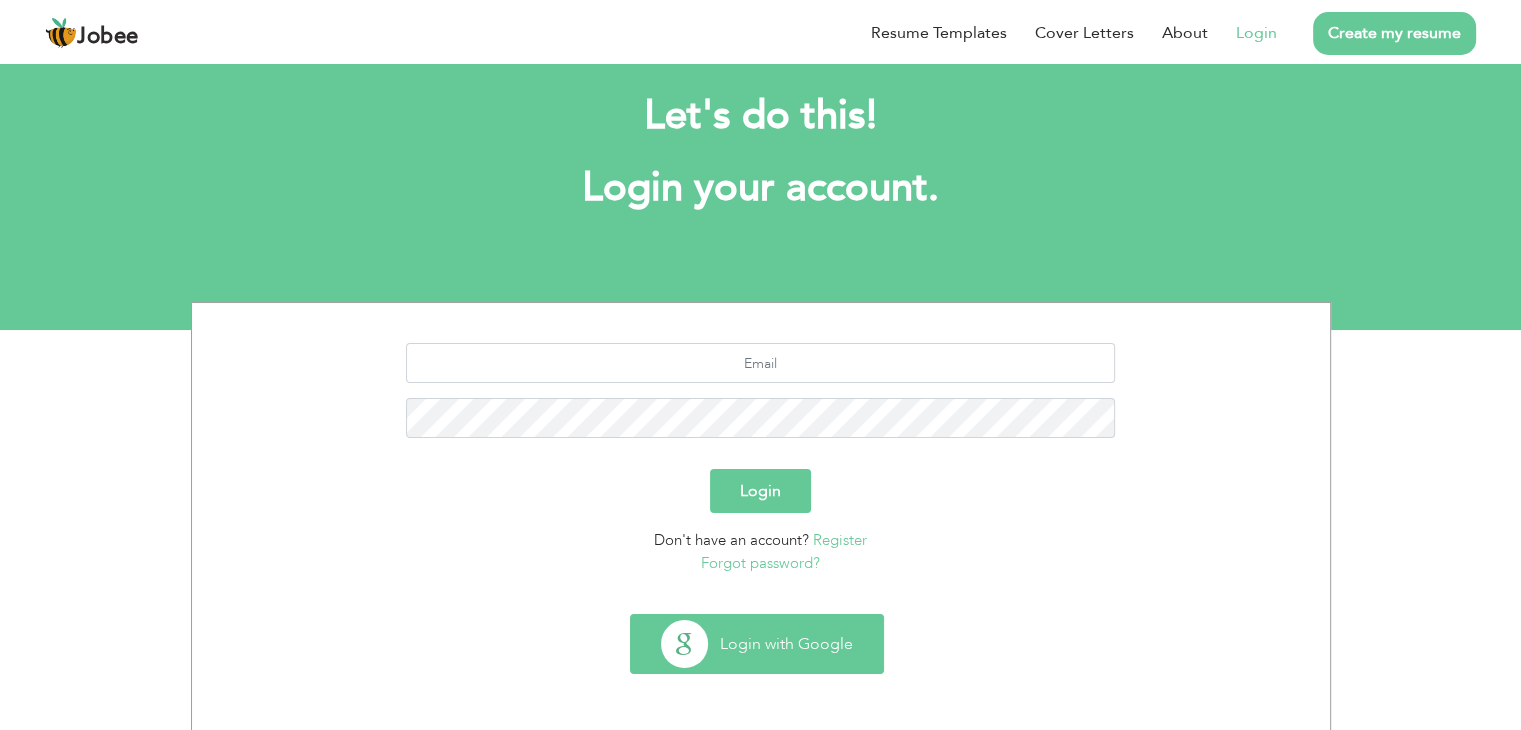 click on "Login with Google" at bounding box center [757, 644] 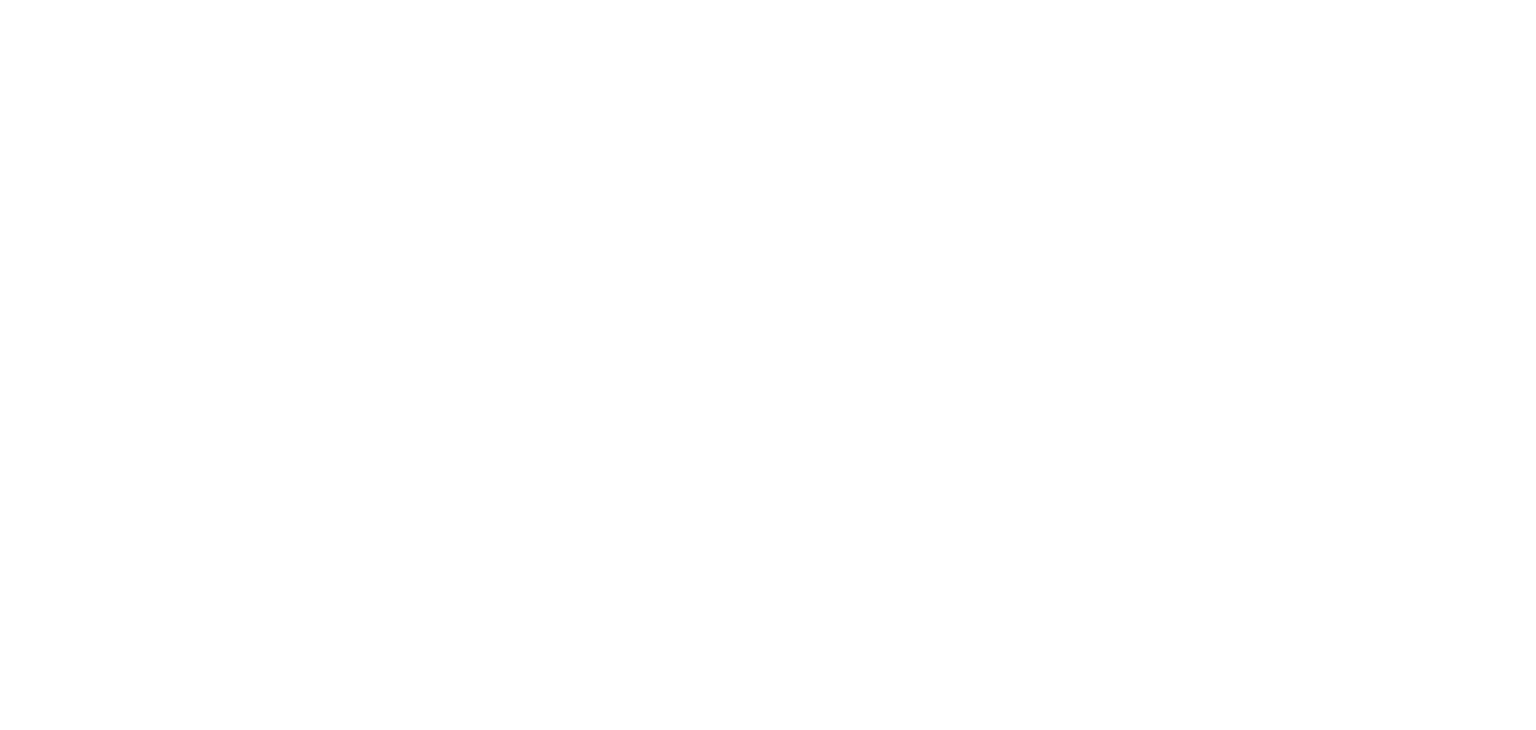 scroll, scrollTop: 0, scrollLeft: 0, axis: both 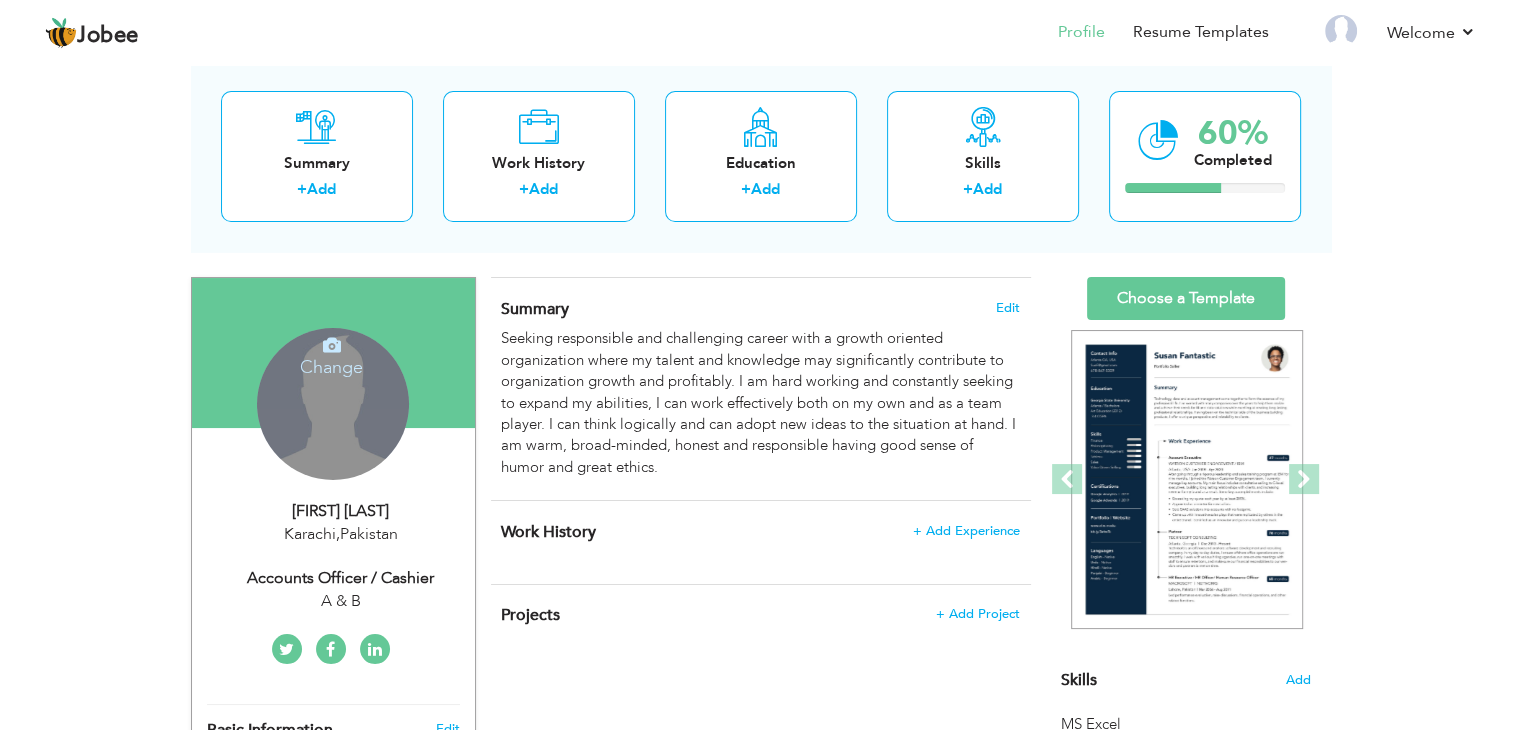 click on "Change
Remove" at bounding box center (333, 404) 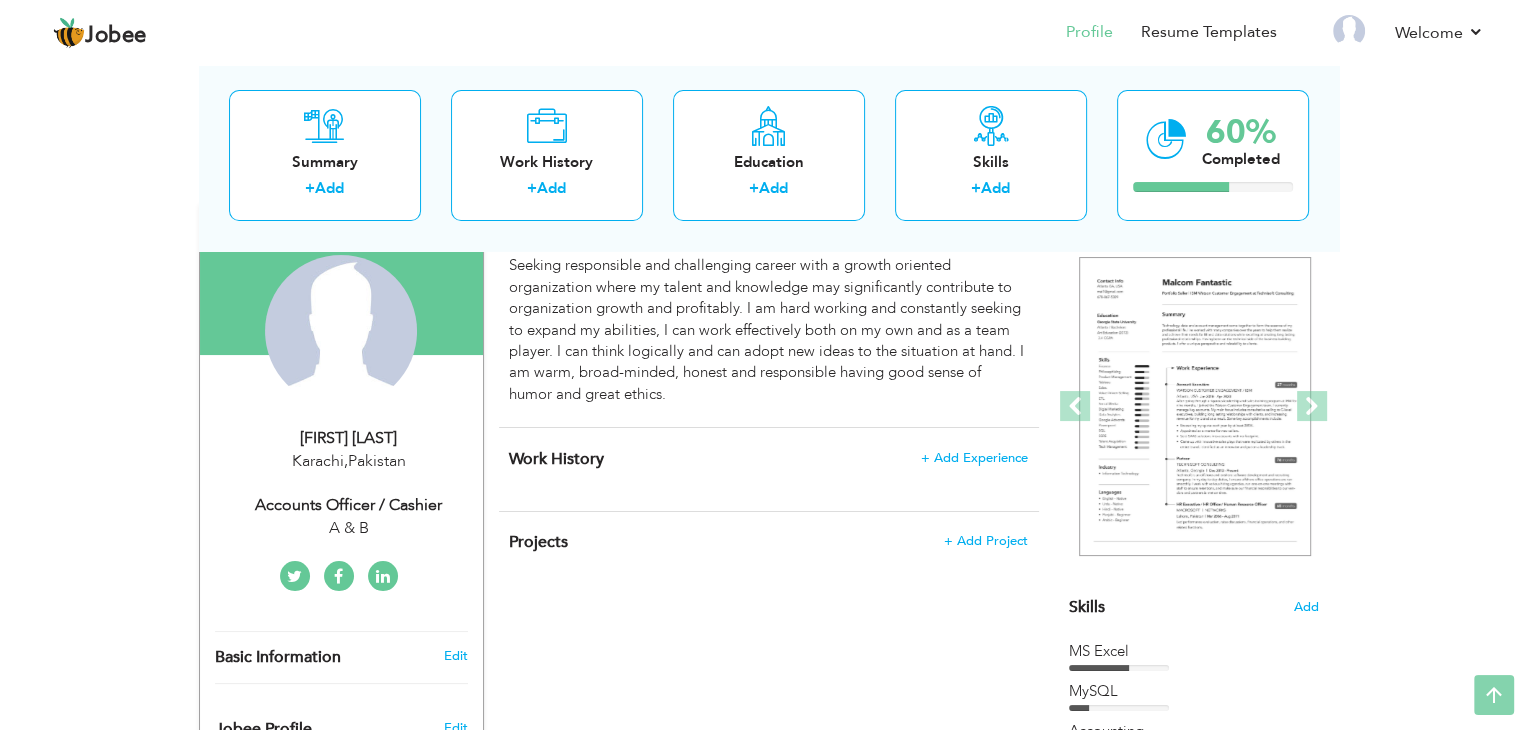 scroll, scrollTop: 0, scrollLeft: 0, axis: both 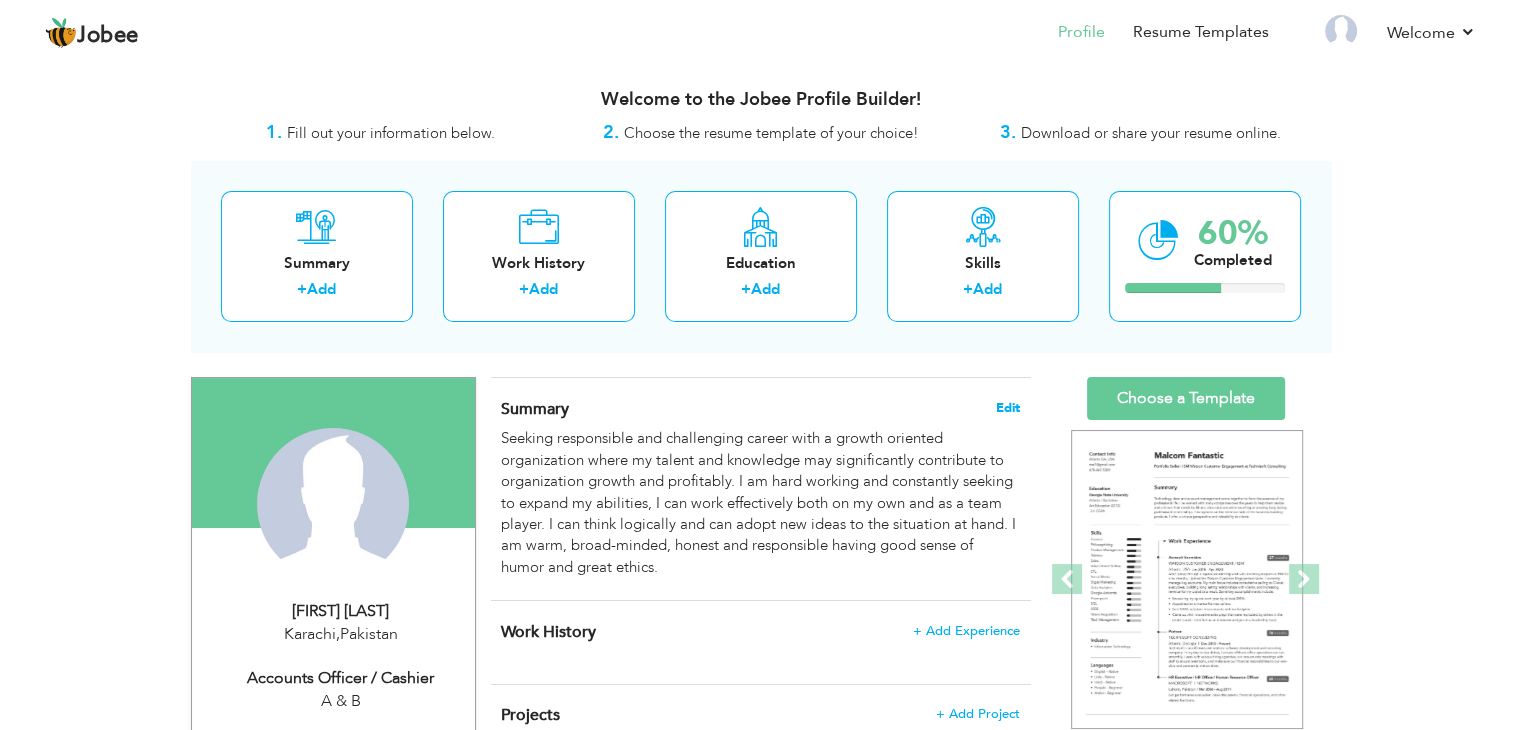 click on "Edit" at bounding box center [1008, 408] 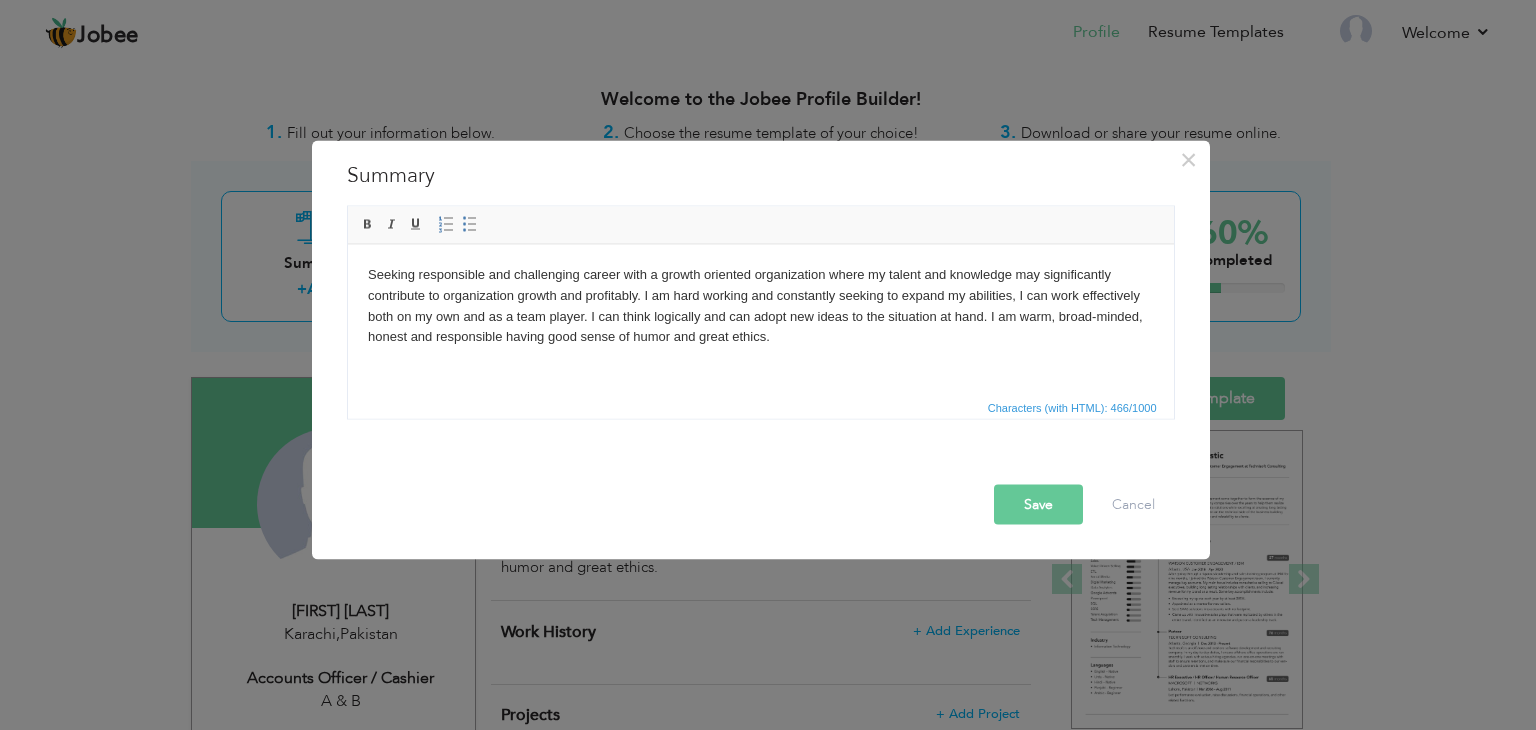 click on "Seeking responsible and challenging career with a growth oriented organization where my talent and knowledge may significantly contribute to organization growth and profitably. I am hard working and constantly seeking to expand my abilities, I can work effectively both on my own and as a team player. I can think logically and can adopt new ideas to the situation at hand. I am warm, broad-minded, honest and responsible having good sense of humor and great ethics." at bounding box center (760, 305) 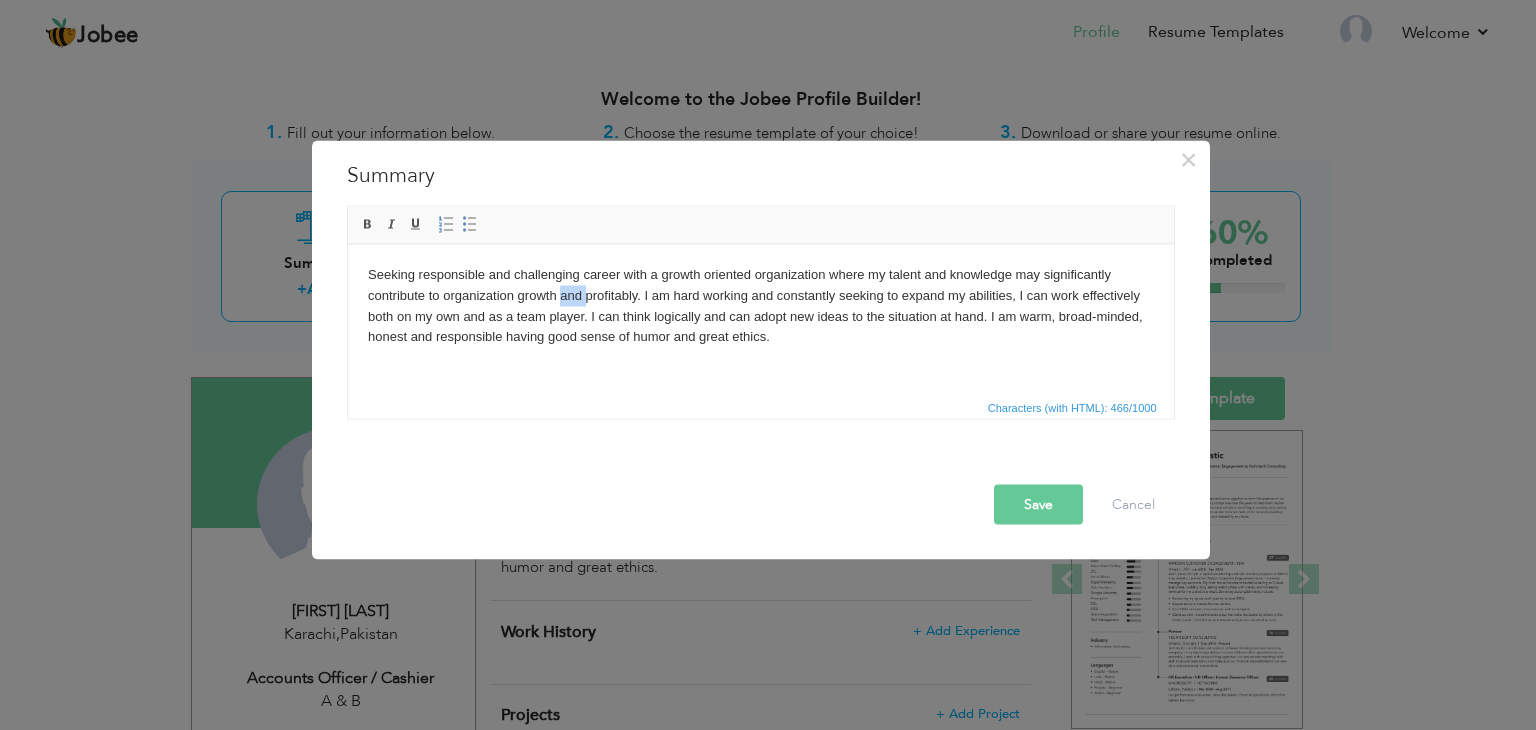 click on "Seeking responsible and challenging career with a growth oriented organization where my talent and knowledge may significantly contribute to organization growth and profitably. I am hard working and constantly seeking to expand my abilities, I can work effectively both on my own and as a team player. I can think logically and can adopt new ideas to the situation at hand. I am warm, broad-minded, honest and responsible having good sense of humor and great ethics." at bounding box center [760, 305] 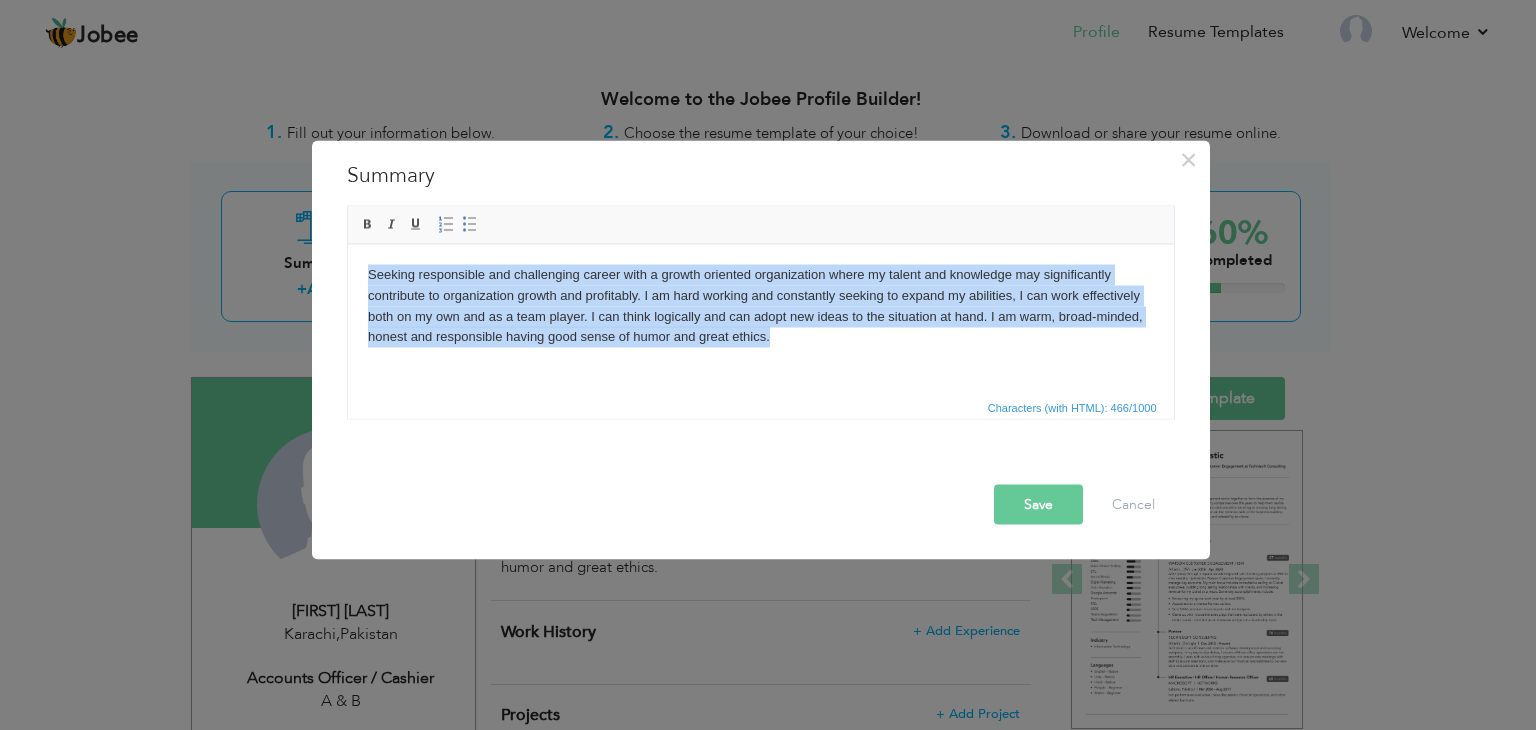 click on "Seeking responsible and challenging career with a growth oriented organization where my talent and knowledge may significantly contribute to organization growth and profitably. I am hard working and constantly seeking to expand my abilities, I can work effectively both on my own and as a team player. I can think logically and can adopt new ideas to the situation at hand. I am warm, broad-minded, honest and responsible having good sense of humor and great ethics." at bounding box center [760, 305] 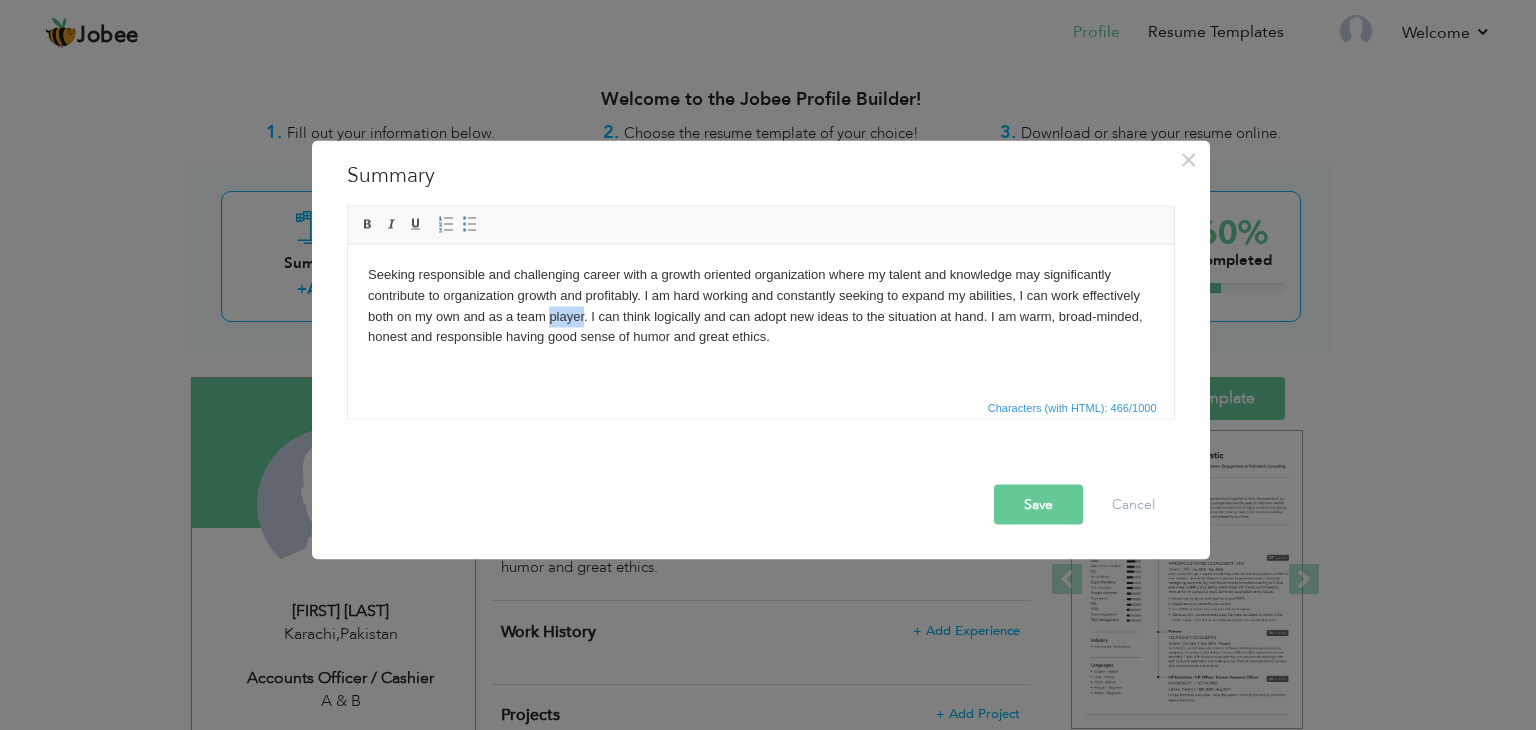 click on "Seeking responsible and challenging career with a growth oriented organization where my talent and knowledge may significantly contribute to organization growth and profitably. I am hard working and constantly seeking to expand my abilities, I can work effectively both on my own and as a team player. I can think logically and can adopt new ideas to the situation at hand. I am warm, broad-minded, honest and responsible having good sense of humor and great ethics." at bounding box center (760, 305) 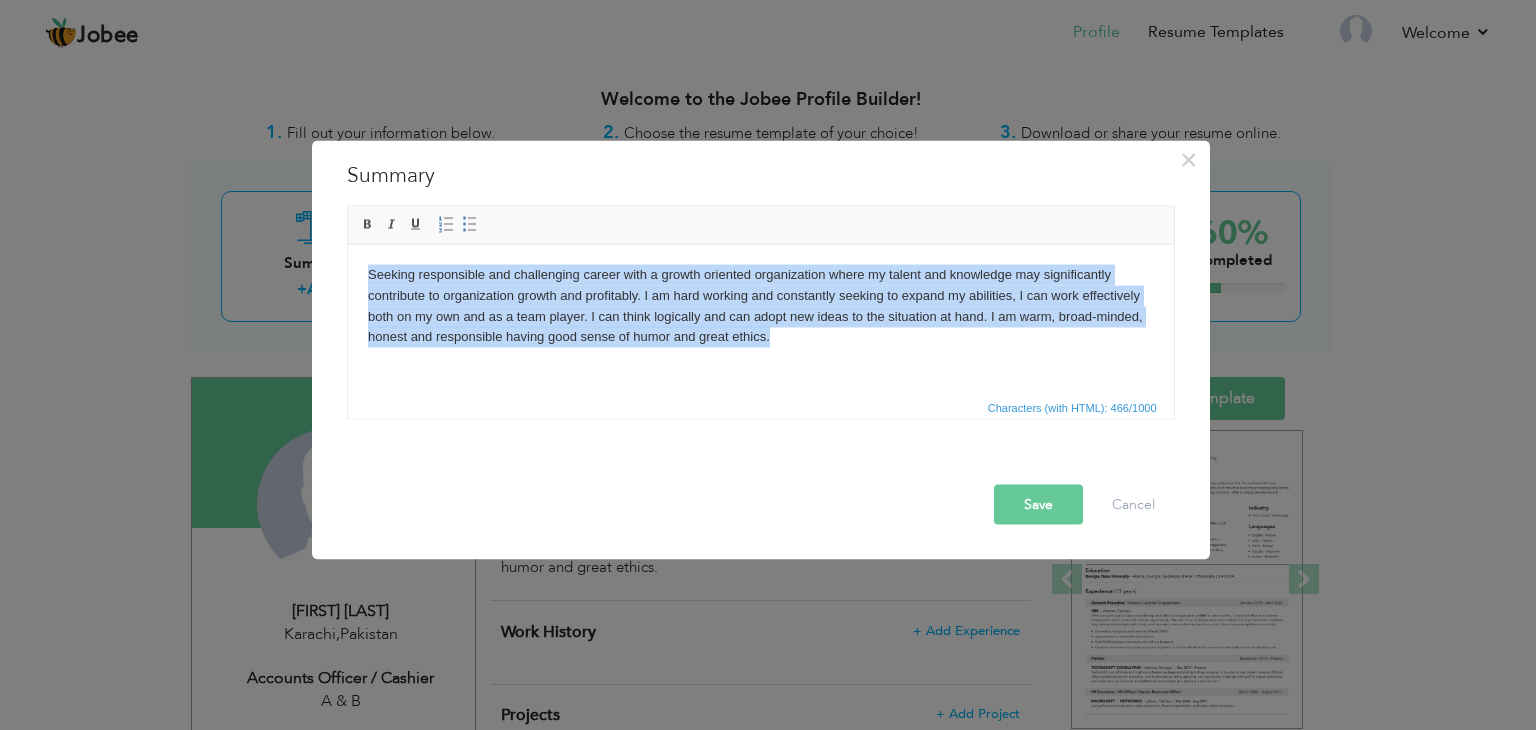 click on "Seeking responsible and challenging career with a growth oriented organization where my talent and knowledge may significantly contribute to organization growth and profitably. I am hard working and constantly seeking to expand my abilities, I can work effectively both on my own and as a team player. I can think logically and can adopt new ideas to the situation at hand. I am warm, broad-minded, honest and responsible having good sense of humor and great ethics." at bounding box center [760, 305] 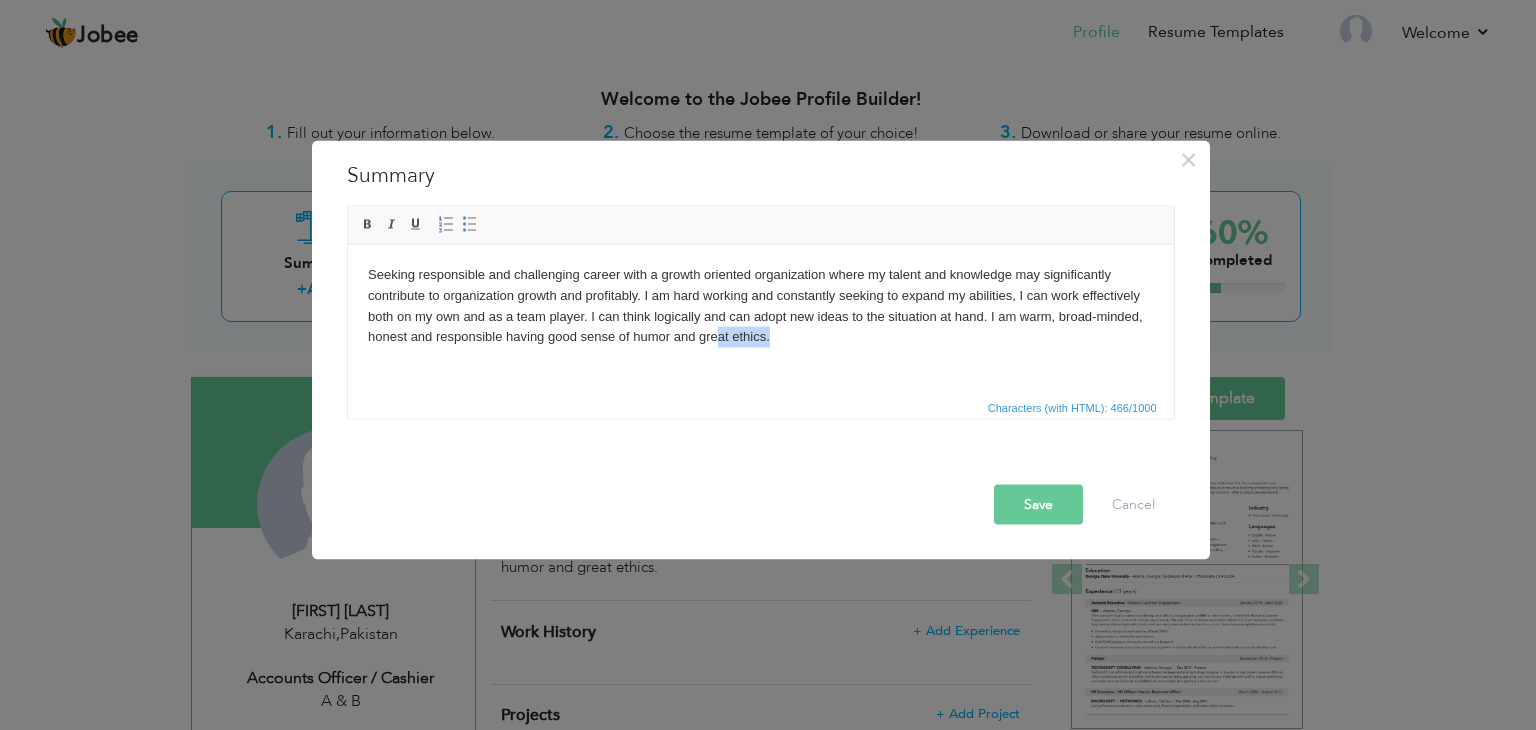 drag, startPoint x: 783, startPoint y: 336, endPoint x: 714, endPoint y: 336, distance: 69 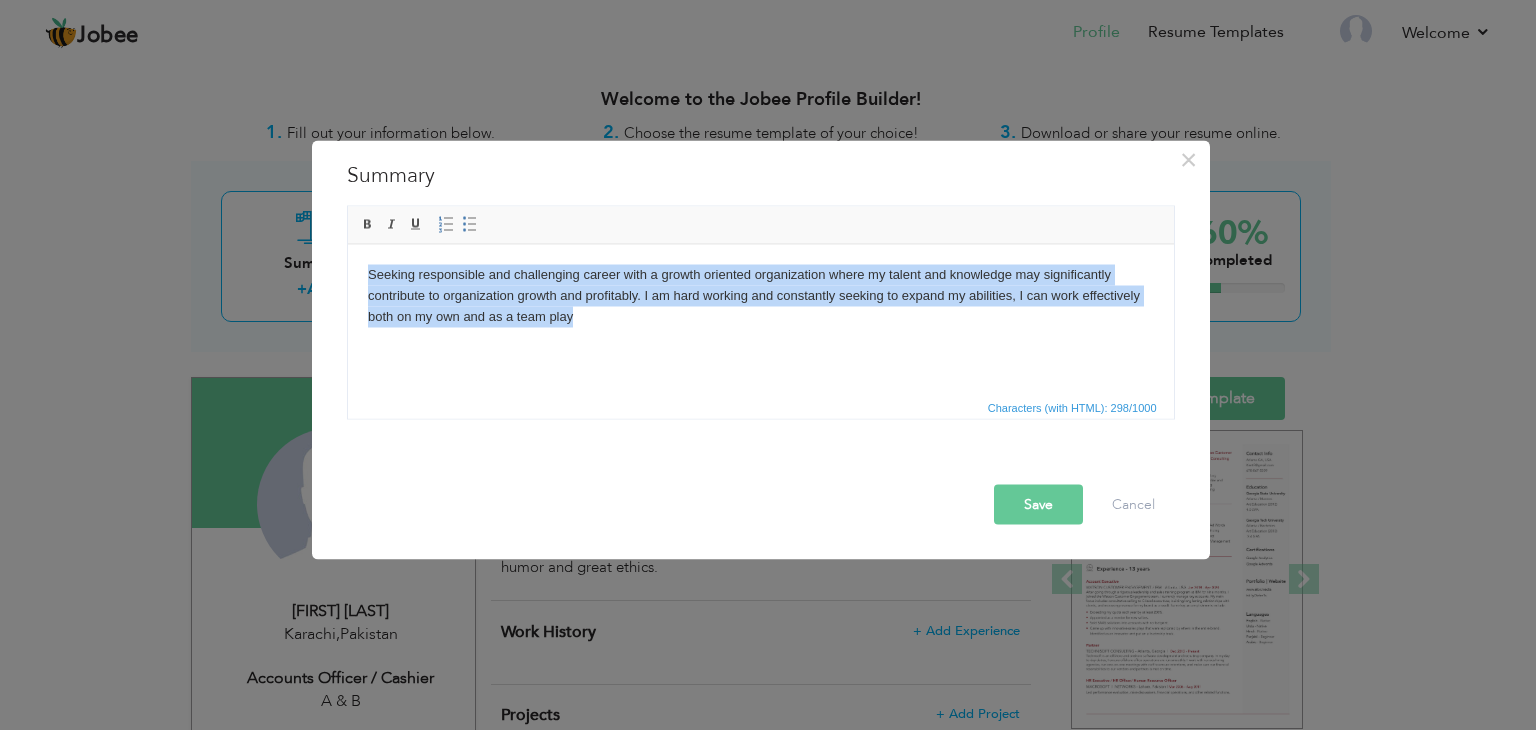 drag, startPoint x: 583, startPoint y: 321, endPoint x: 346, endPoint y: 259, distance: 244.97551 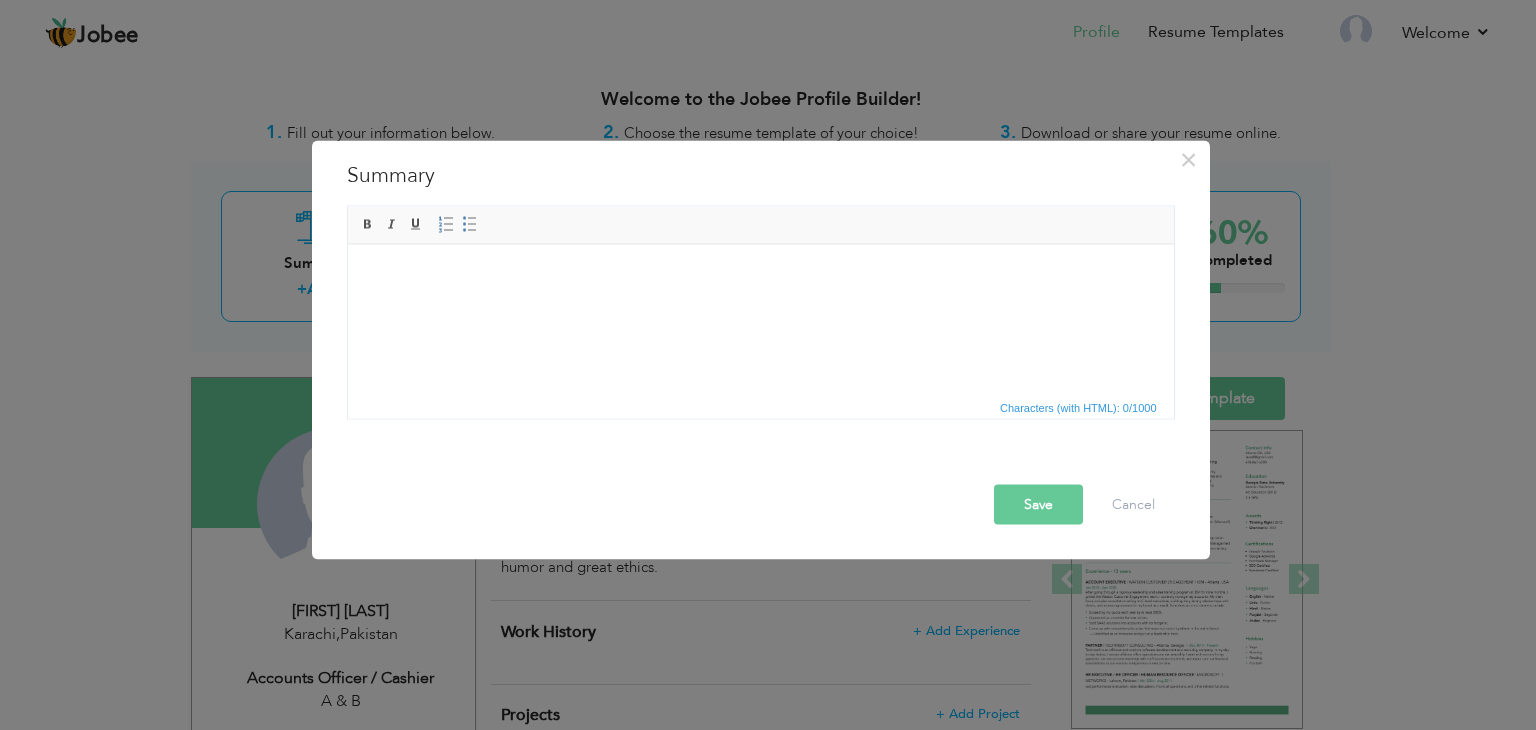click at bounding box center (760, 274) 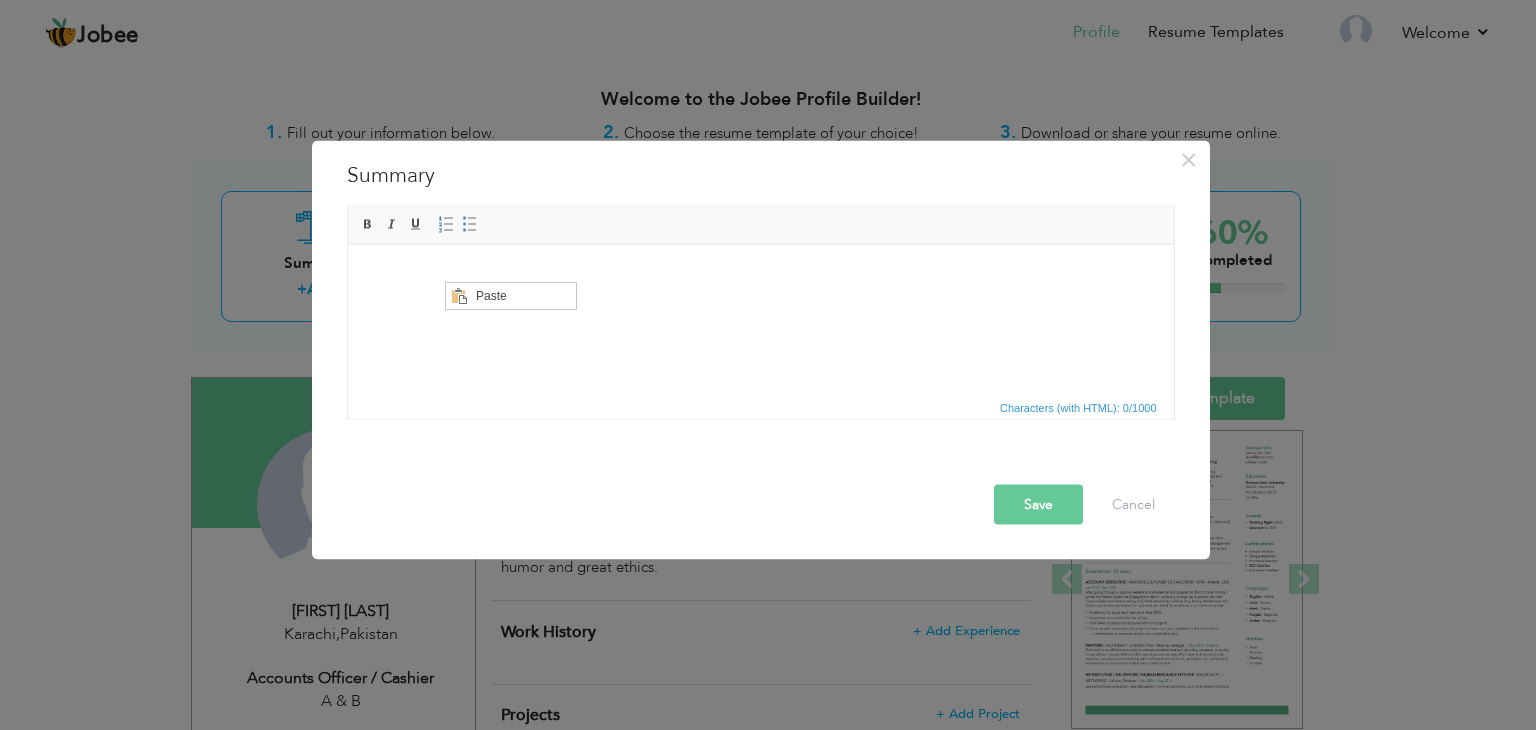scroll, scrollTop: 0, scrollLeft: 0, axis: both 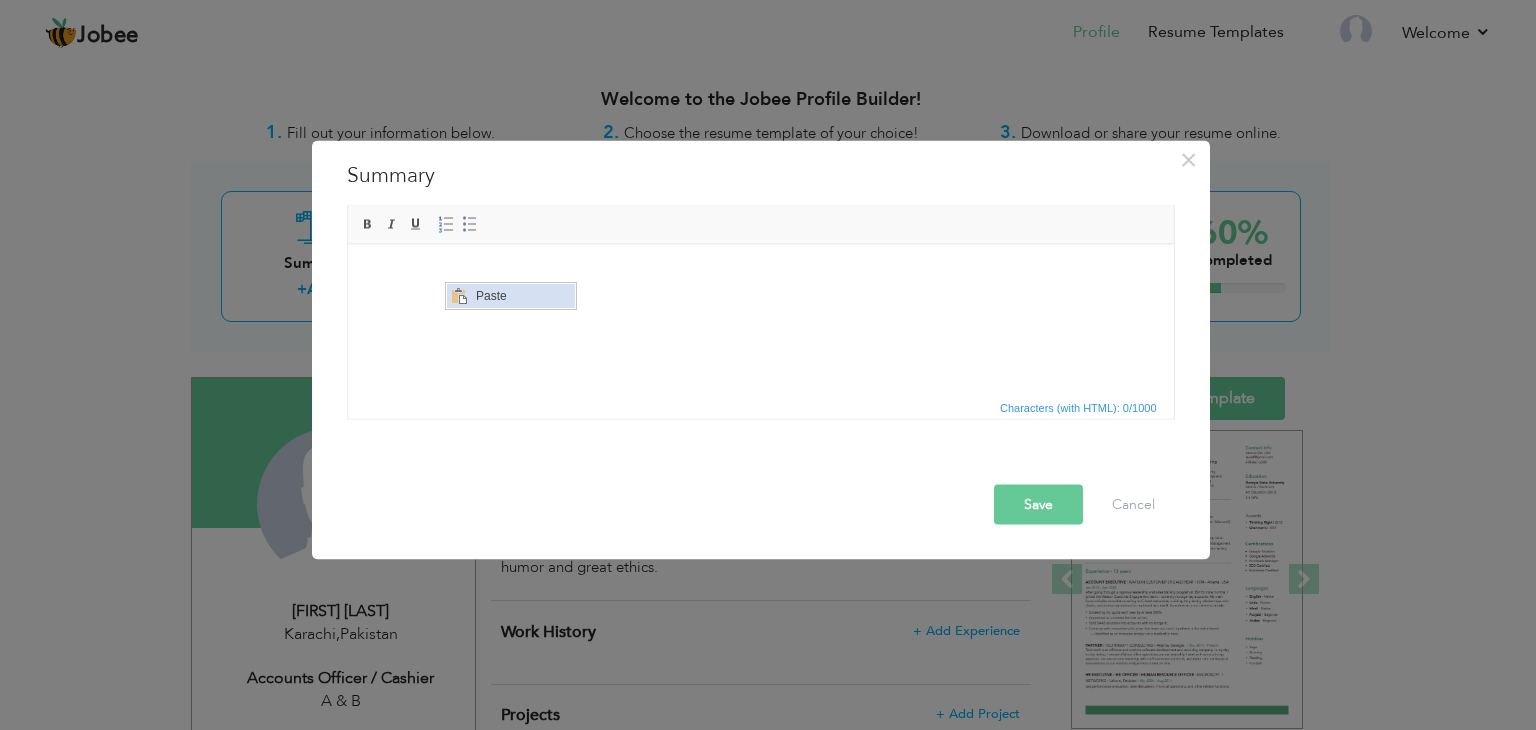 click at bounding box center (459, 296) 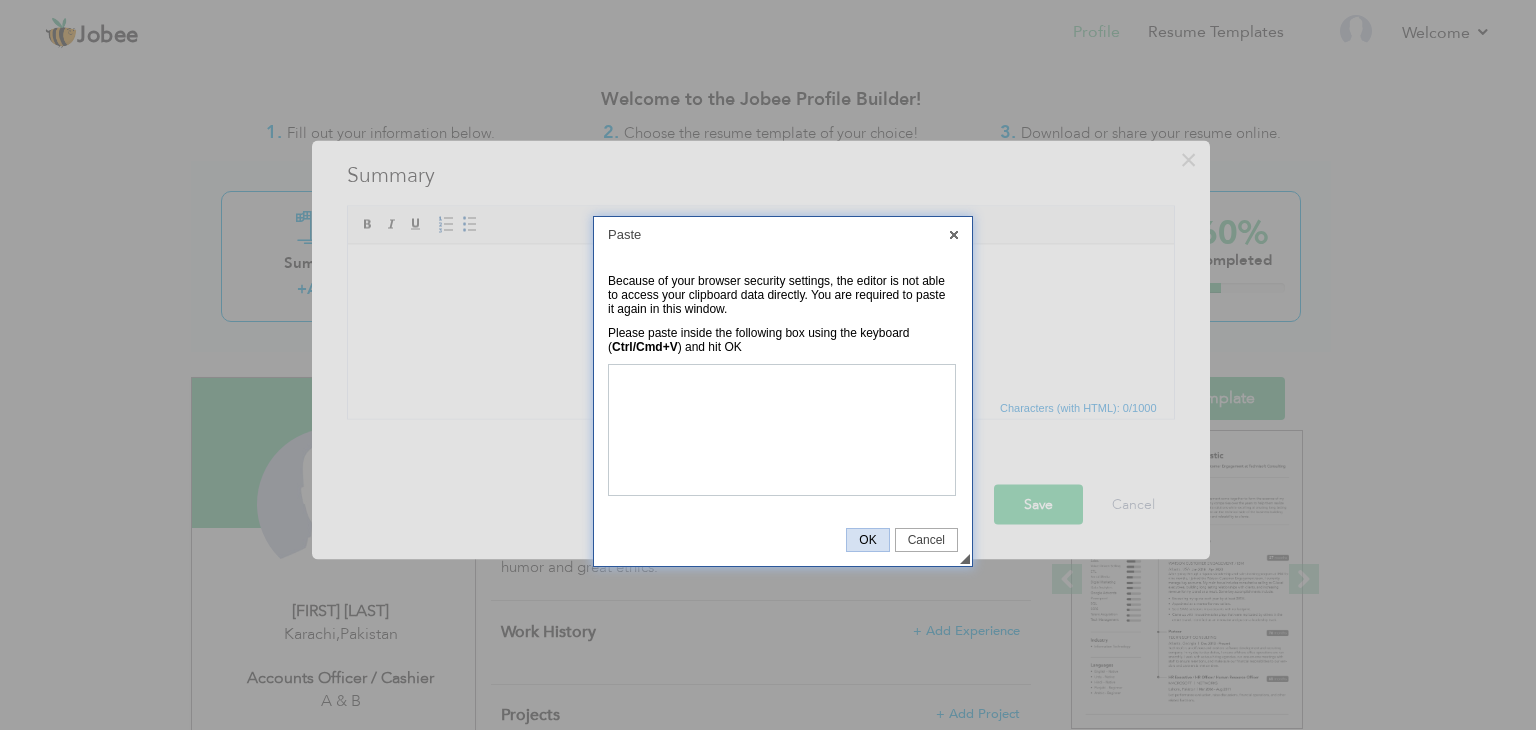 click on "OK" at bounding box center [867, 540] 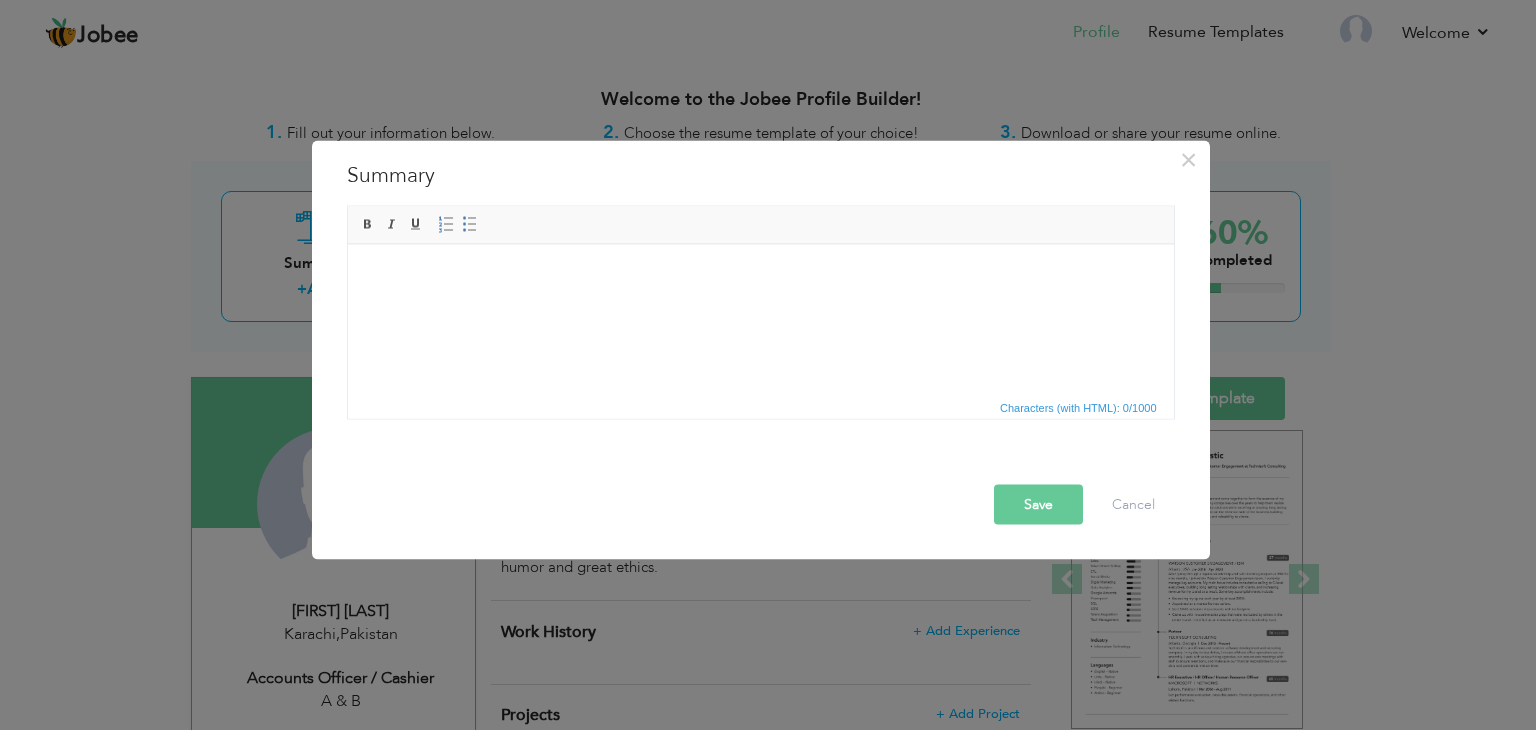 drag, startPoint x: 454, startPoint y: 283, endPoint x: 813, endPoint y: 527, distance: 434.07028 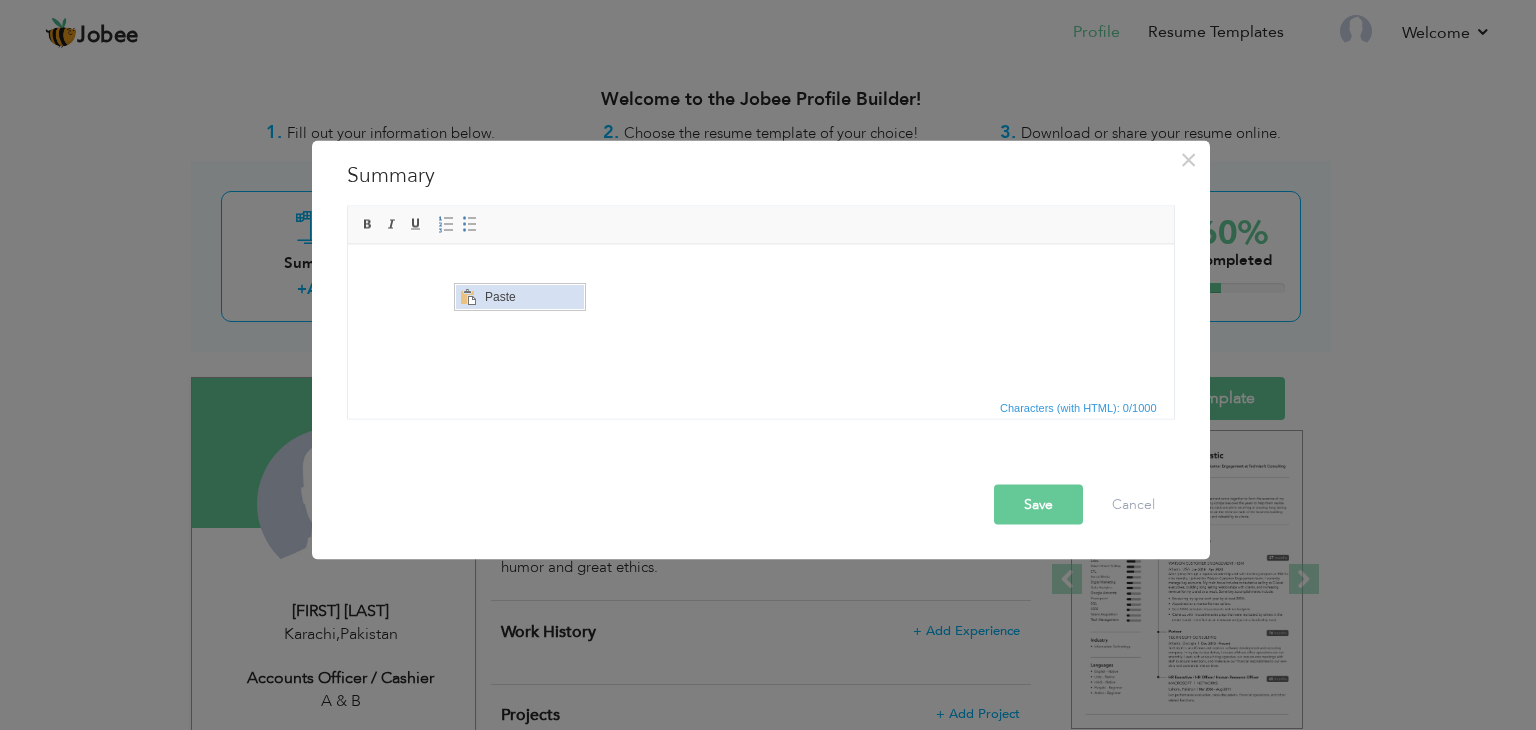 click on "Paste" at bounding box center [532, 297] 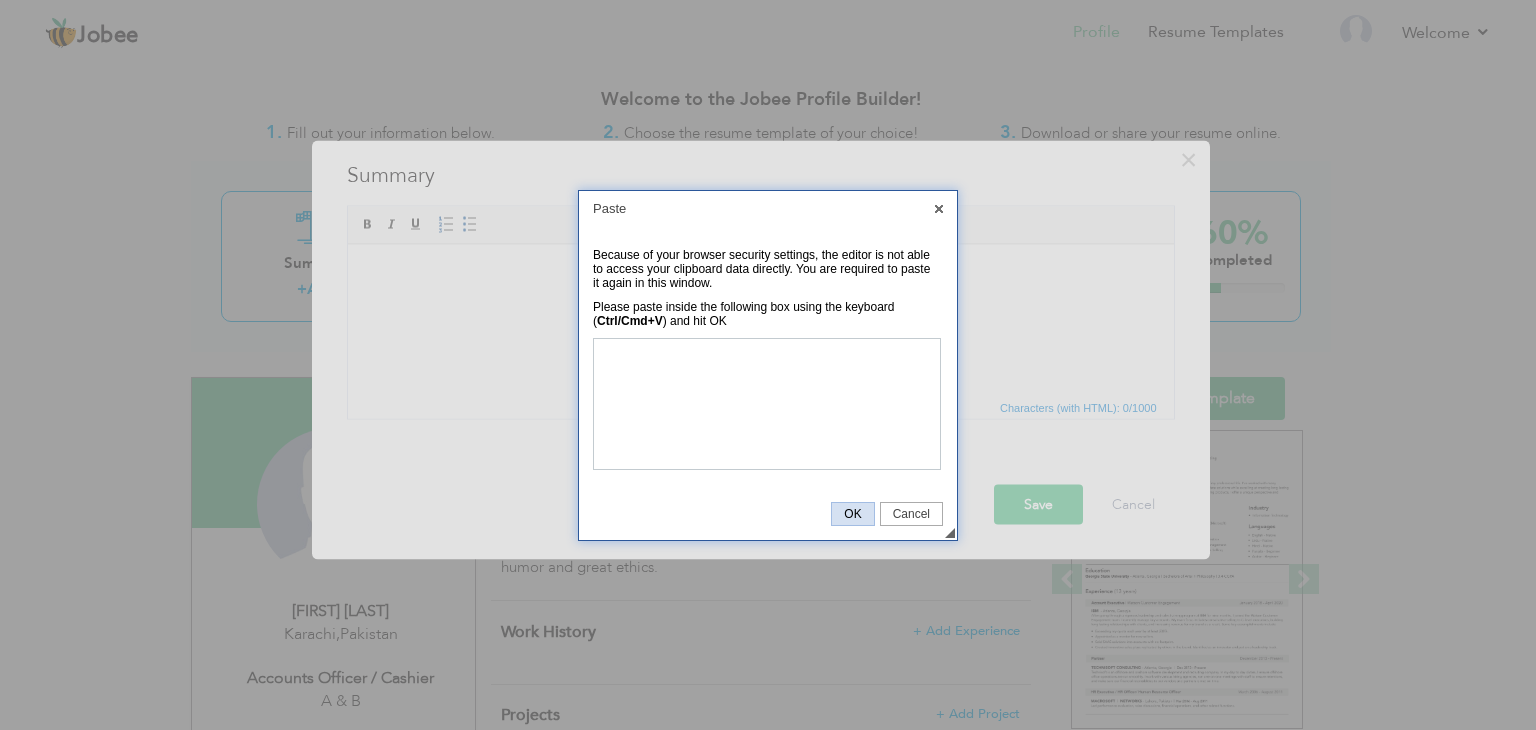 click on "OK" at bounding box center [852, 514] 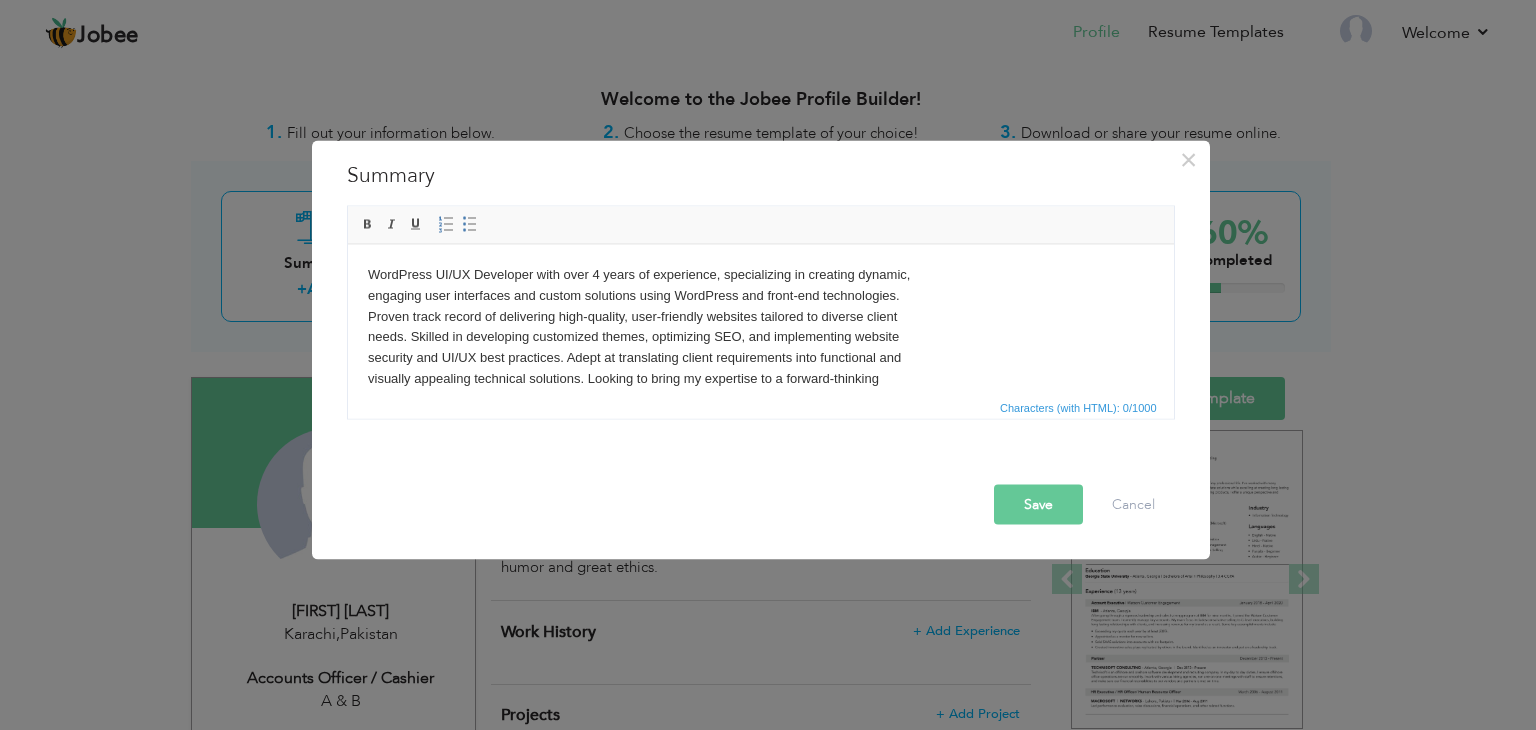 scroll, scrollTop: 12, scrollLeft: 0, axis: vertical 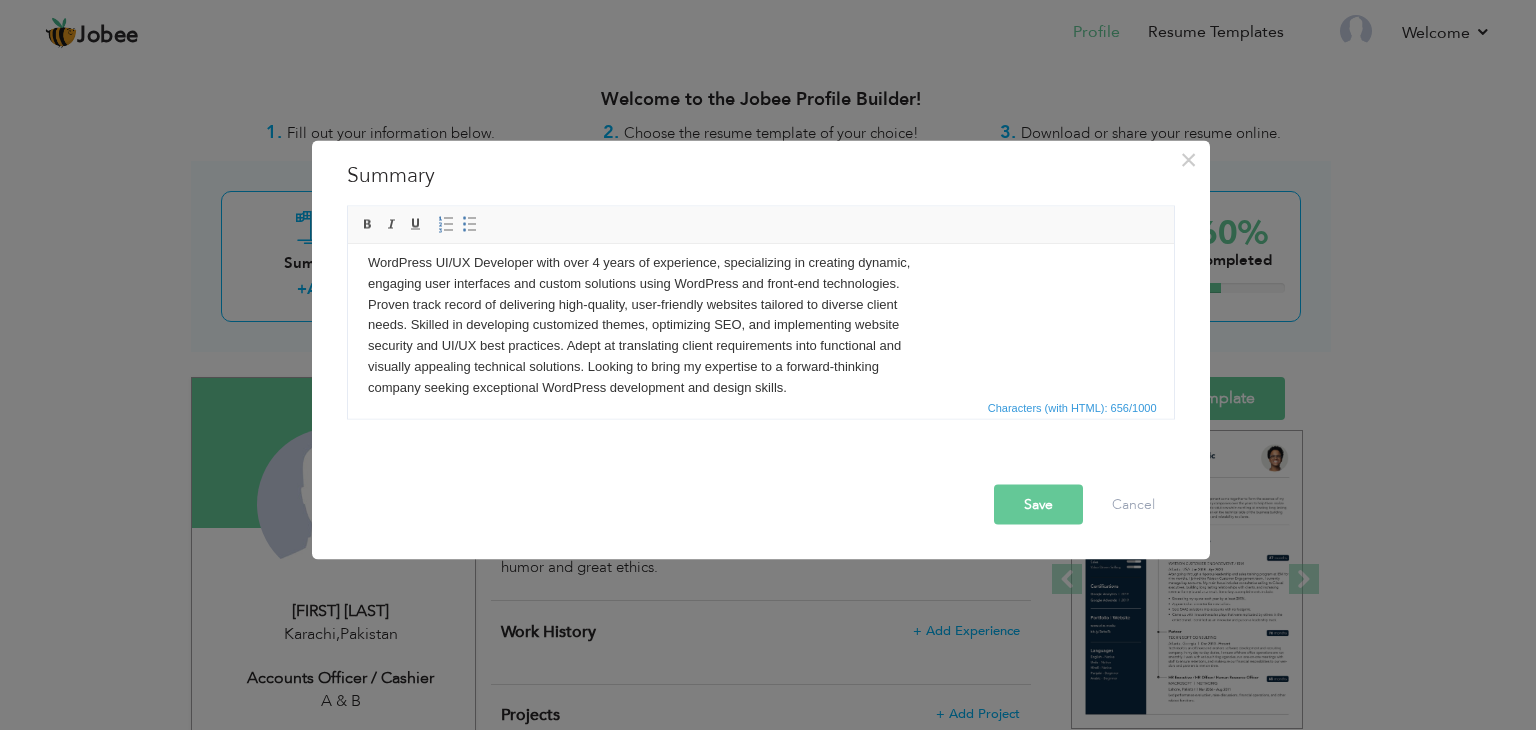 click on "WordPress UI/UX Developer with over 4 years of experience, specializing in creating dynamic, engaging user interfaces and custom solutions using WordPress and front-end technologies. Proven track record of delivering high-quality, user-friendly websites tailored to diverse client needs. Skilled in developing customized themes, optimizing SEO, and implementing website security and UI/UX best practices. Adept at translating client requirements into functional and visually appealing technical solutions. Looking to bring my expertise to a forward-thinking company seeking exceptional WordPress development and design skills." at bounding box center (760, 325) 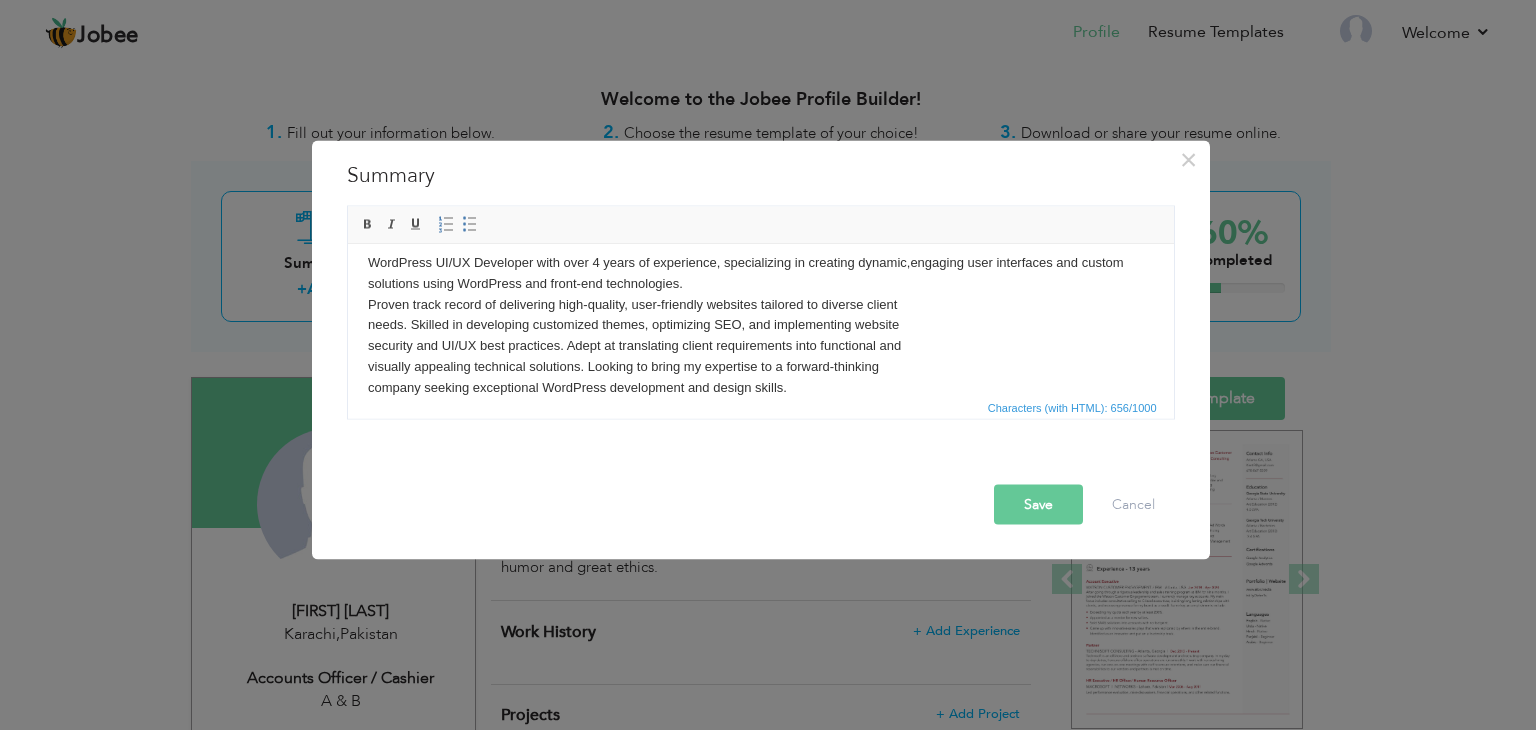 drag, startPoint x: 368, startPoint y: 304, endPoint x: 424, endPoint y: 329, distance: 61.326992 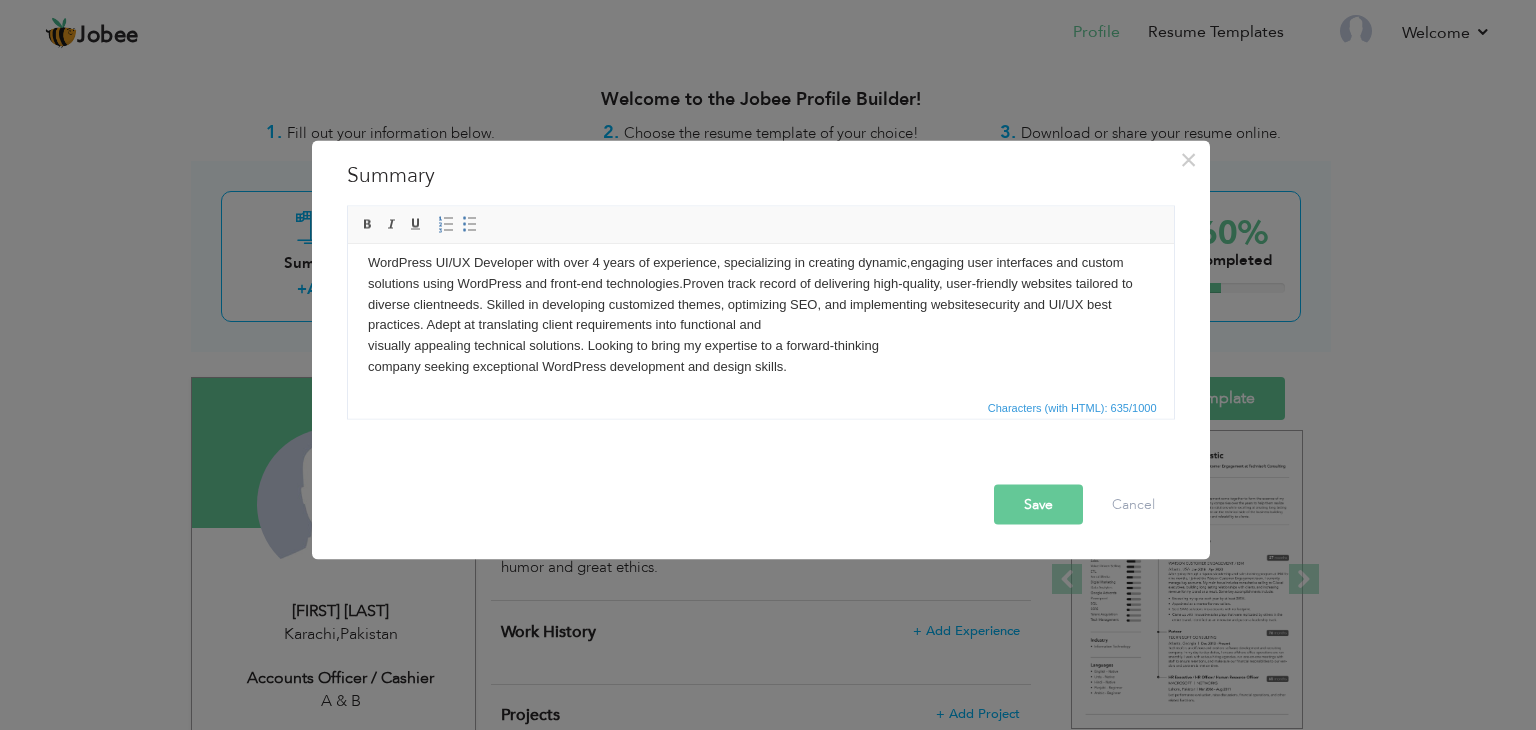 click on "WordPress UI/UX Developer with over 4 years of experience, specializing in creating dynamic, engaging user interfaces and custom solutions using WordPress and front-end technologies.  Proven track record of delivering high-quality, user-friendly websites tailored to diverse client  needs. Skilled in developing customized themes, optimizing SEO, and implementing website  security and UI/UX best practices. Adept at translating client requirements into functional and visually appealing technical solutions. Looking to bring my expertise to a forward-thinking company seeking exceptional WordPress development and design skills." at bounding box center (760, 314) 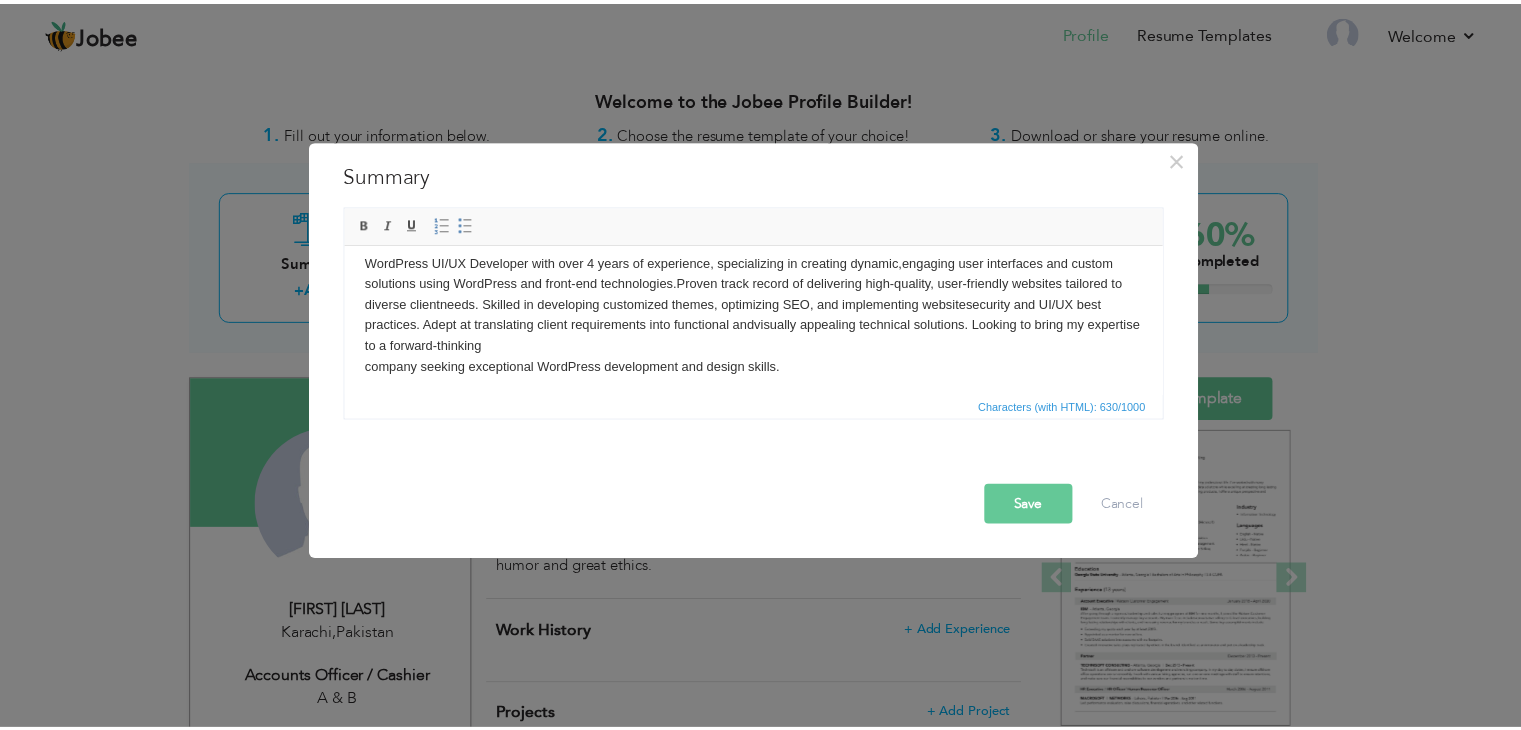 scroll, scrollTop: 0, scrollLeft: 0, axis: both 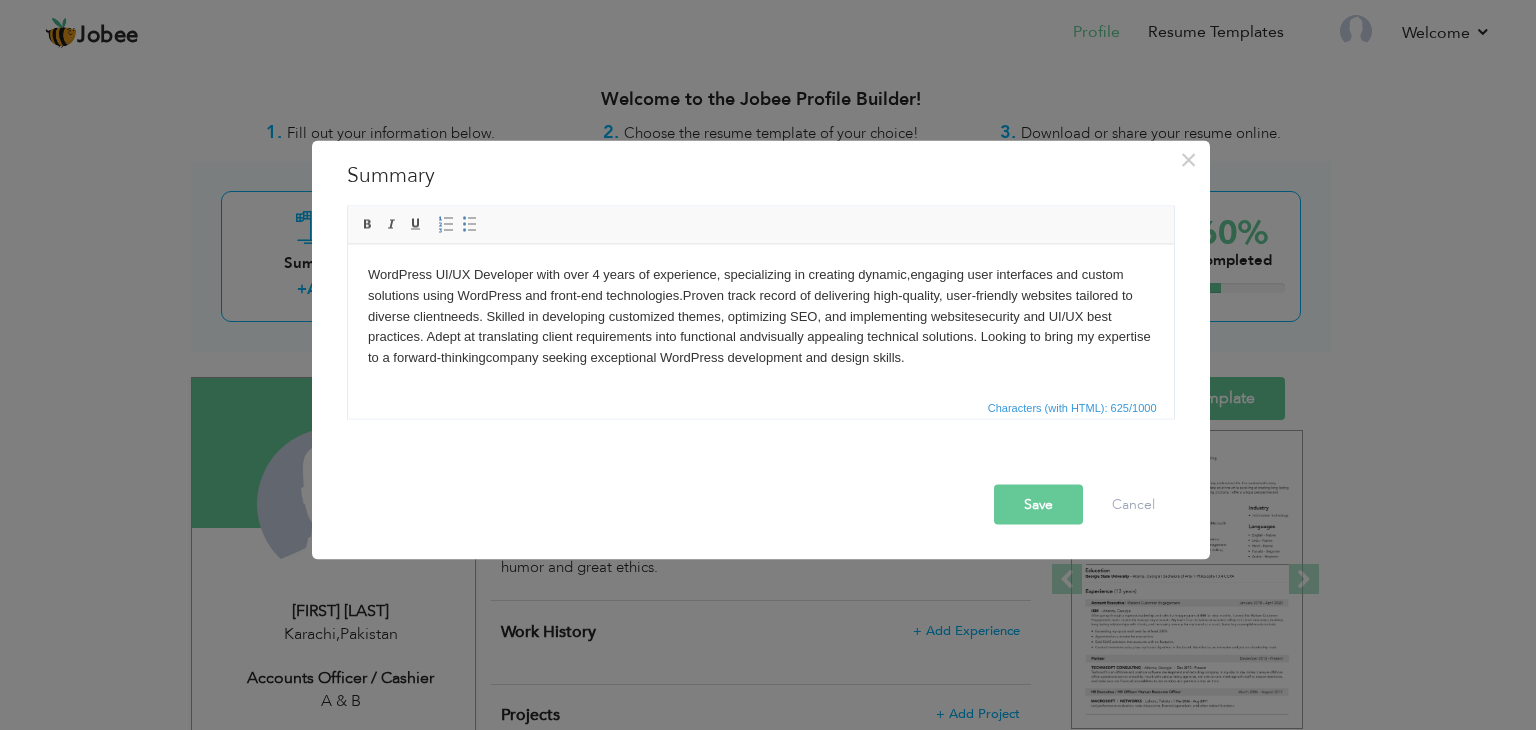 click on "Save" at bounding box center [1038, 505] 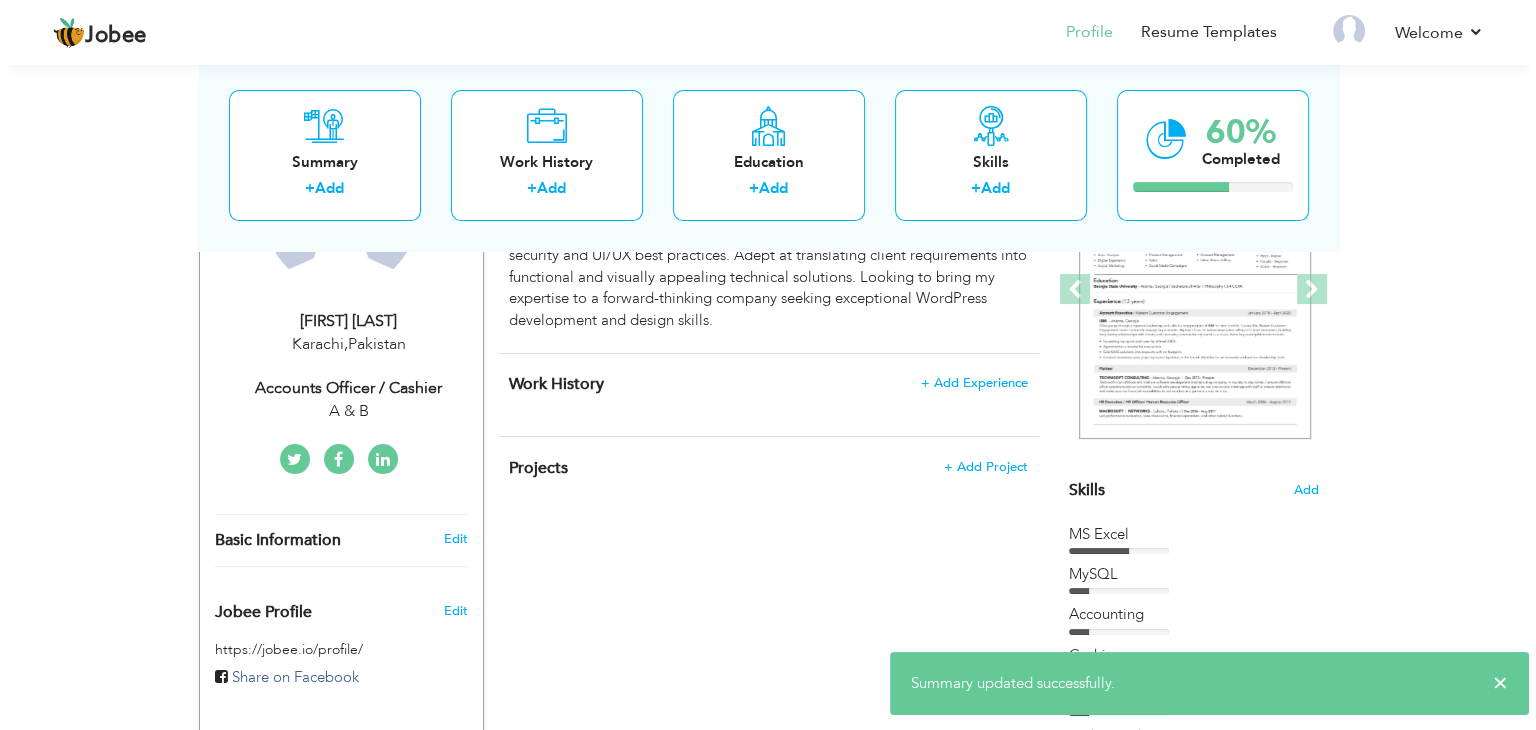 scroll, scrollTop: 300, scrollLeft: 0, axis: vertical 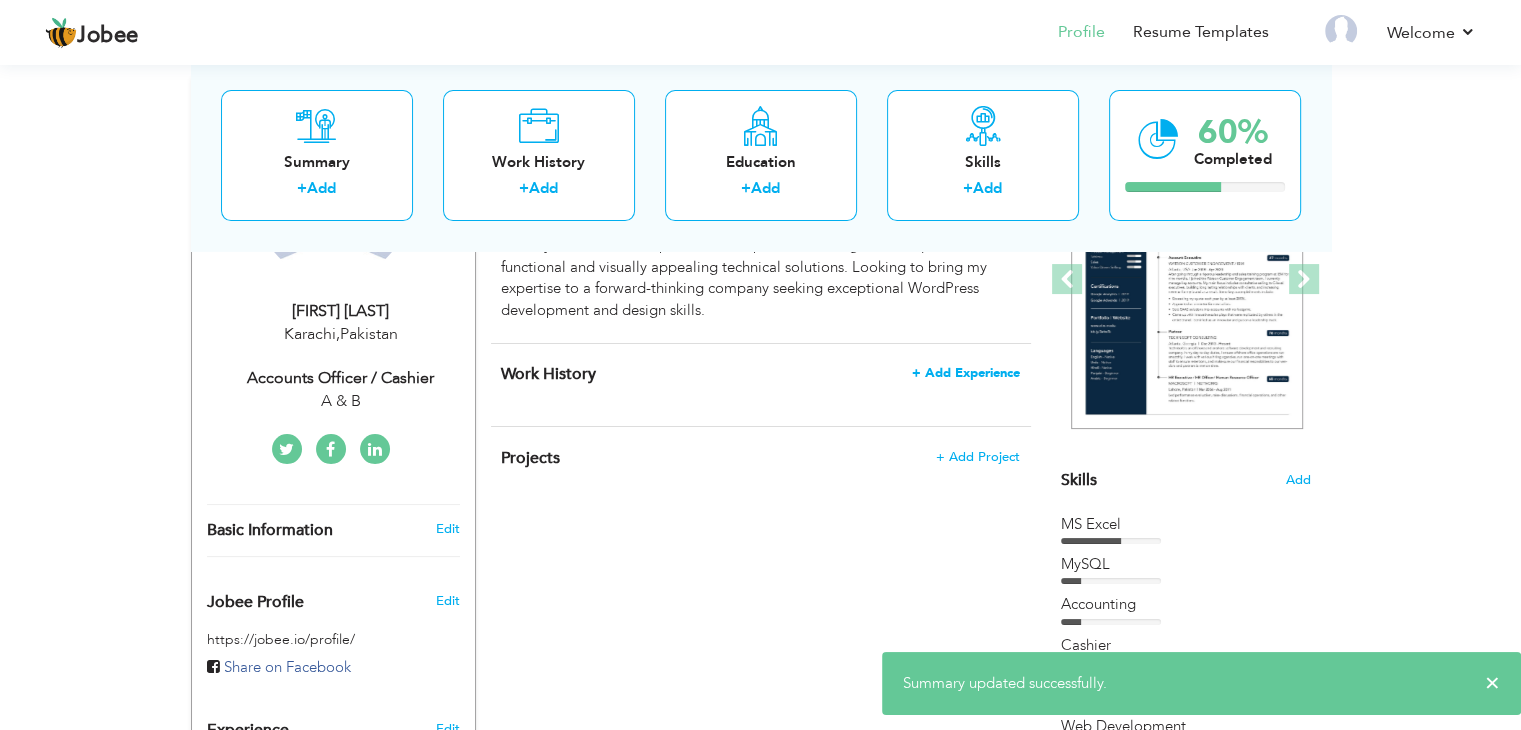 click on "+ Add Experience" at bounding box center [966, 373] 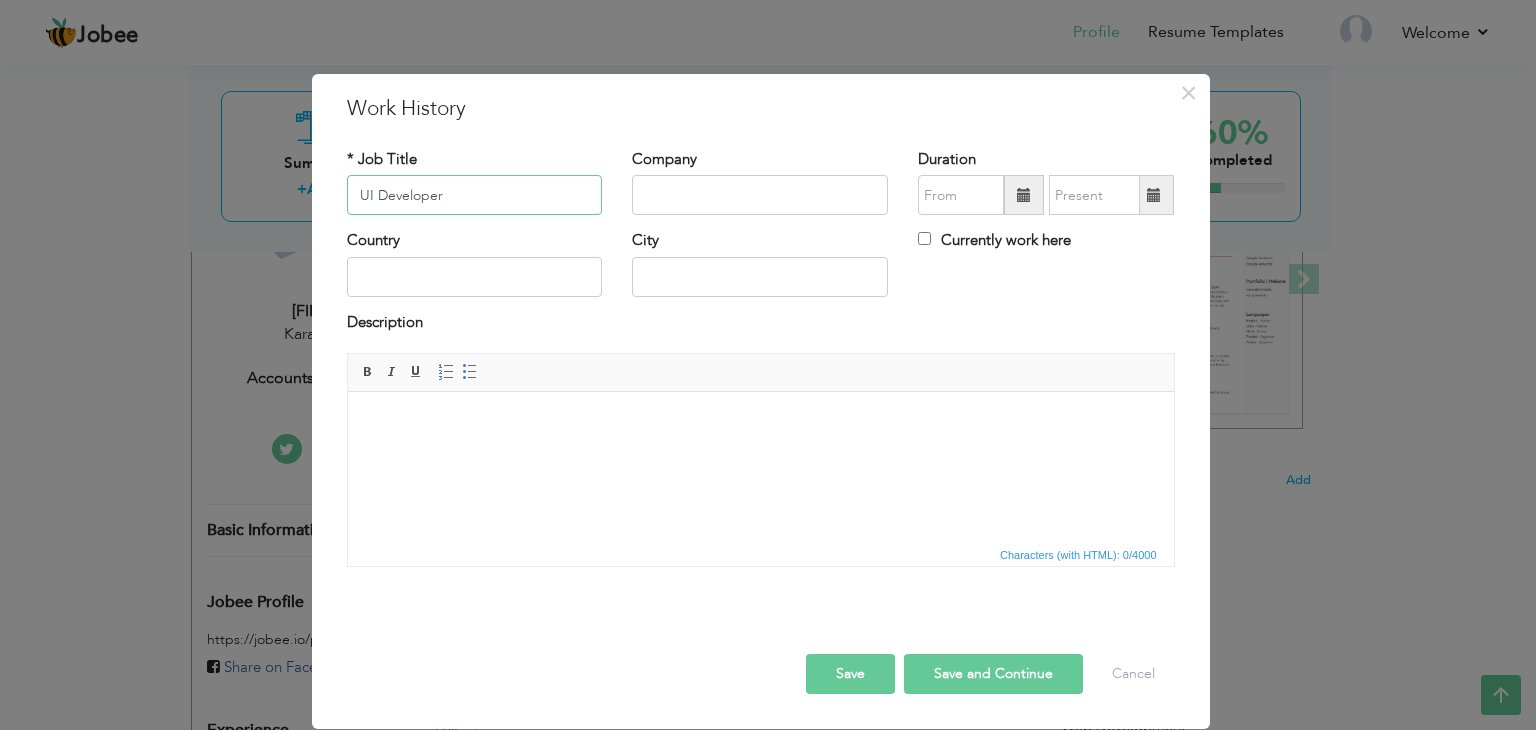 type on "UI Developer" 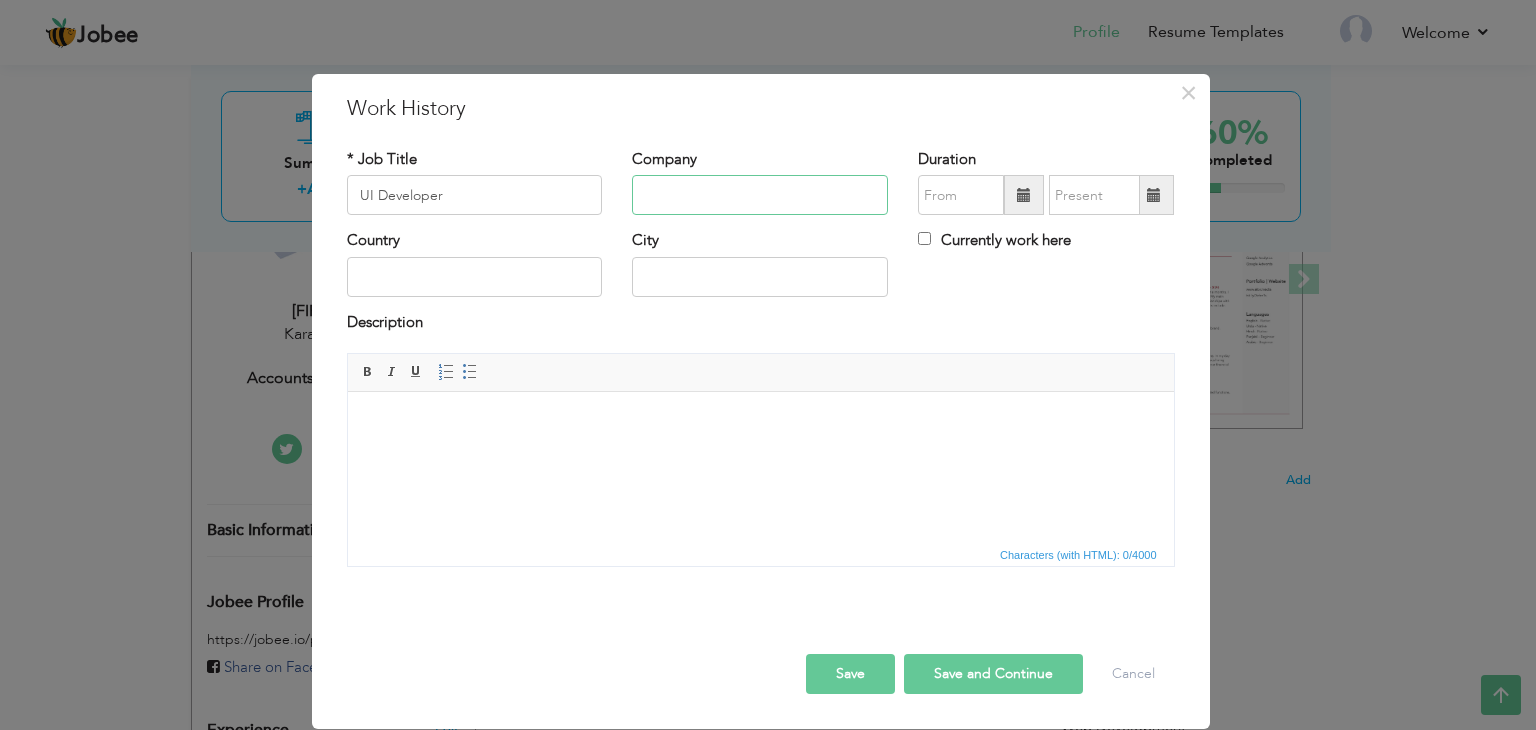 click at bounding box center (760, 195) 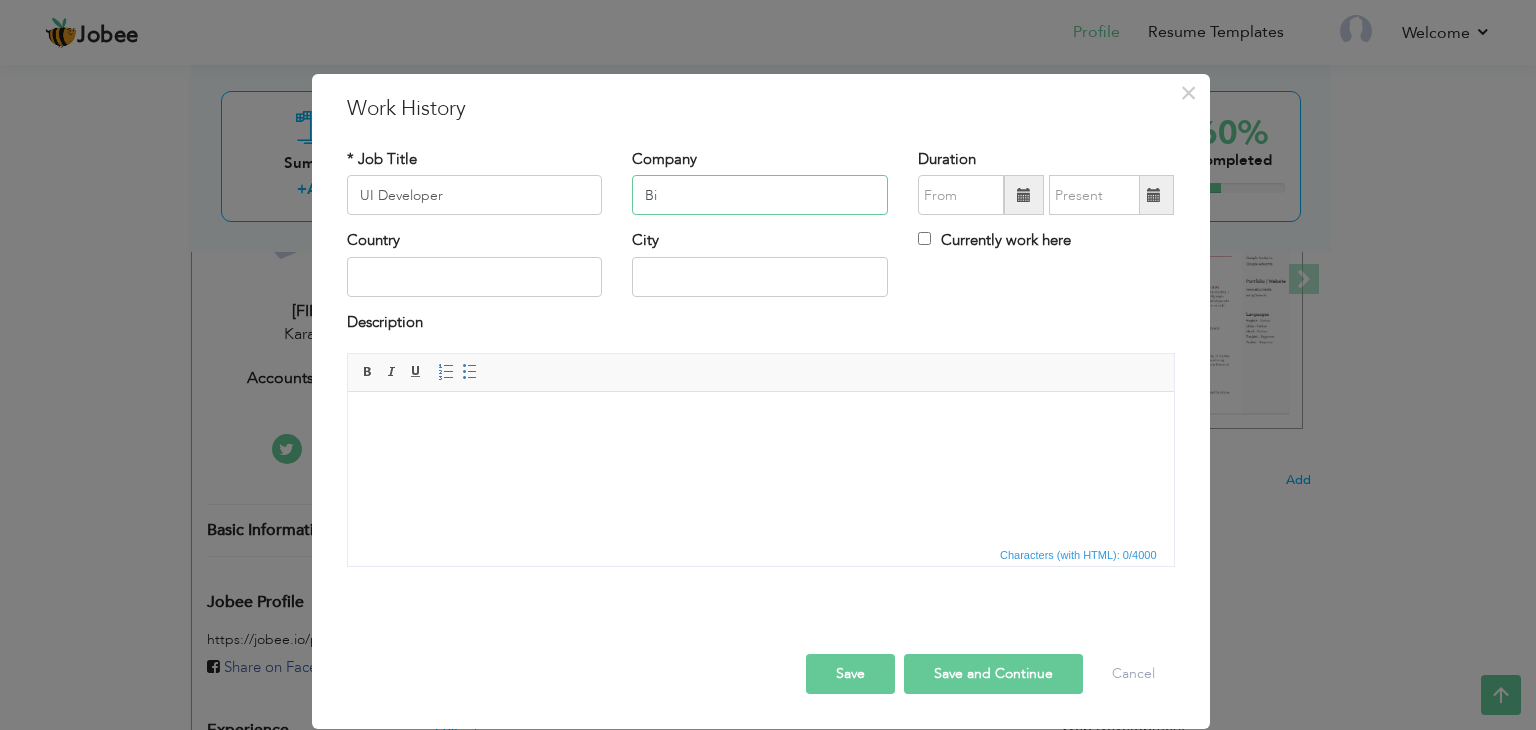 type on "B" 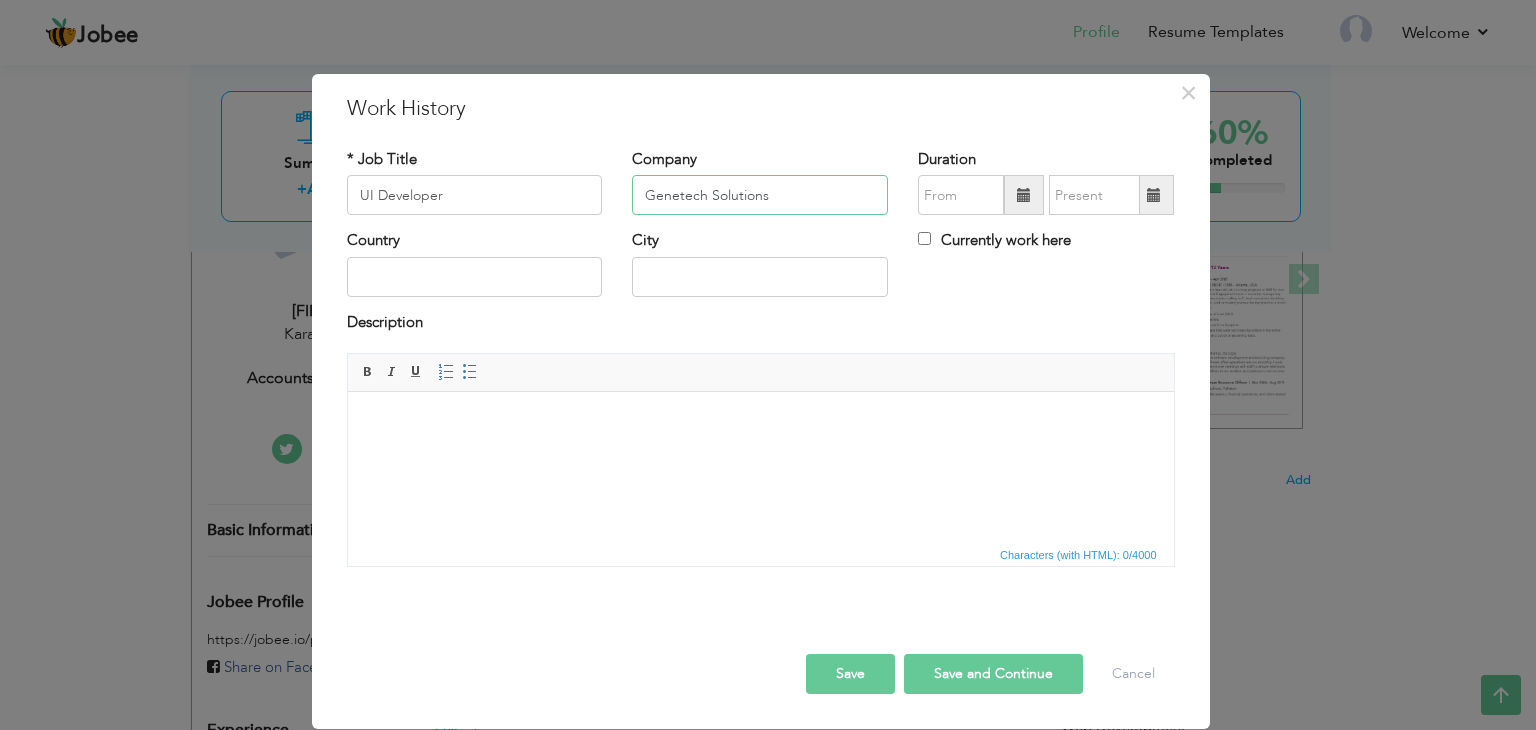 type on "Genetech Solutions" 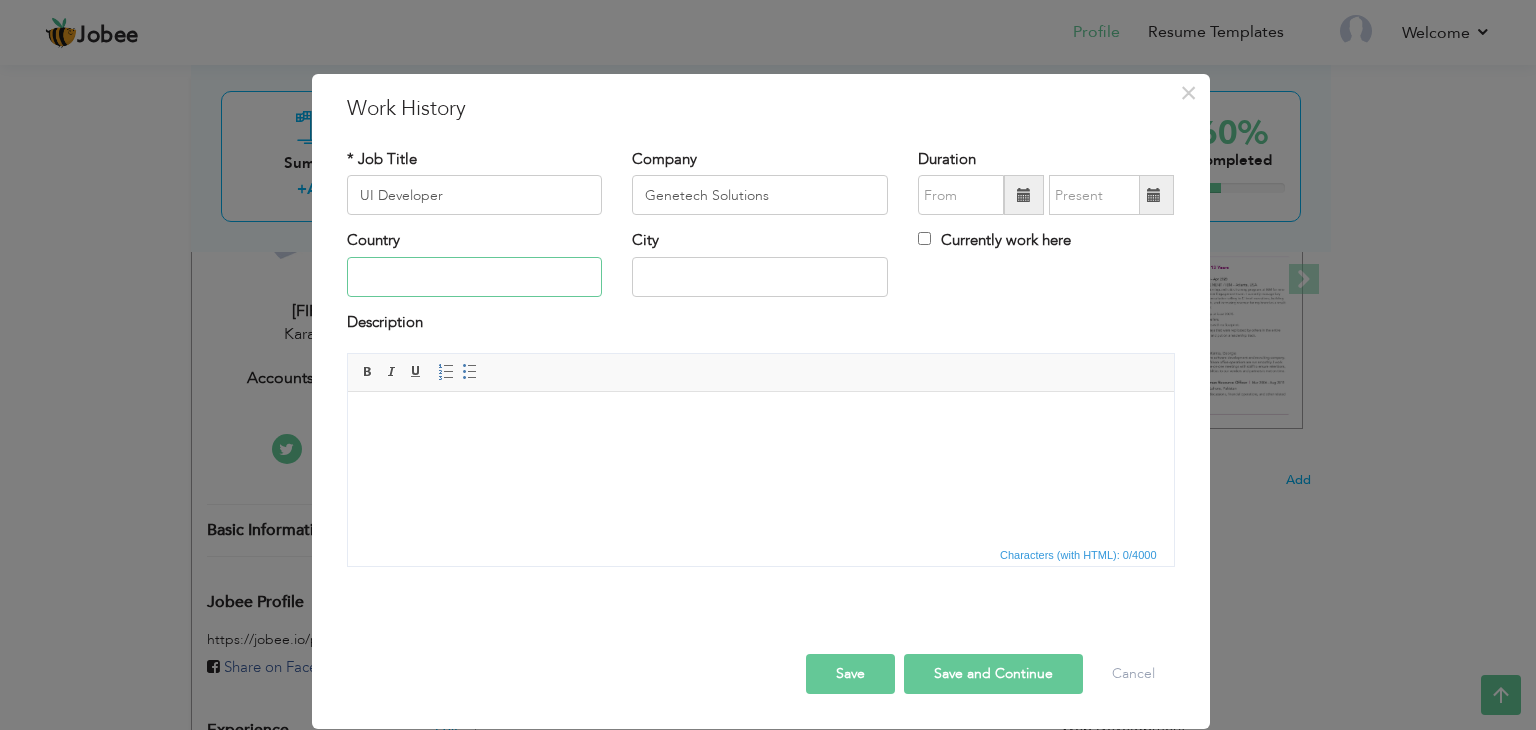 type on "Pakistan" 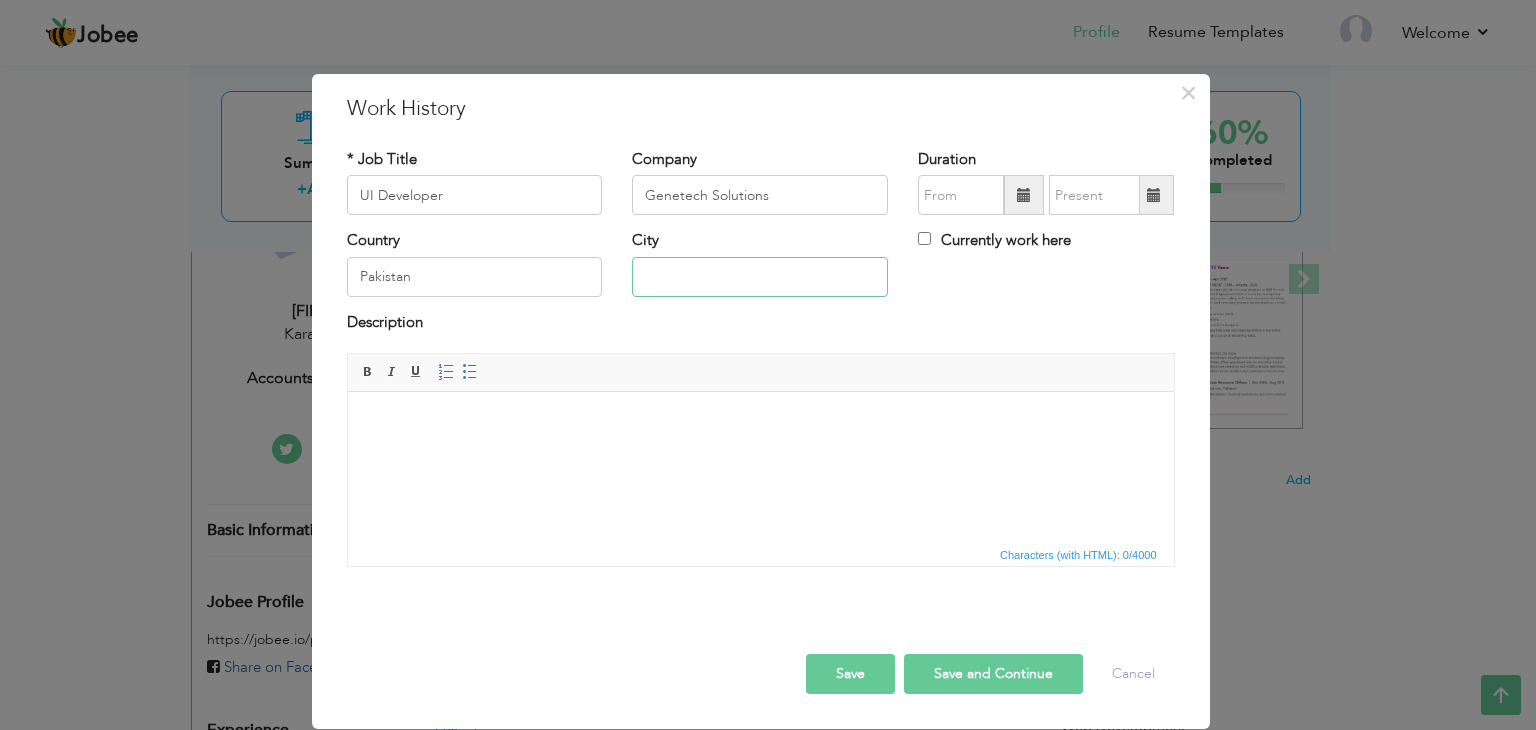 type on "Karachi" 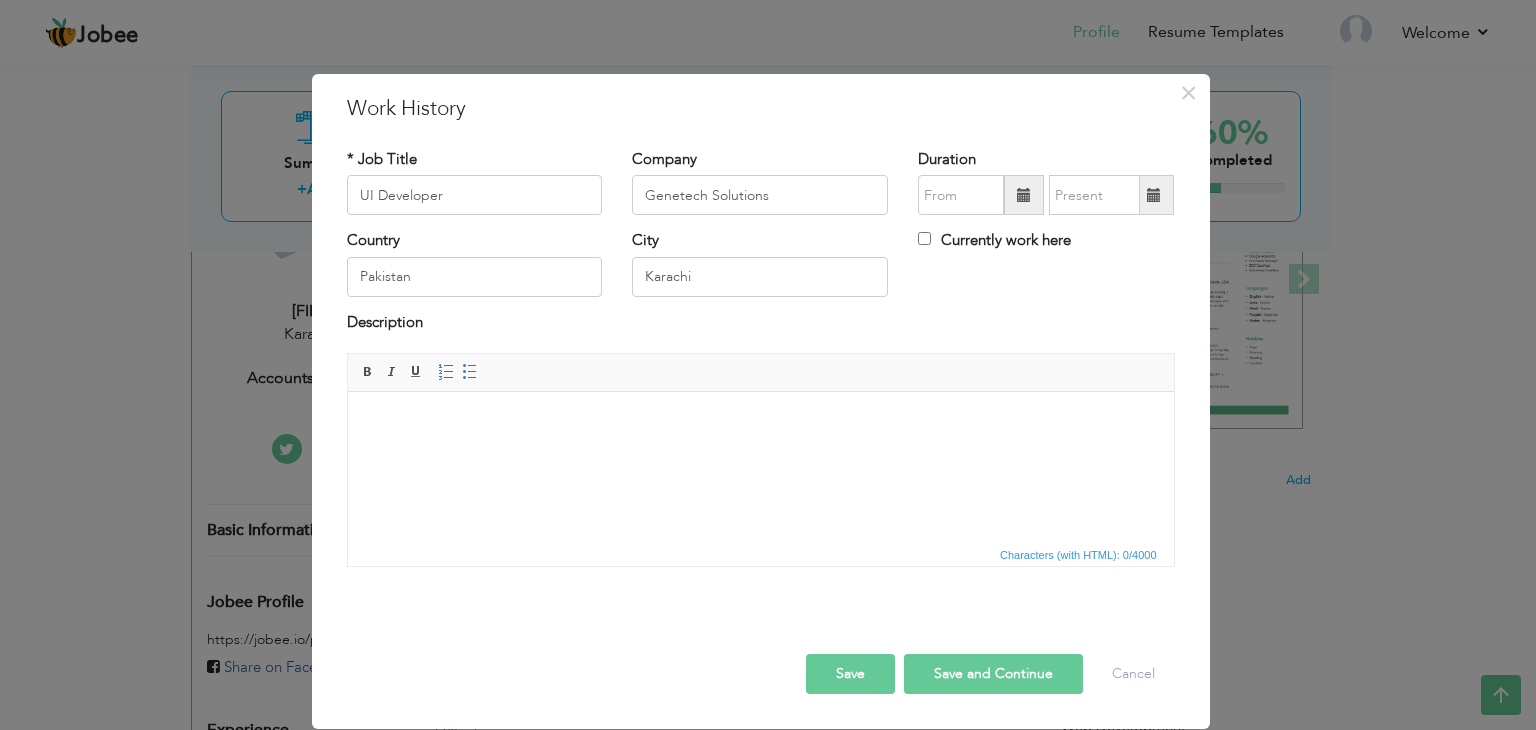 click at bounding box center [760, 422] 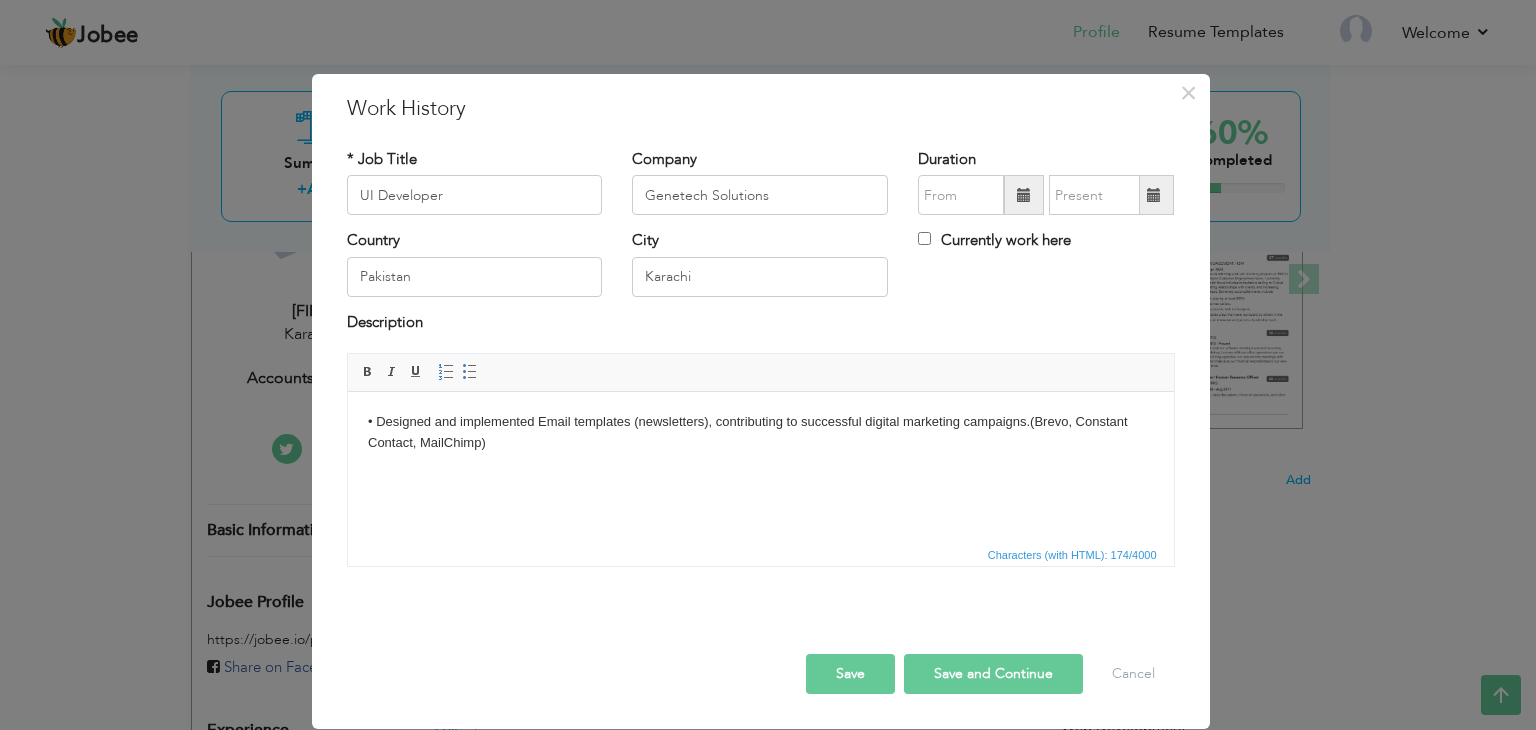 click on "• Designed and implemented Email templates (newsletters), contributing to successful digital marketing campaigns.(Brevo, Constant Contact, MailChimp)" at bounding box center (760, 449) 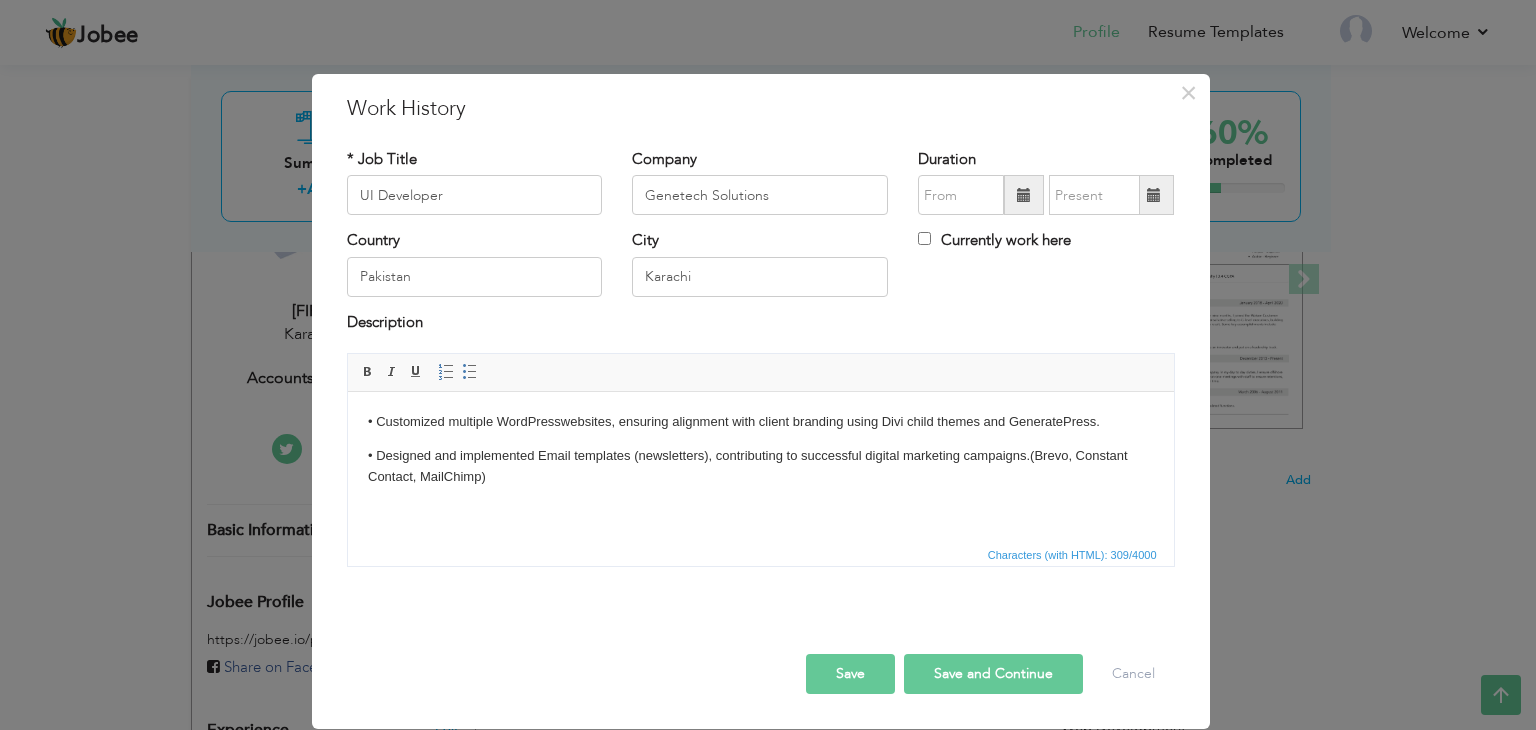 click on "• Customized multiple WordPresswebsites, ensuring alignment with client branding using Divi child themes and GeneratePress. • Designed and implemented Email templates (newsletters), contributing to successful digital marketing campaigns.(Brevo, Constant Contact, MailChimp)" at bounding box center [760, 466] 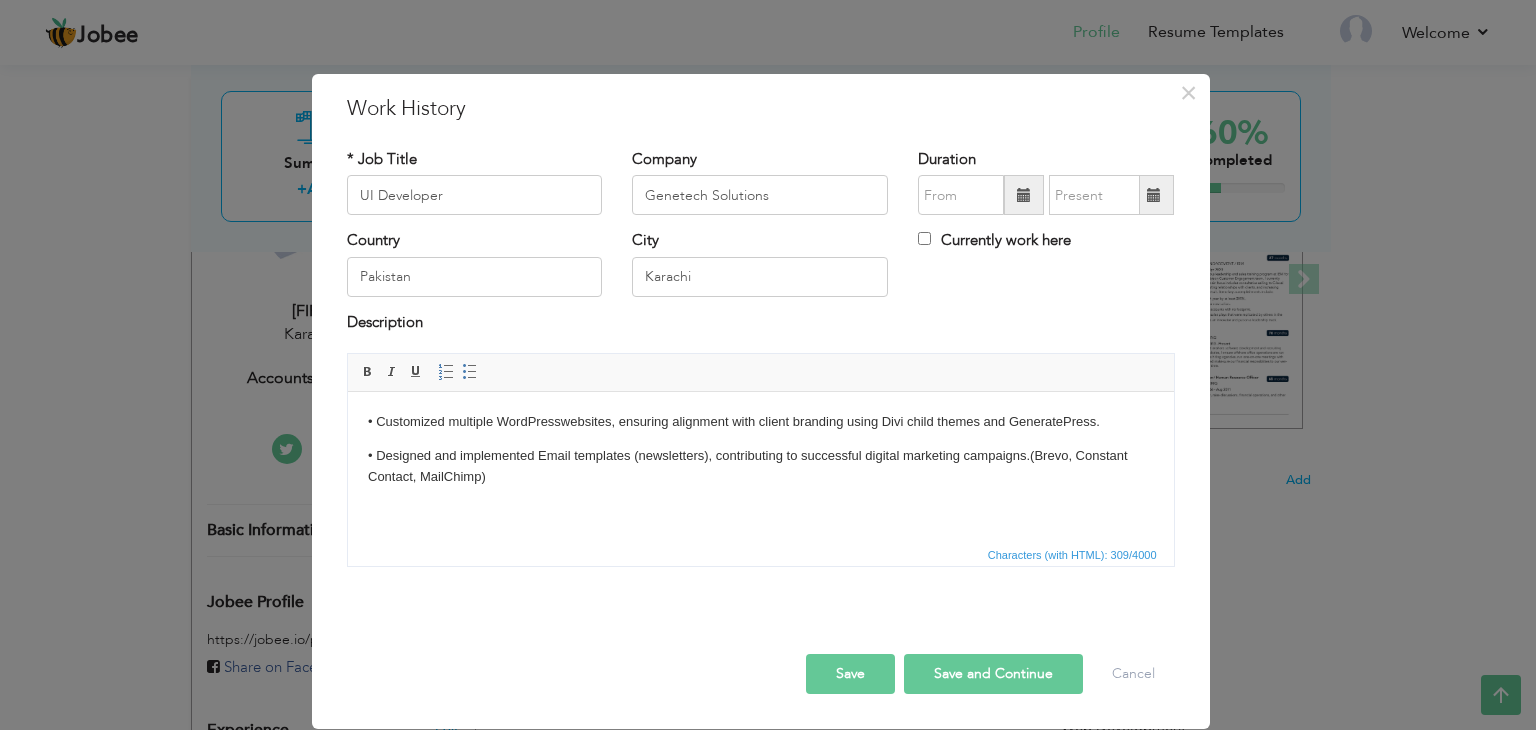 click on "• Customized multiple WordPresswebsites, ensuring alignment with client branding using Divi child themes and GeneratePress. • Designed and implemented Email templates (newsletters), contributing to successful digital marketing campaigns.(Brevo, Constant Contact, MailChimp)" at bounding box center (760, 466) 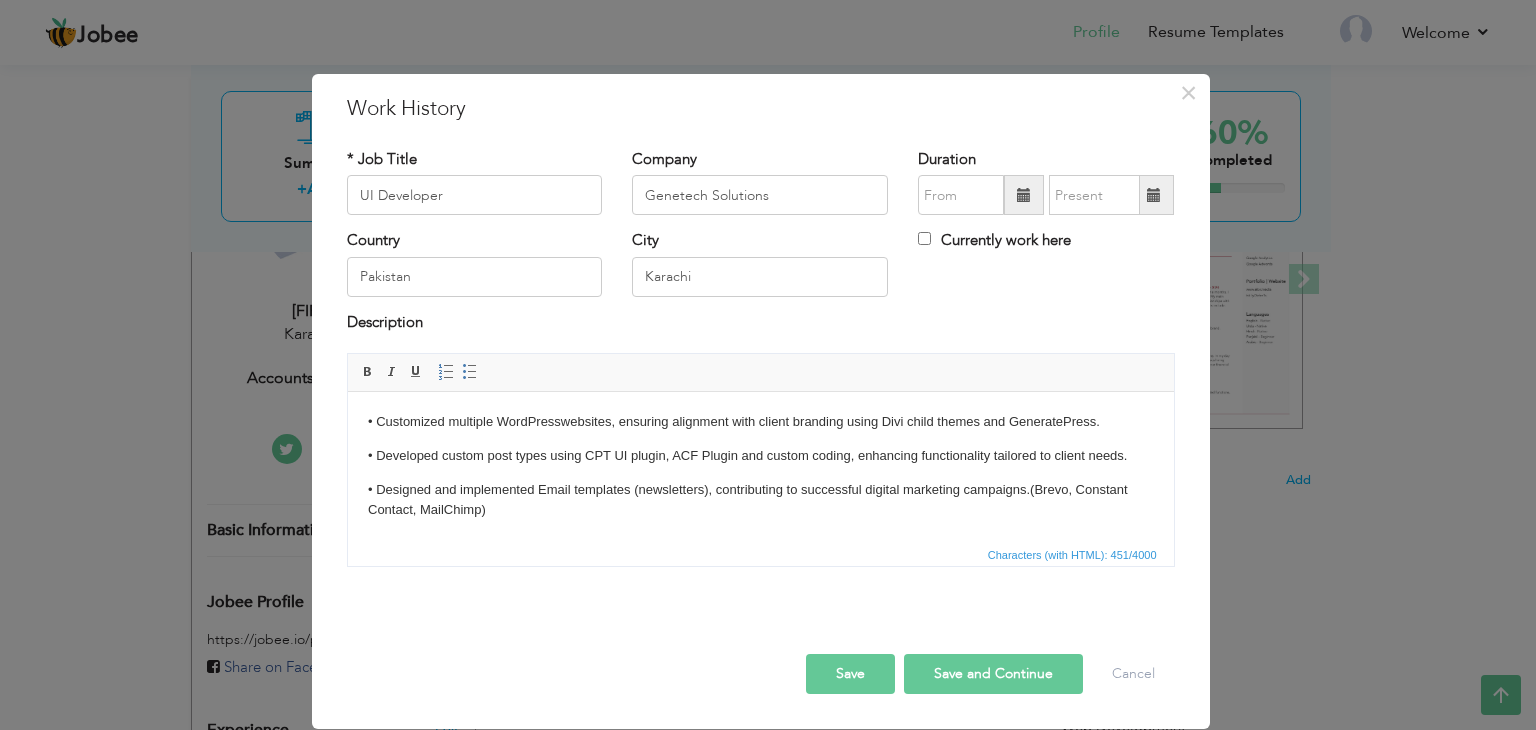 click on "• Developed custom post types using CPT UI plugin, ACF Plugin and custom coding, enhancing functionality tailored to client needs." at bounding box center [760, 456] 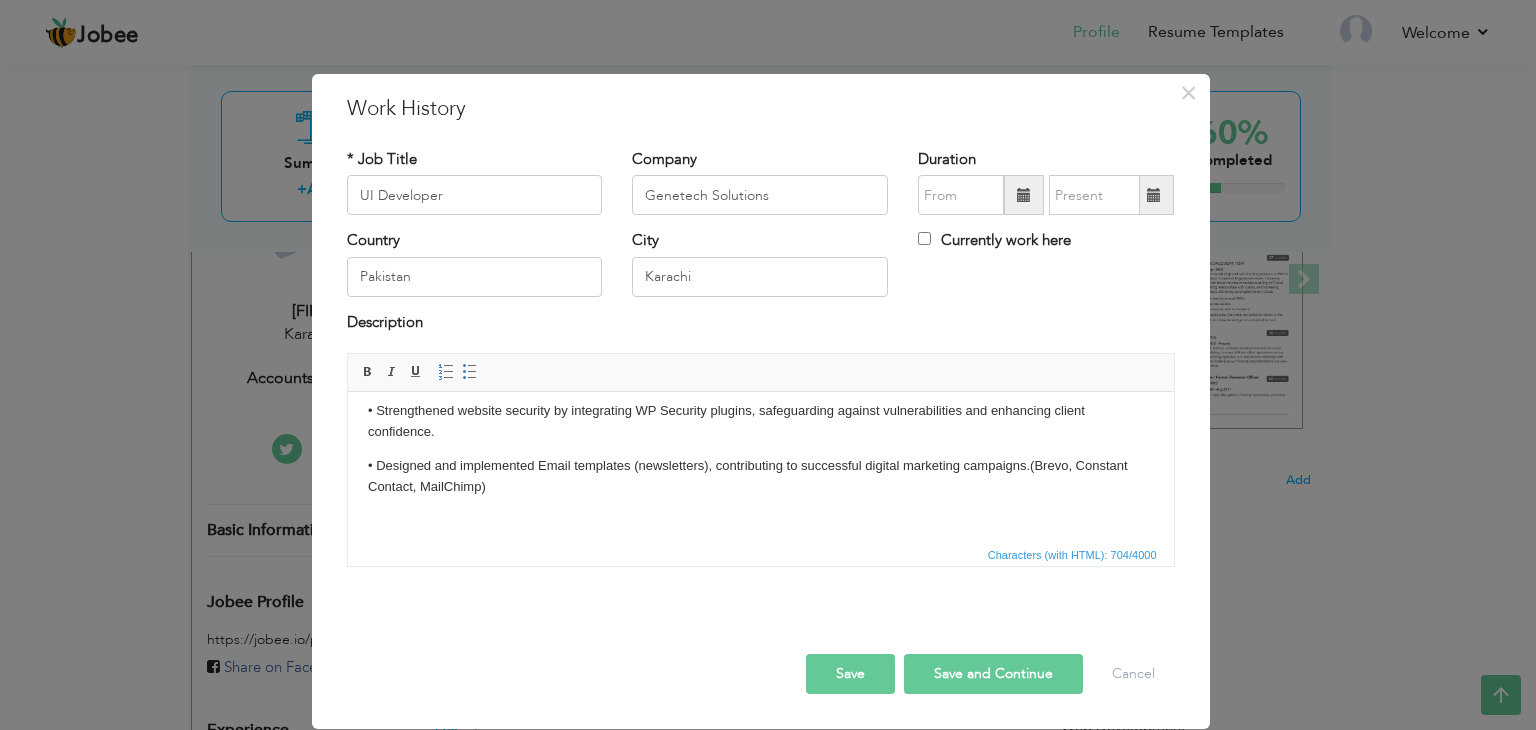 scroll, scrollTop: 120, scrollLeft: 0, axis: vertical 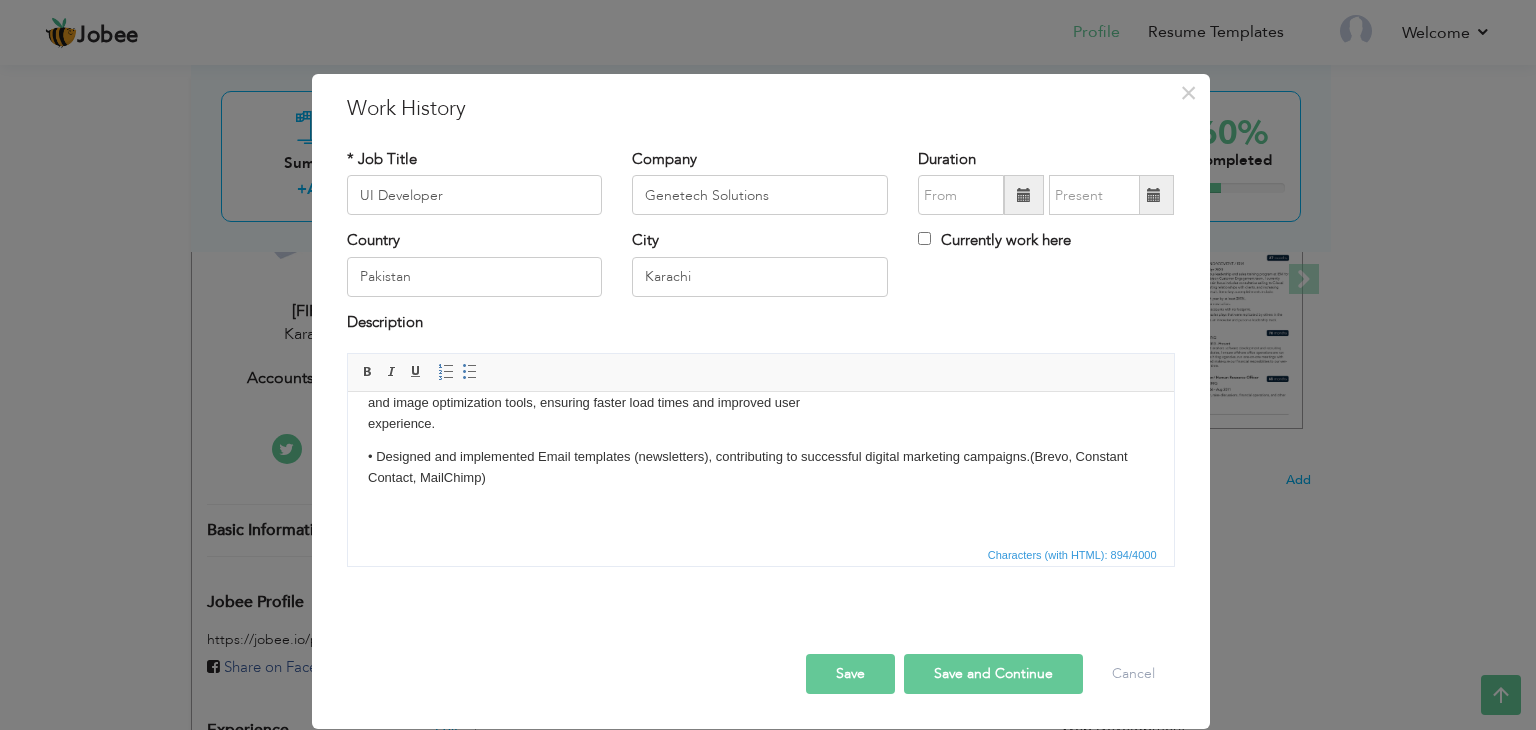 click on "Save" at bounding box center (850, 674) 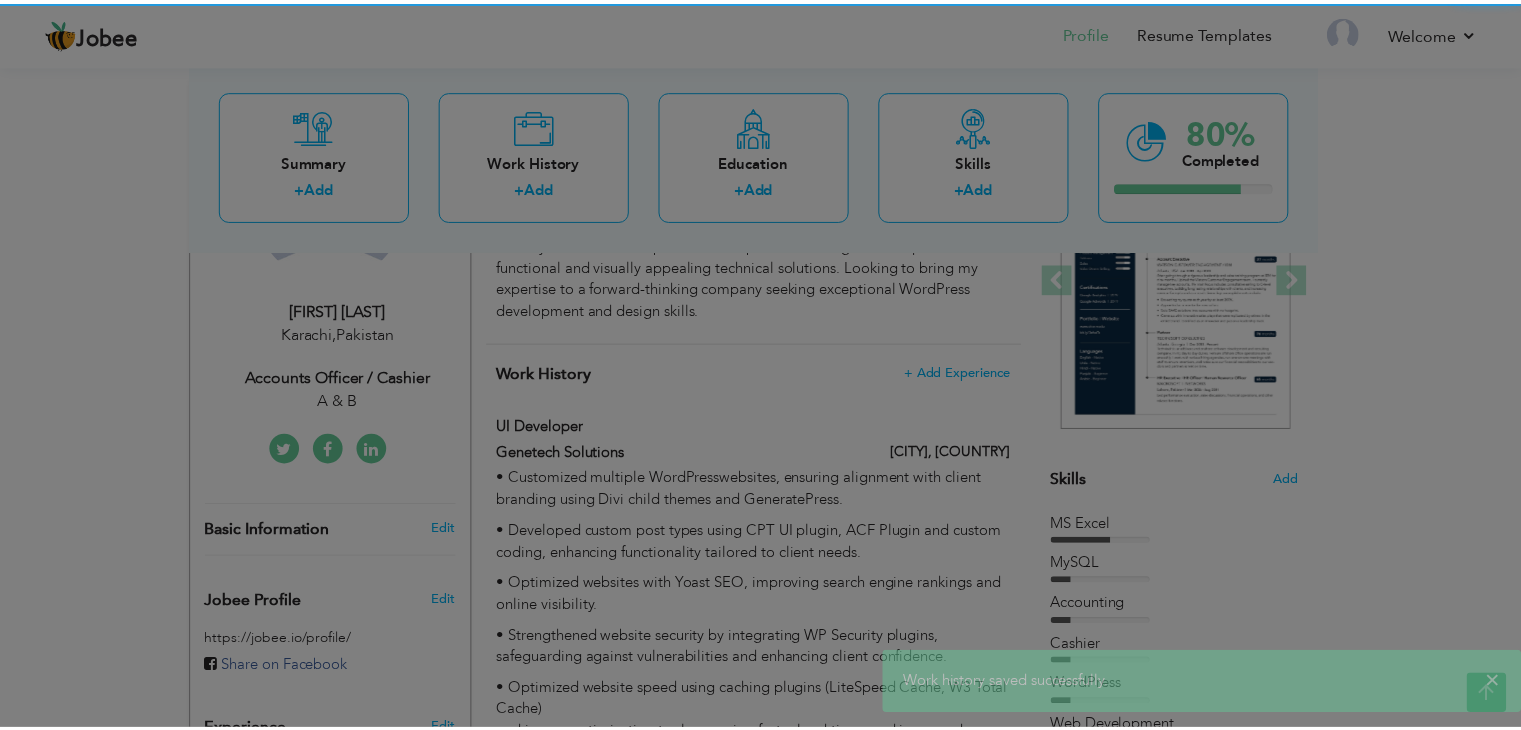 scroll, scrollTop: 0, scrollLeft: 0, axis: both 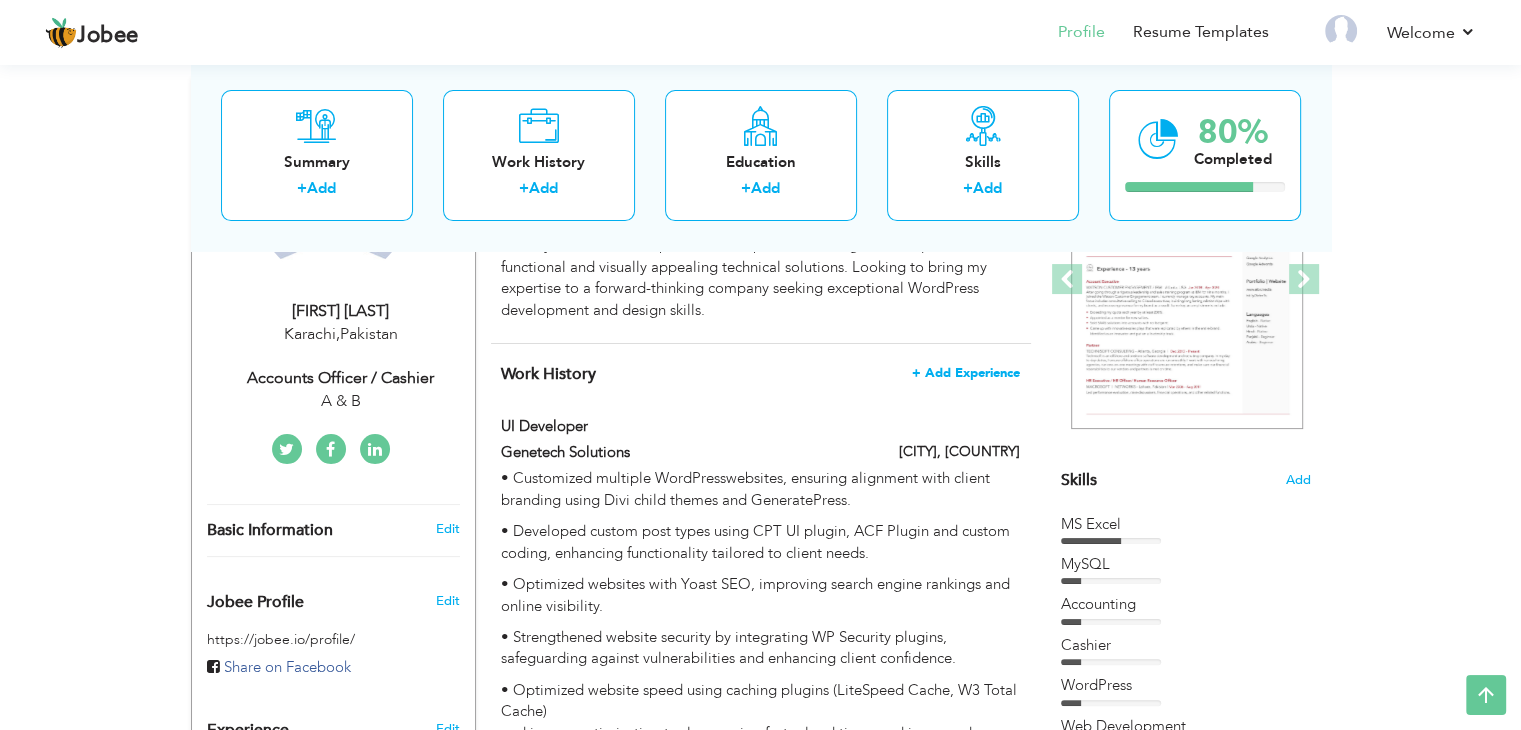 click on "+ Add Experience" at bounding box center [966, 373] 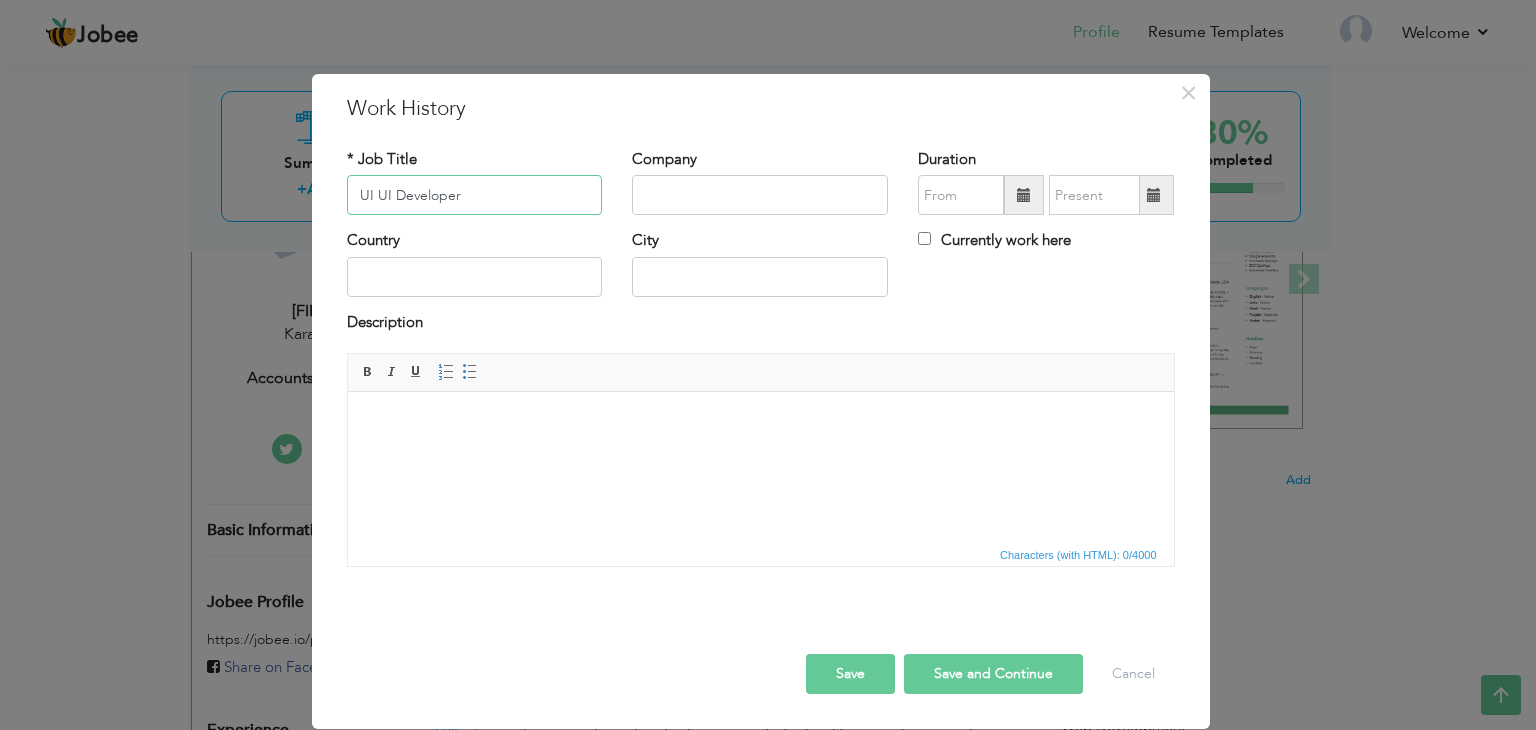 type on "UI UI Developer" 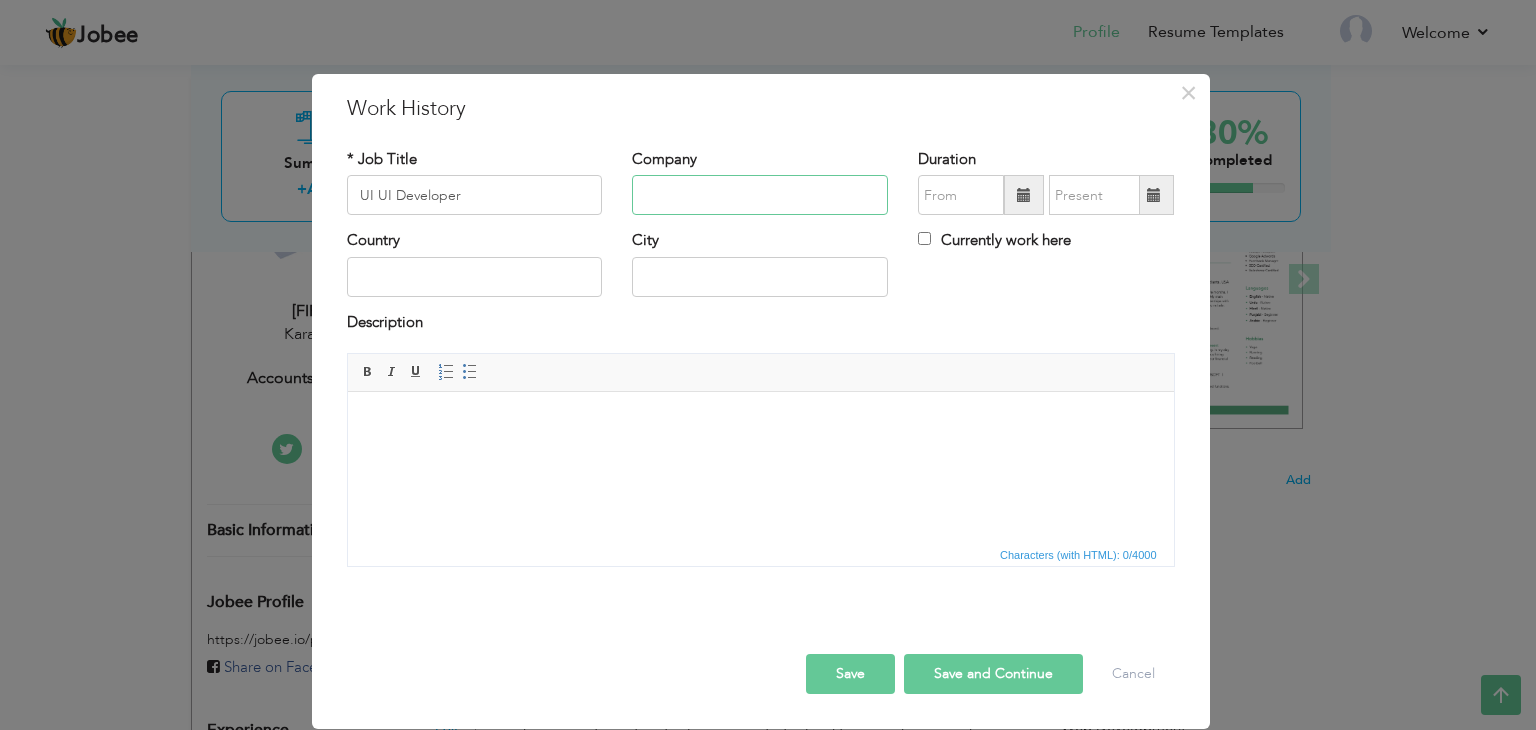 click at bounding box center (760, 195) 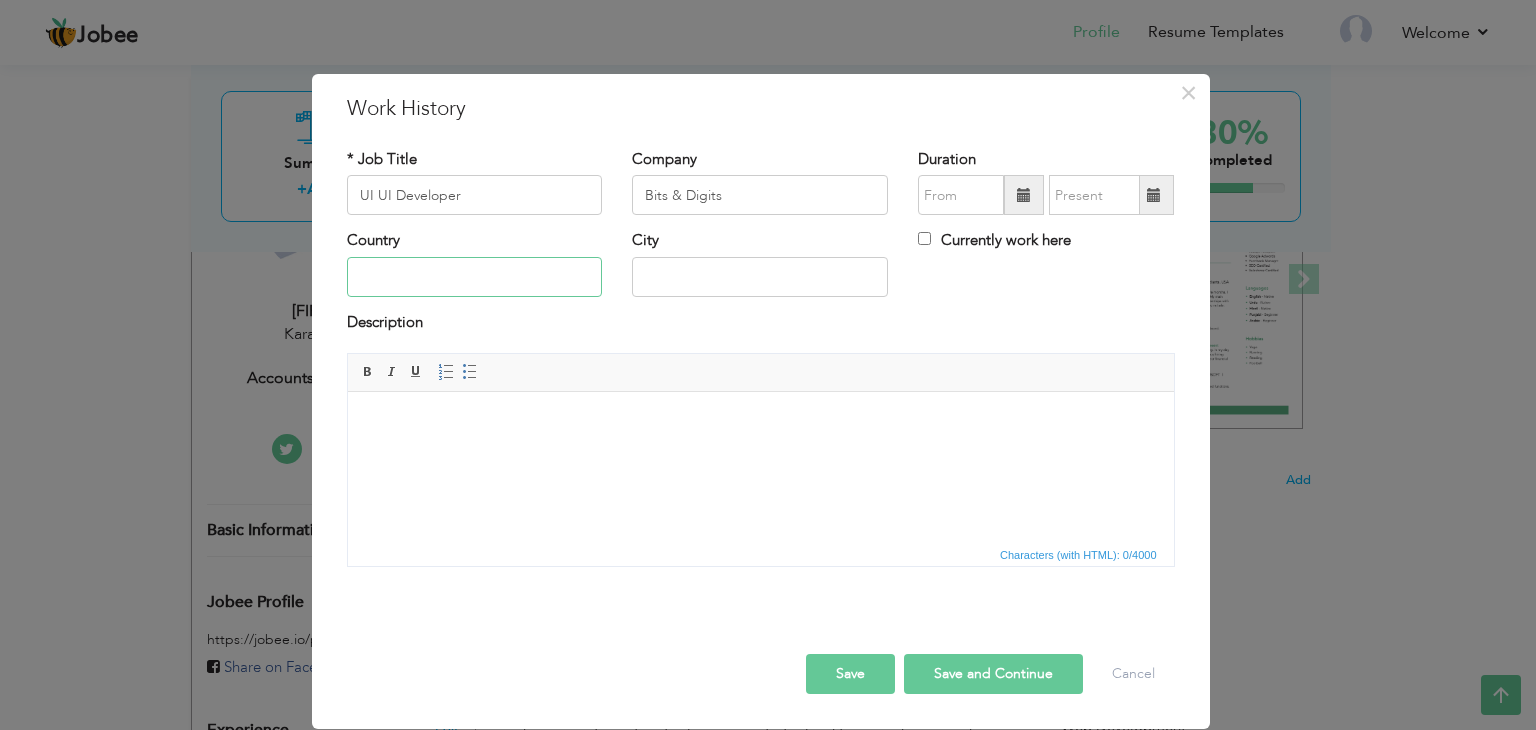 type on "Pakistan" 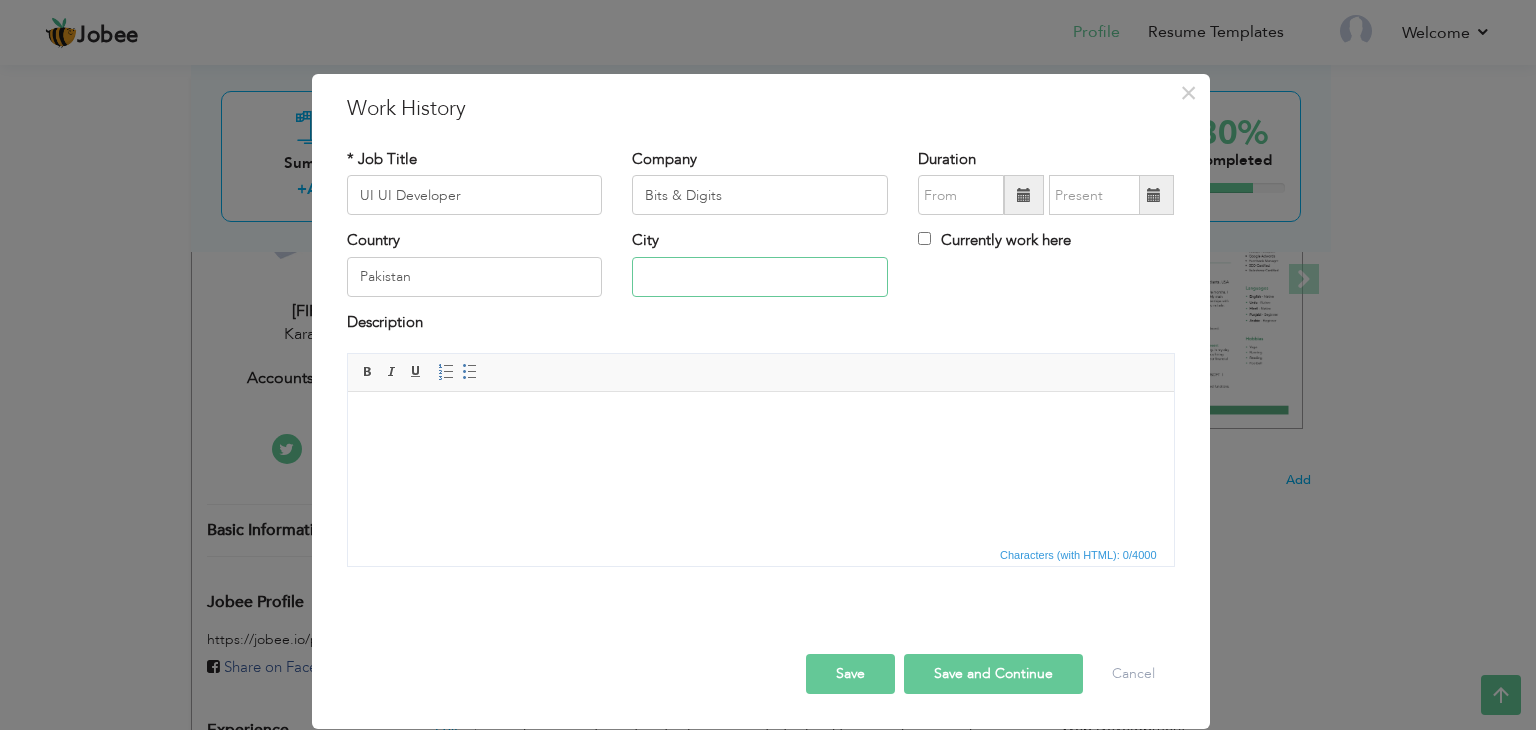 type on "Karachi" 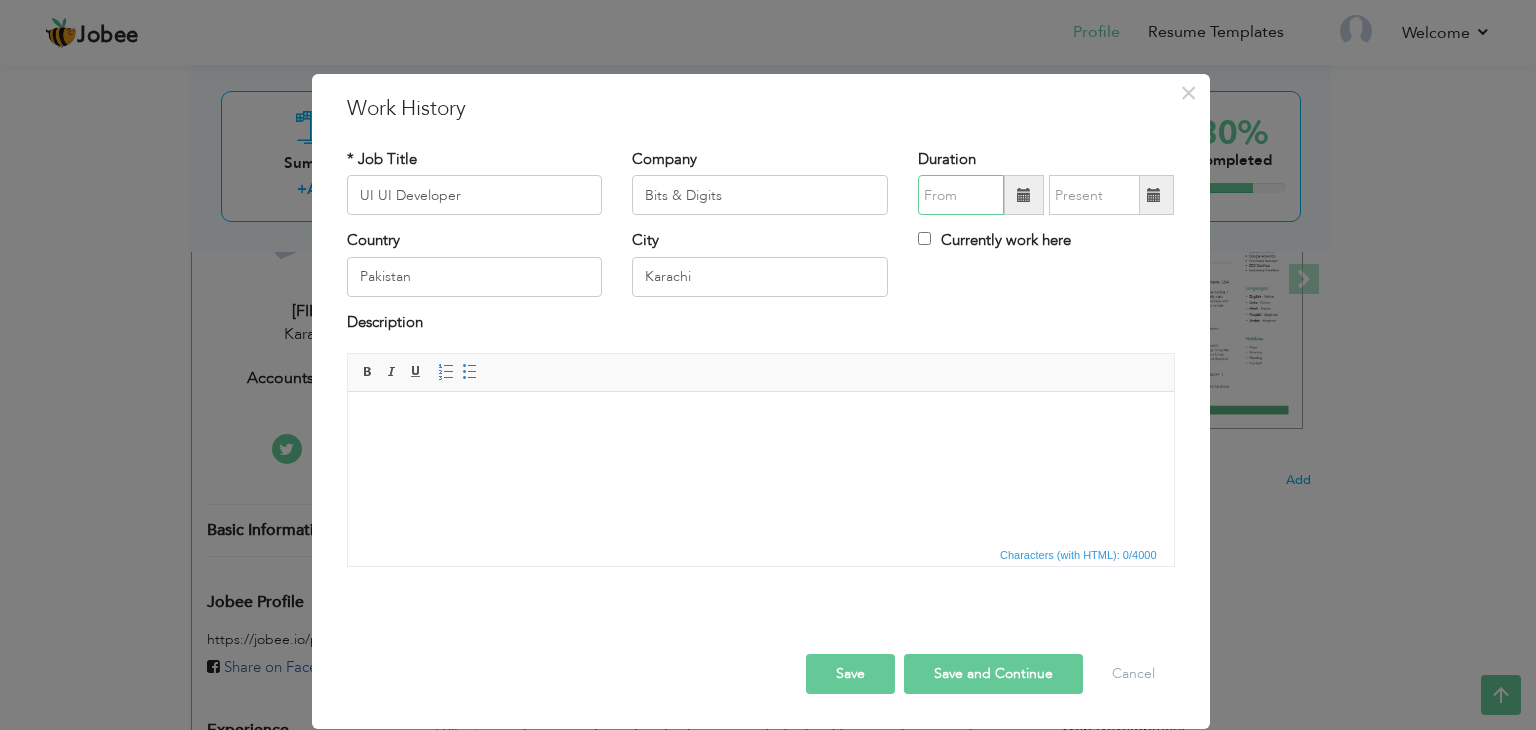 type on "08/2025" 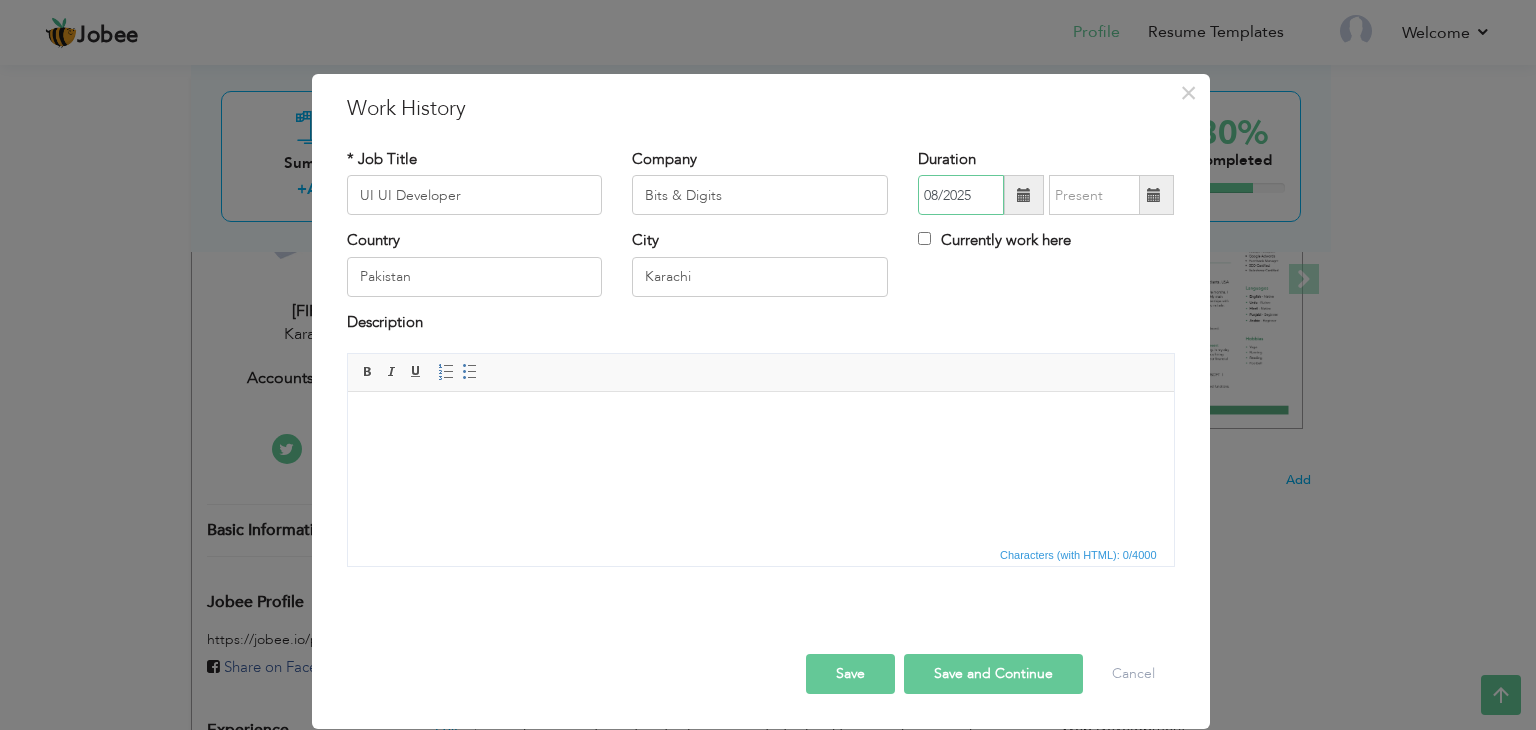 click on "08/2025" at bounding box center (961, 195) 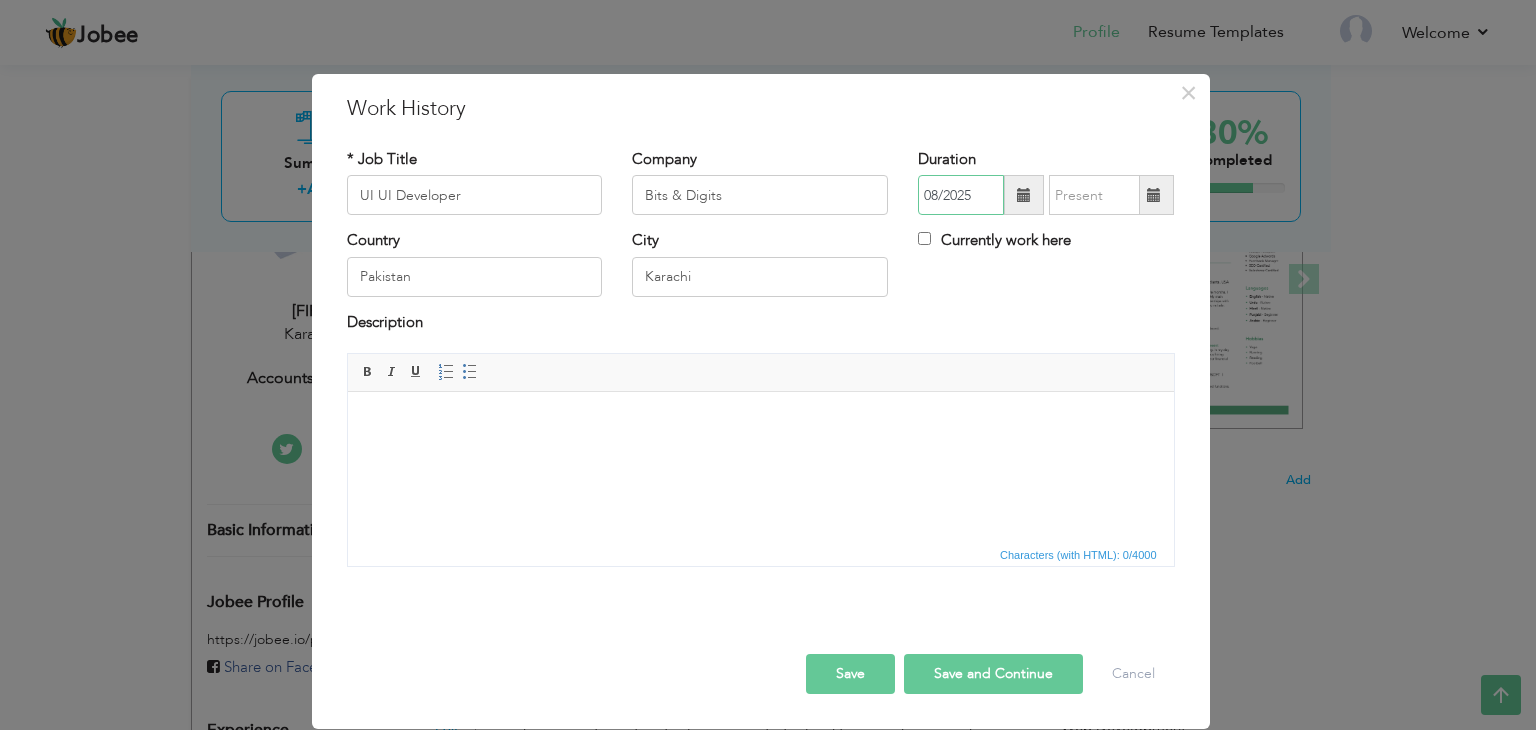 click on "08/2025" at bounding box center (961, 195) 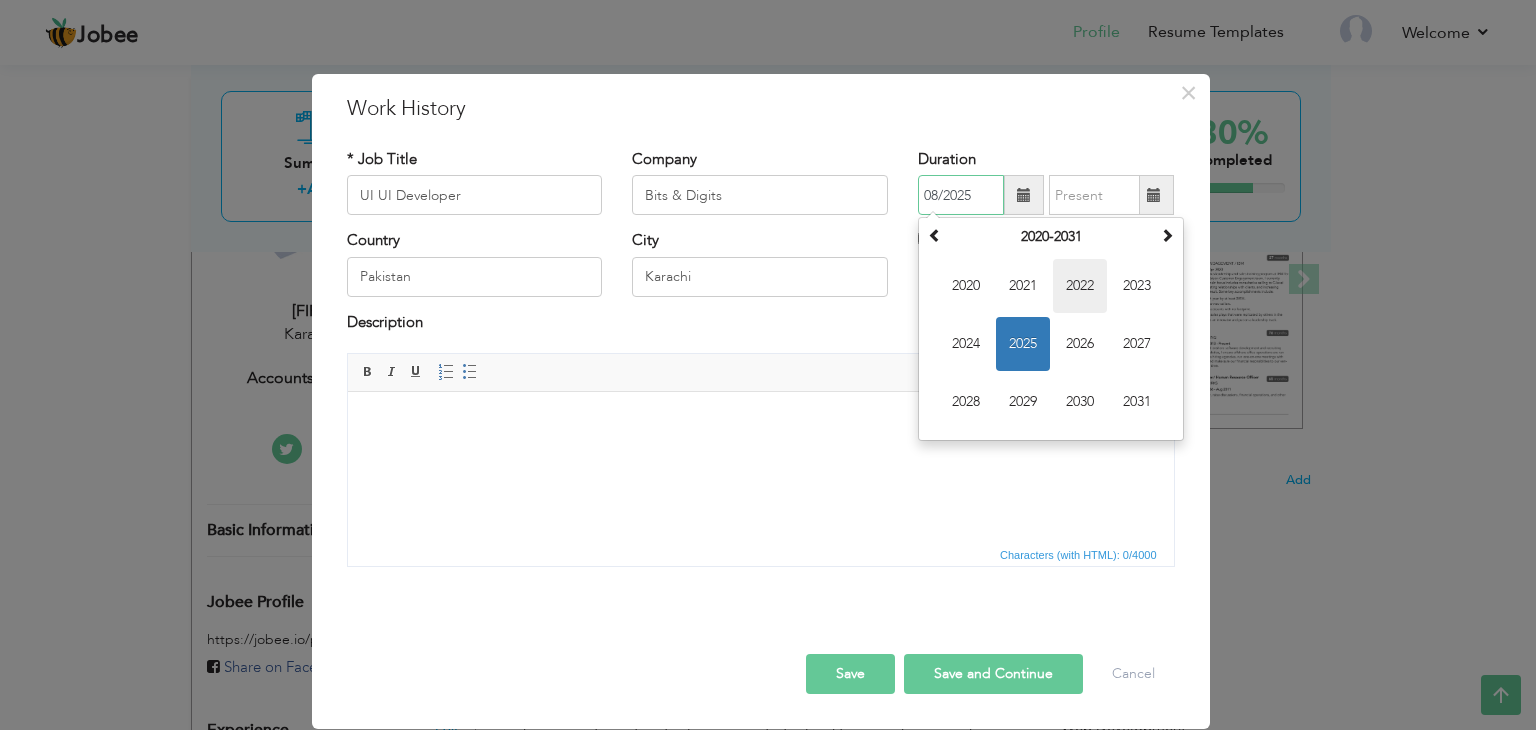 click on "2022" at bounding box center [1080, 286] 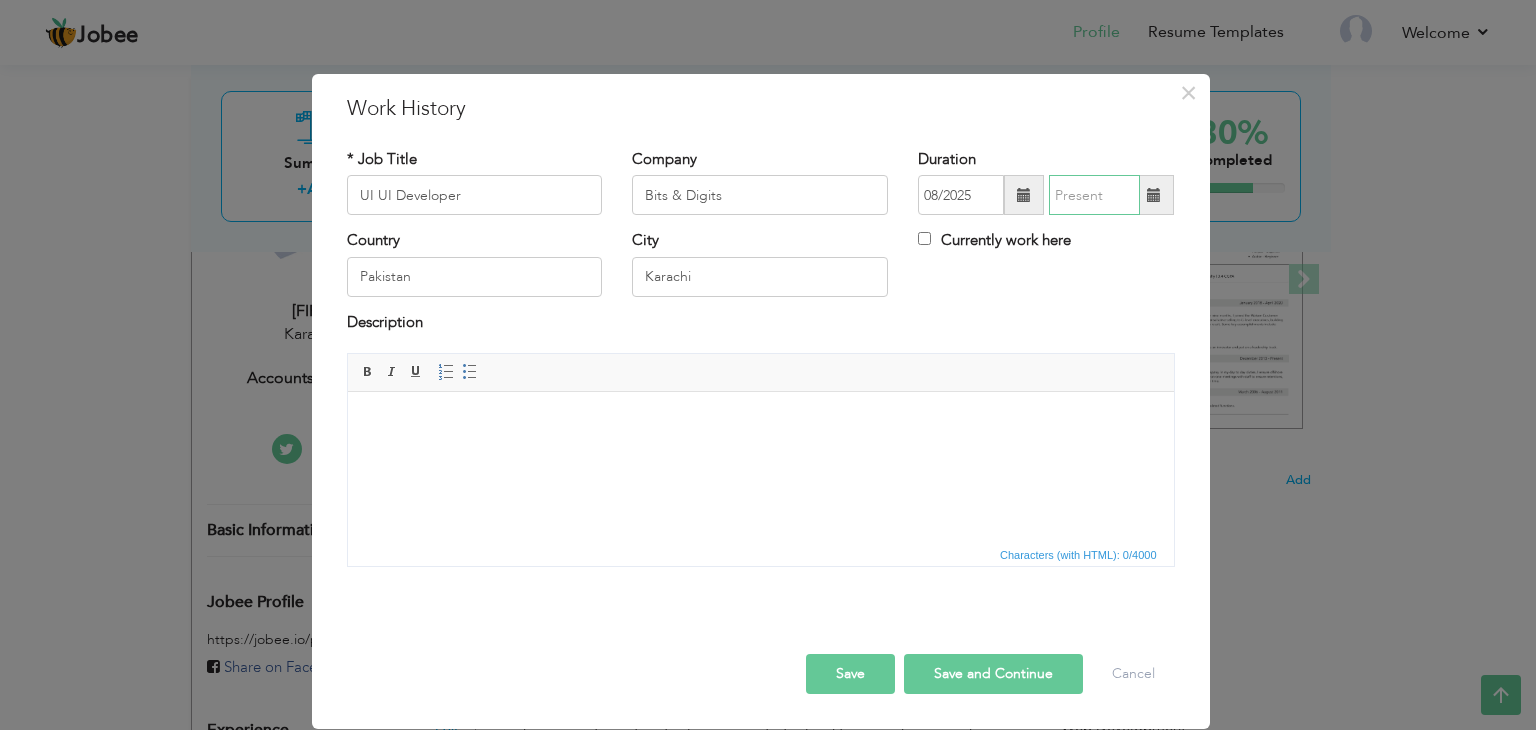 type on "08/2025" 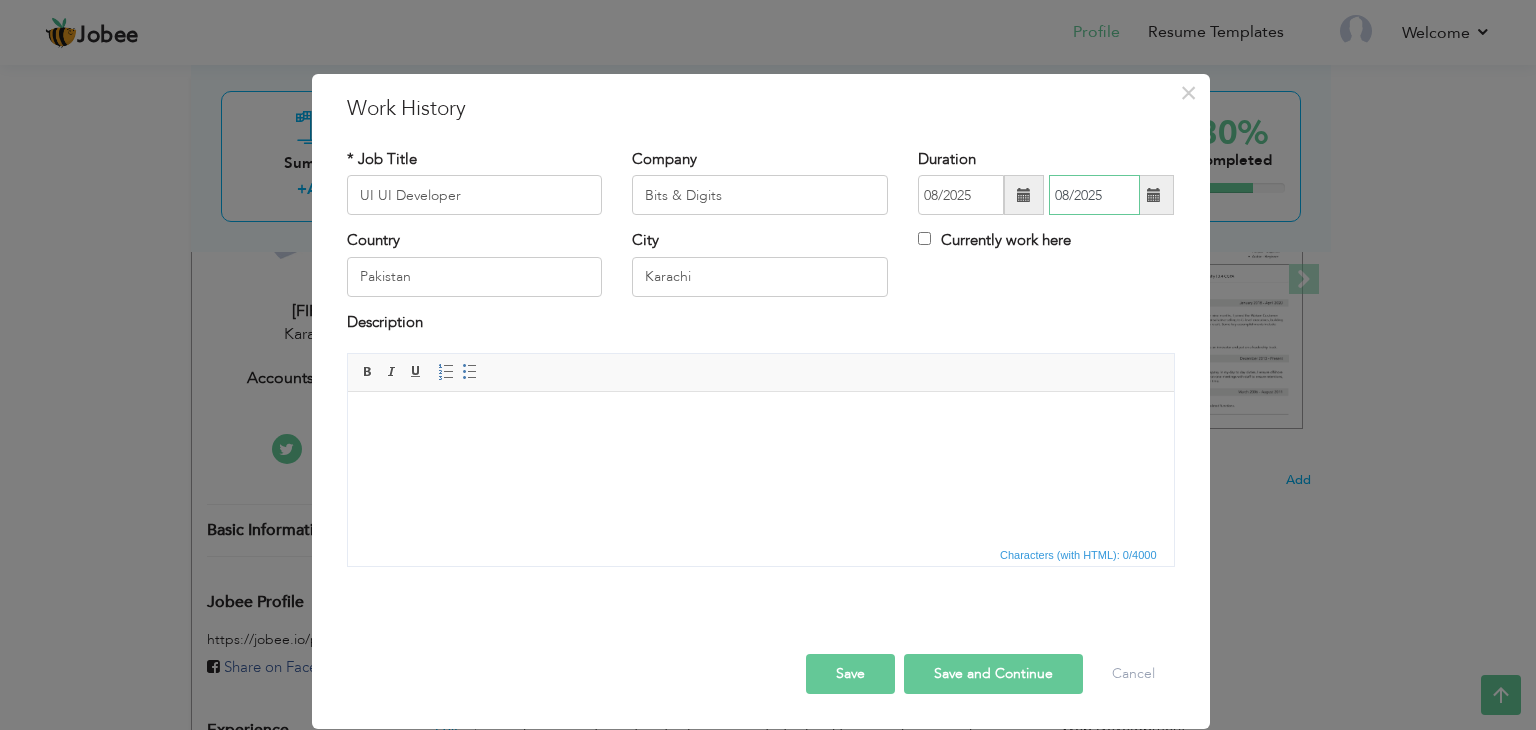 click on "08/2025" at bounding box center (1094, 195) 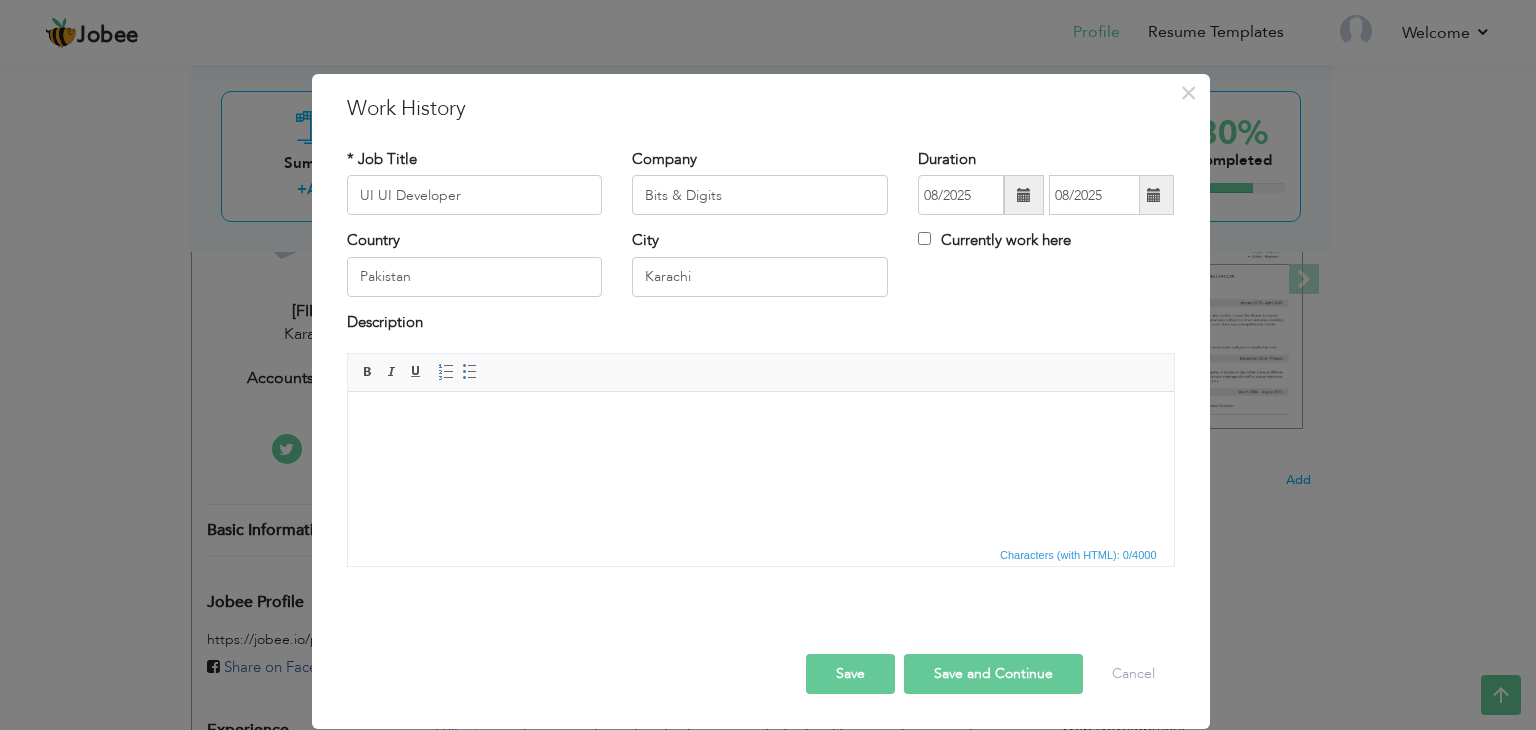 click at bounding box center [1024, 195] 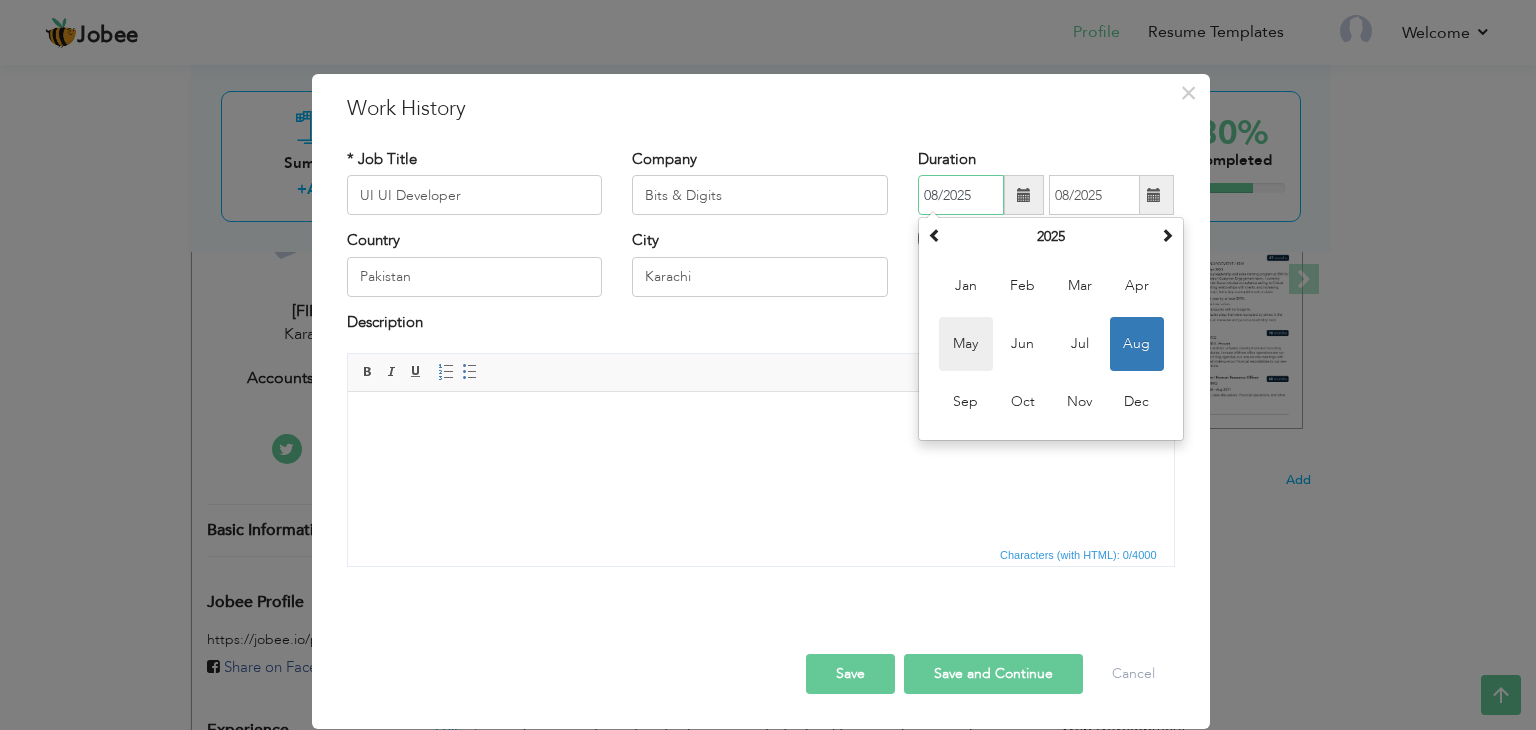 click on "May" at bounding box center [966, 344] 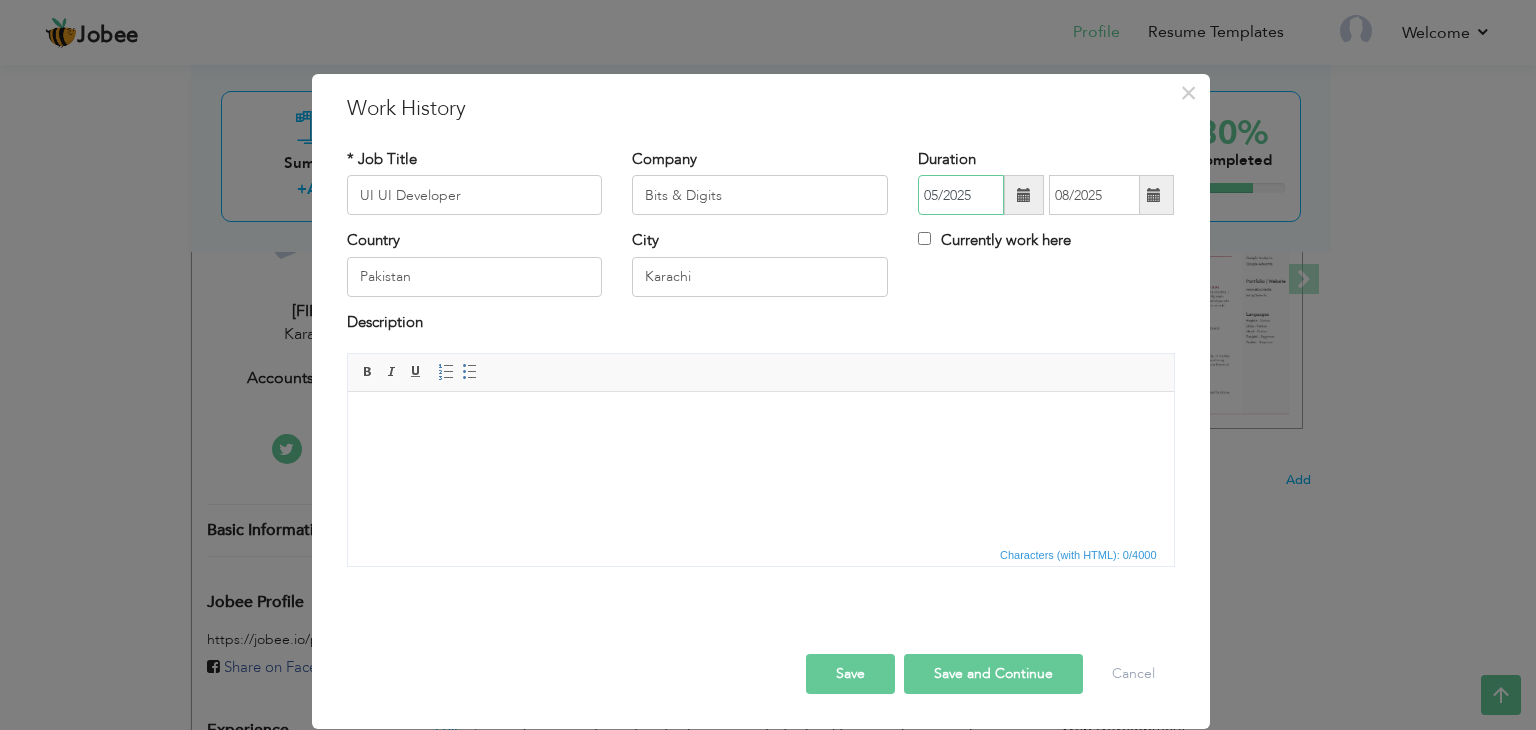 click on "05/2025" at bounding box center (961, 195) 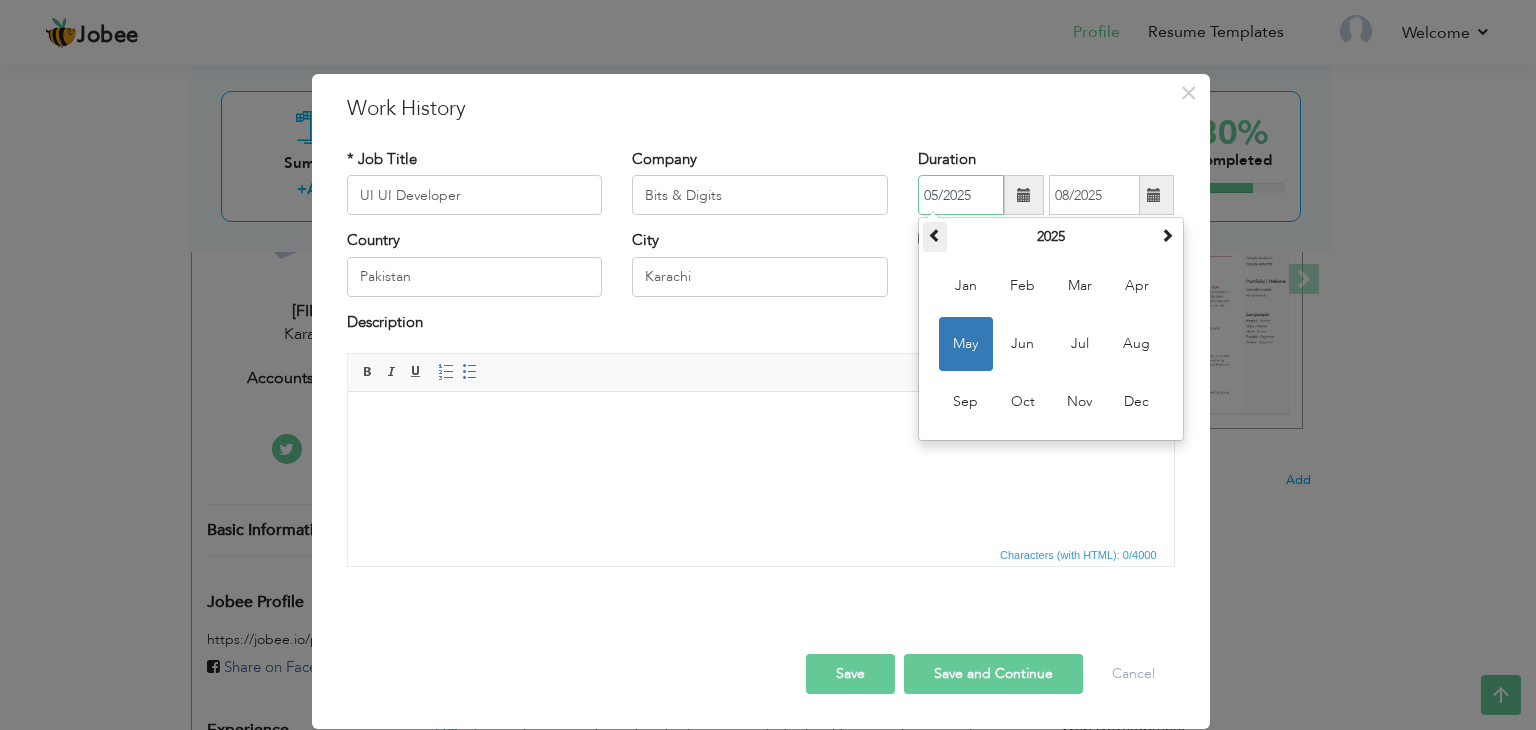 click at bounding box center (935, 237) 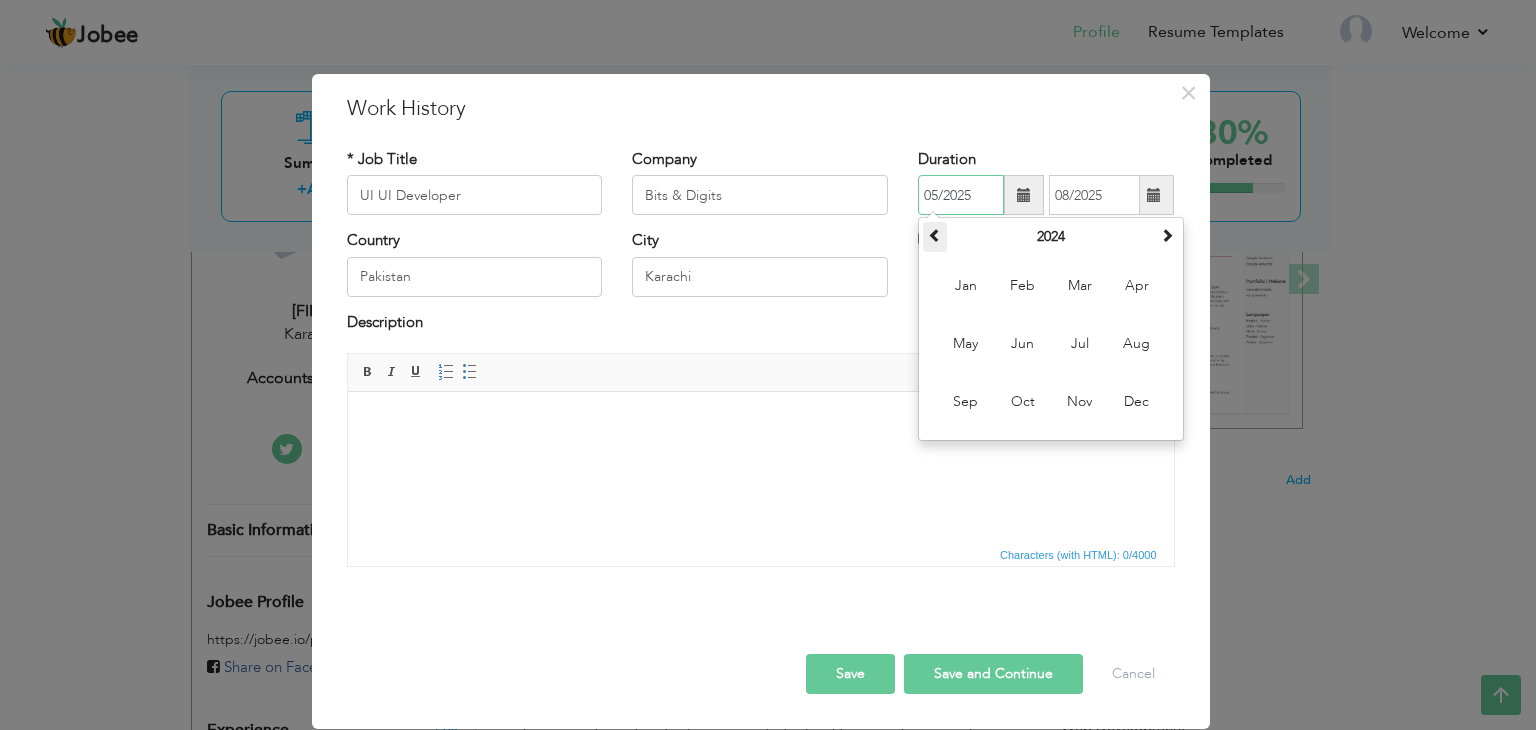 click at bounding box center [935, 237] 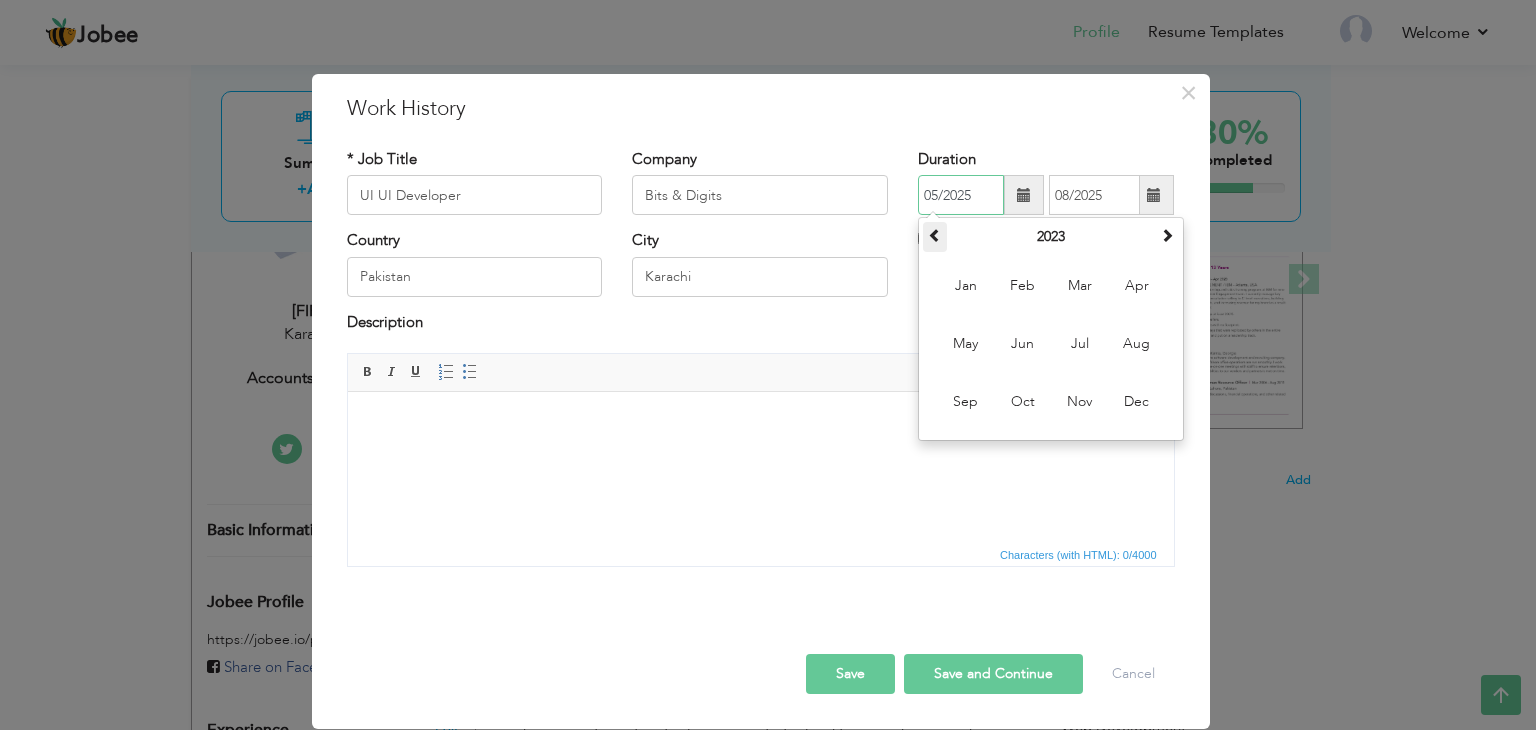 click at bounding box center (935, 237) 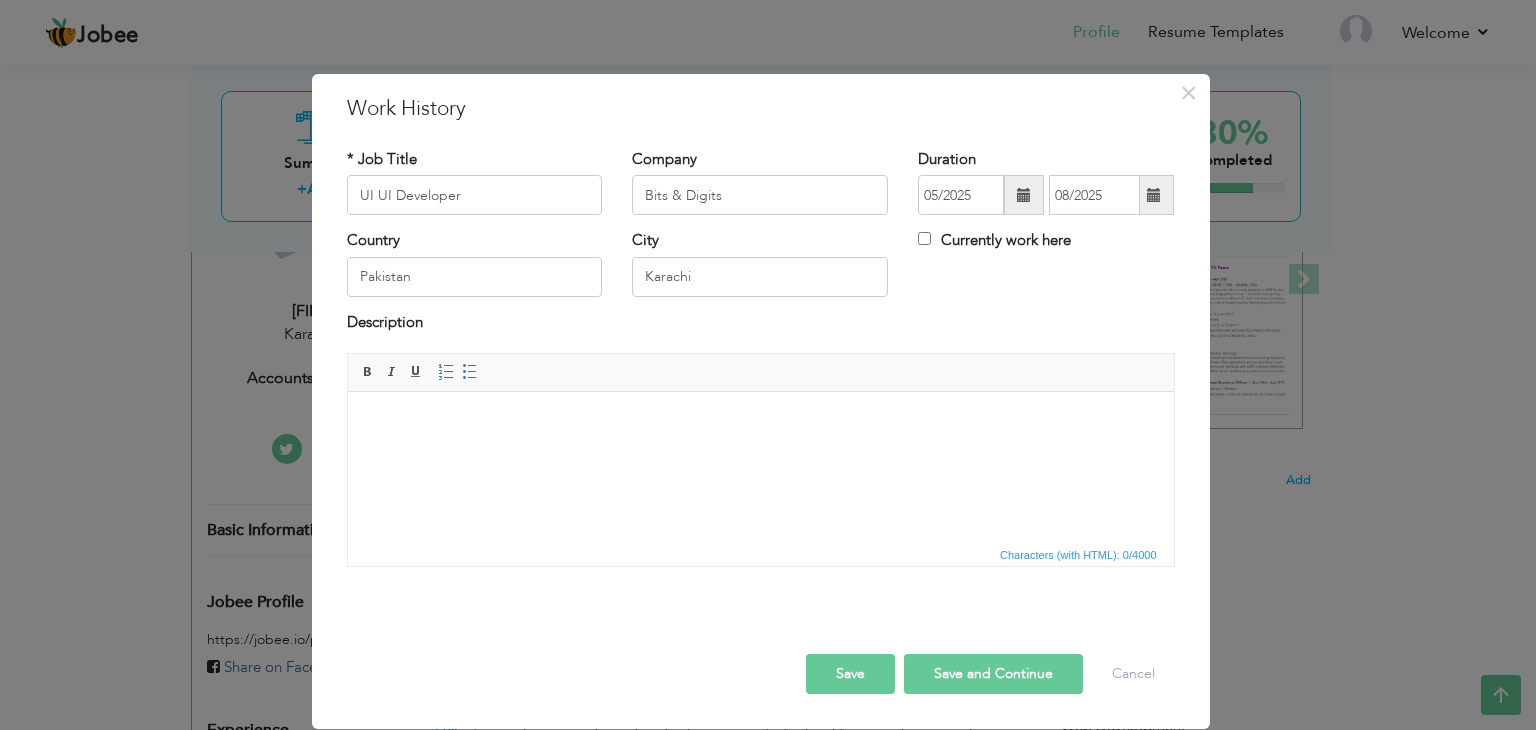 click on "City
Karachi" at bounding box center (760, 270) 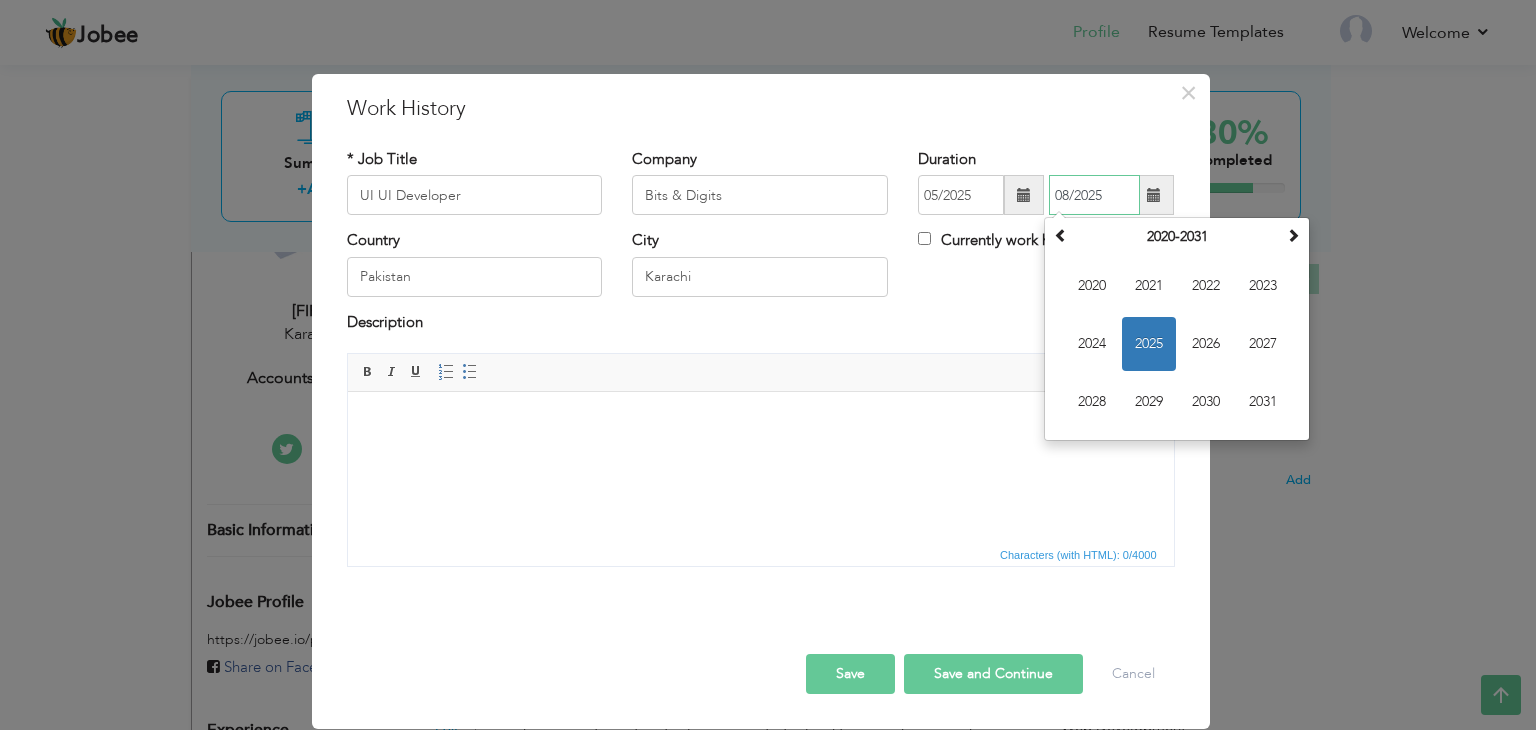 click on "08/2025" at bounding box center [1094, 195] 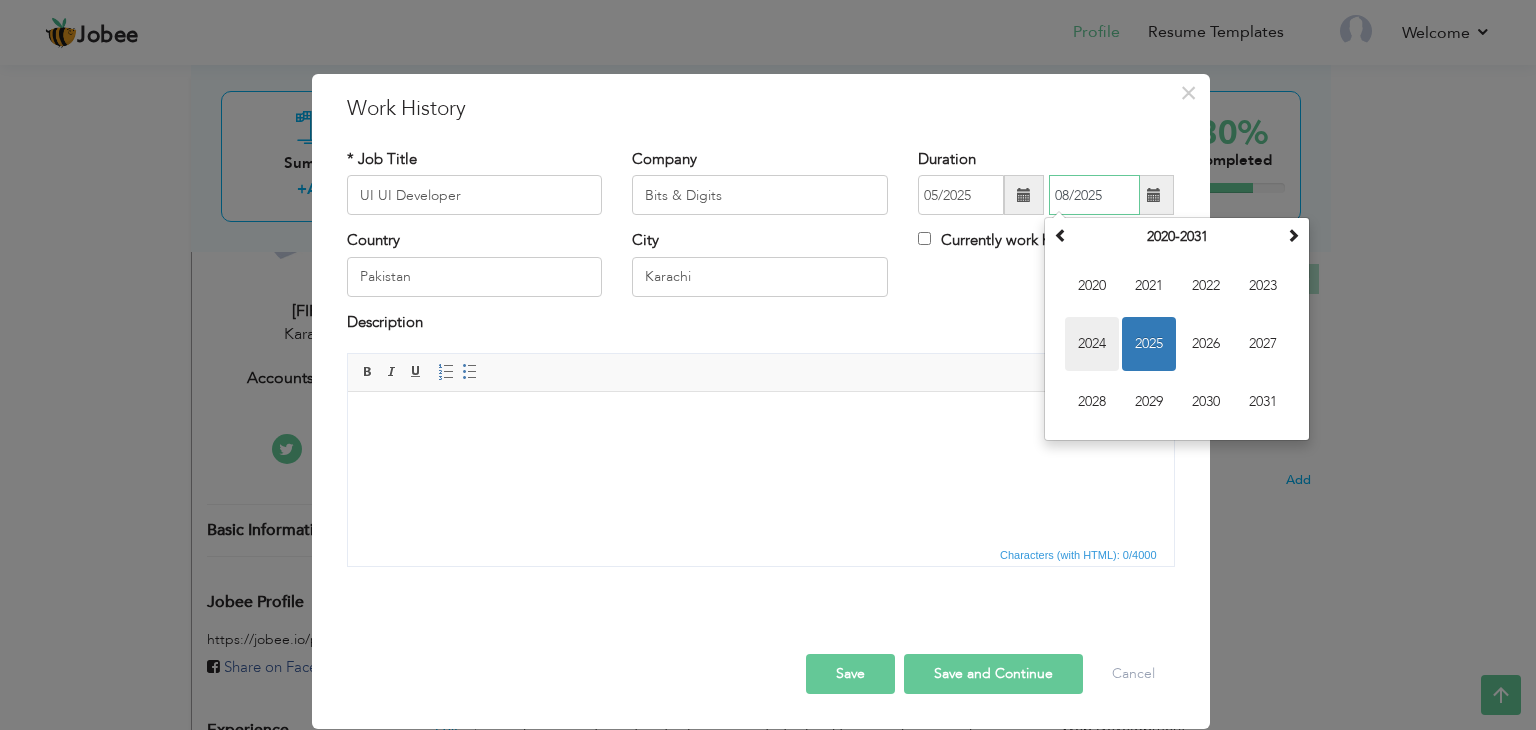 click on "2024" at bounding box center (1092, 344) 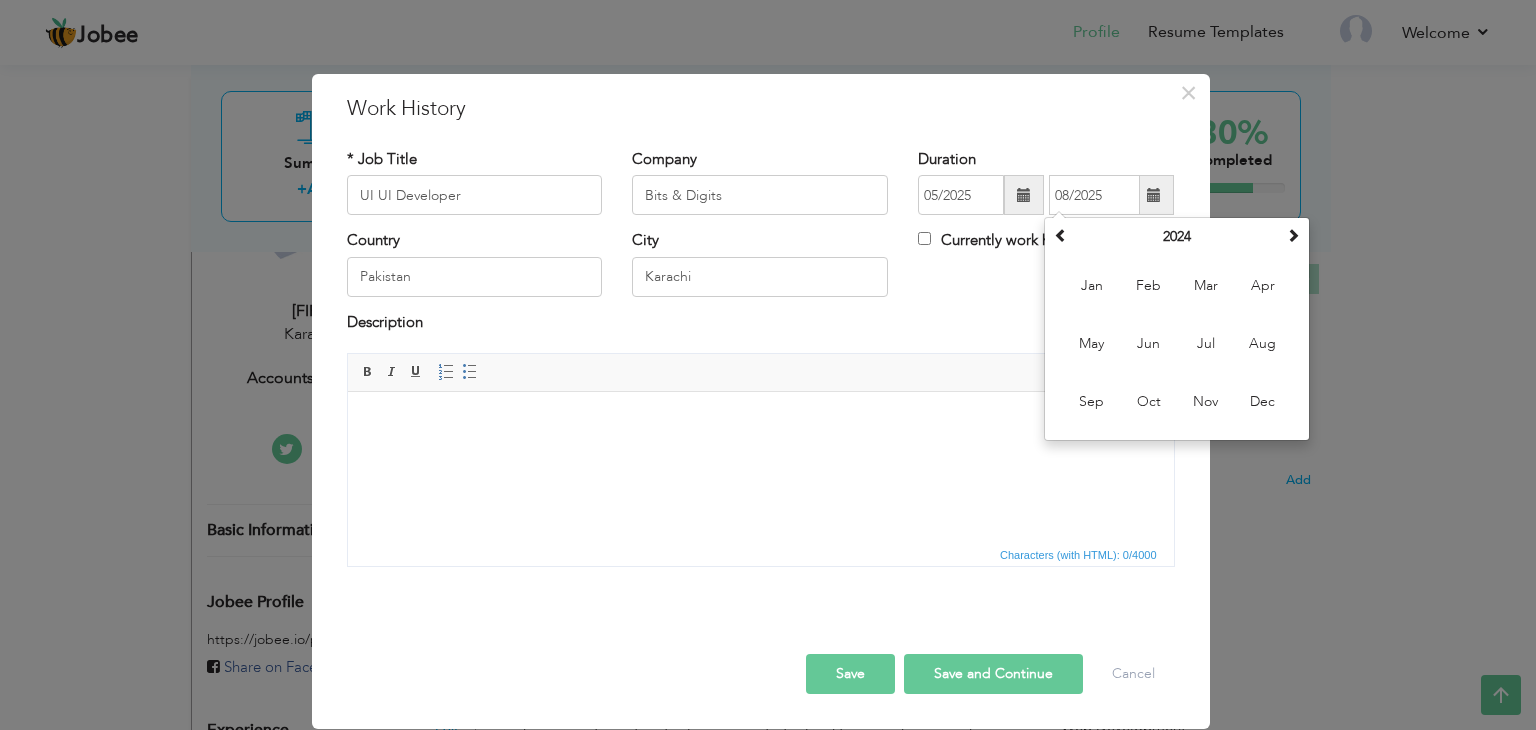 click on "Description" at bounding box center (761, 332) 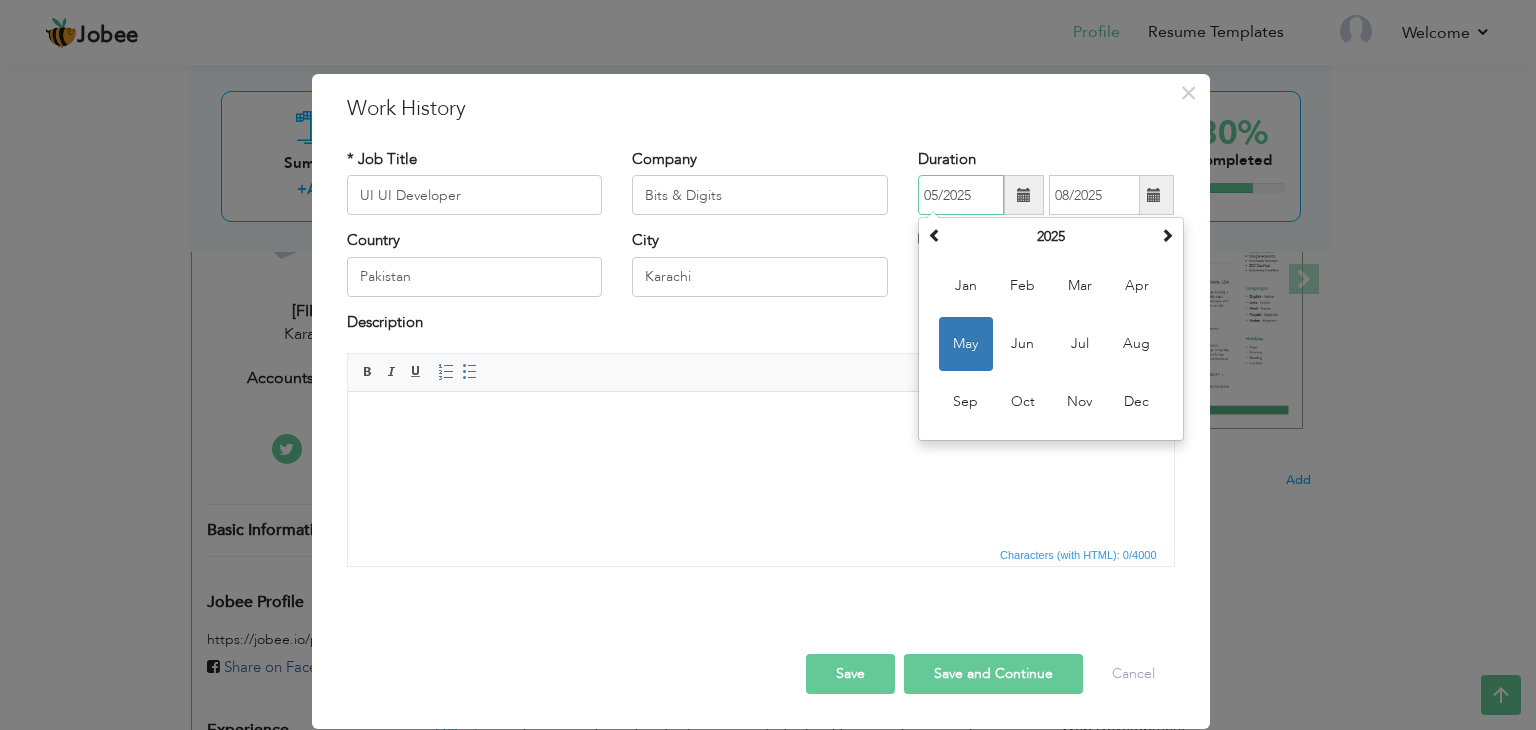 click on "05/2025" at bounding box center (961, 195) 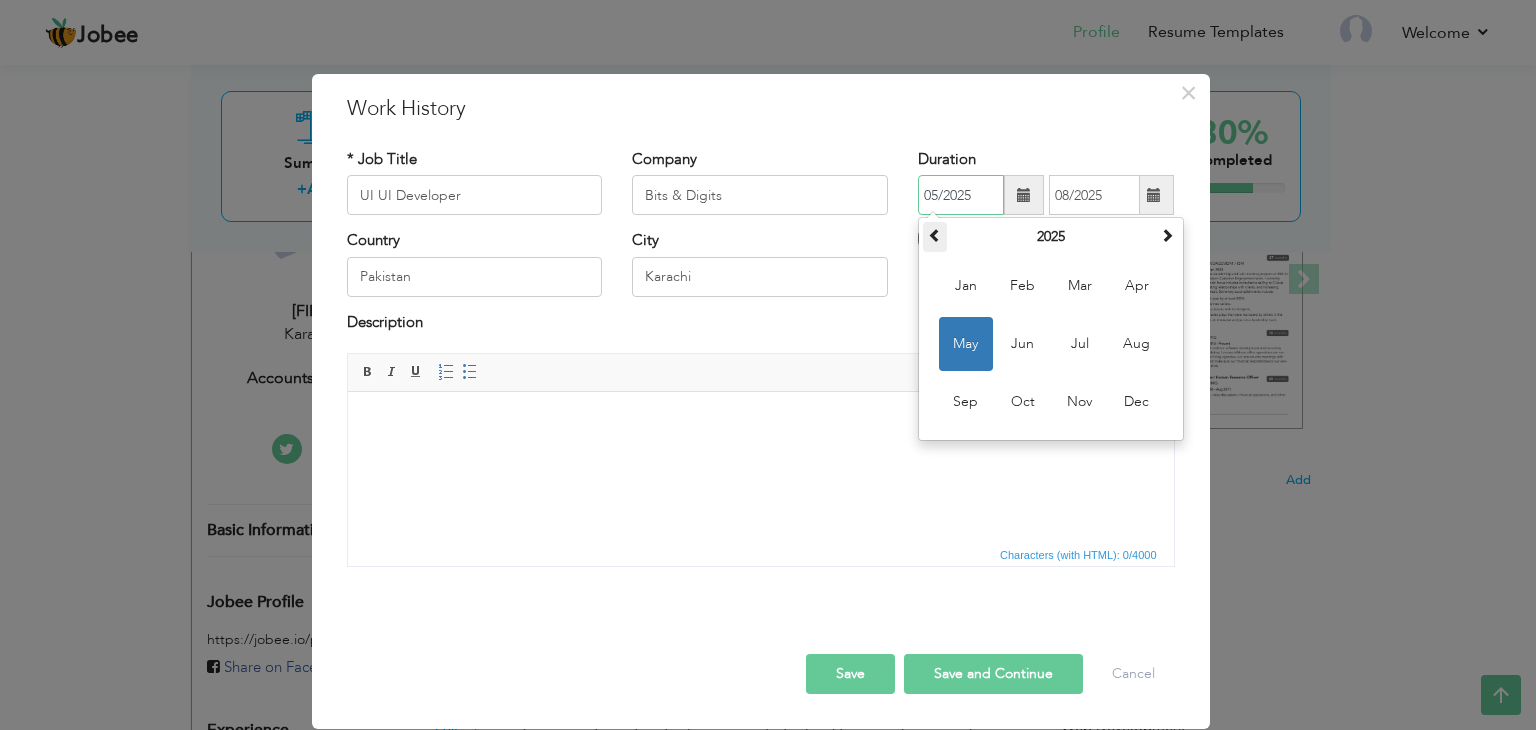 click at bounding box center [935, 235] 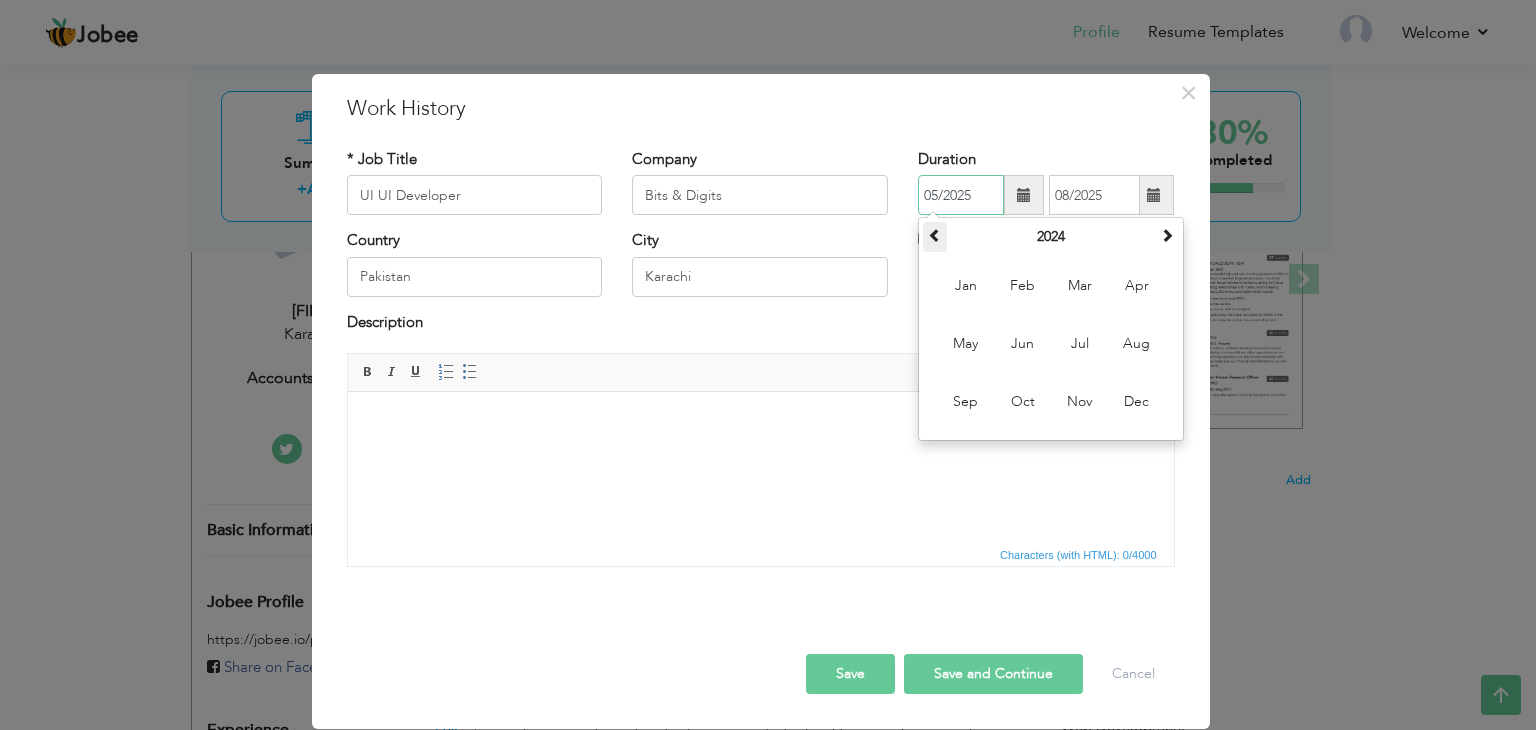 click at bounding box center (935, 235) 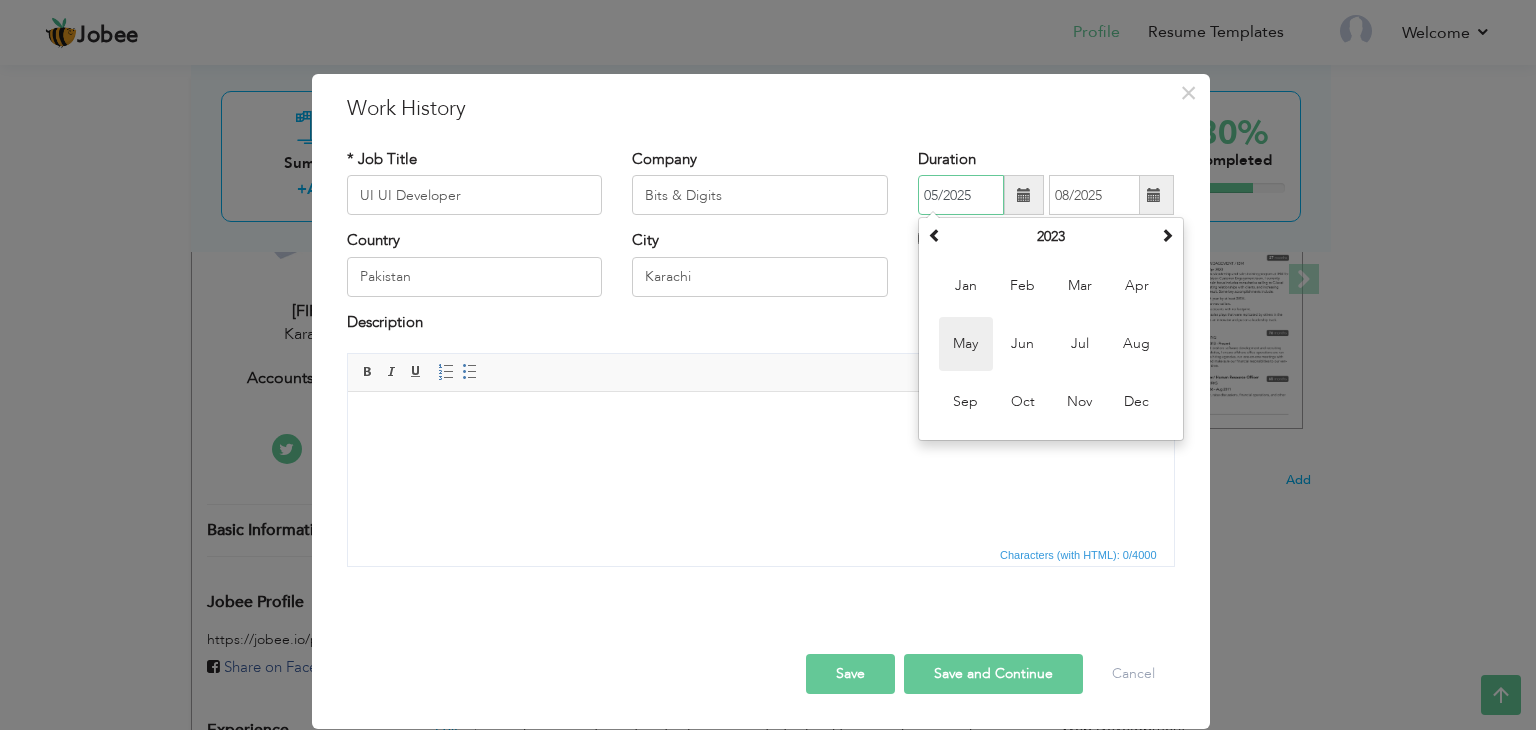 click on "May" at bounding box center [966, 344] 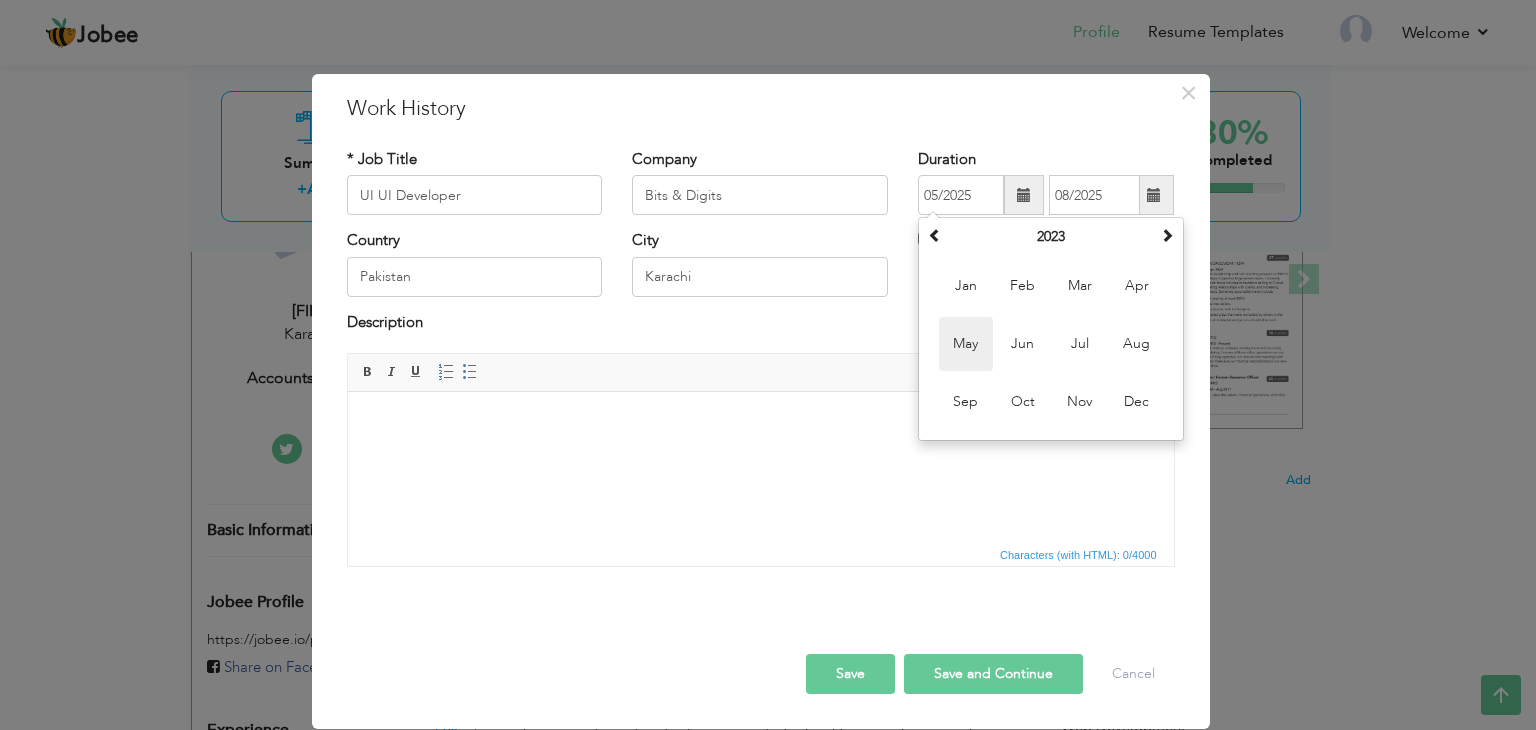 type on "05/2023" 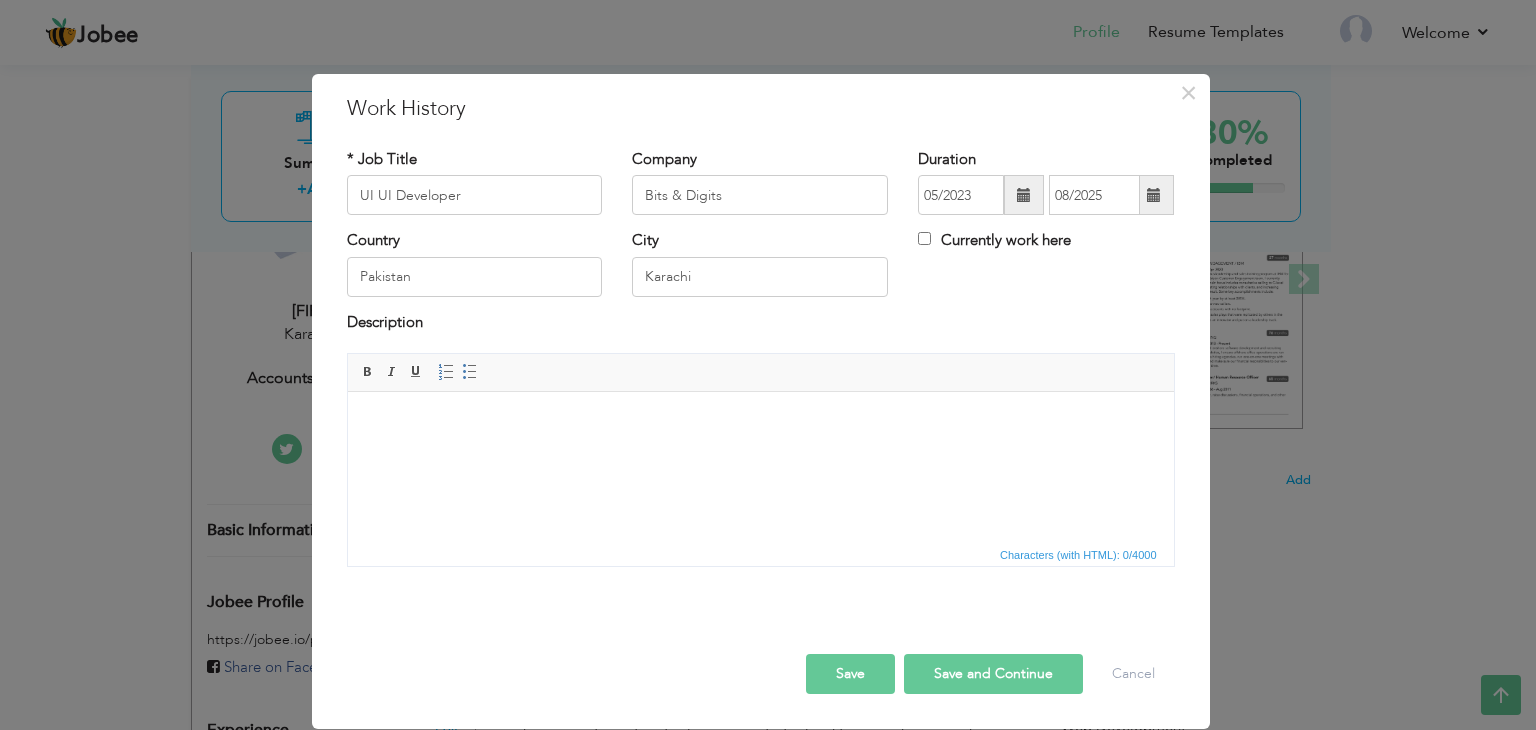 click on "Description" at bounding box center [761, 325] 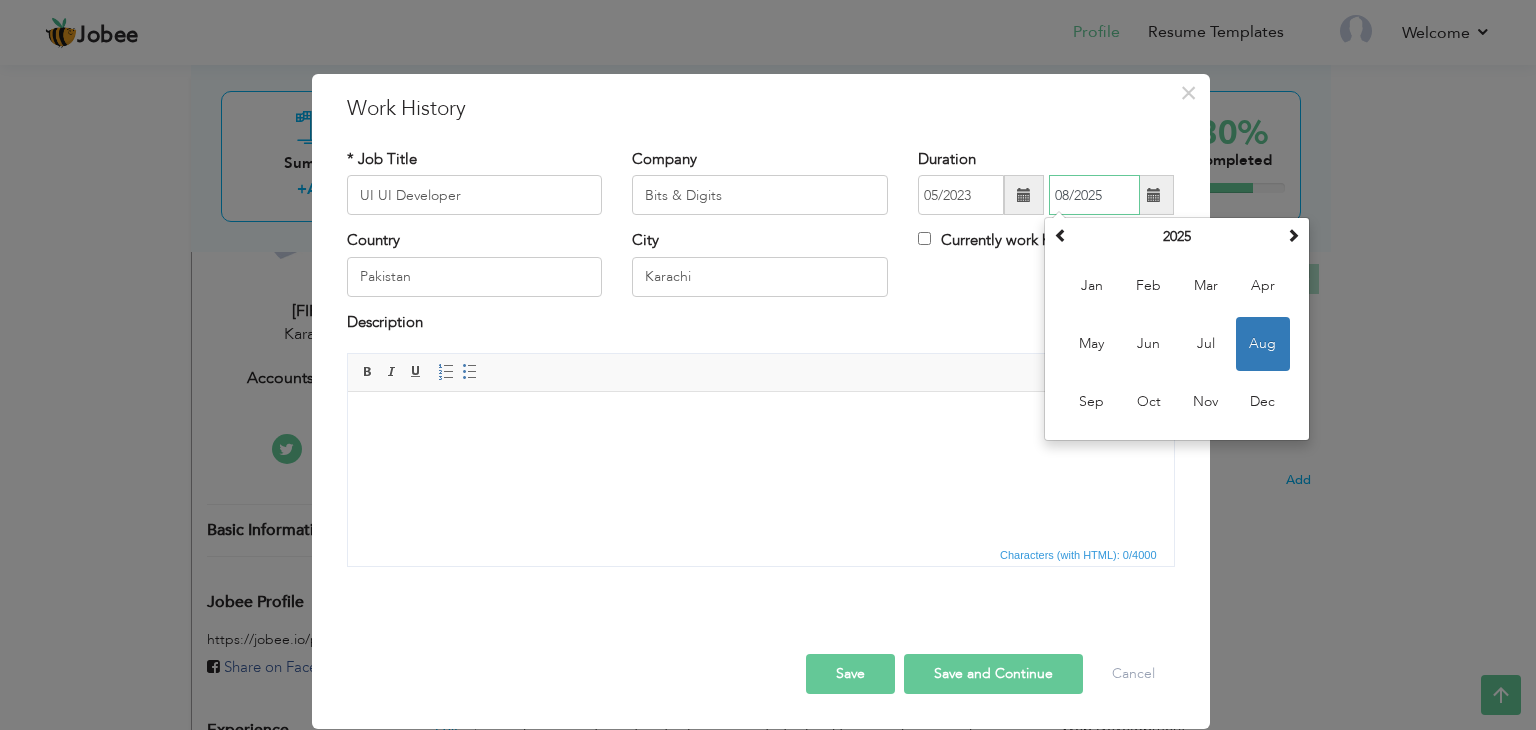 click on "08/2025" at bounding box center [1094, 195] 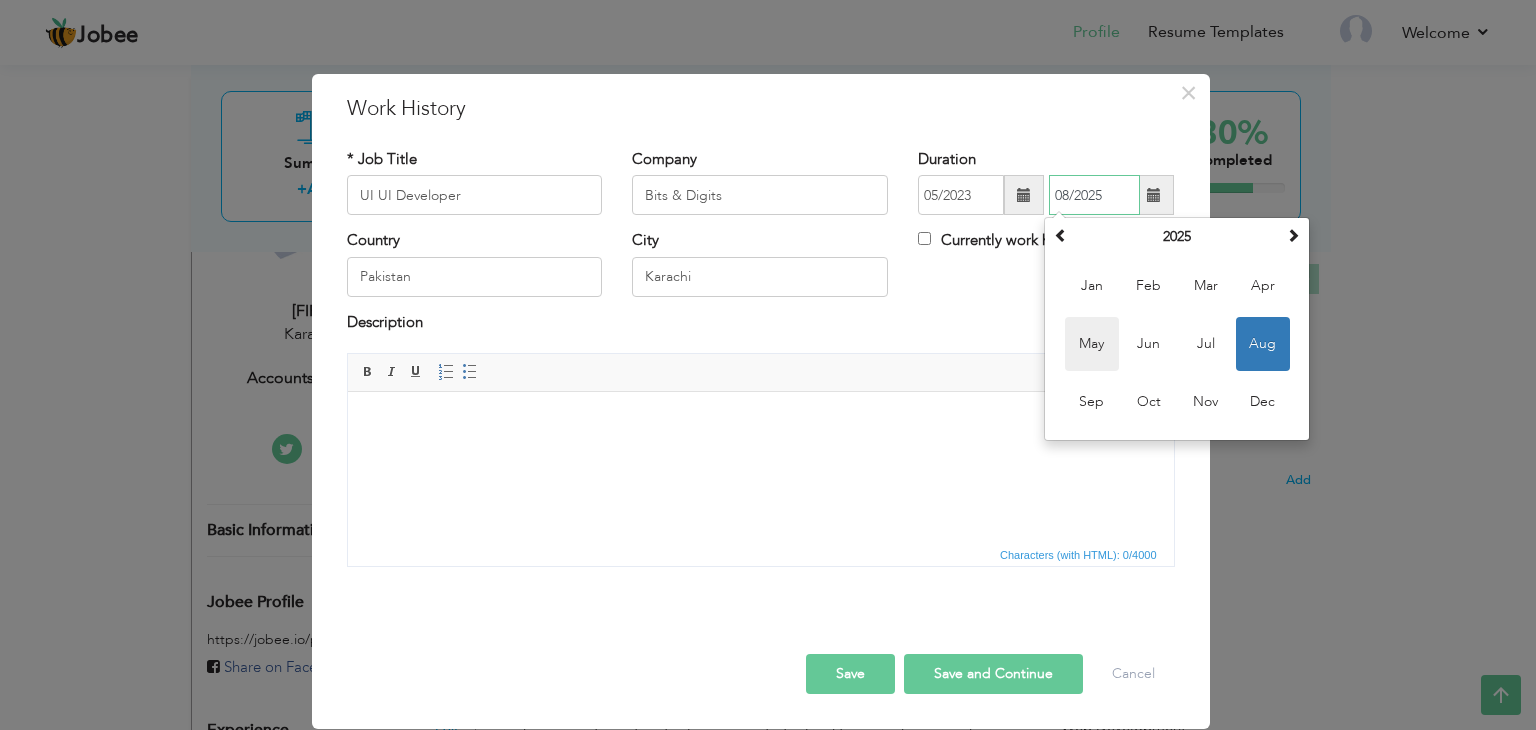 click on "Jan Feb Mar Apr May Jun Jul Aug Sep Oct Nov Dec" at bounding box center (1177, 344) 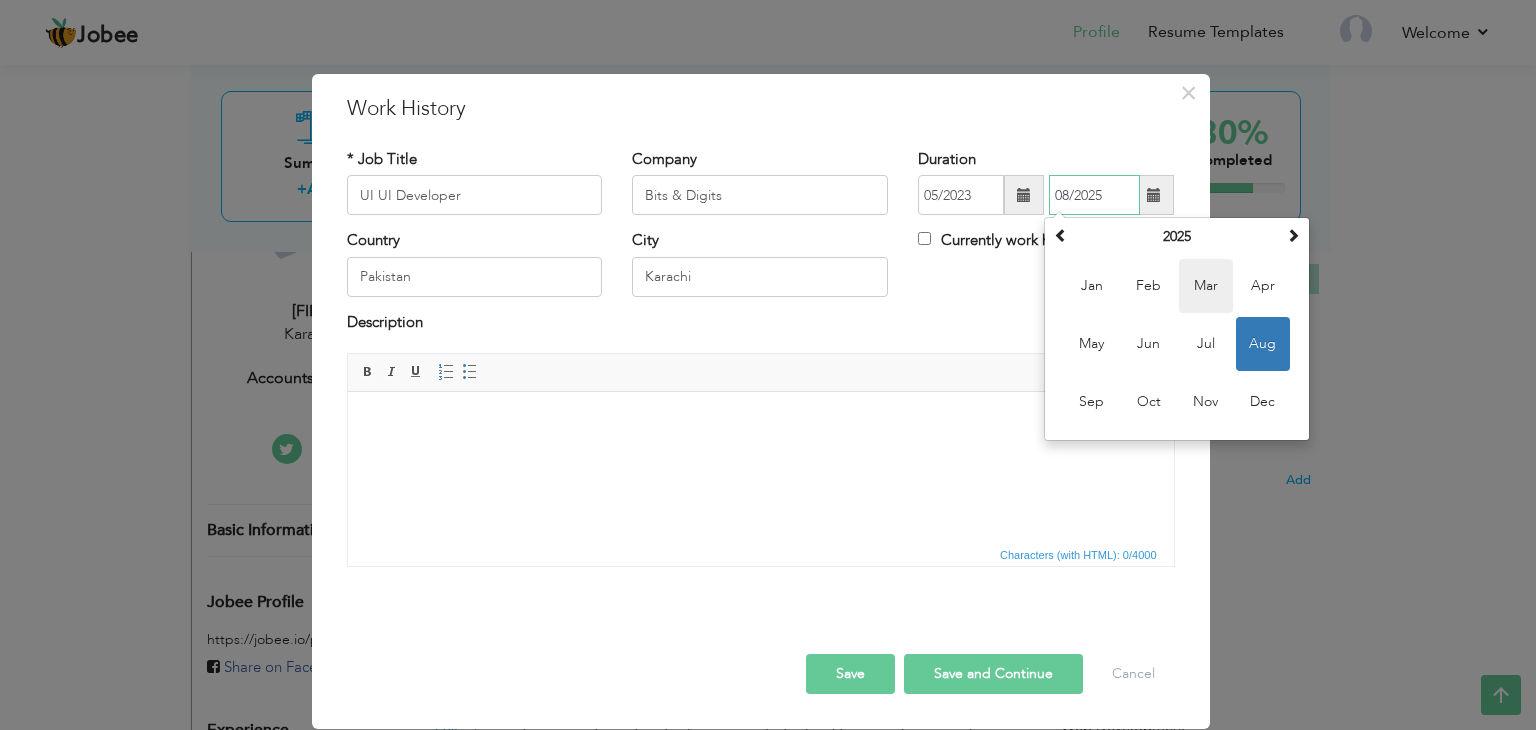 drag, startPoint x: 1106, startPoint y: 341, endPoint x: 1200, endPoint y: 294, distance: 105.09519 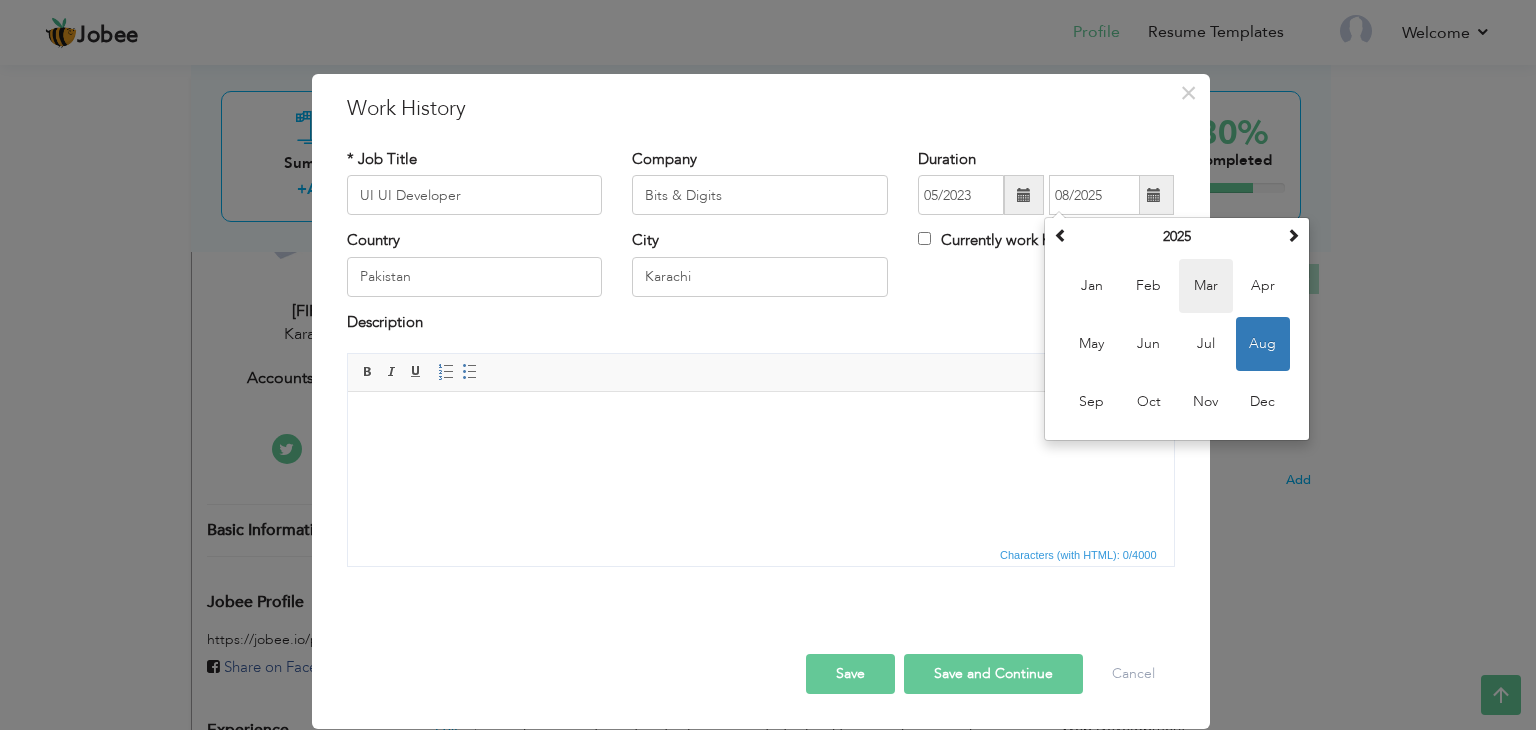 type on "03/2025" 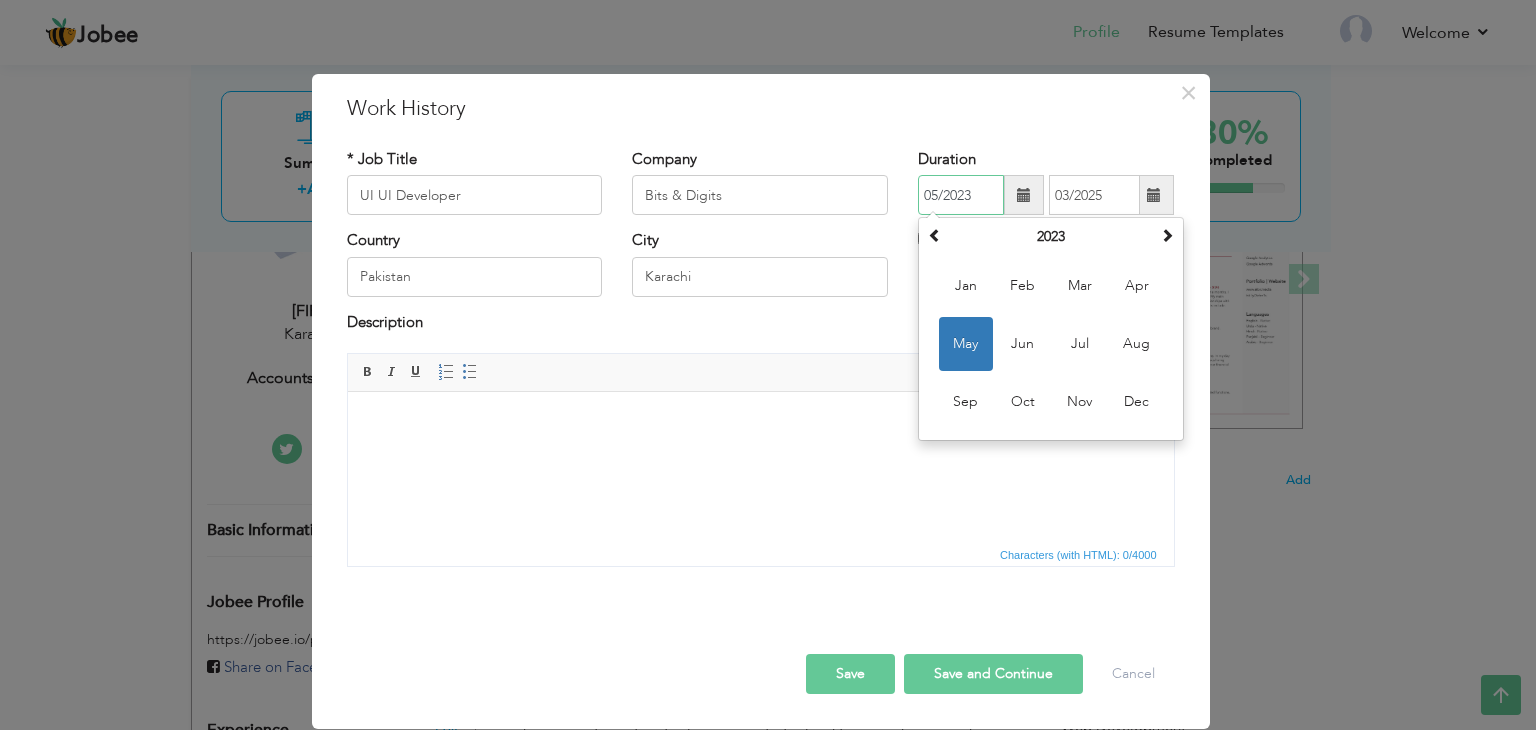 click on "05/2023" at bounding box center (961, 195) 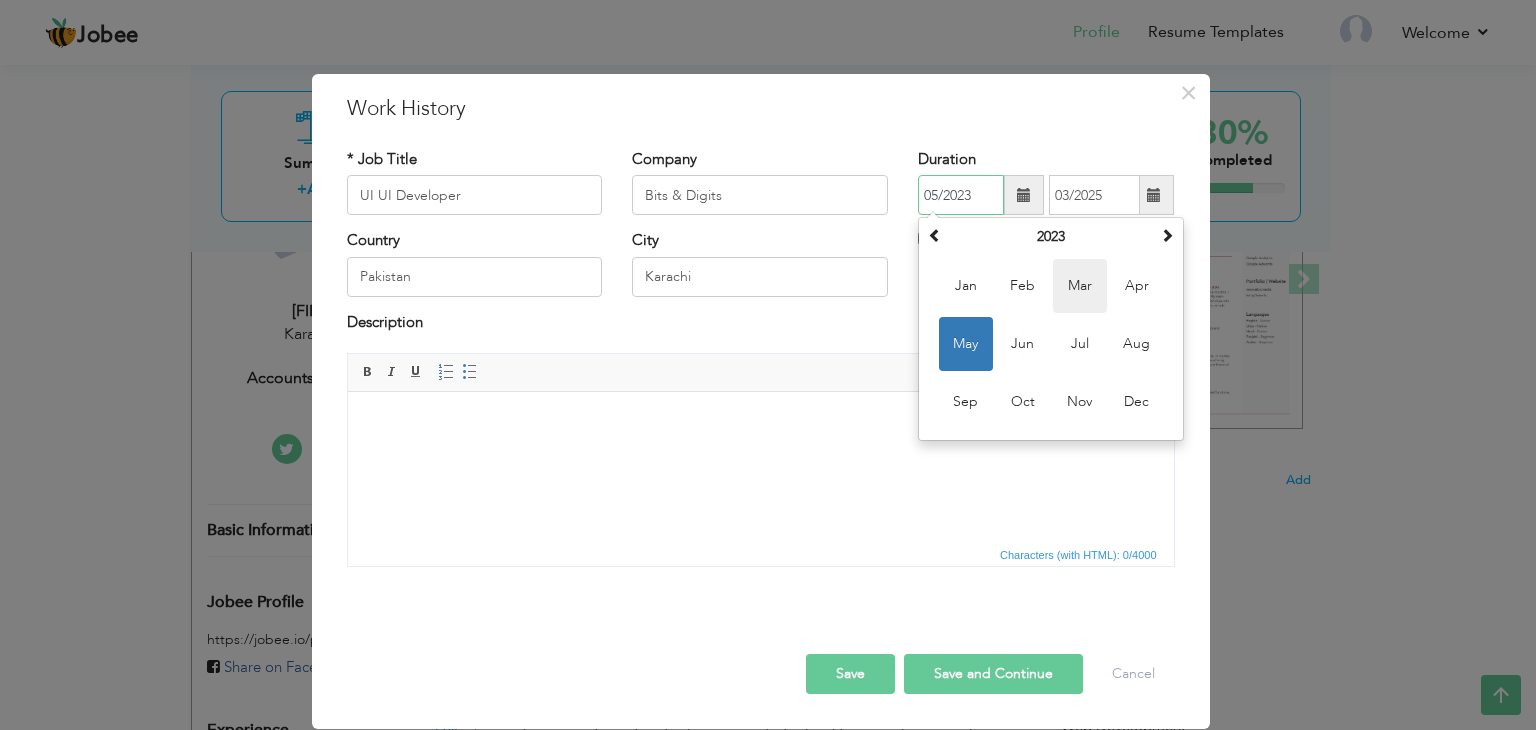 click on "Mar" at bounding box center [1080, 286] 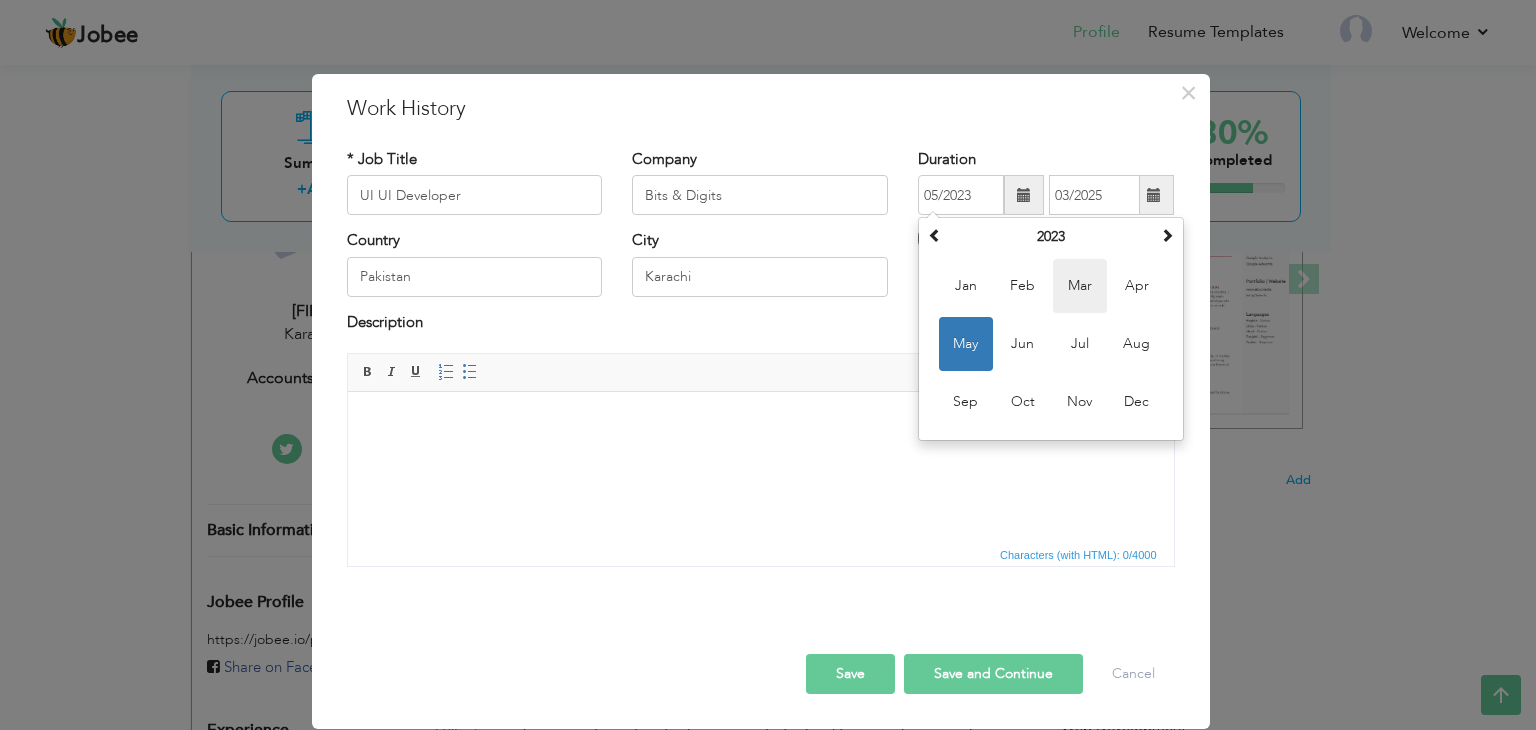 type on "03/2023" 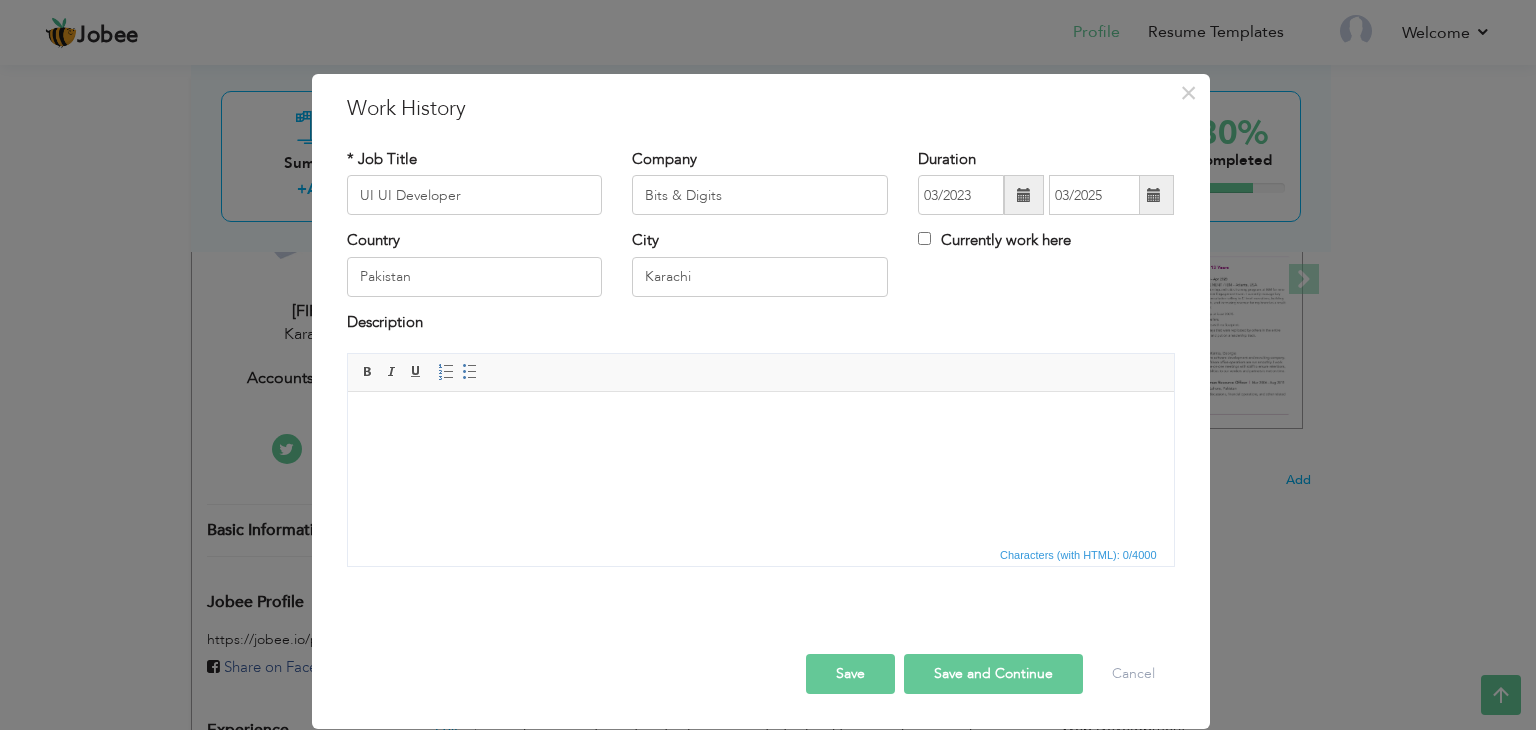 click on "Country
Pakistan
City
Karachi
Currently work here" at bounding box center [761, 270] 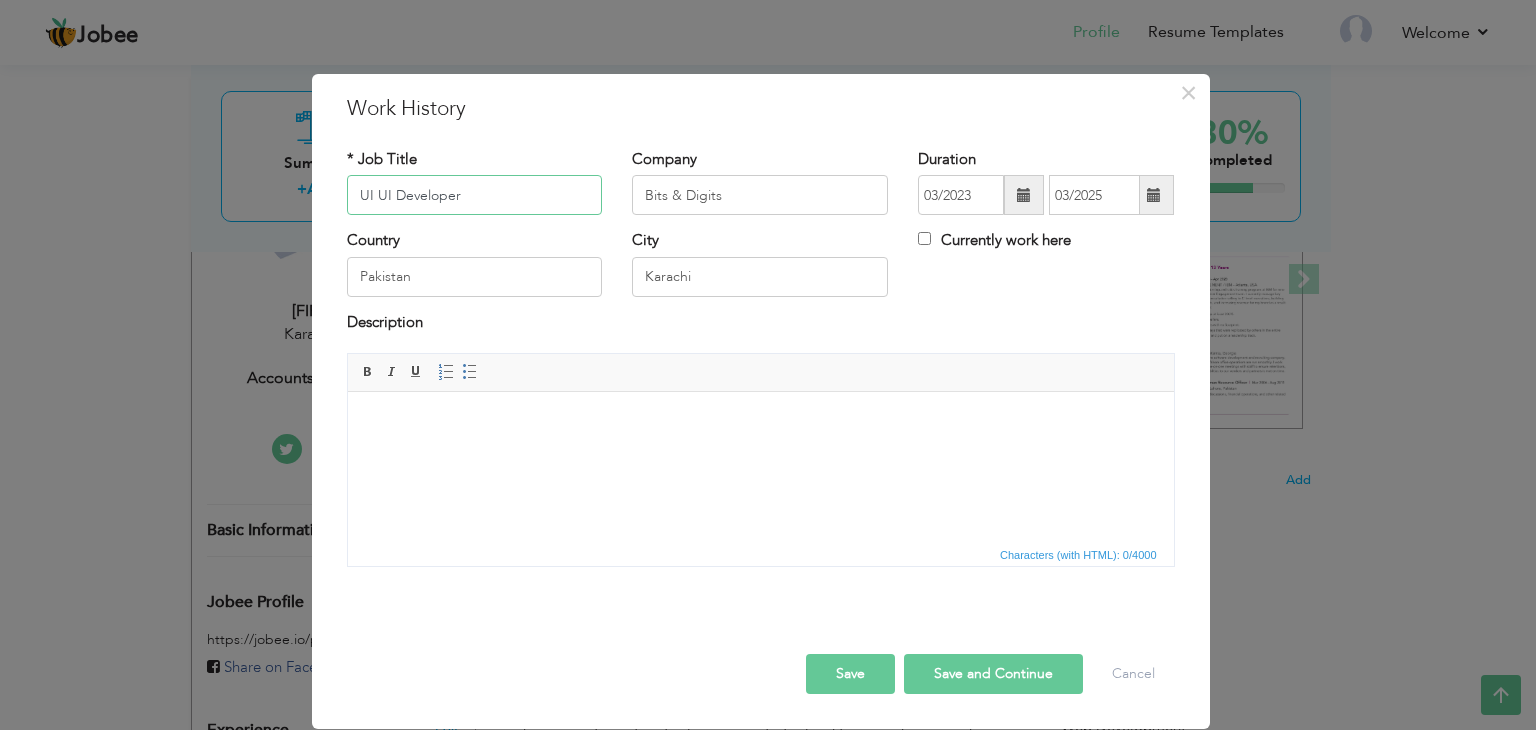 click on "UI UI Developer" at bounding box center [475, 195] 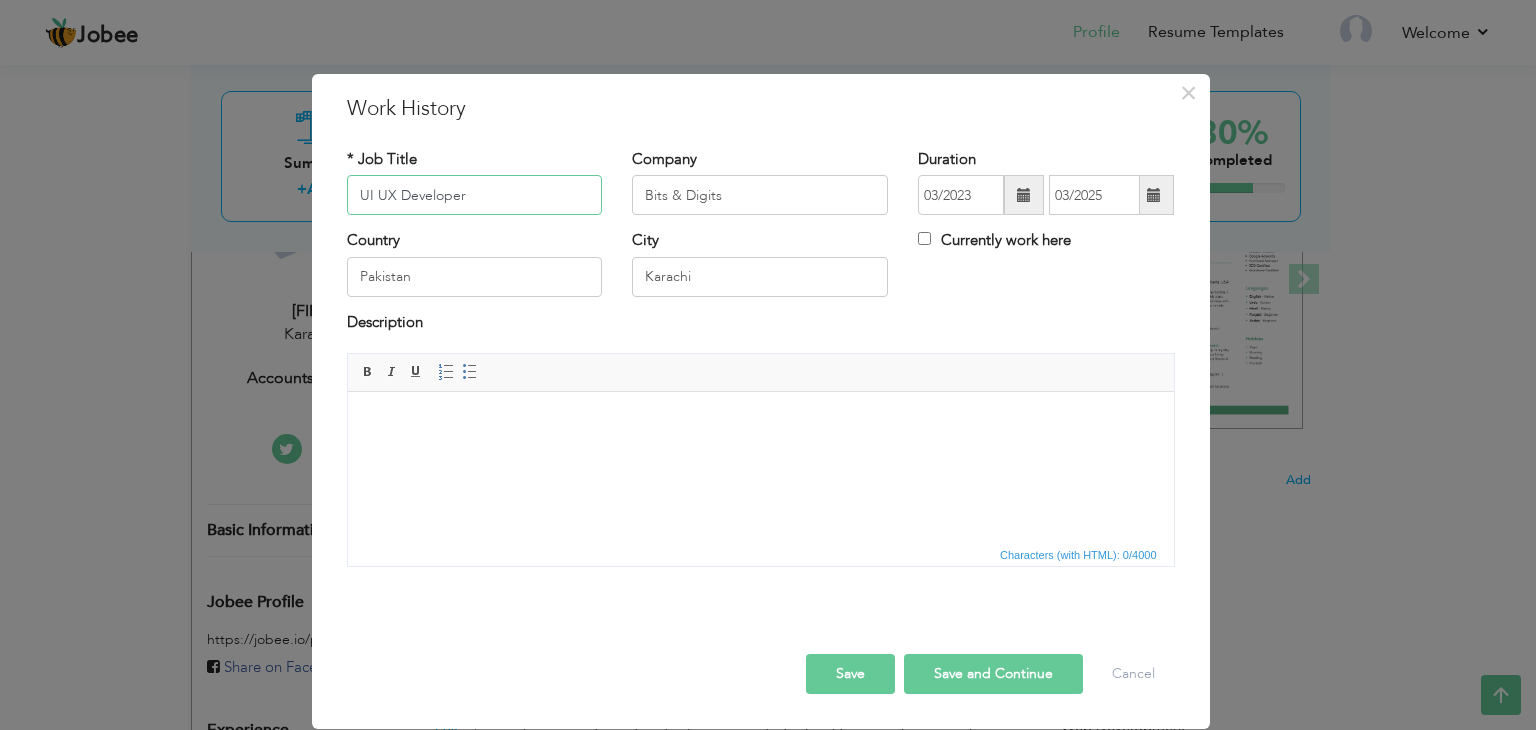 type on "UI UX Developer" 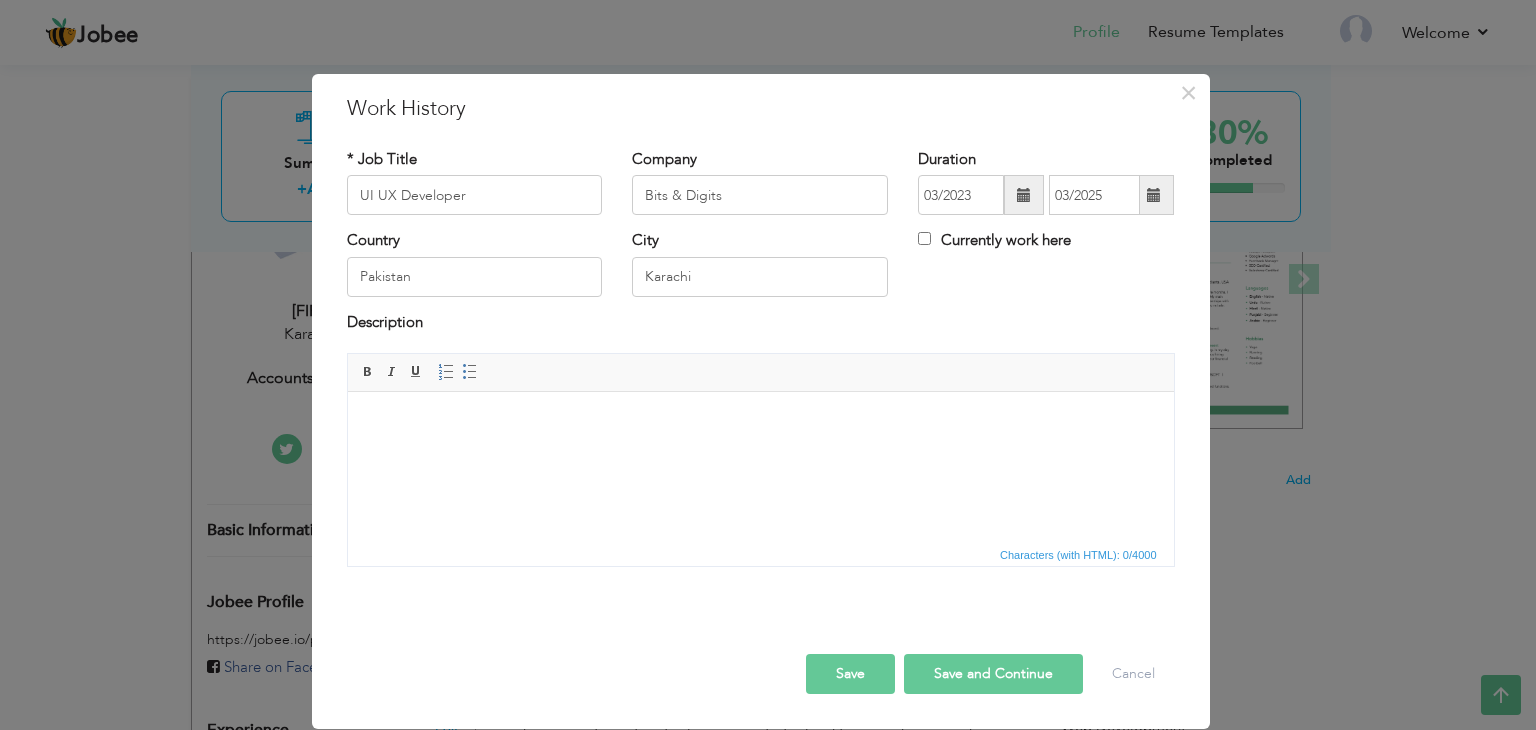 click at bounding box center (760, 422) 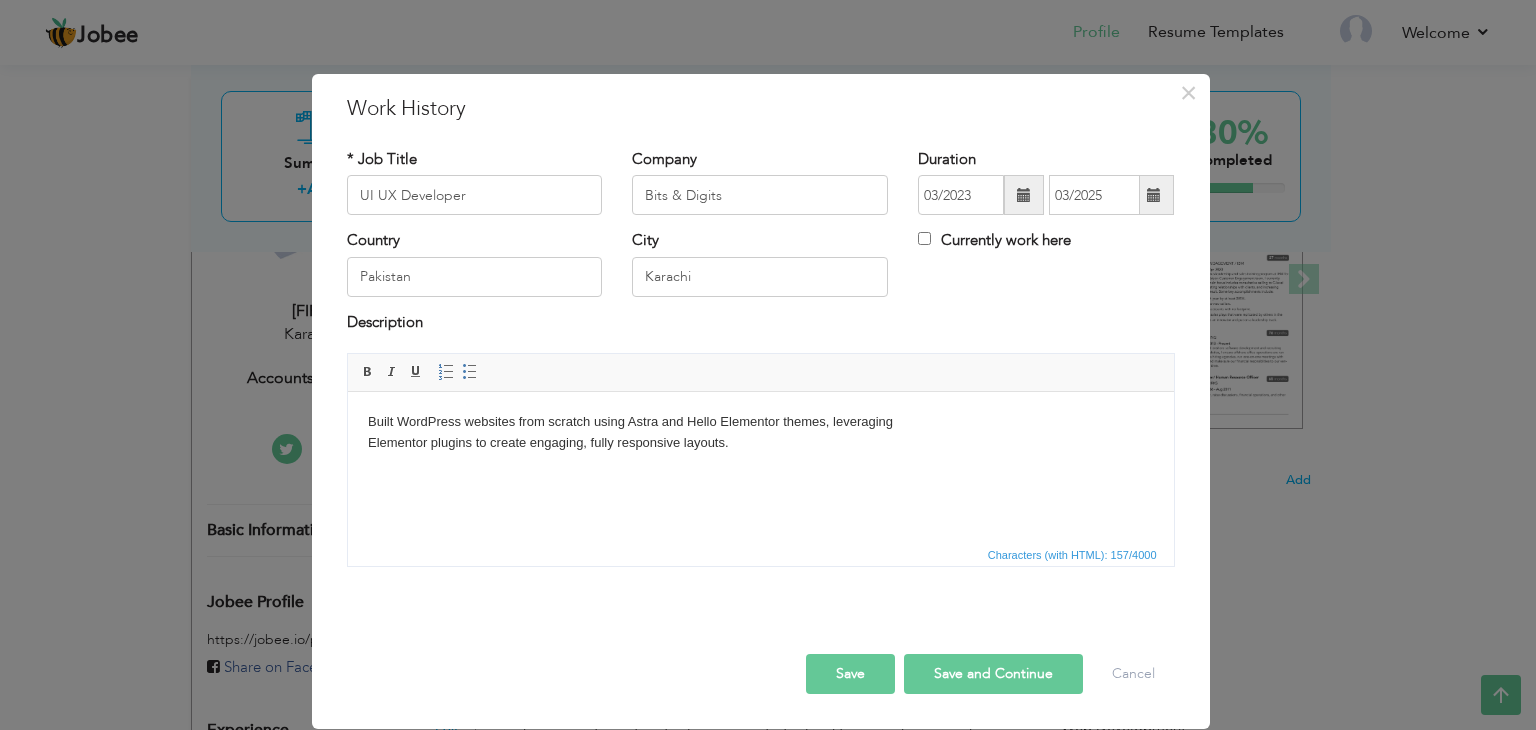 click on "Built WordPress websites from scratch using Astra and Hello Elementor themes, leveraging Elementor plugins to create engaging, fully responsive layouts." at bounding box center [760, 433] 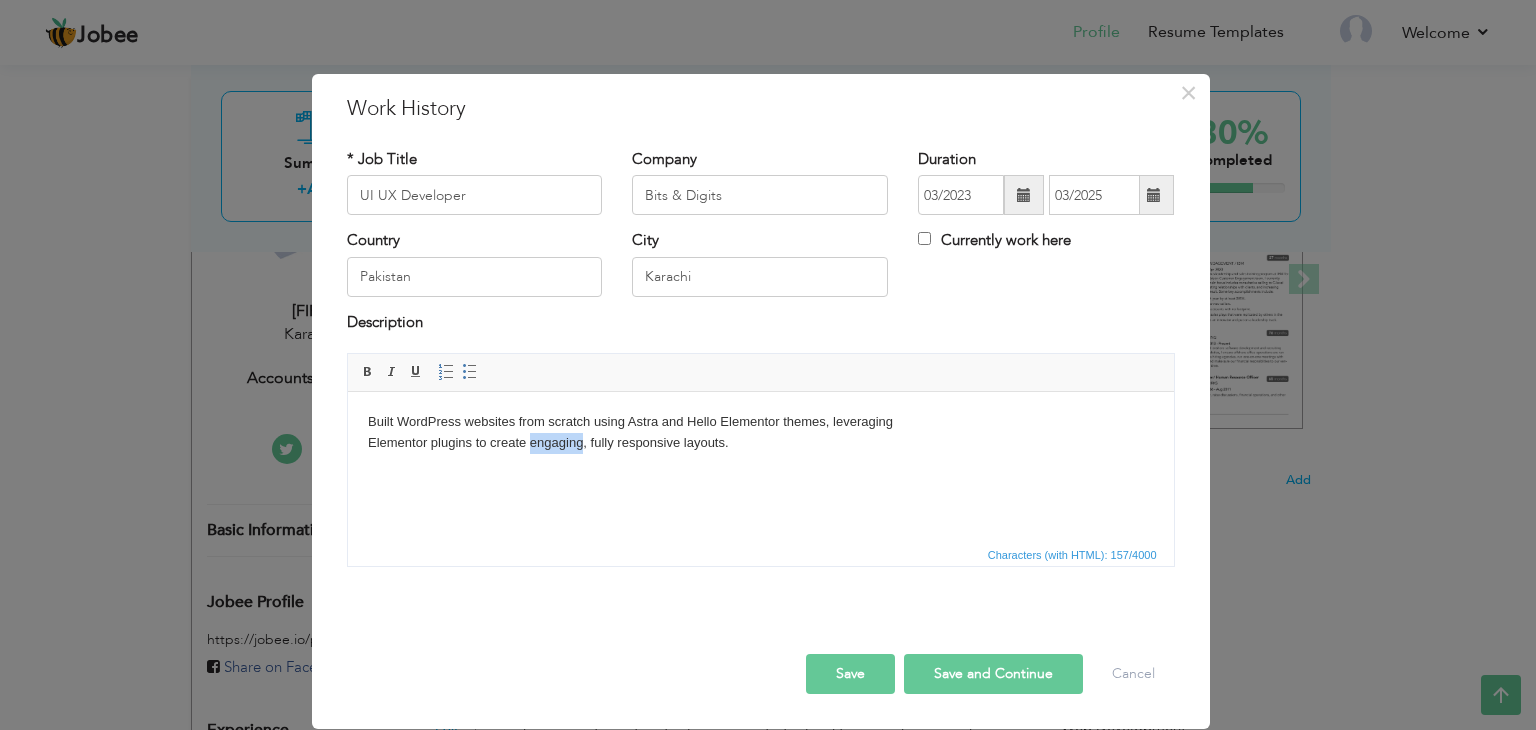 click on "Built WordPress websites from scratch using Astra and Hello Elementor themes, leveraging Elementor plugins to create engaging, fully responsive layouts." at bounding box center (760, 433) 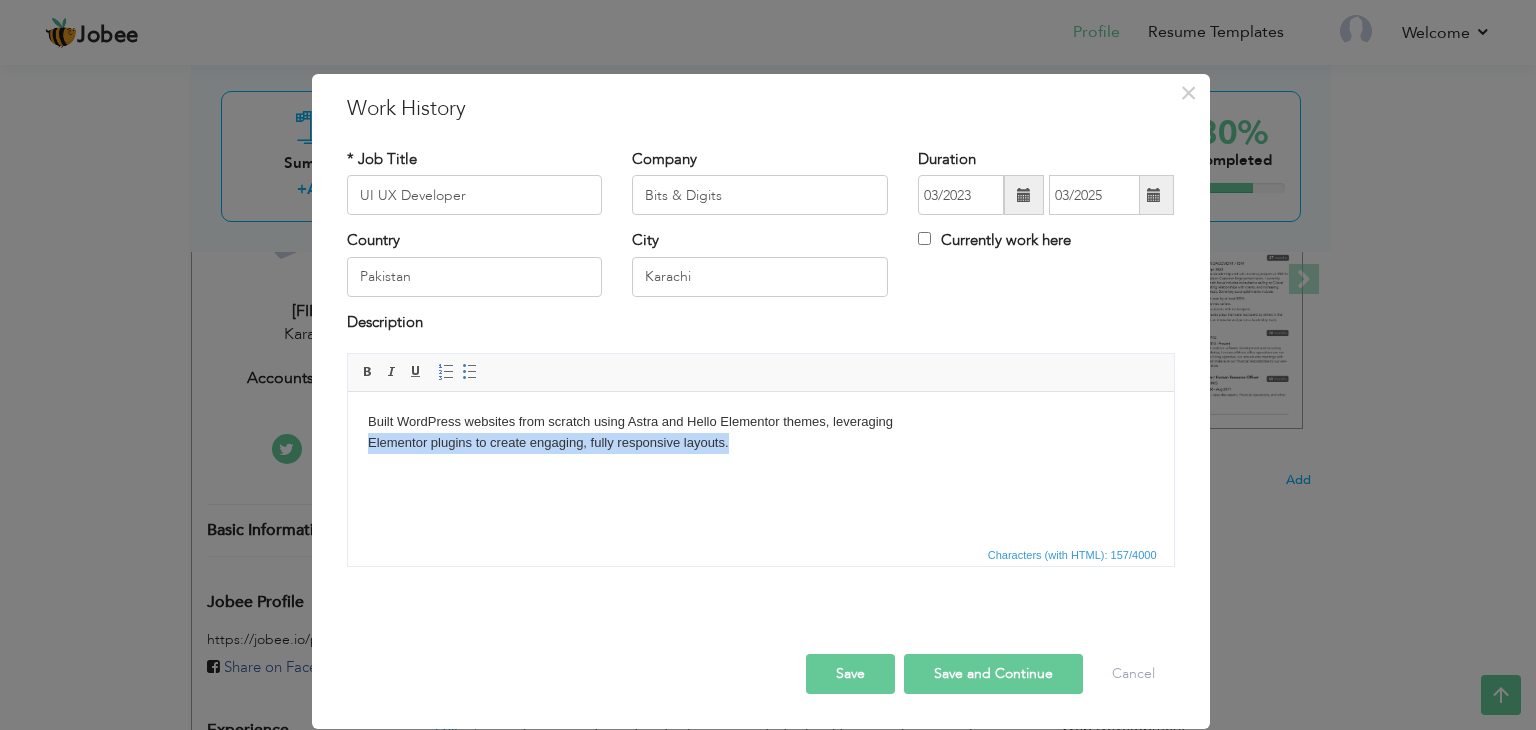 click on "Built WordPress websites from scratch using Astra and Hello Elementor themes, leveraging Elementor plugins to create engaging, fully responsive layouts." at bounding box center (760, 433) 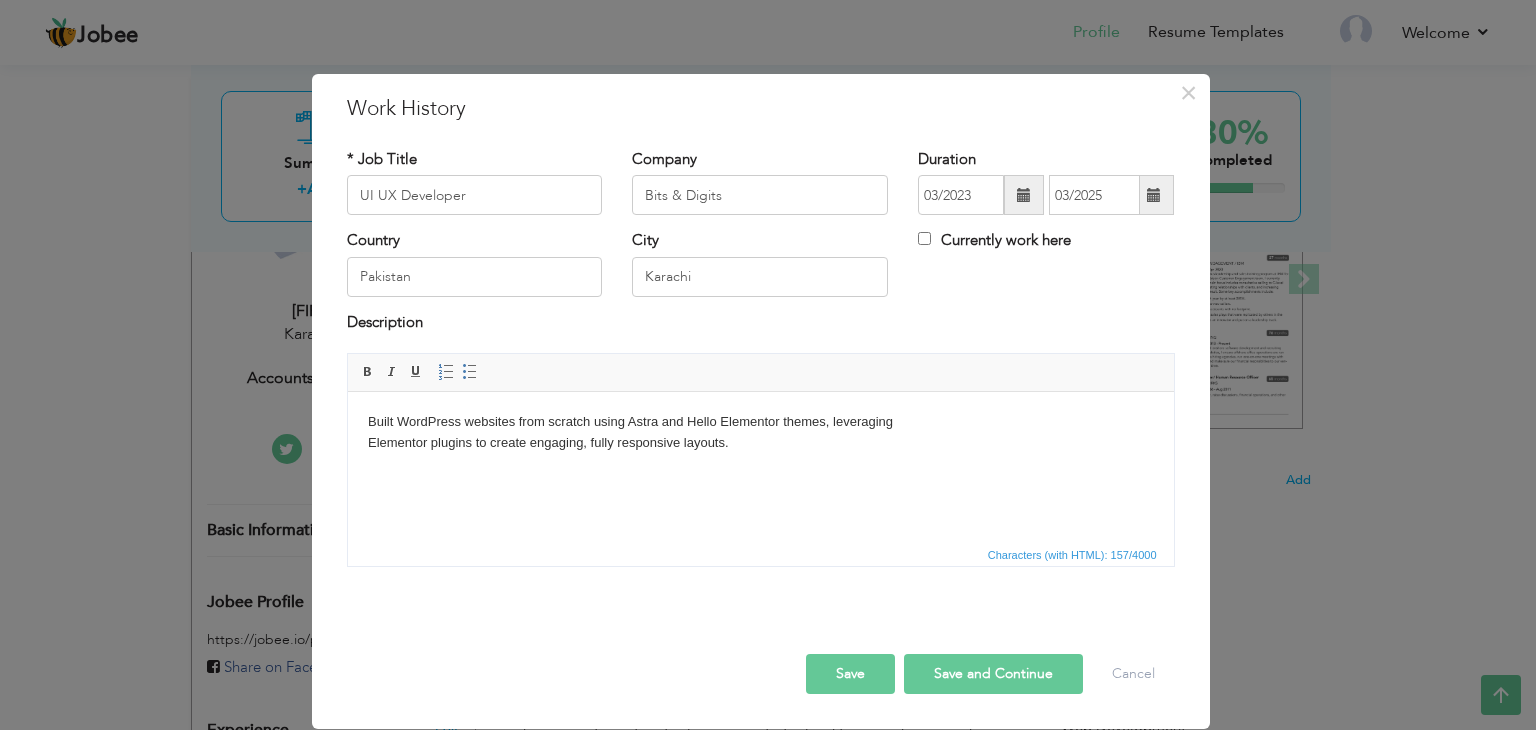 click on "Built WordPress websites from scratch using Astra and Hello Elementor themes, leveraging Elementor plugins to create engaging, fully responsive layouts." at bounding box center [760, 433] 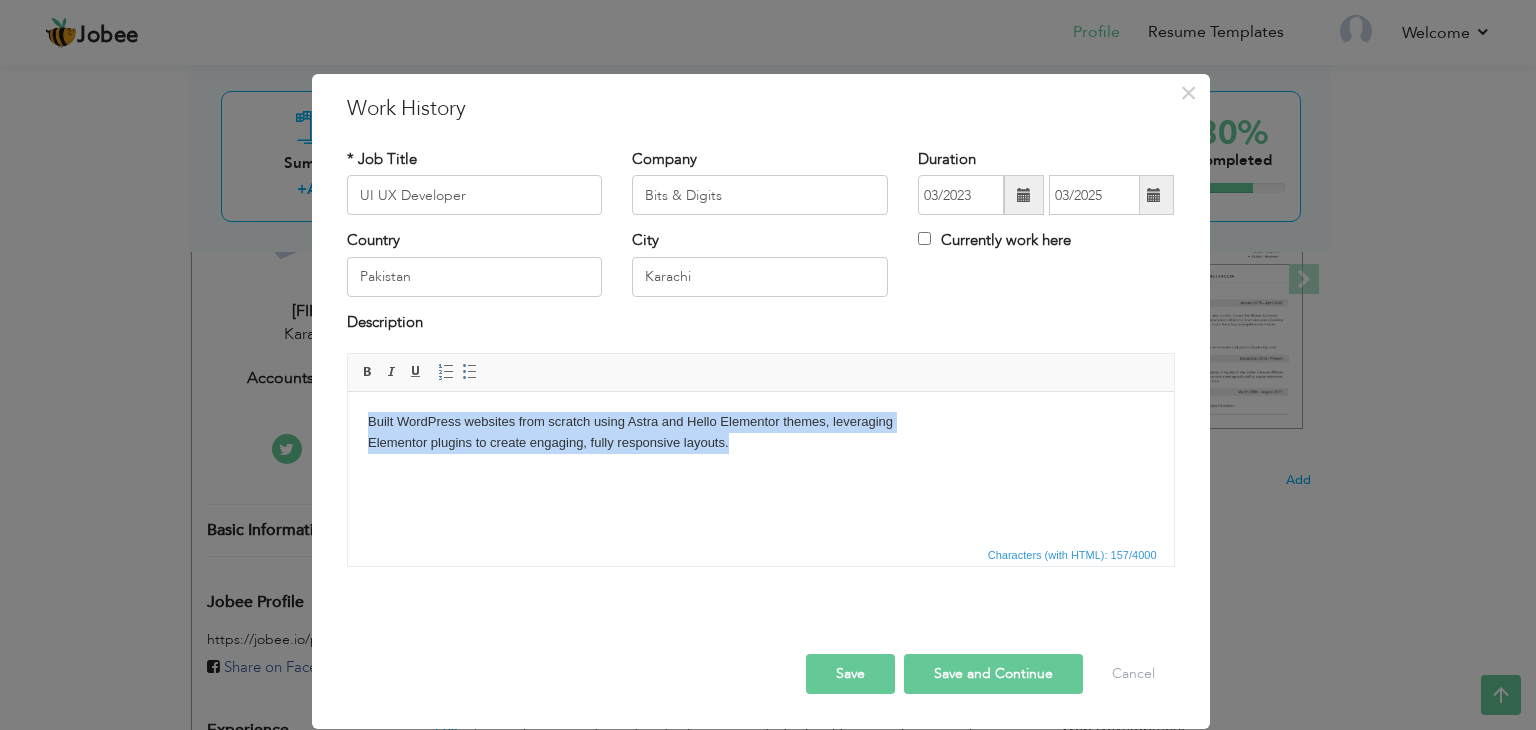 drag, startPoint x: 370, startPoint y: 422, endPoint x: 727, endPoint y: 446, distance: 357.80582 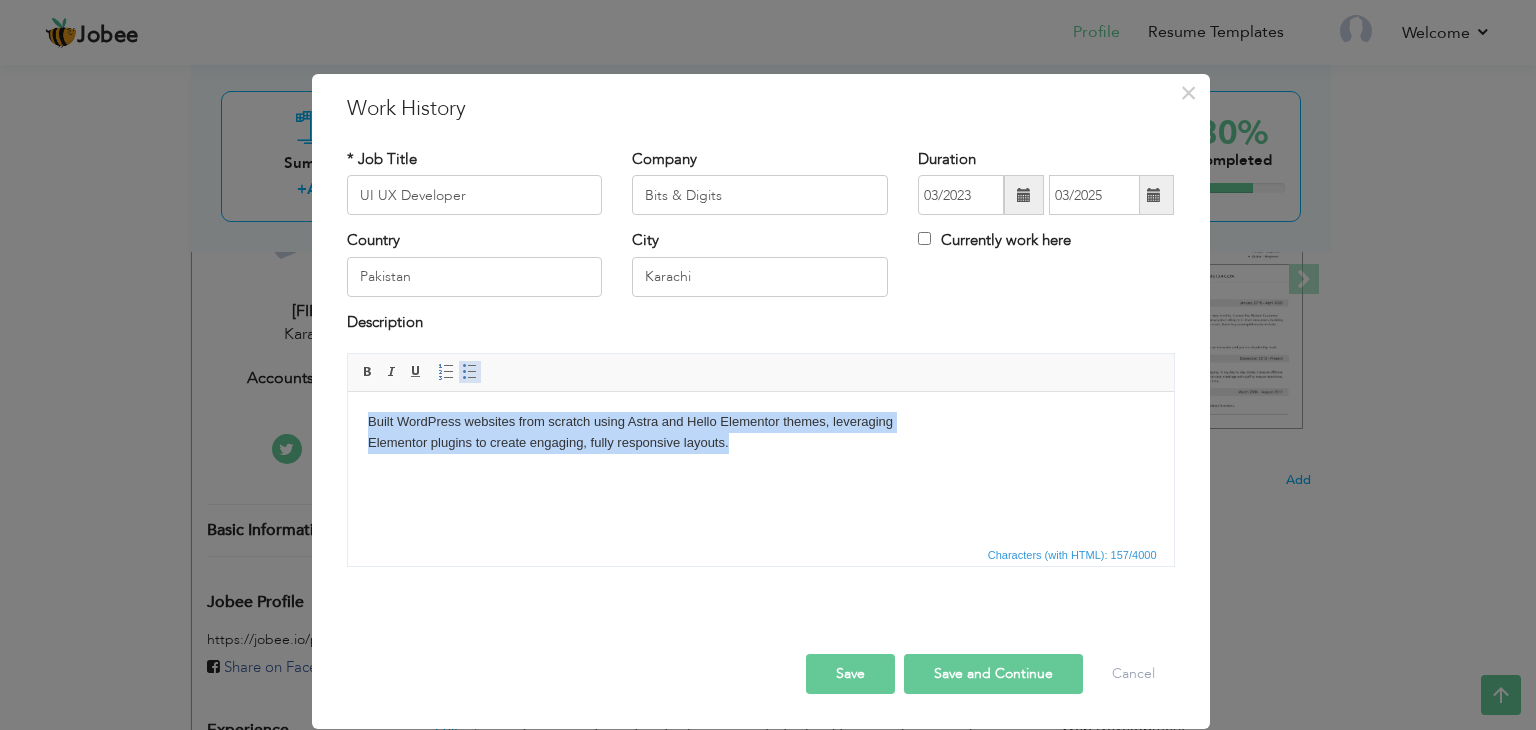 click at bounding box center [470, 372] 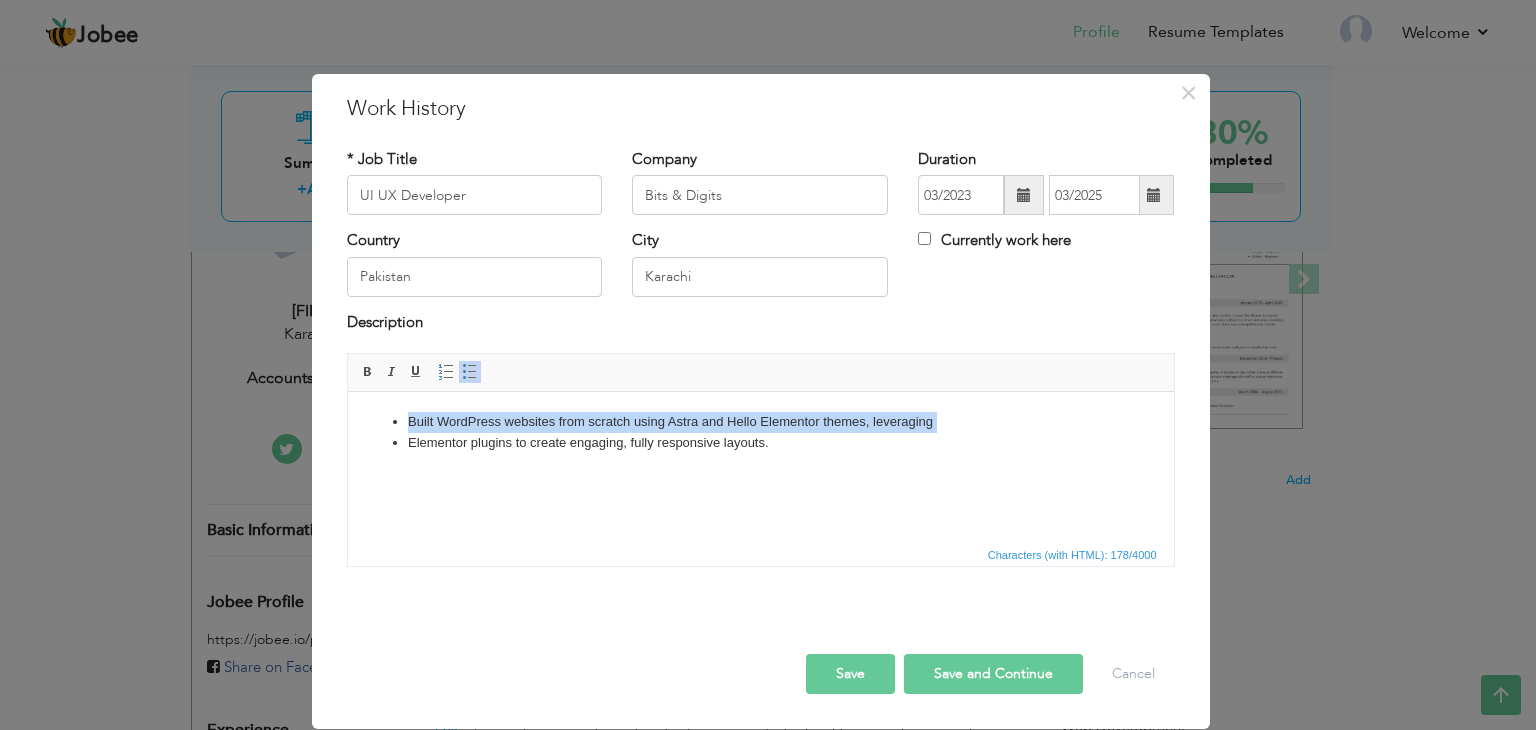 click on "Elementor plugins to create engaging, fully responsive layouts." at bounding box center [760, 443] 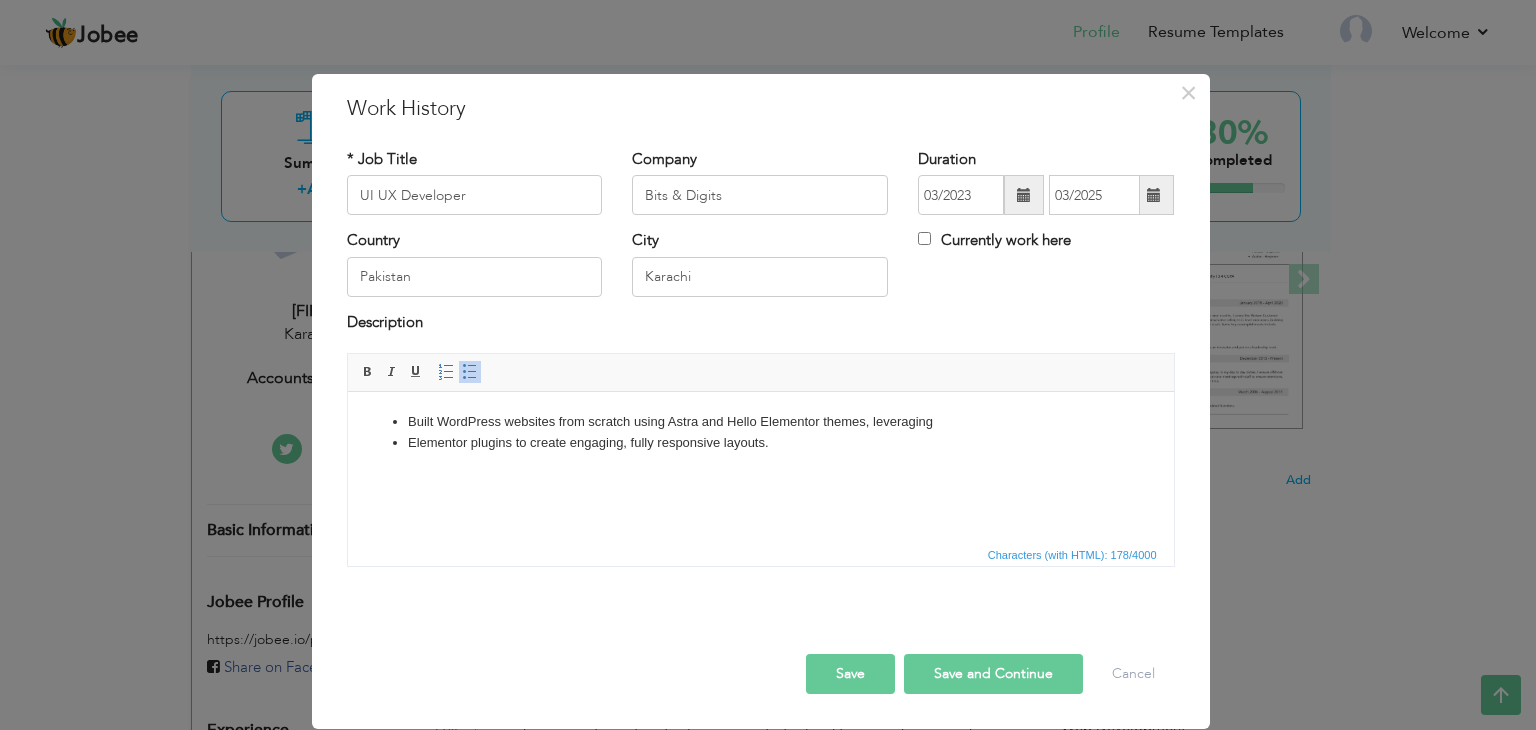 click on "Built WordPress websites from scratch using Astra and Hello Elementor themes, leveraging Elementor plugins to create engaging, fully responsive layouts." at bounding box center (760, 433) 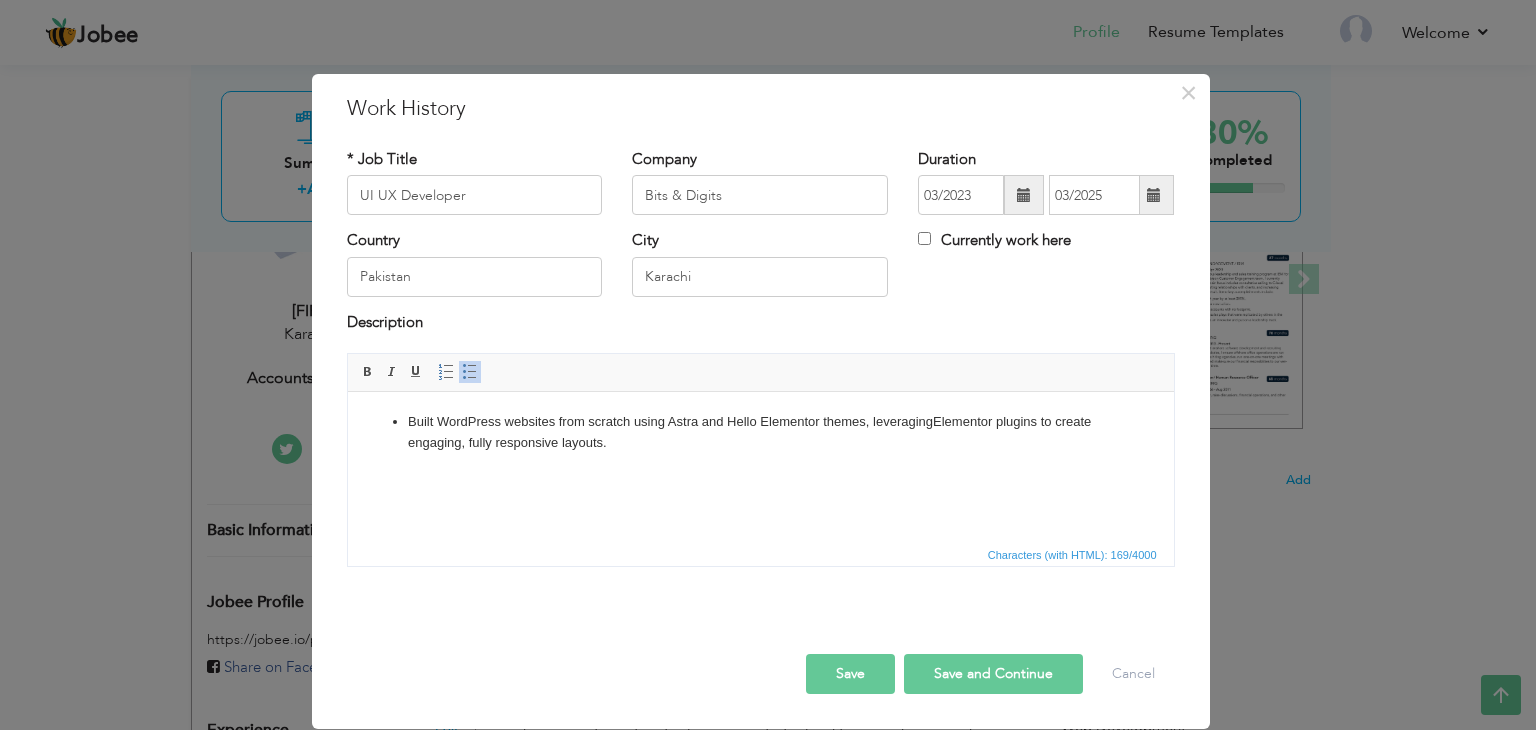 type 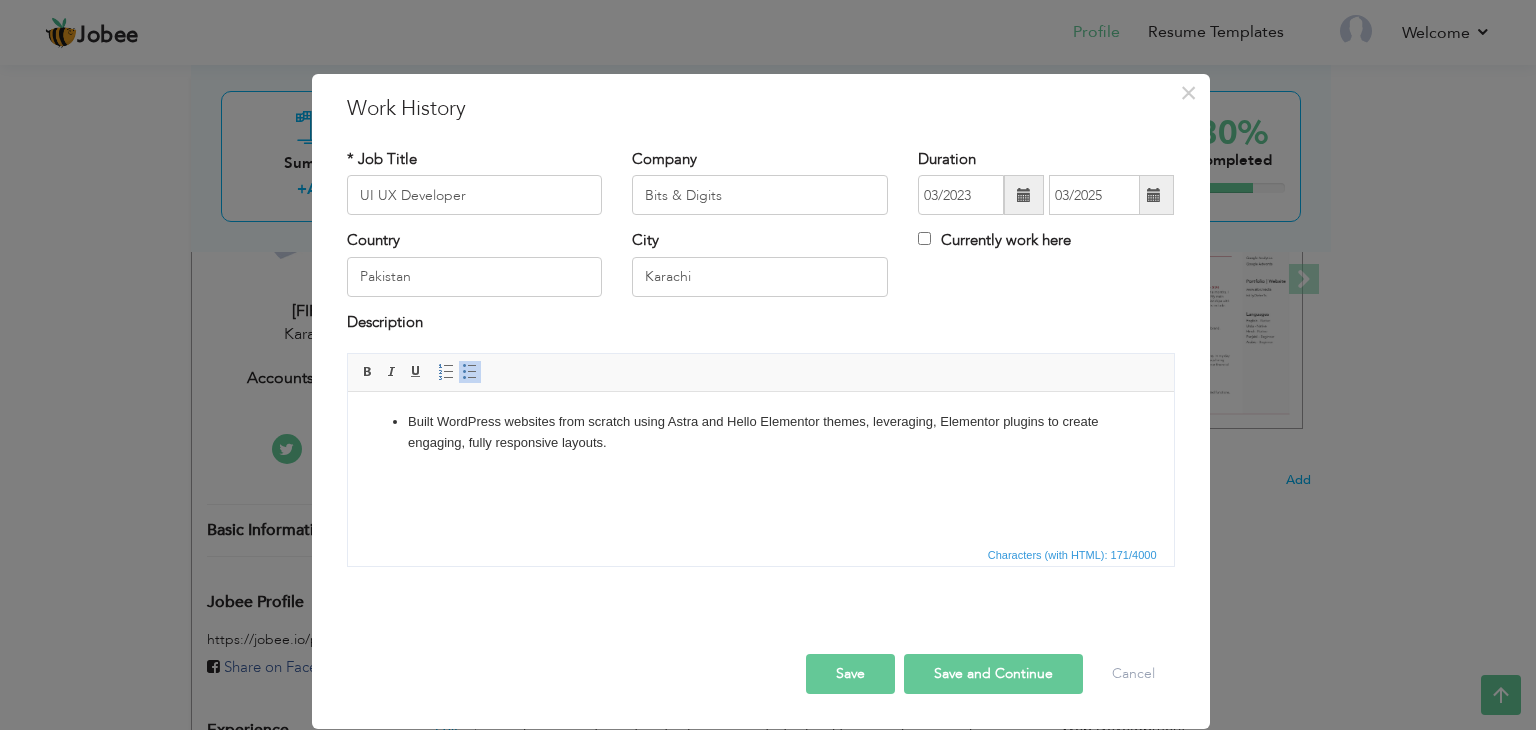 click on "Built WordPress websites from scratch using Astra and Hello Elementor themes, leveraging, Elementor plugins to create engaging, fully responsive layouts." at bounding box center (760, 433) 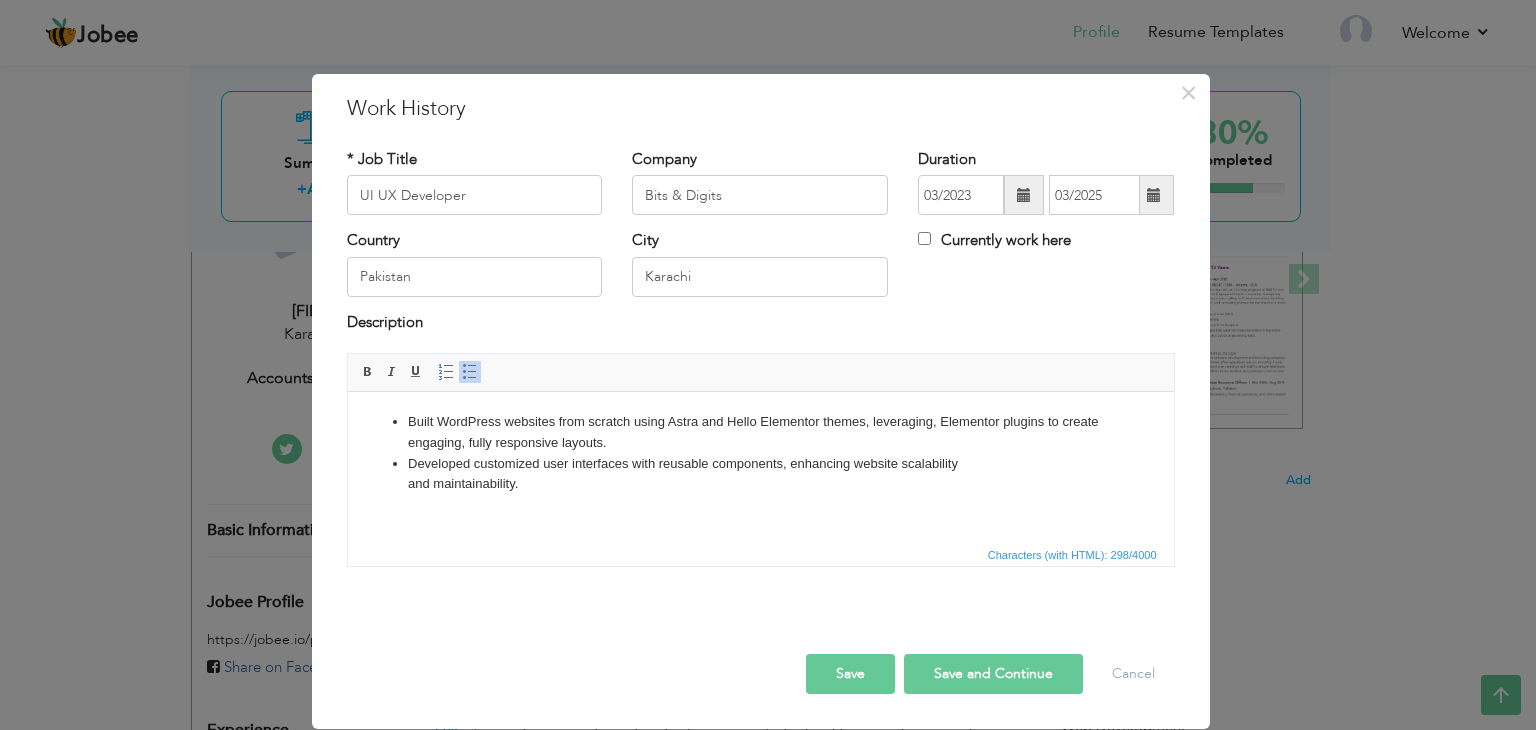 click on "Developed customized user interfaces with reusable components, enhancing website scalability and maintainability." at bounding box center [760, 475] 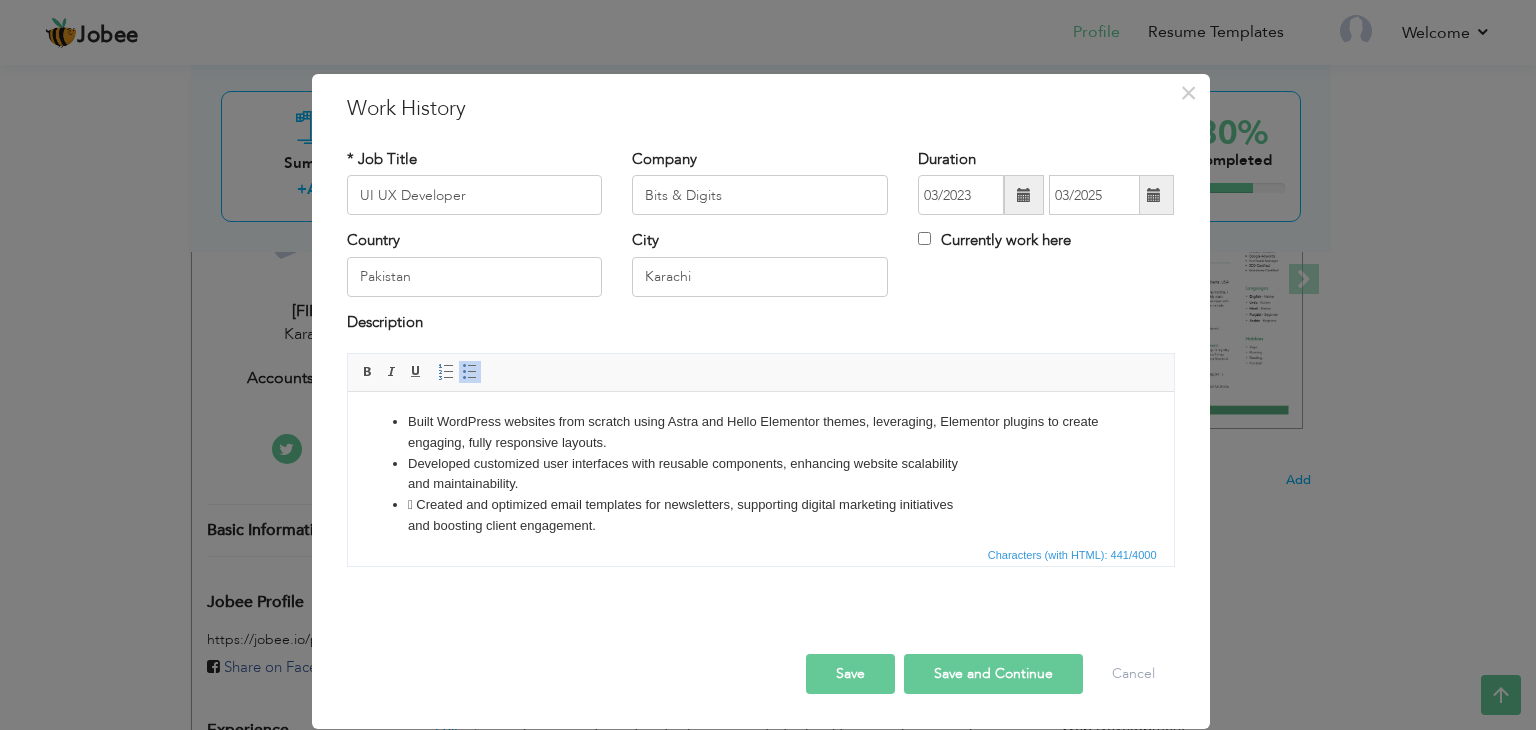 click on " Created and optimized email templates for newsletters, supporting digital marketing initiatives and boosting client engagement." at bounding box center (760, 516) 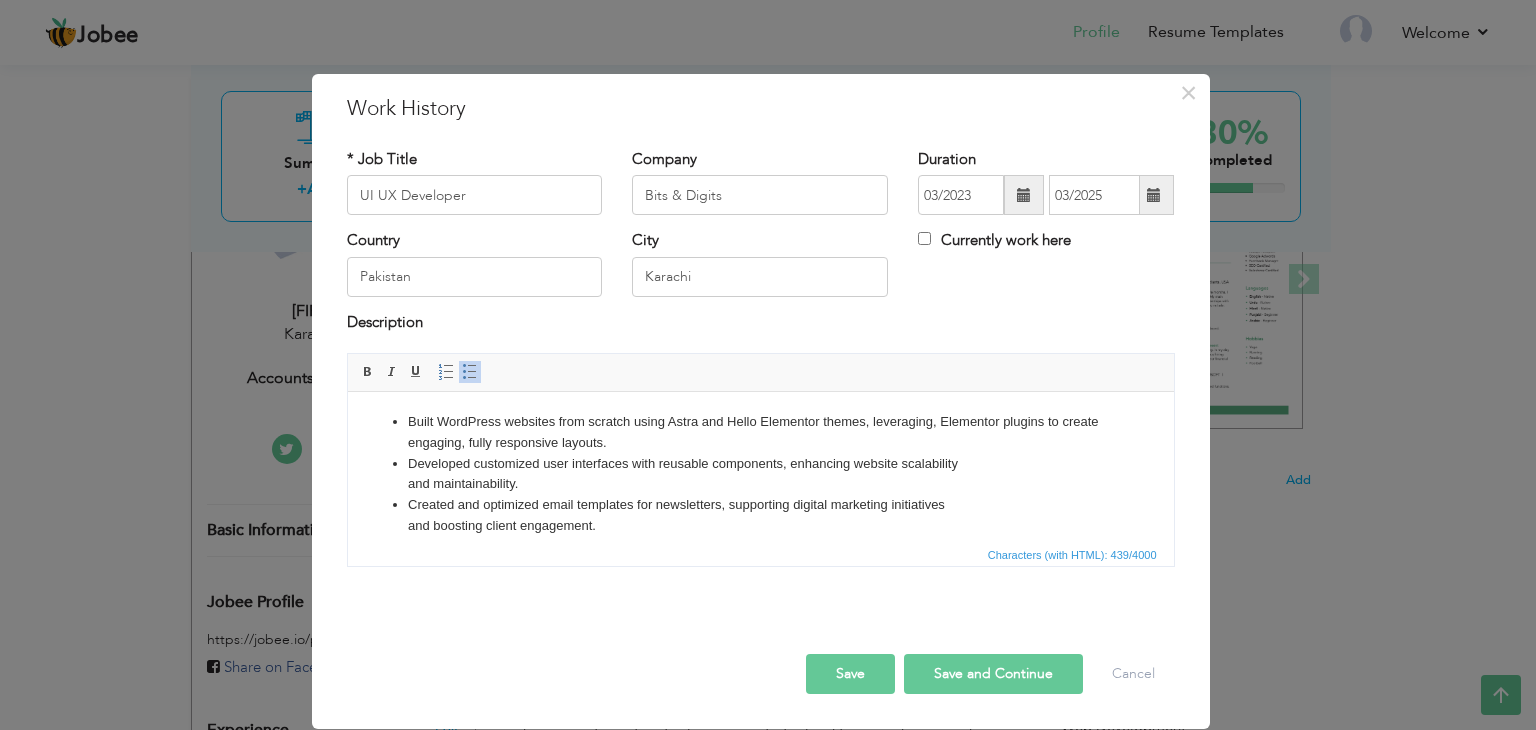 click on "Created and optimized email templates for newsletters, supporting digital marketing initiatives and boosting client engagement." at bounding box center (760, 516) 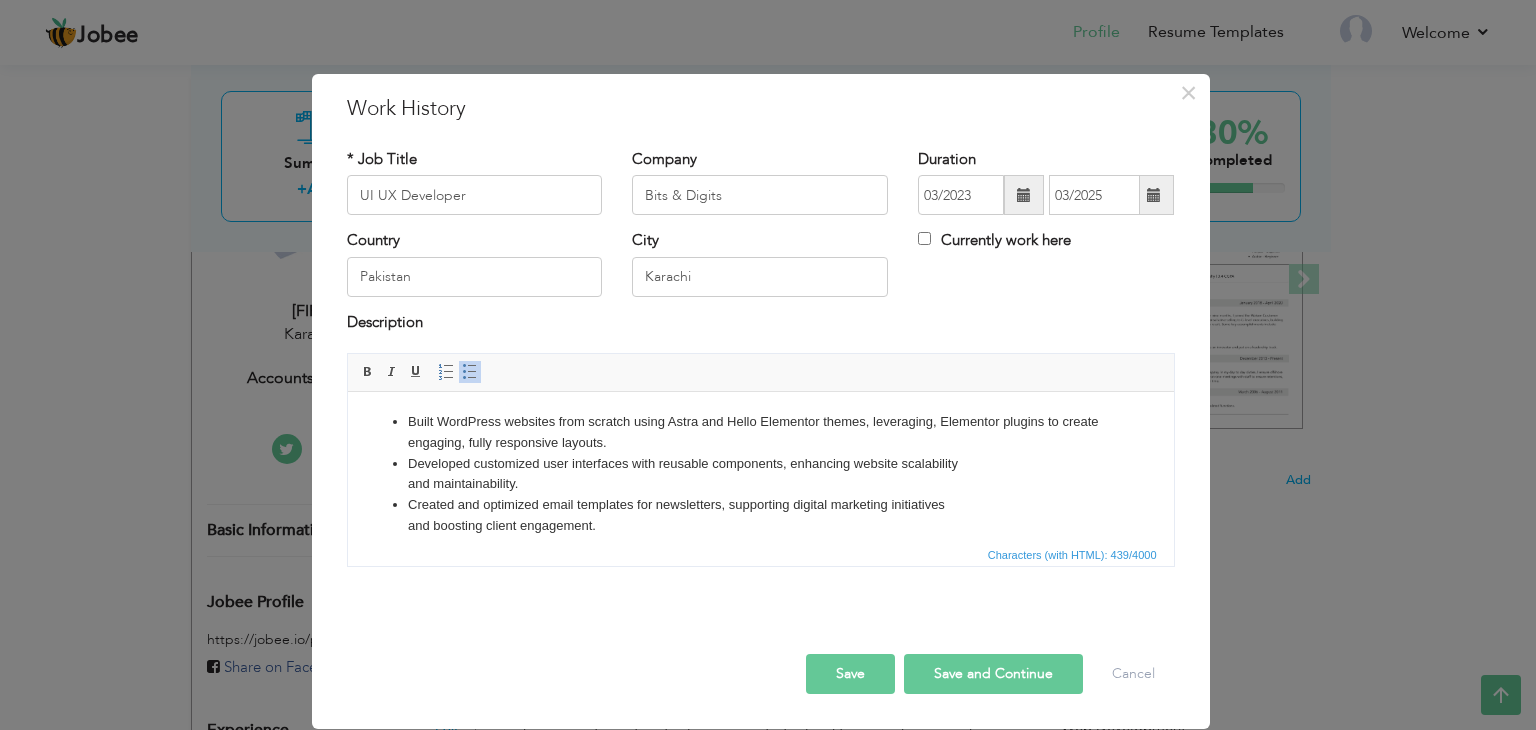 click on "Created and optimized email templates for newsletters, supporting digital marketing initiatives and boosting client engagement." at bounding box center (760, 516) 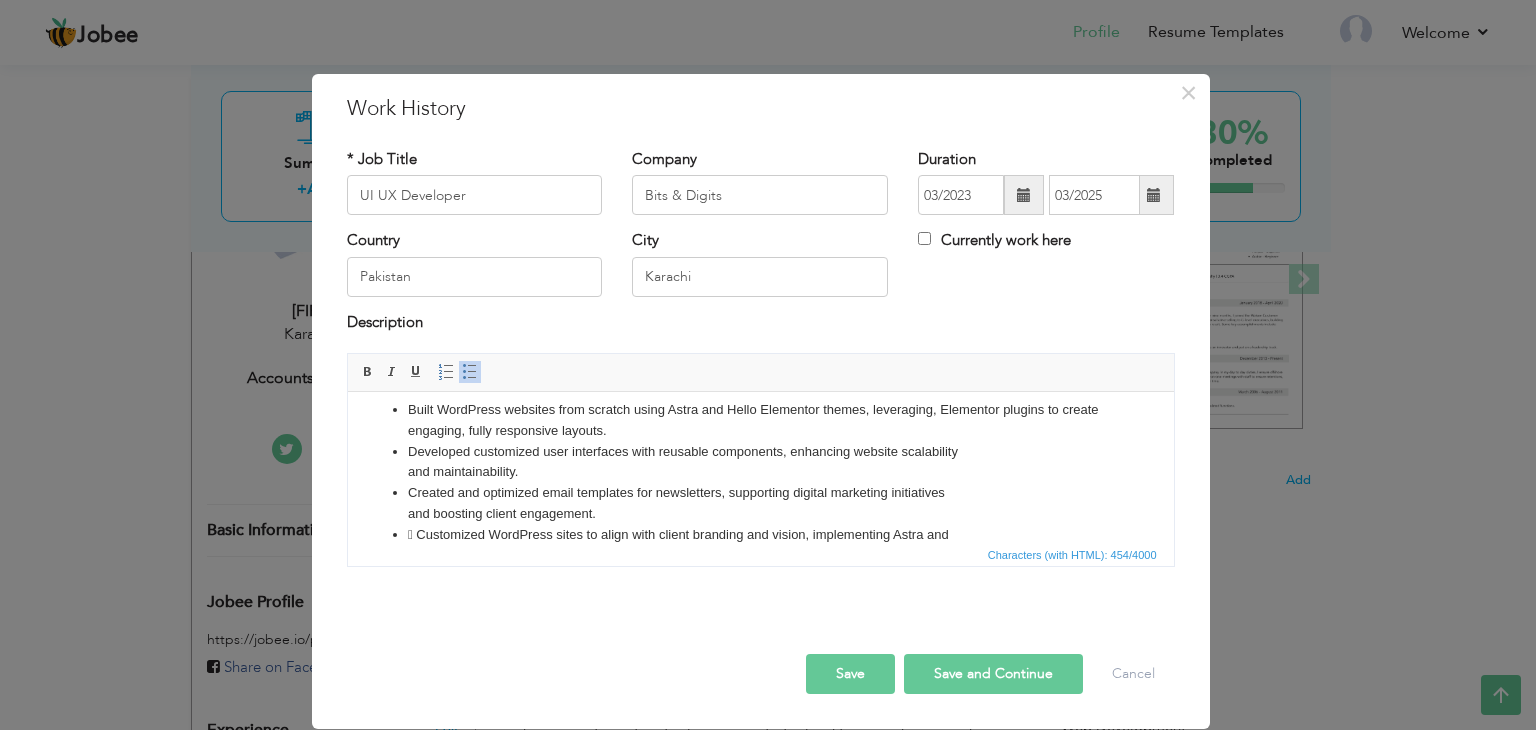 scroll, scrollTop: 32, scrollLeft: 0, axis: vertical 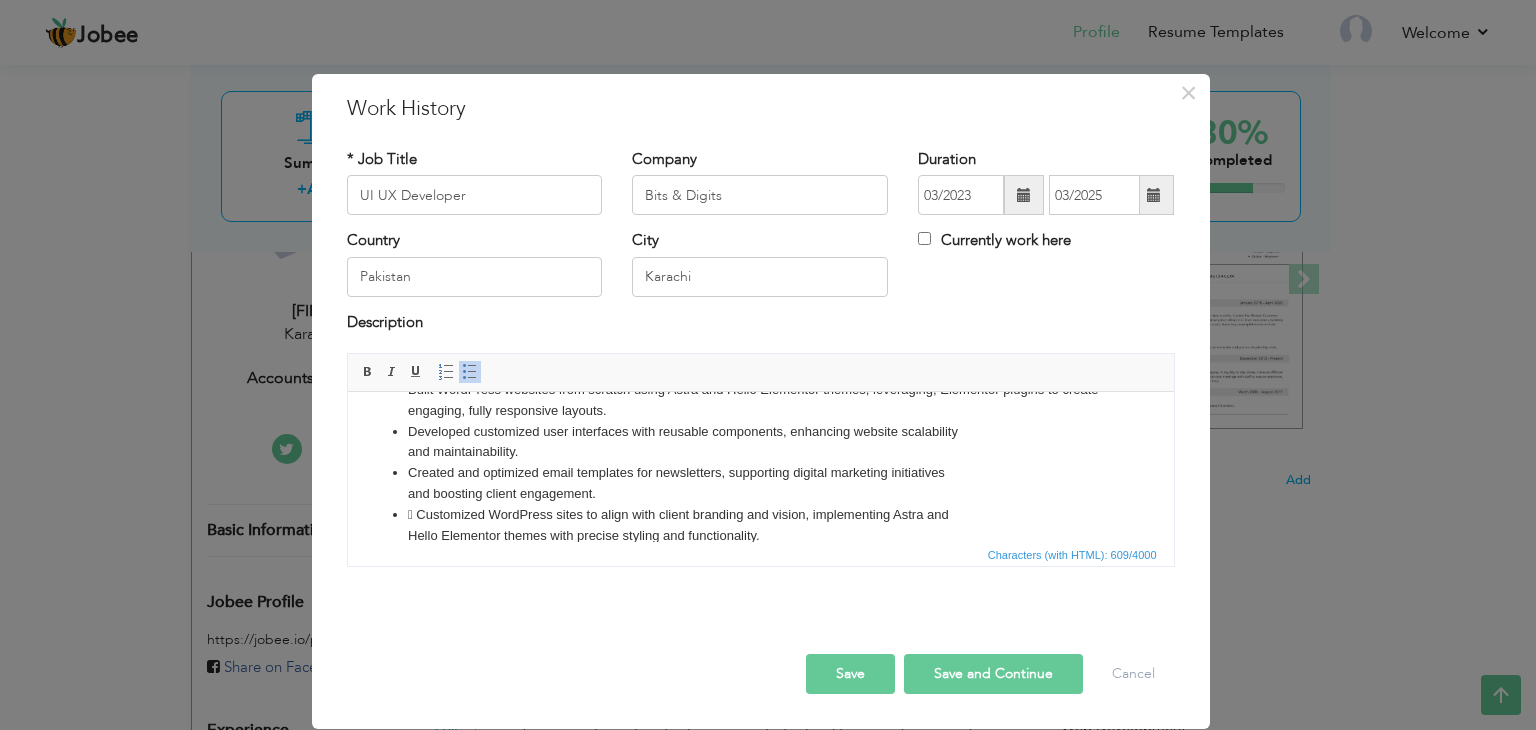 click on " Customized WordPress sites to align with client branding and vision, implementing Astra and Hello Elementor themes with precise styling and functionality." at bounding box center (760, 526) 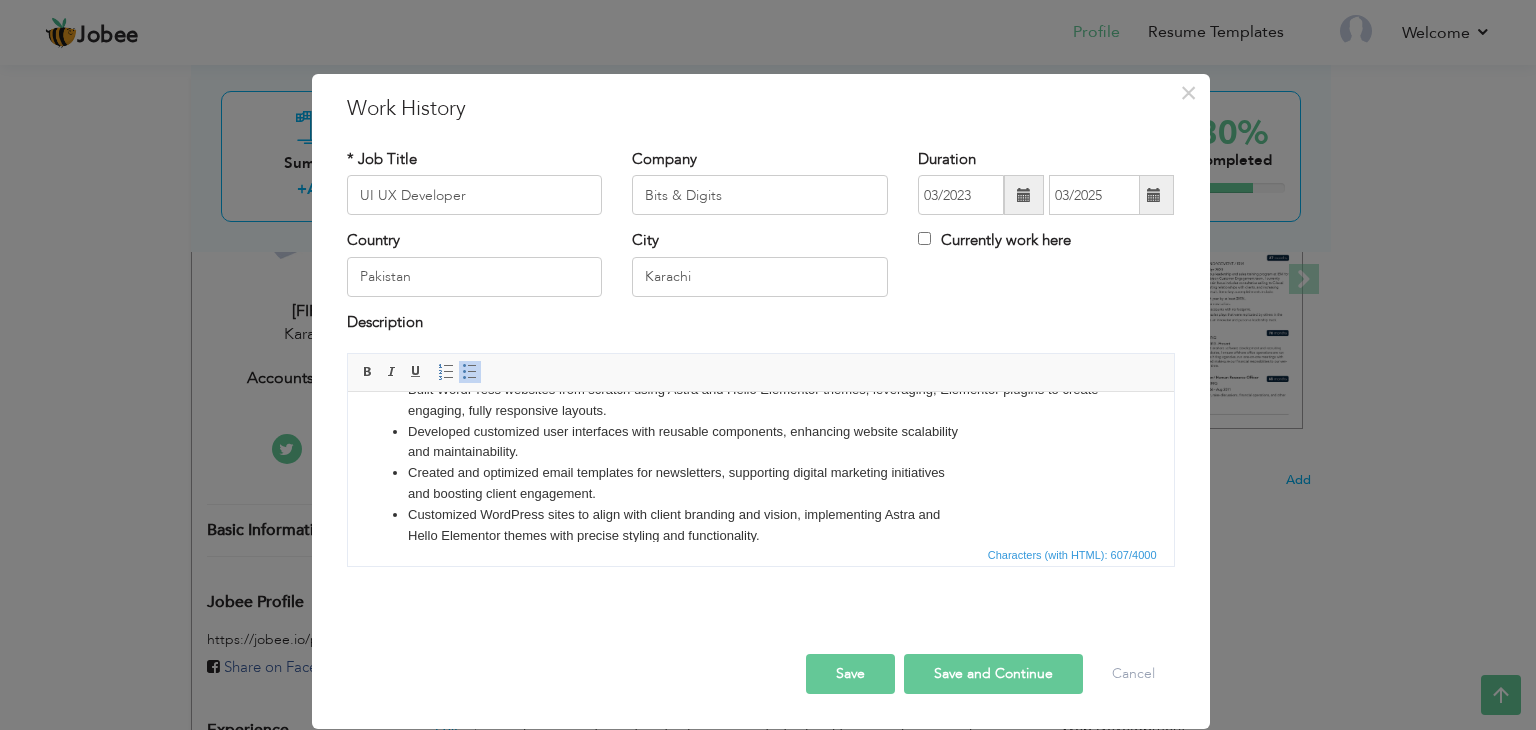 click on "Customized WordPress sites to align with client branding and vision, implementing Astra and Hello Elementor themes with precise styling and functionality." at bounding box center [760, 526] 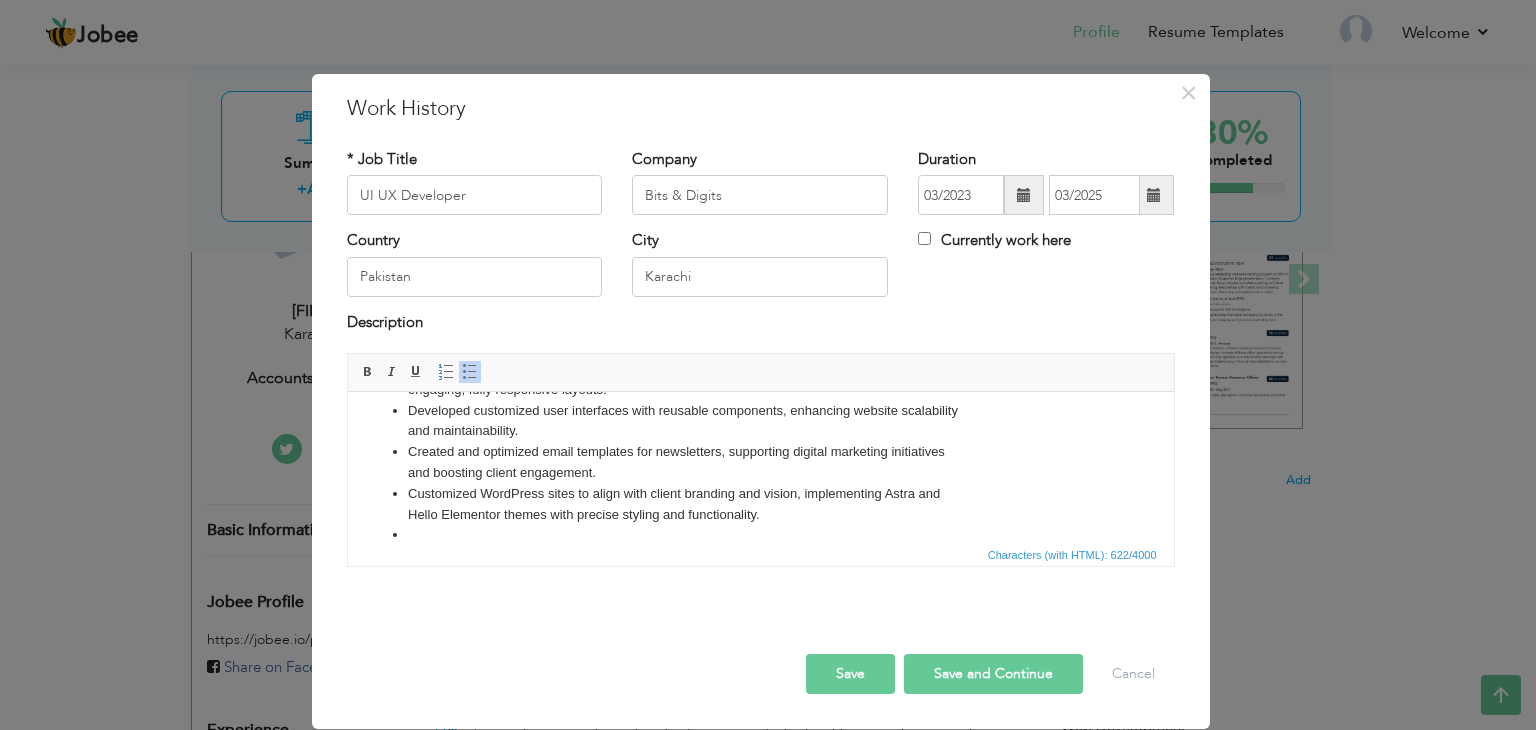 scroll, scrollTop: 74, scrollLeft: 0, axis: vertical 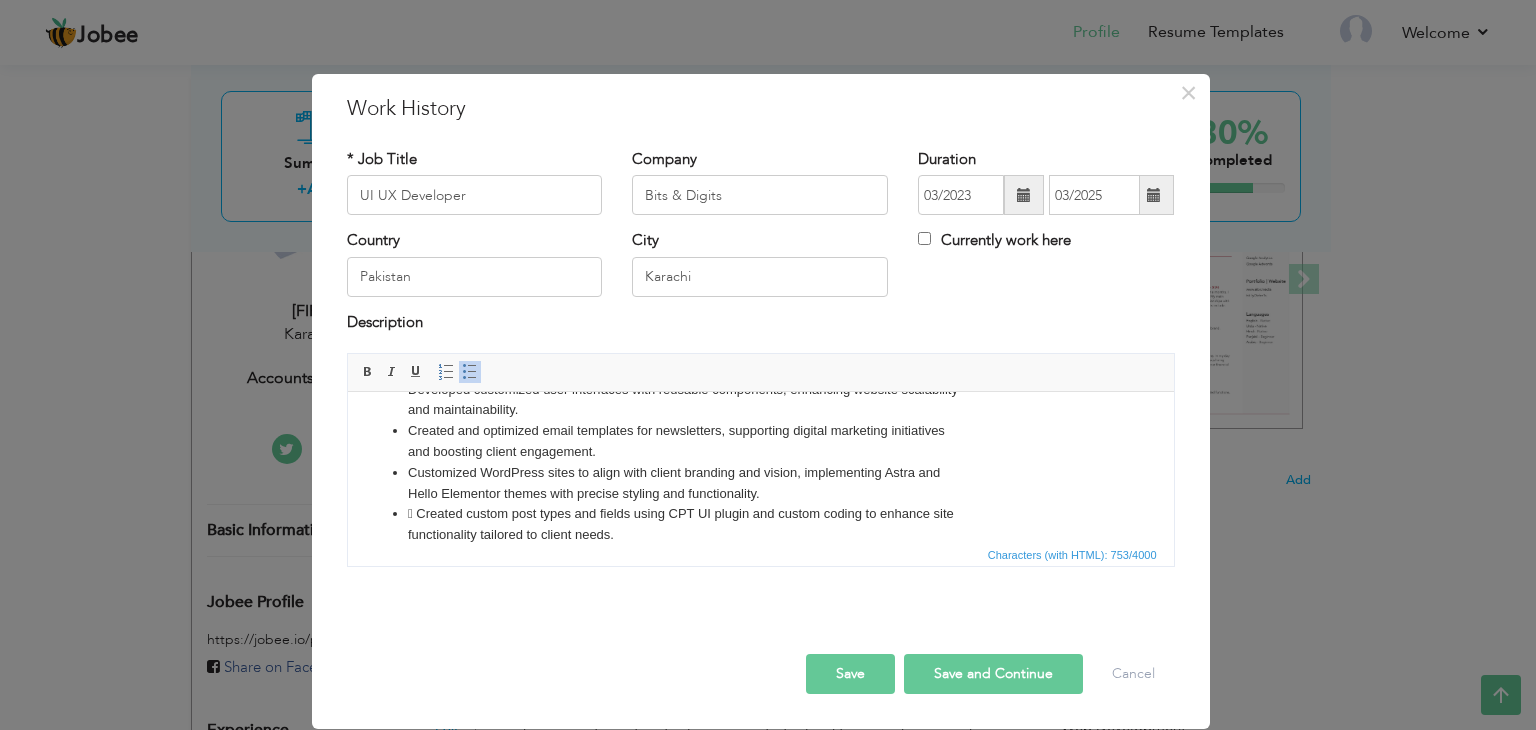 drag, startPoint x: 420, startPoint y: 510, endPoint x: 449, endPoint y: 516, distance: 29.614185 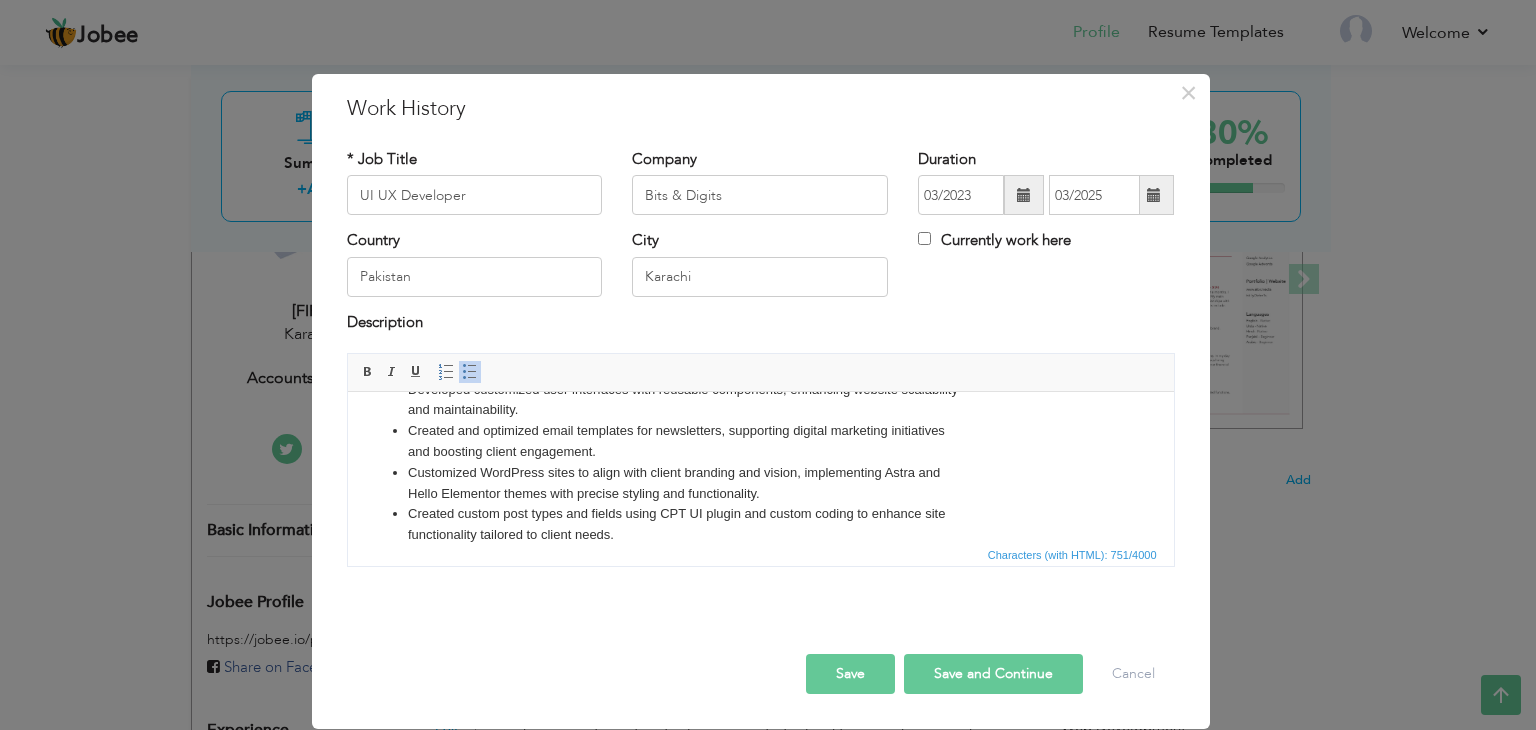 click on "Created custom post types and fields using CPT UI plugin and custom coding to enhance site functionality tailored to client needs." at bounding box center [760, 525] 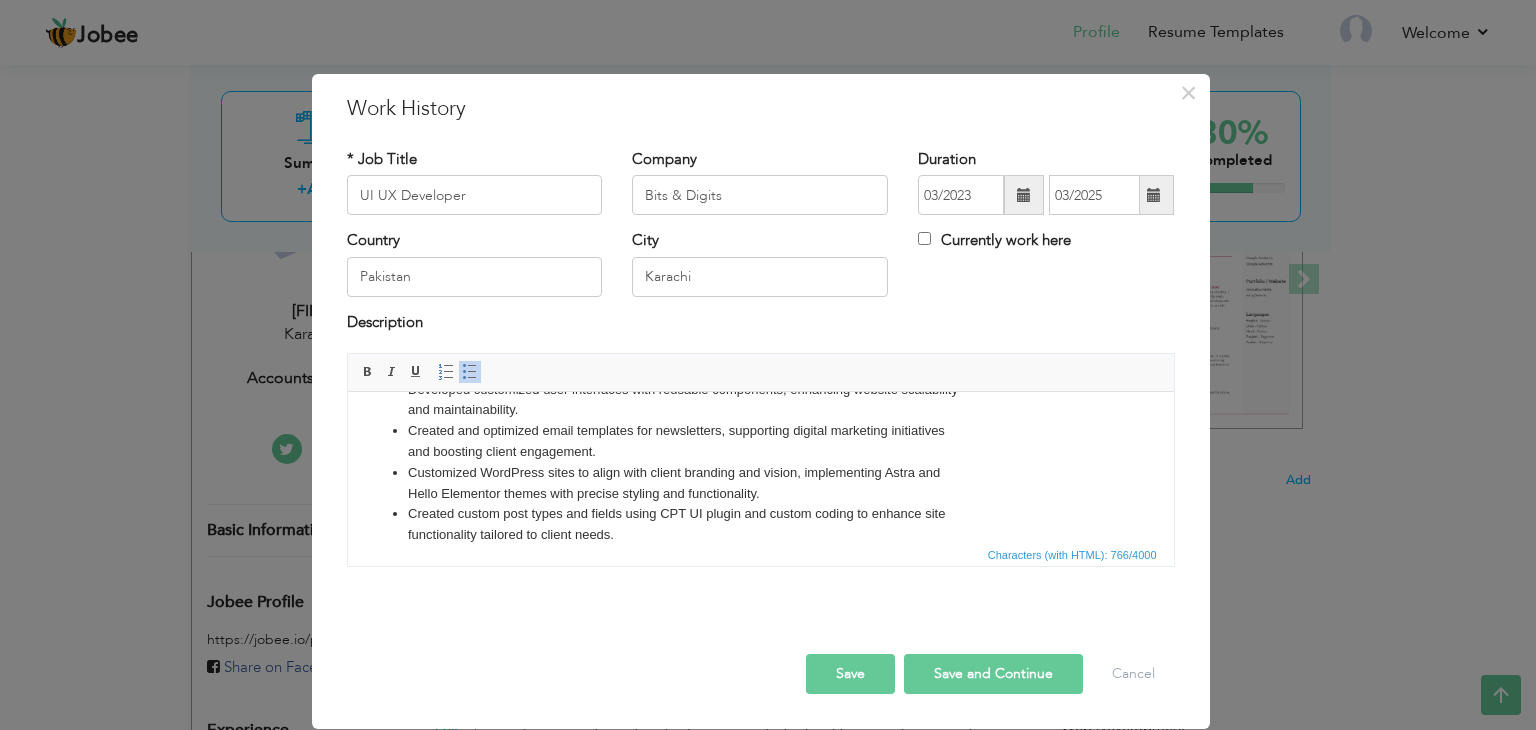 scroll, scrollTop: 95, scrollLeft: 0, axis: vertical 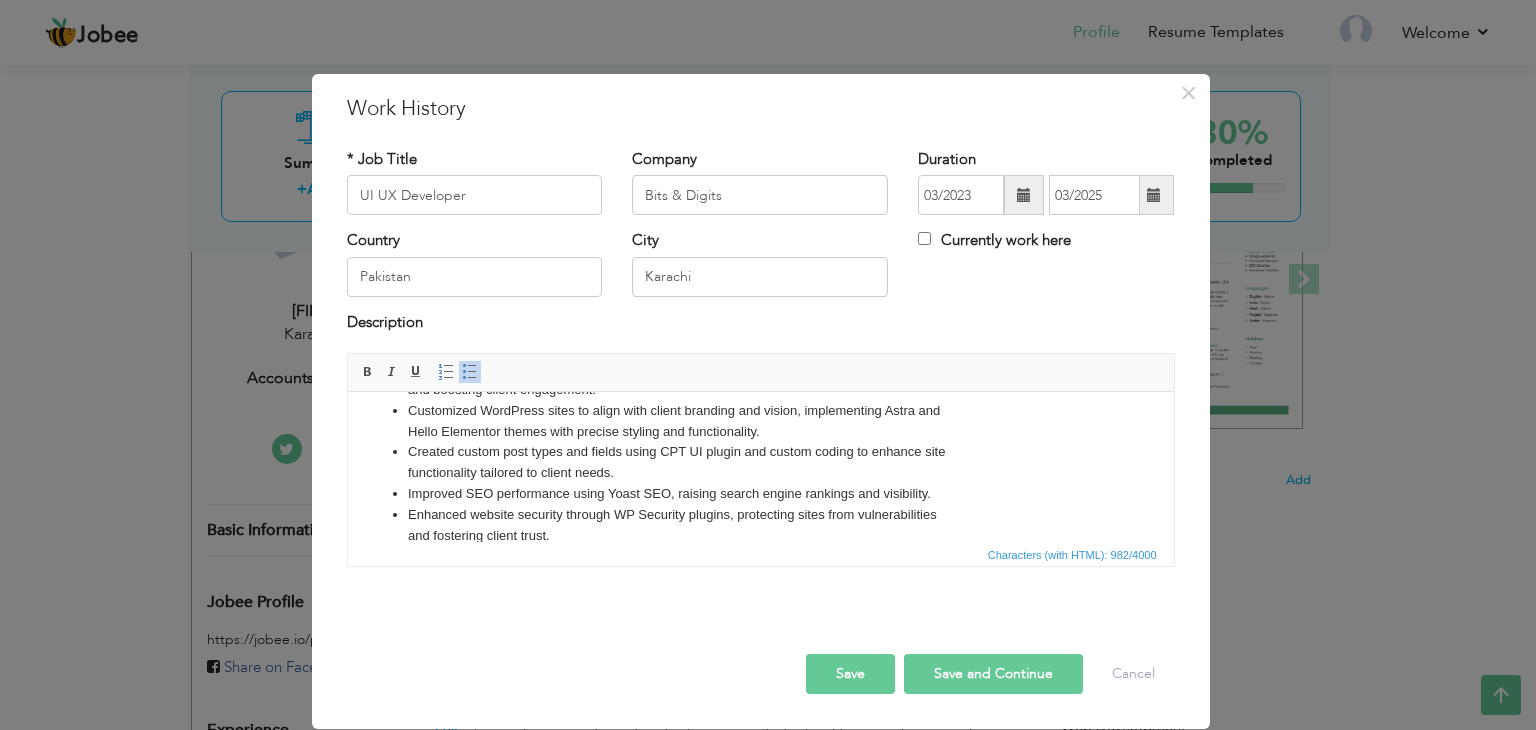 click on "Save and Continue" at bounding box center (993, 674) 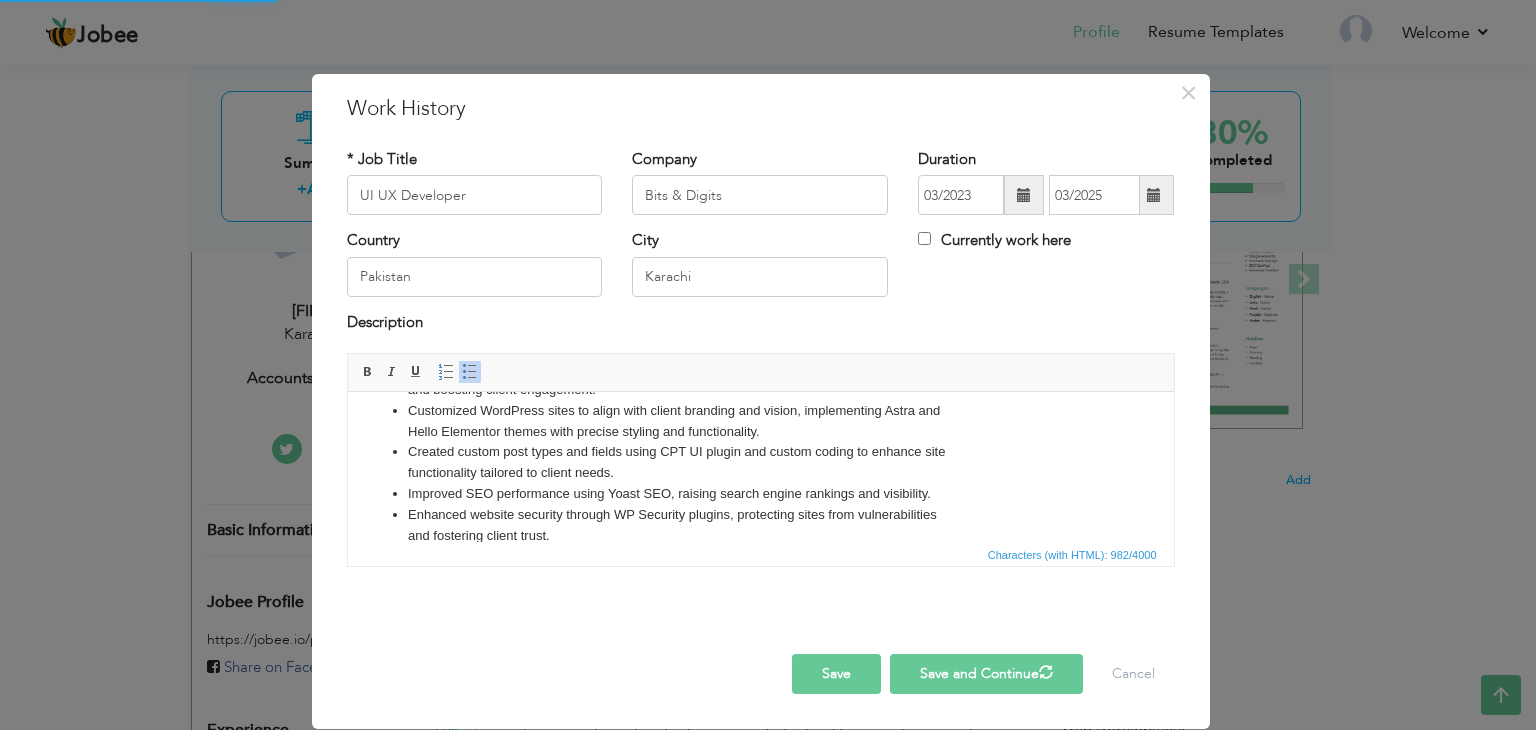 type 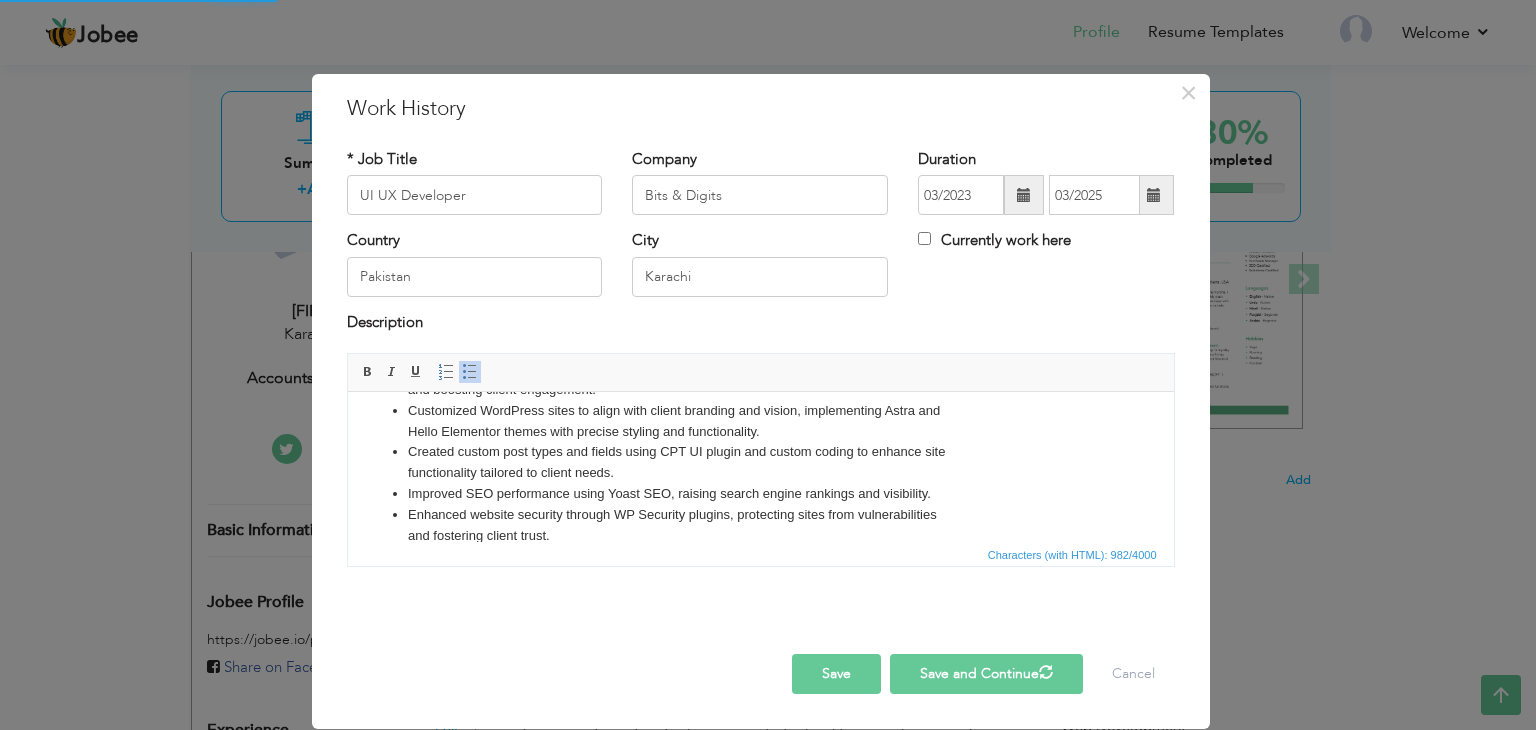 type 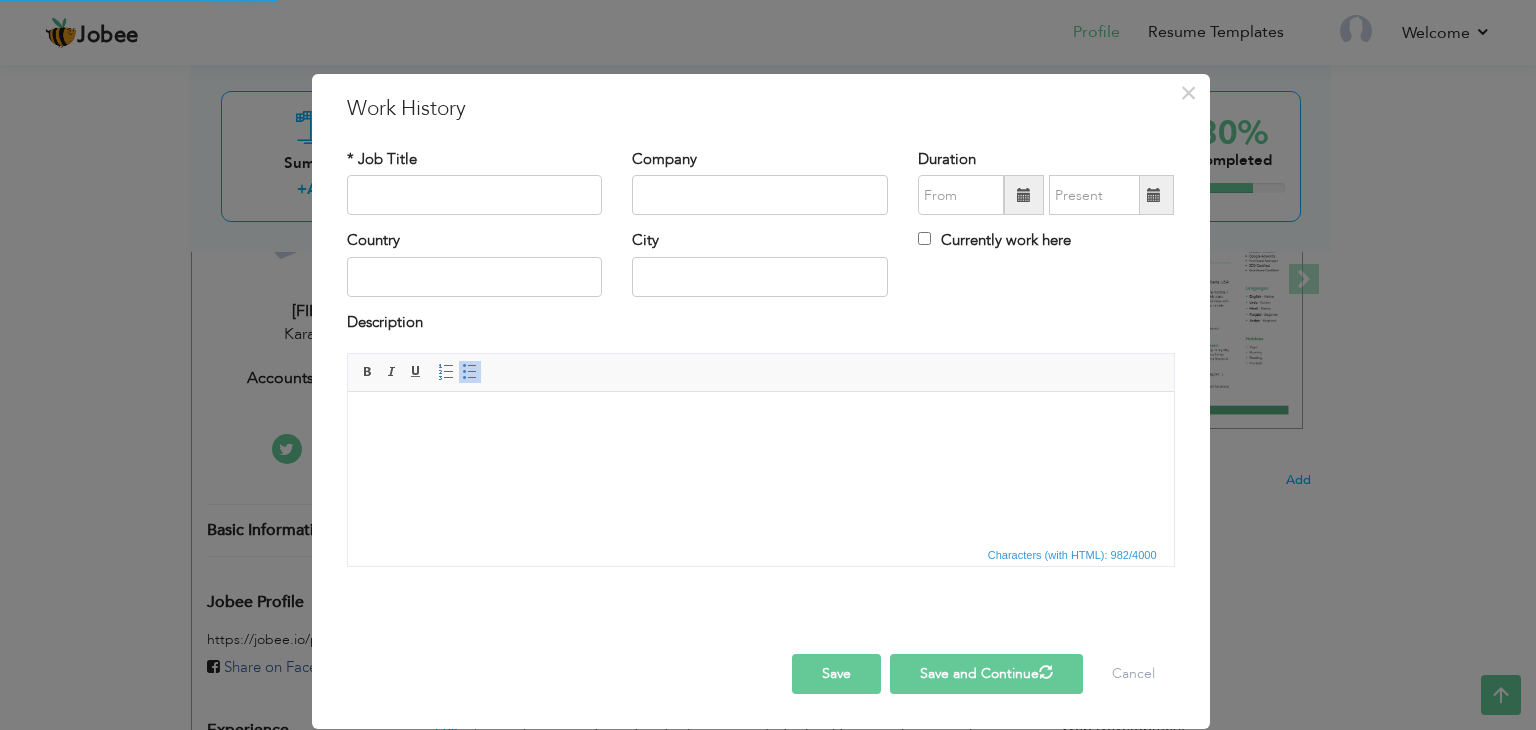scroll, scrollTop: 0, scrollLeft: 0, axis: both 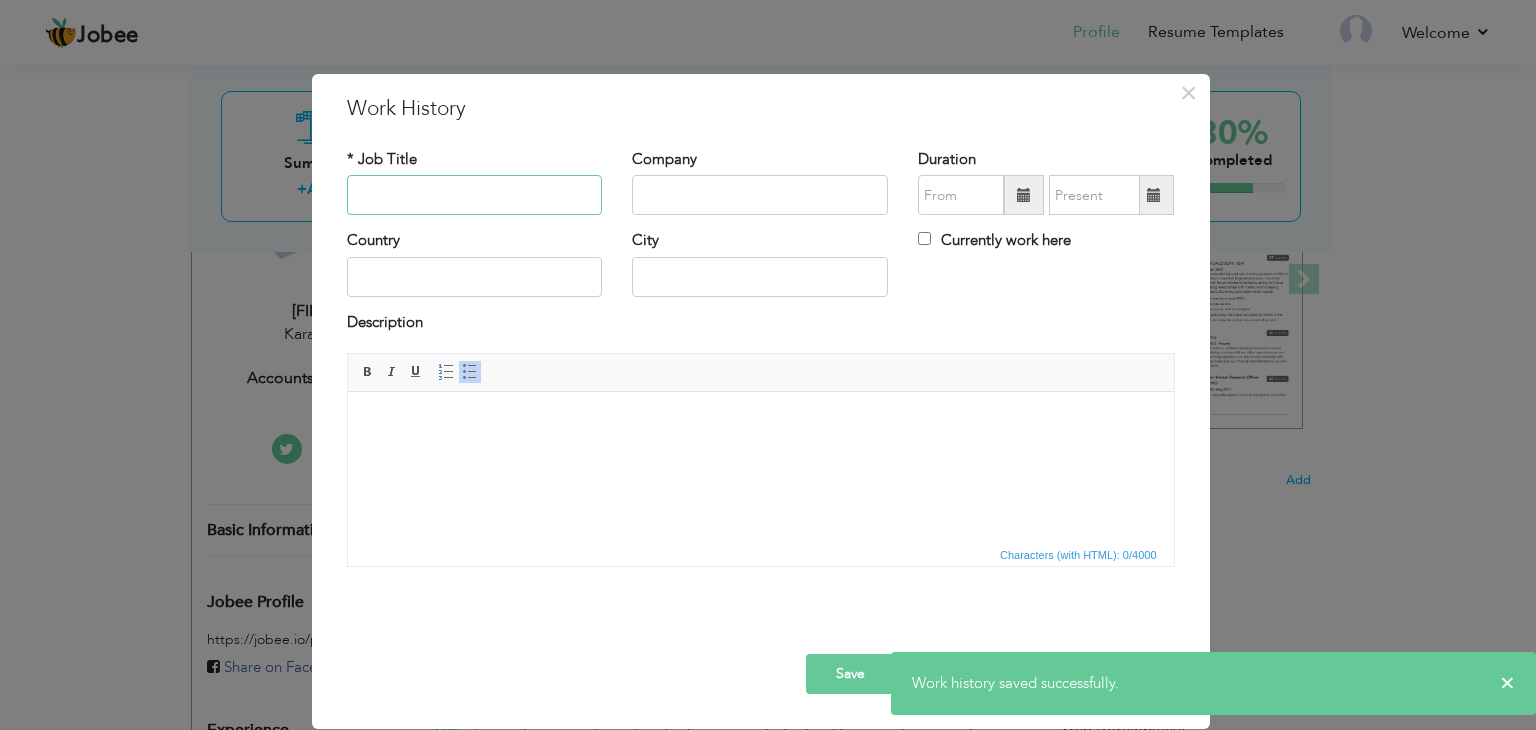 click at bounding box center [475, 195] 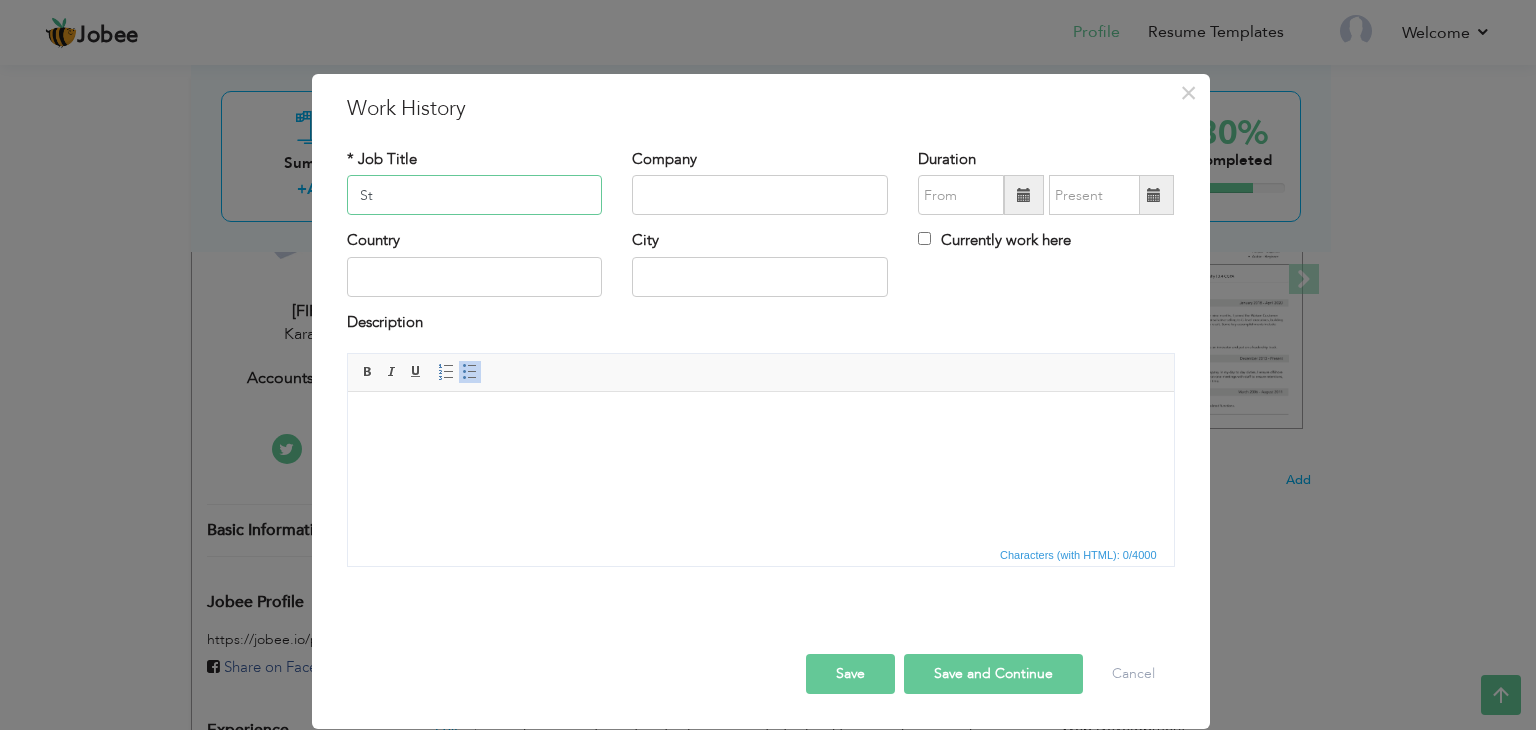 type on "S" 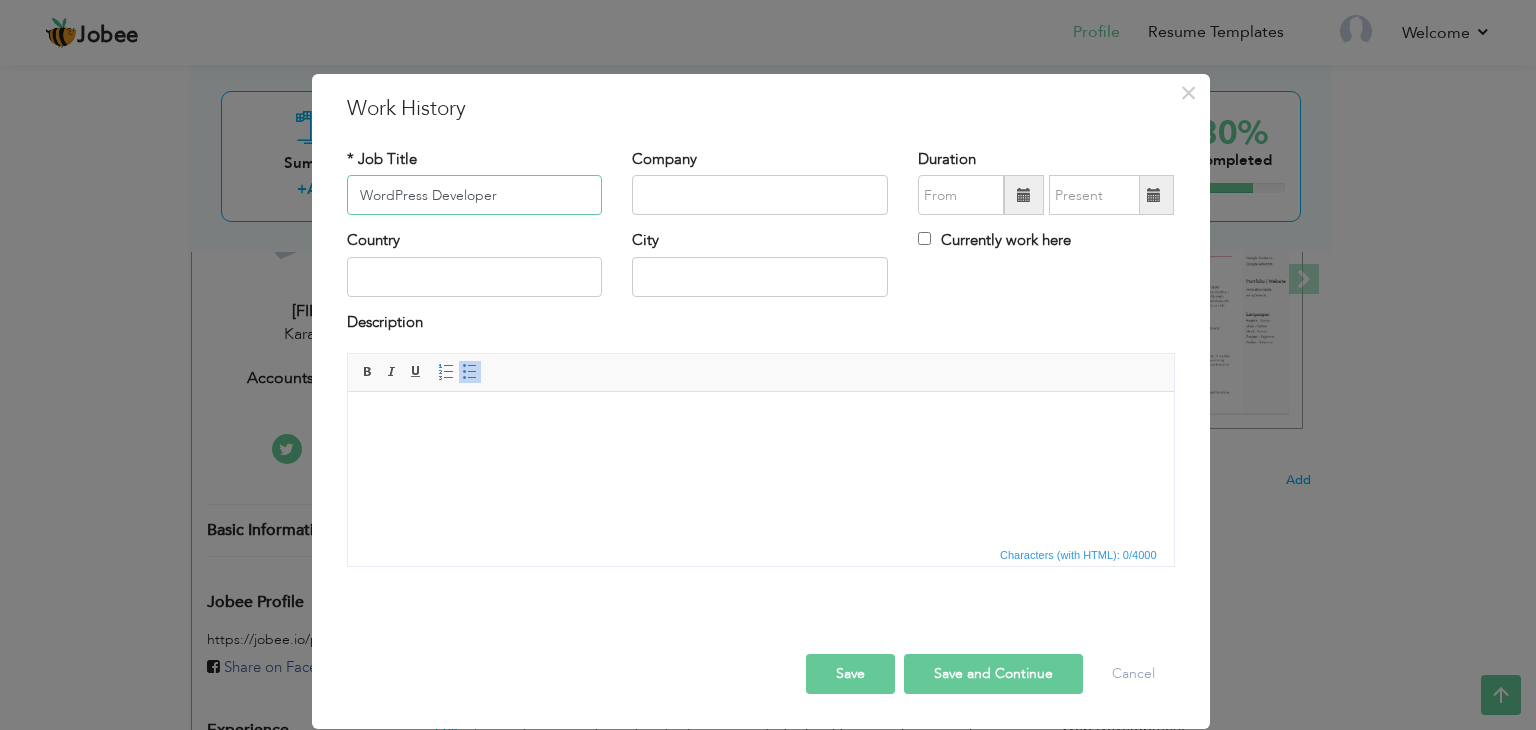 type on "WordPress Developer" 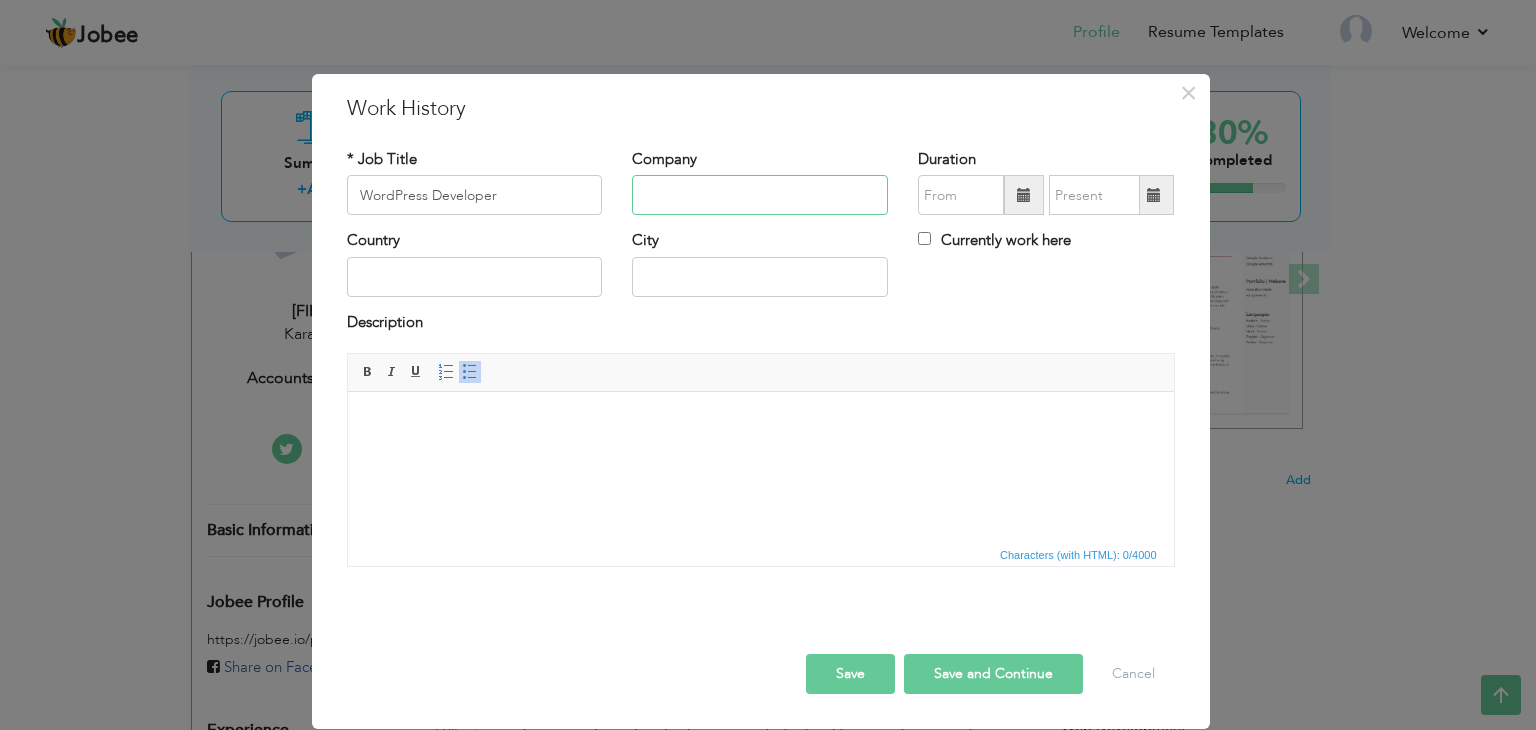 click at bounding box center [760, 195] 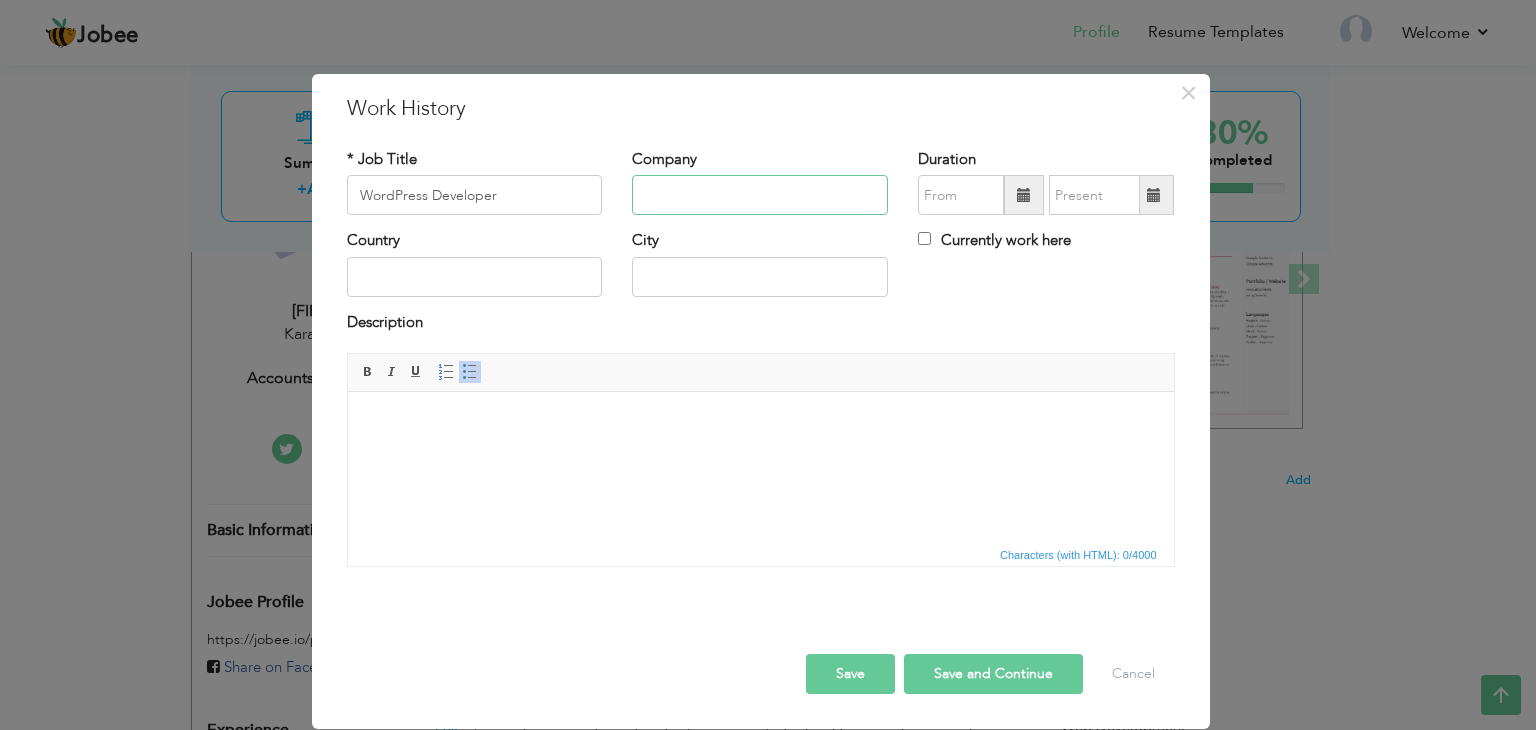 type on "A" 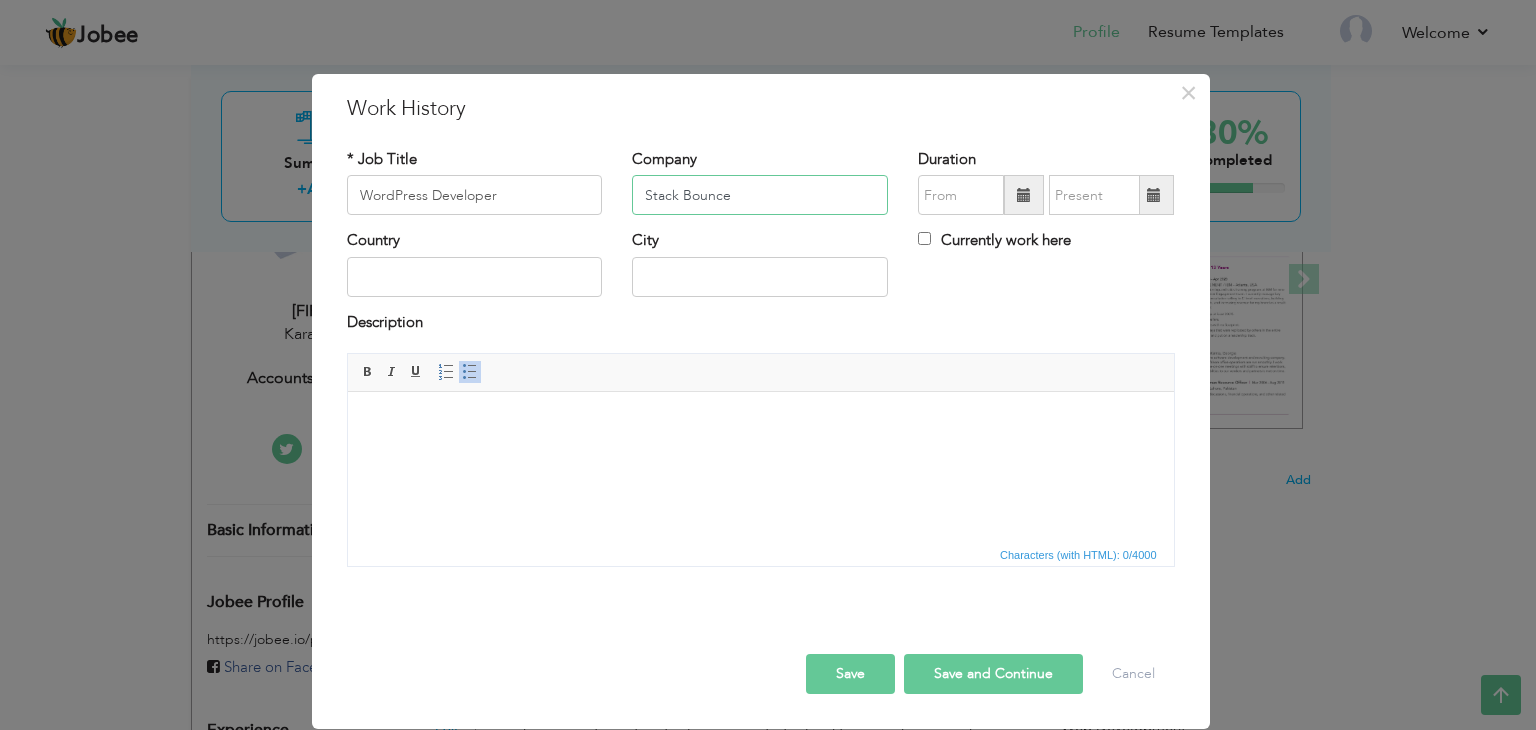 type on "Stack Bounce" 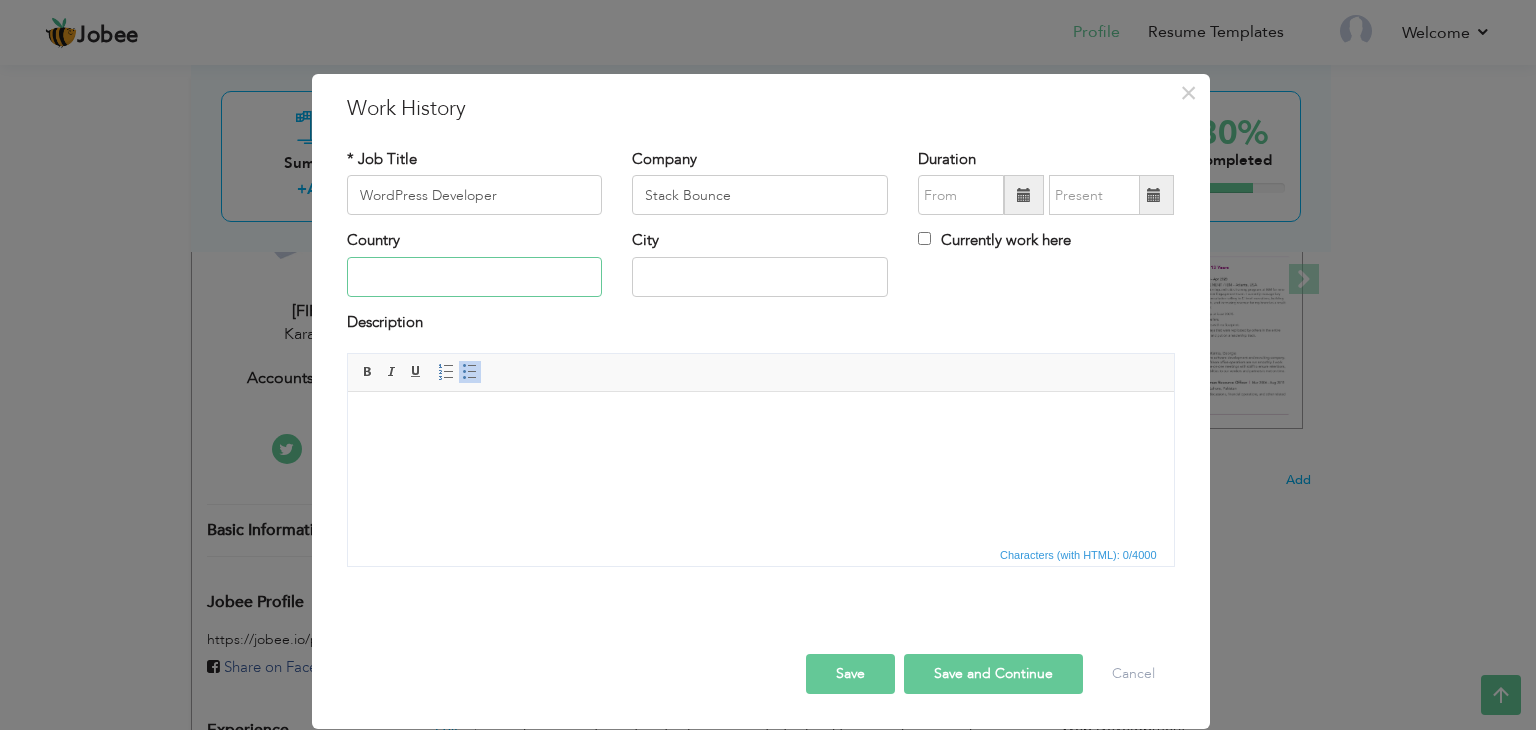 click at bounding box center [475, 277] 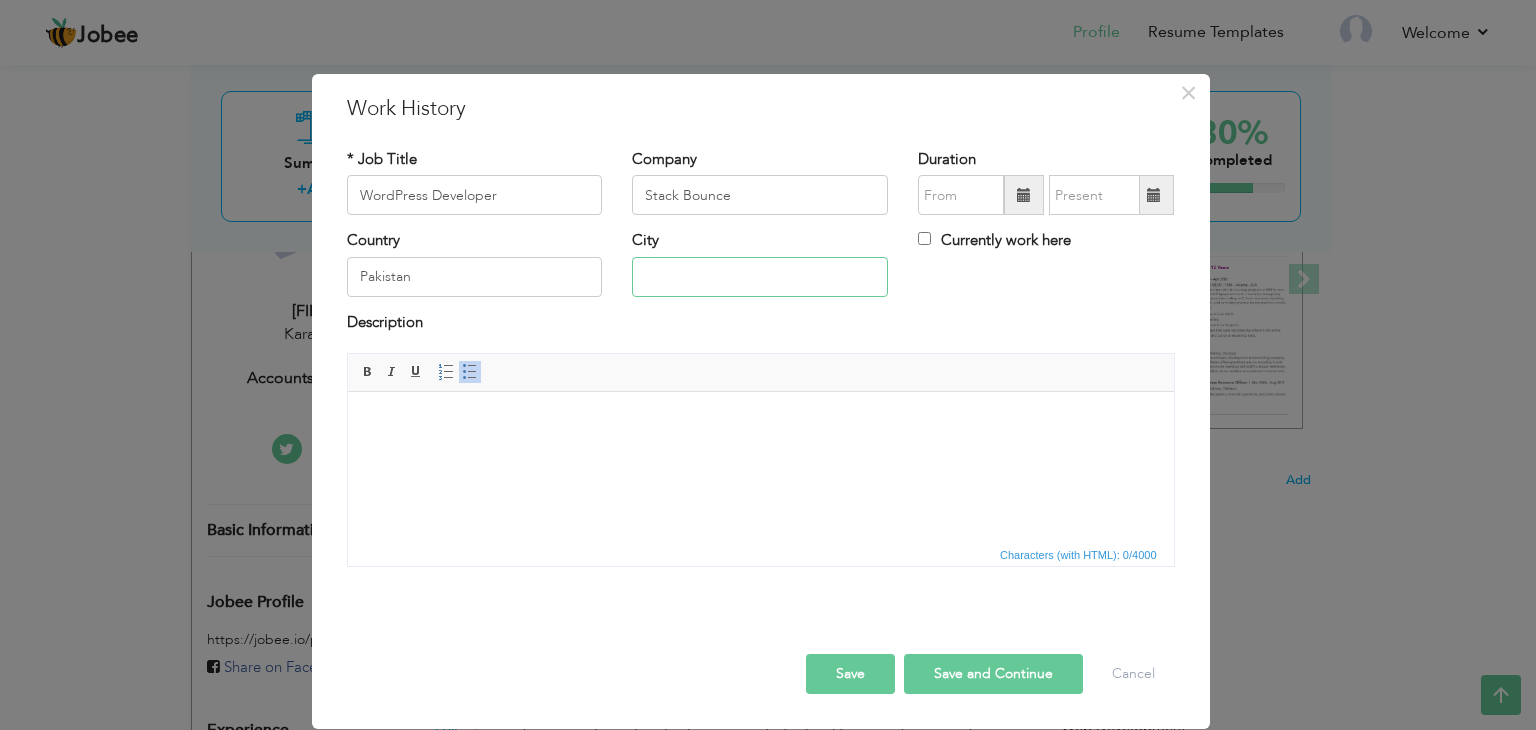 type on "Karachi" 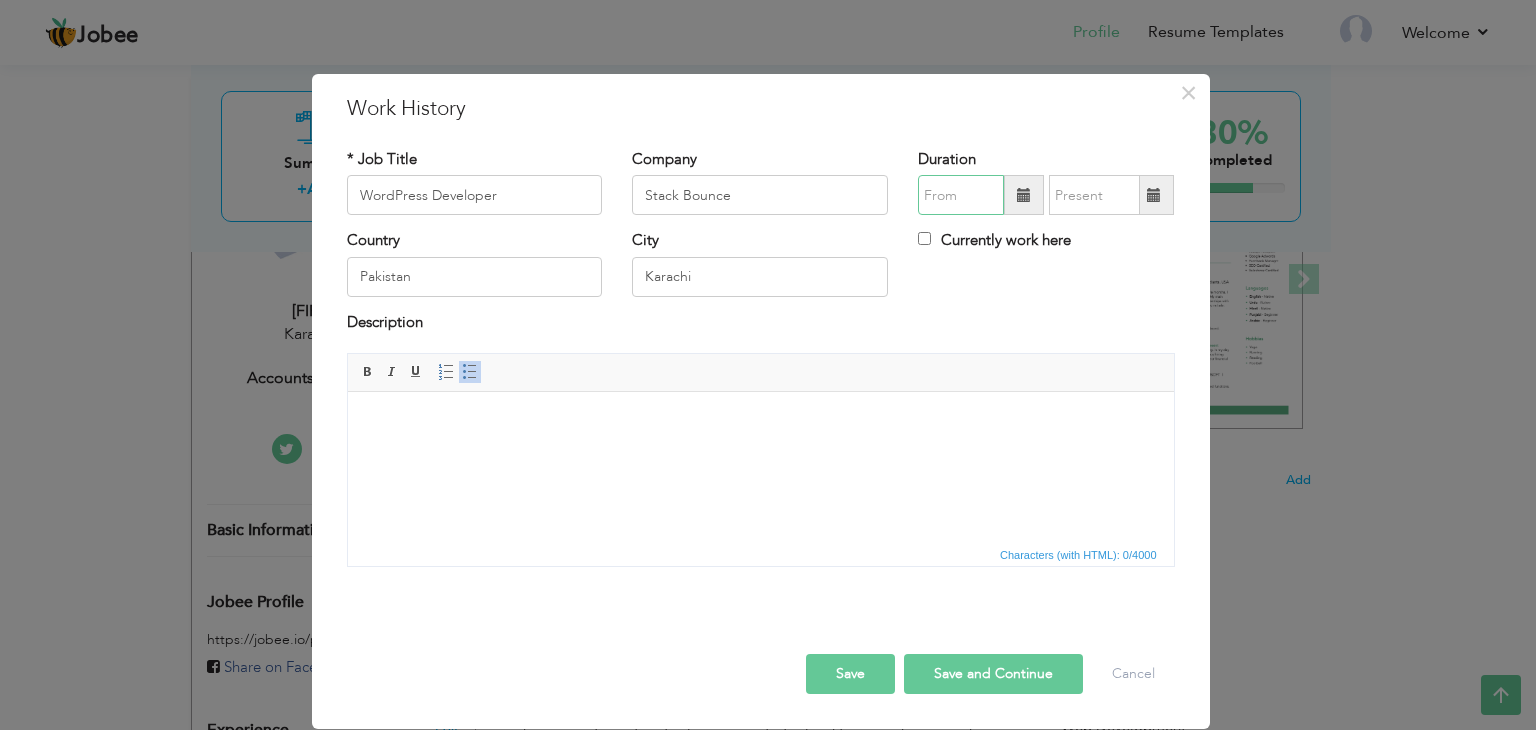 click at bounding box center (961, 195) 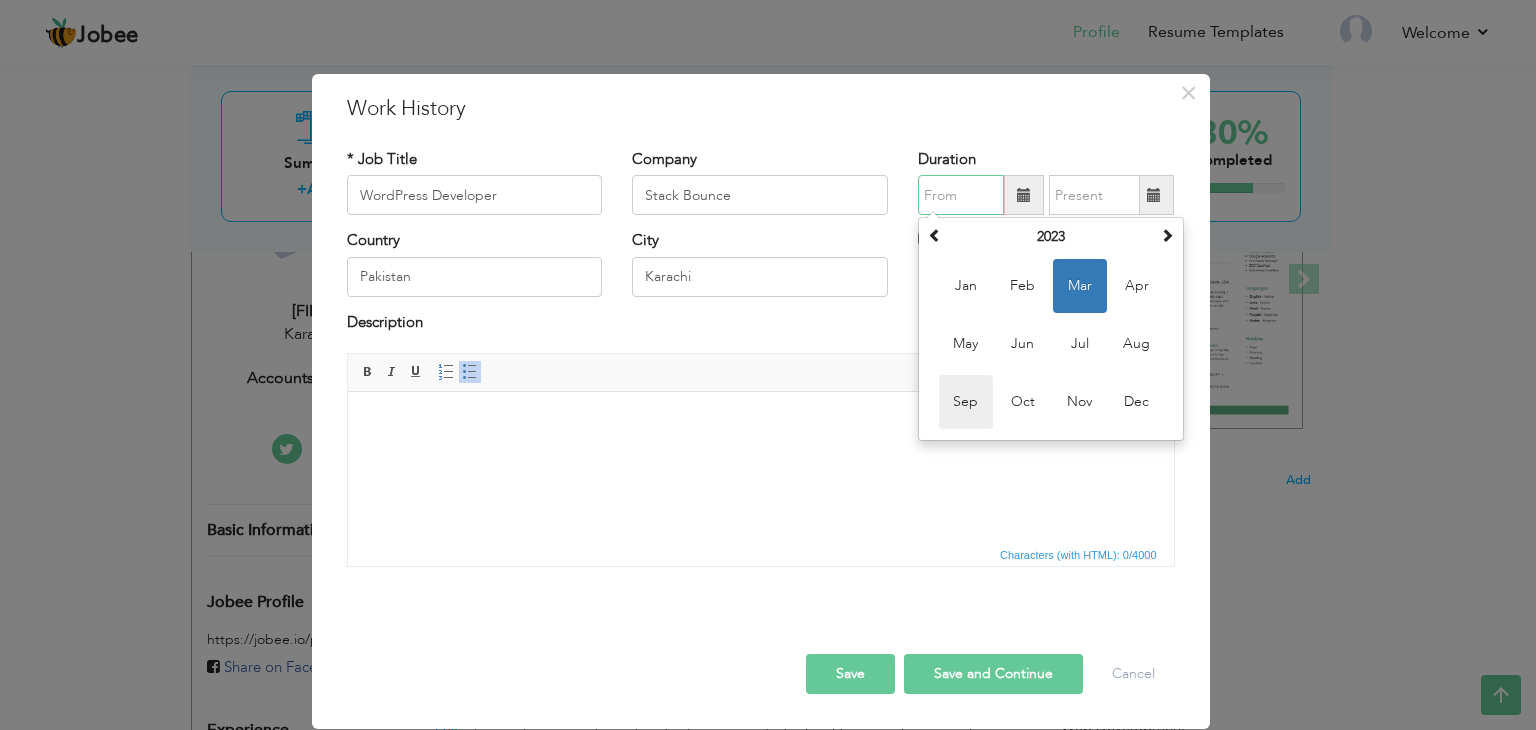 click on "Sep" at bounding box center (966, 402) 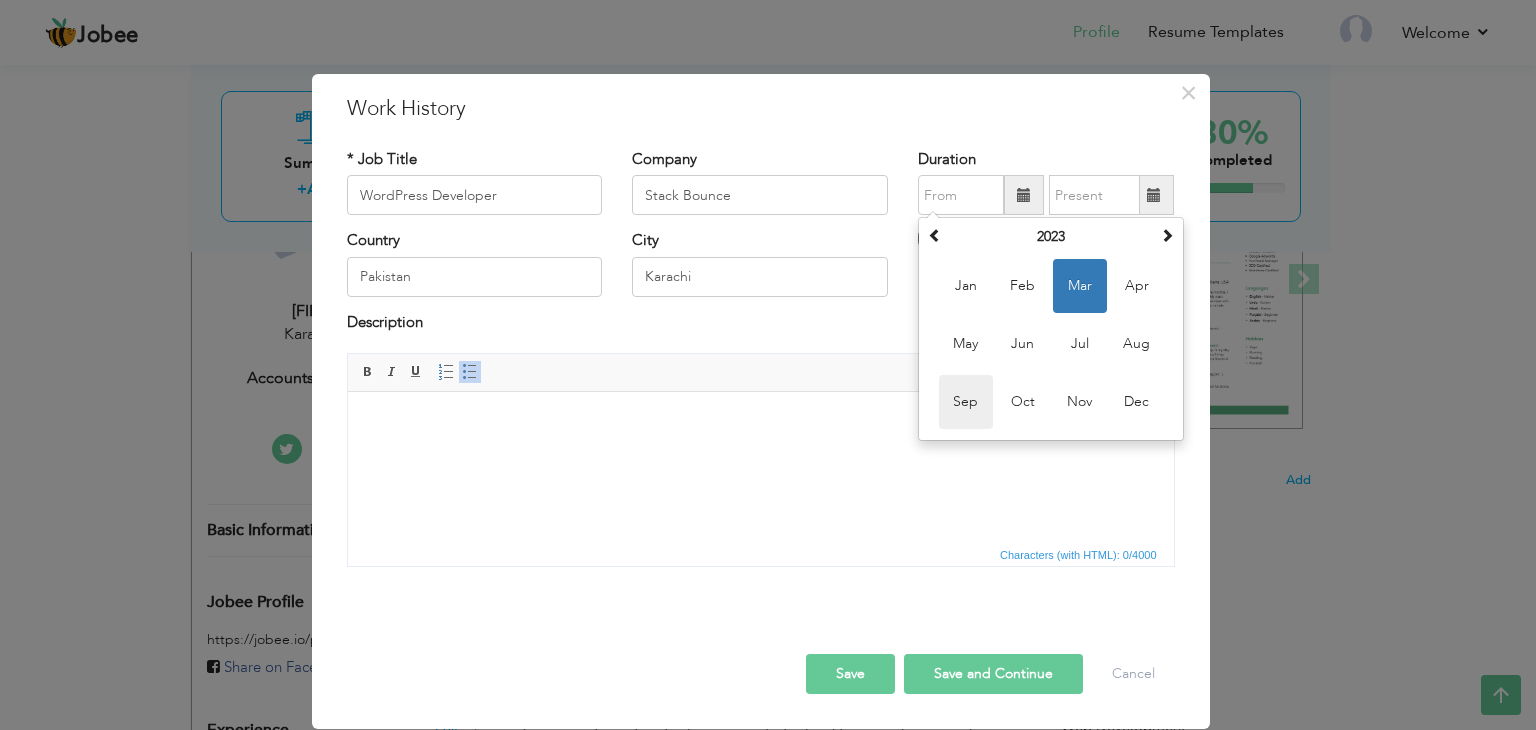 type on "09/2023" 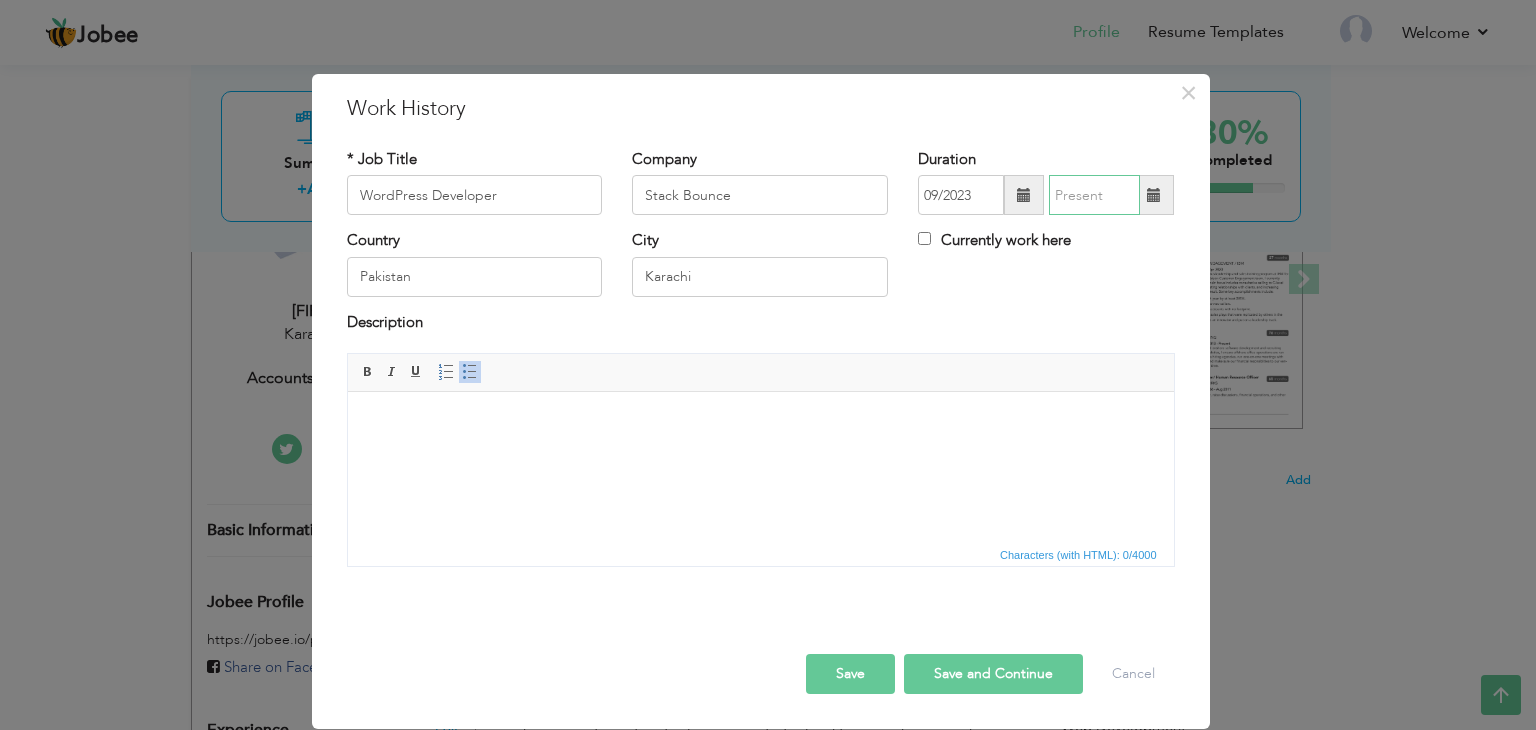 click at bounding box center [1094, 195] 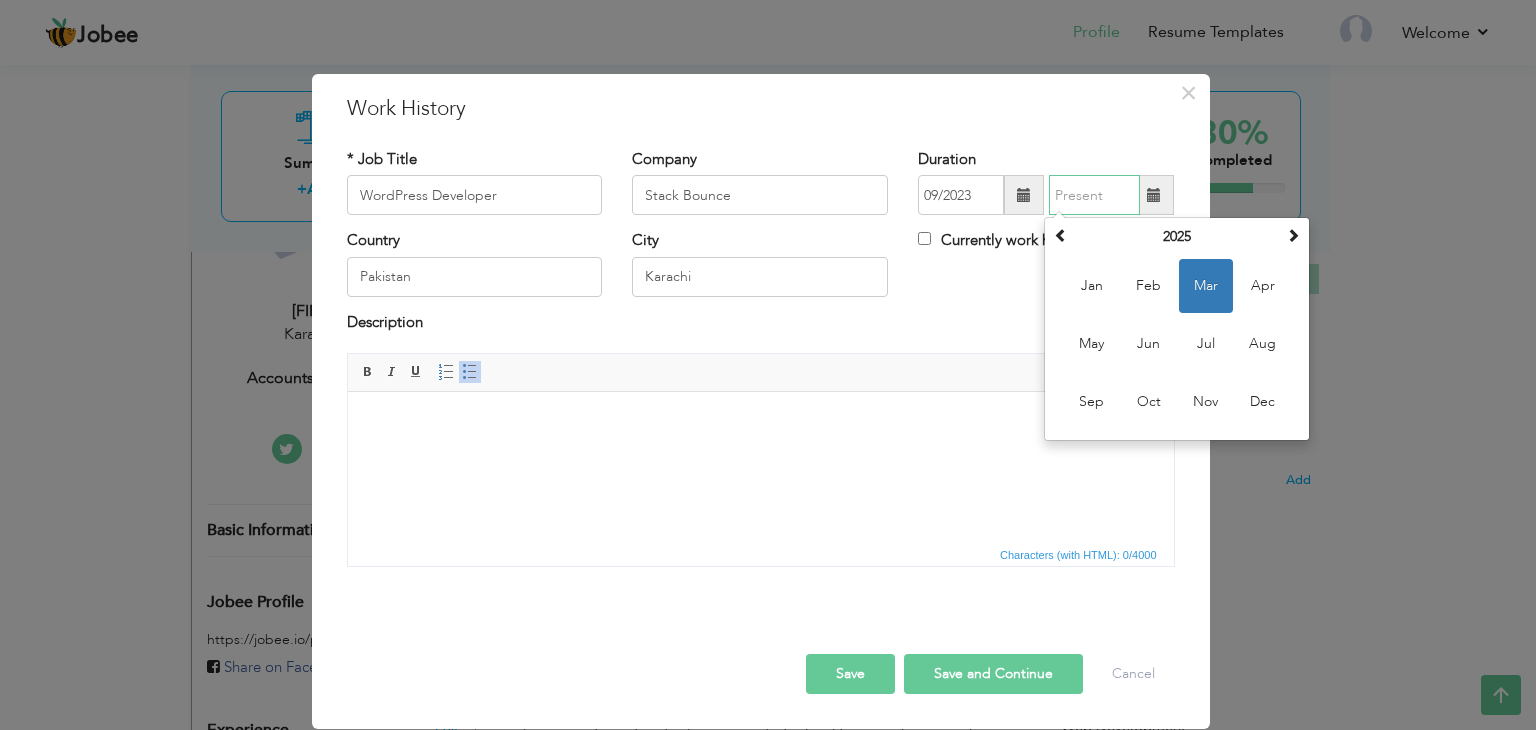 click at bounding box center (1094, 195) 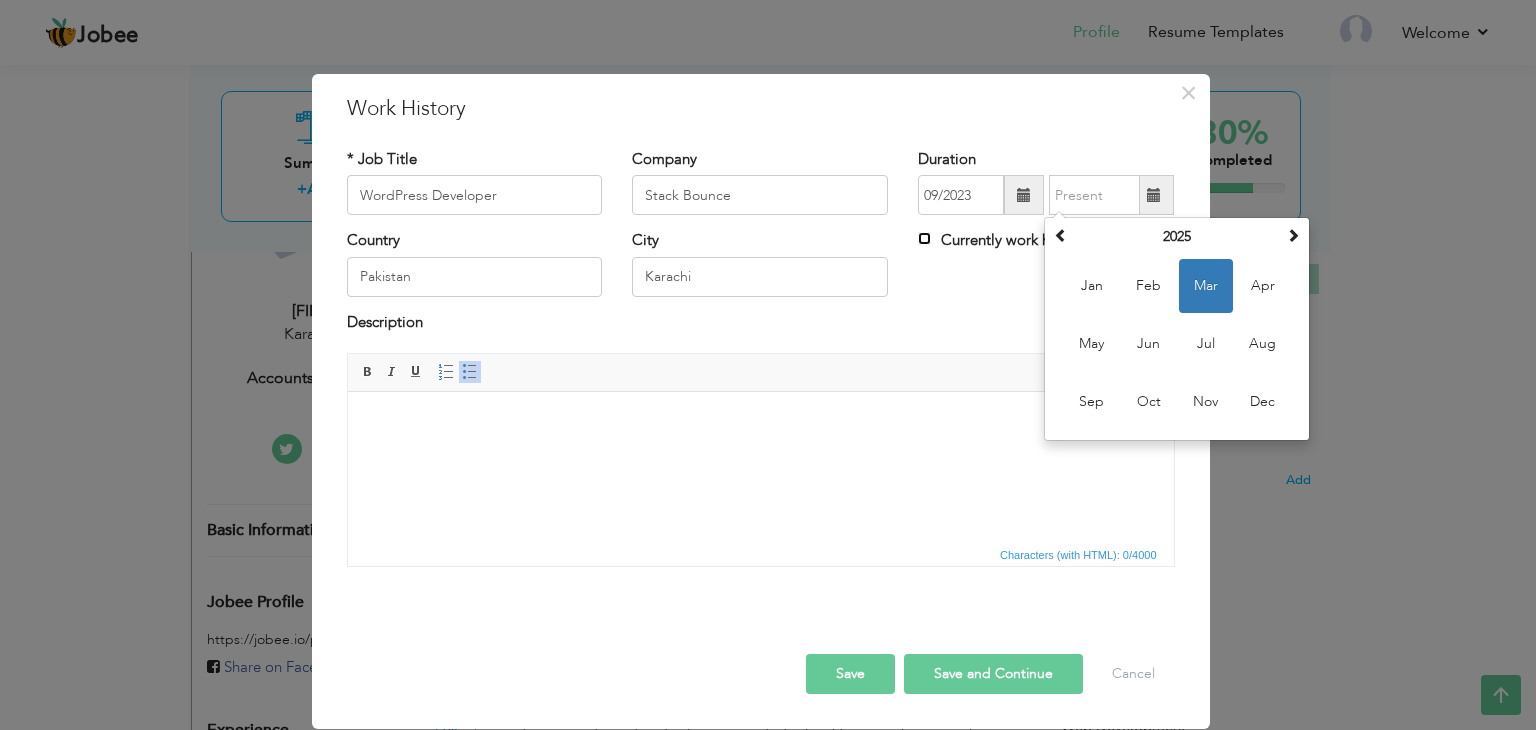 click on "Currently work here" at bounding box center (924, 238) 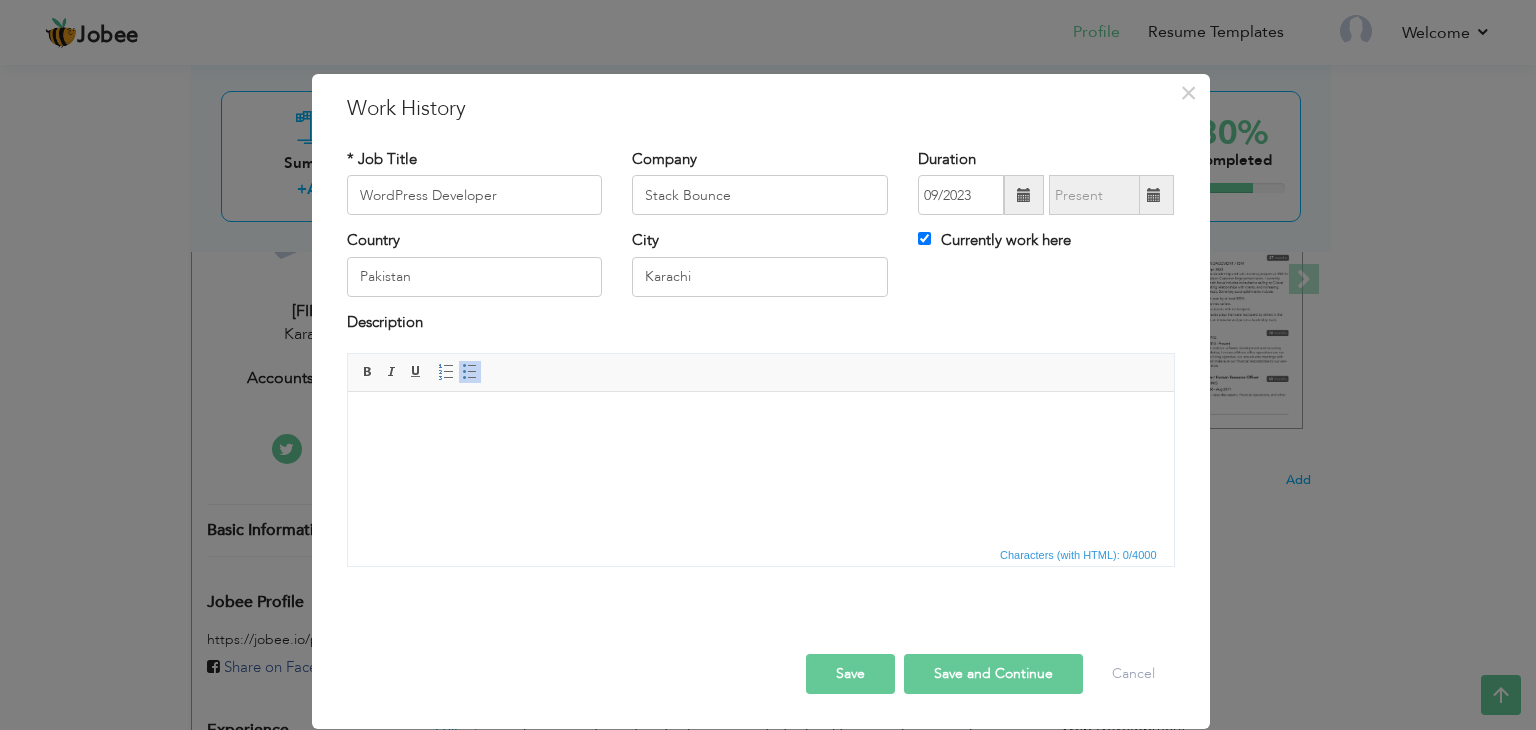 click on "Country
Pakistan
City
Karachi
Currently work here" at bounding box center (761, 270) 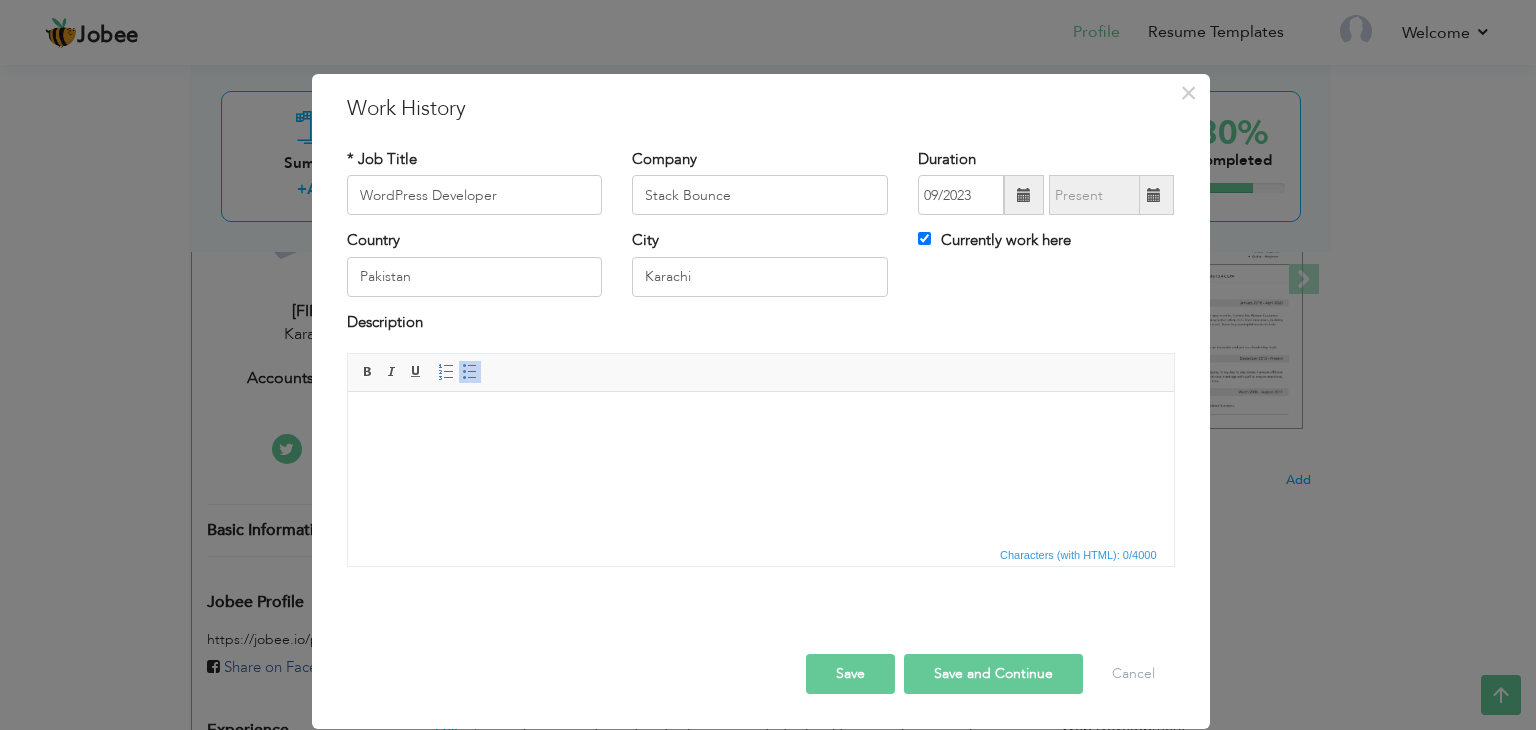 click at bounding box center [760, 422] 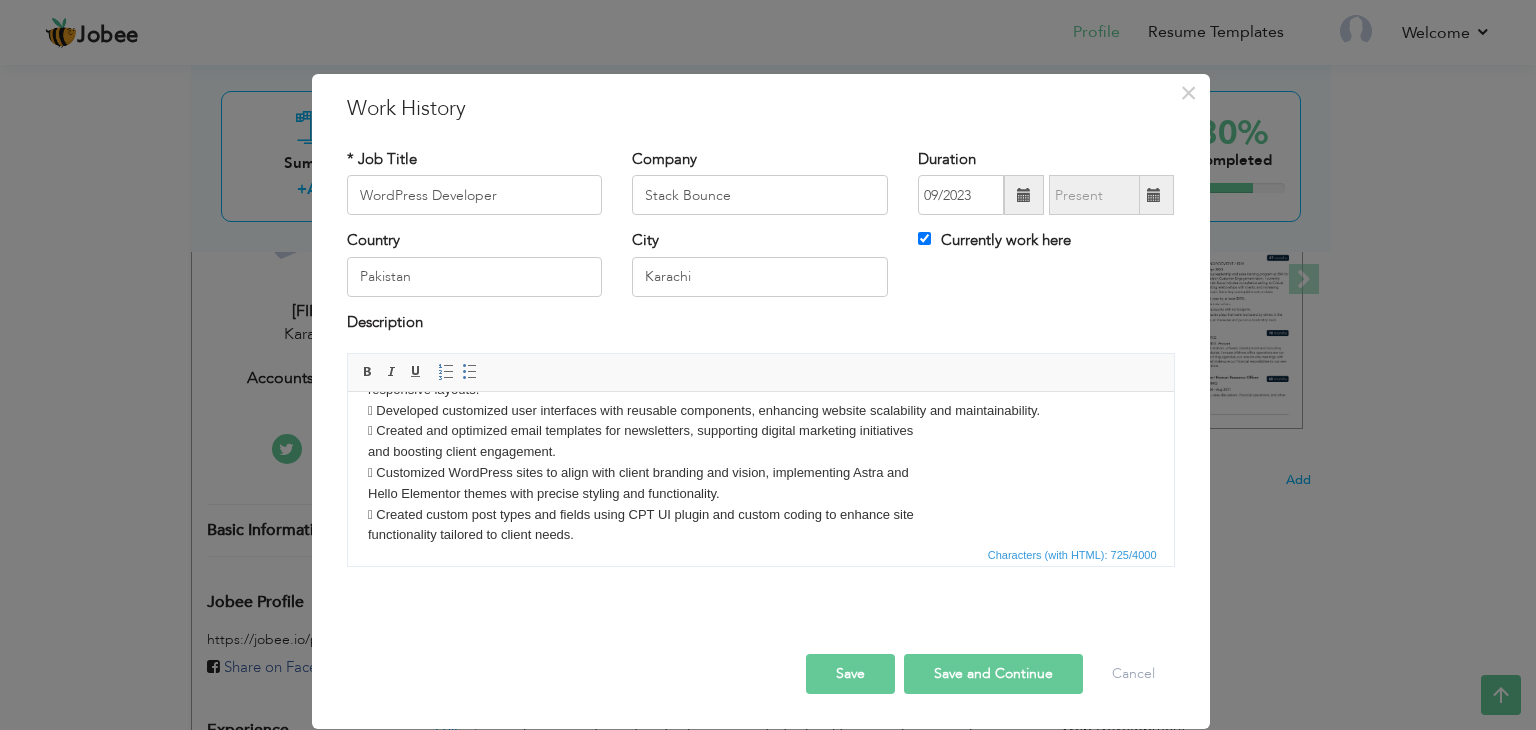 scroll, scrollTop: 0, scrollLeft: 0, axis: both 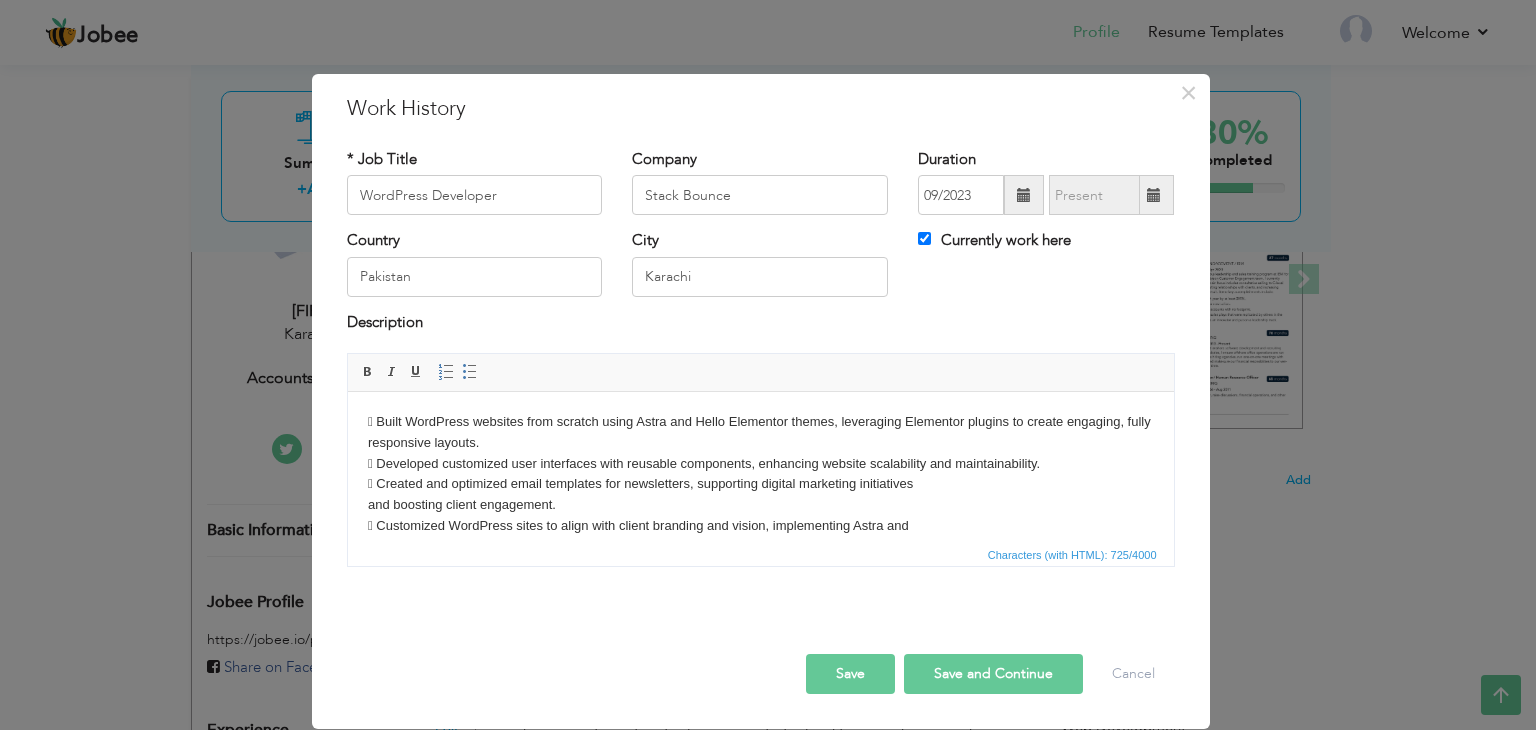 click on " Built WordPress websites from scratch using Astra and Hello Elementor themes, leveraging Elementor plugins to create engaging, fully responsive layouts.  Developed customized user interfaces with reusable components, enhancing website scalability and maintainability.  Created and optimized email templates for newsletters, supporting digital marketing initiatives and boosting client engagement.  Customized WordPress sites to align with client branding and vision, implementing Astra and Hello Elementor themes with precise styling and functionality.  Created custom post types and fields using CPT UI plugin and custom coding to enhance site functionality tailored to client needs." at bounding box center (760, 505) 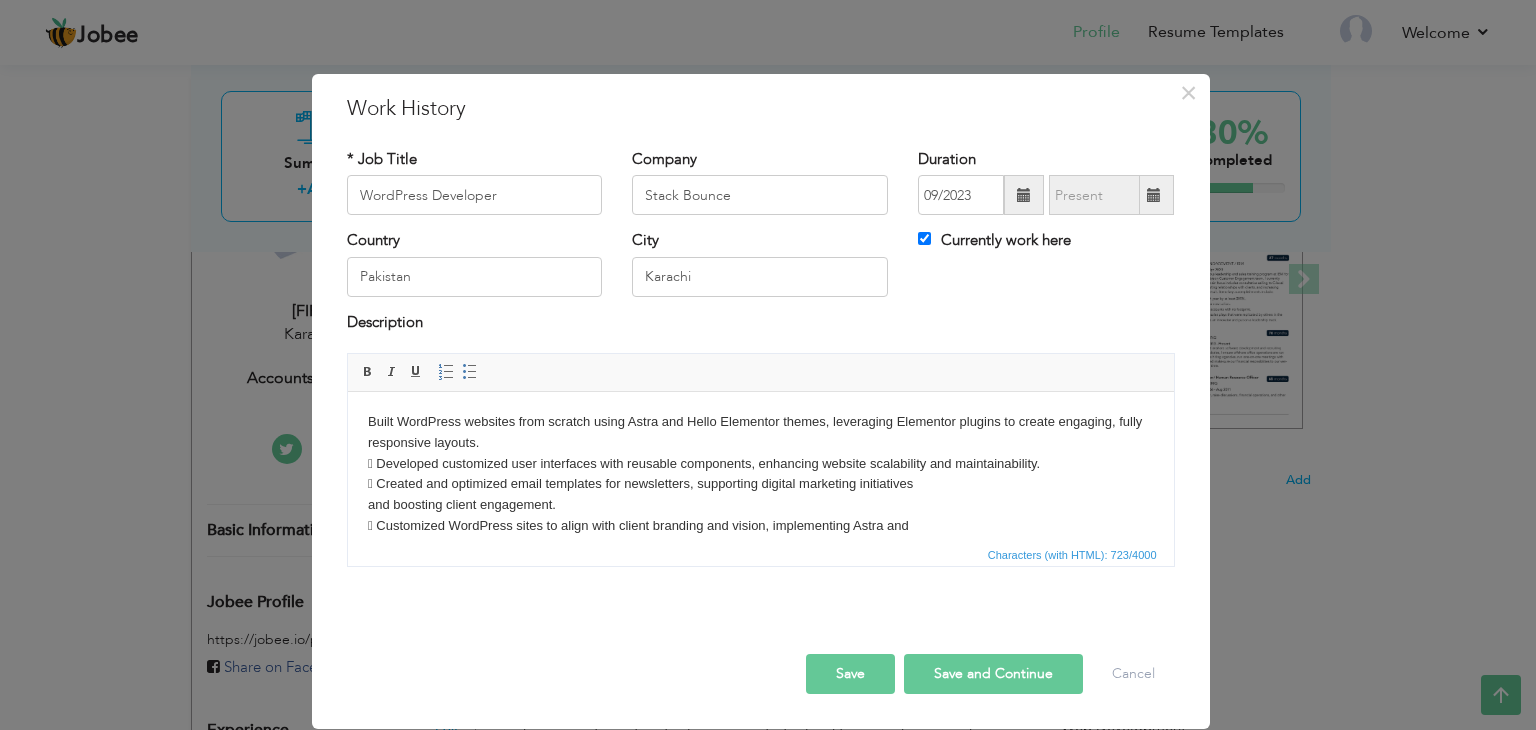 click on "Built WordPress websites from scratch using Astra and Hello Elementor themes, leveraging Elementor plugins to create engaging, fully responsive layouts.  Developed customized user interfaces with reusable components, enhancing website scalability and maintainability.  Created and optimized email templates for newsletters, supporting digital marketing initiatives and boosting client engagement.  Customized WordPress sites to align with client branding and vision, implementing Astra and Hello Elementor themes with precise styling and functionality.  Created custom post types and fields using CPT UI plugin and custom coding to enhance site functionality tailored to client needs." at bounding box center [760, 505] 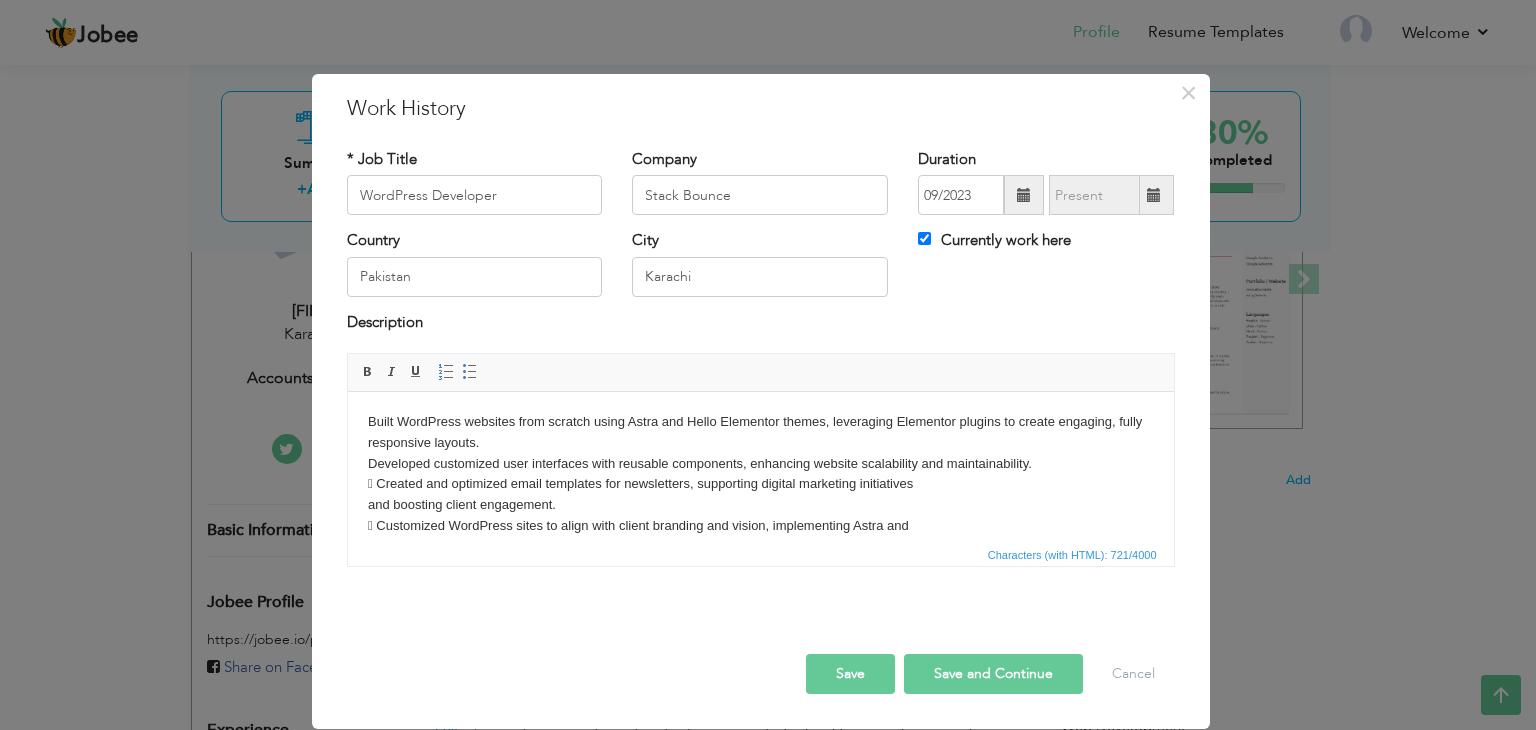 click on "Built WordPress websites from scratch using Astra and Hello Elementor themes, leveraging Elementor plugins to create engaging, fully responsive layouts. Developed customized user interfaces with reusable components, enhancing website scalability and maintainability.  Created and optimized email templates for newsletters, supporting digital marketing initiatives and boosting client engagement.  Customized WordPress sites to align with client branding and vision, implementing Astra and Hello Elementor themes with precise styling and functionality.  Created custom post types and fields using CPT UI plugin and custom coding to enhance site functionality tailored to client needs." at bounding box center (760, 505) 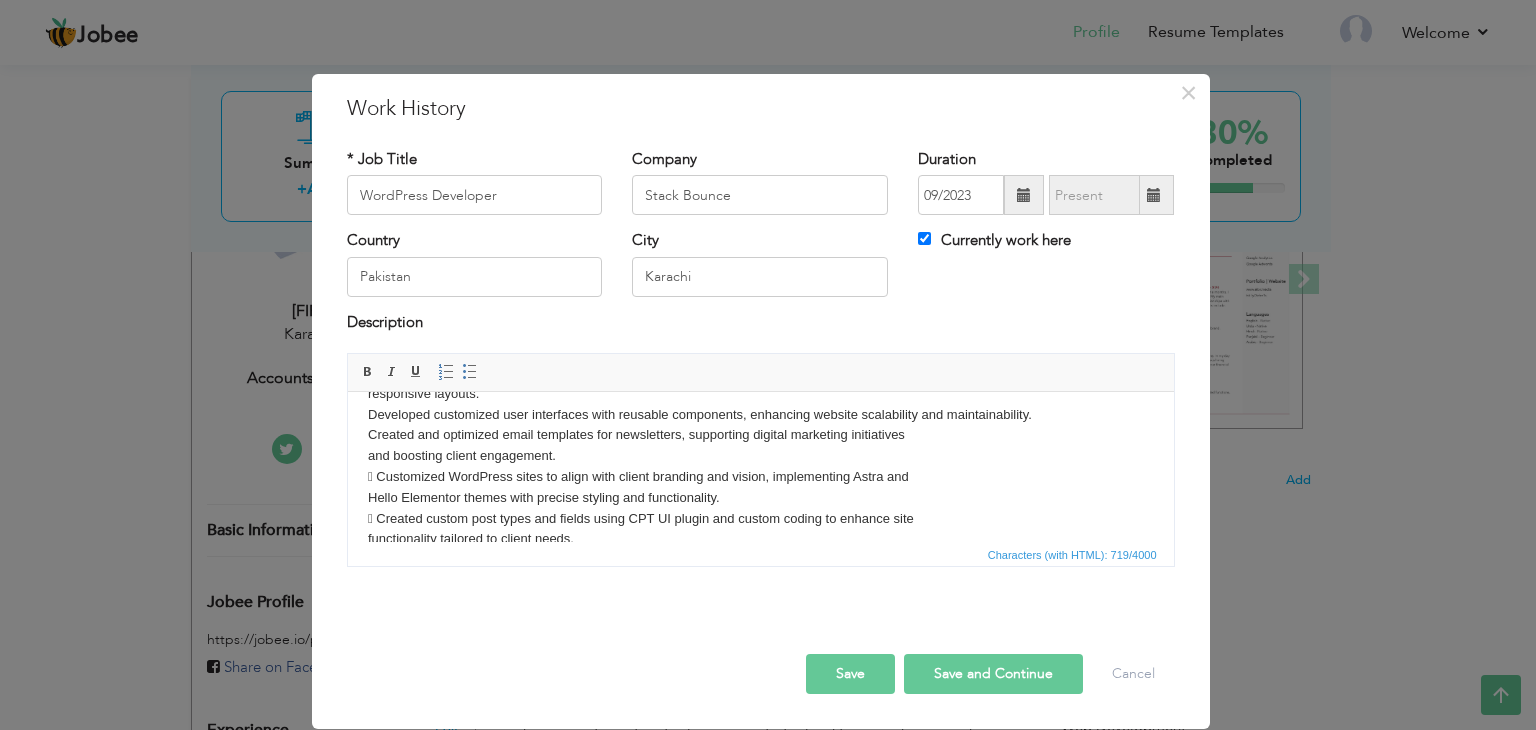 scroll, scrollTop: 76, scrollLeft: 0, axis: vertical 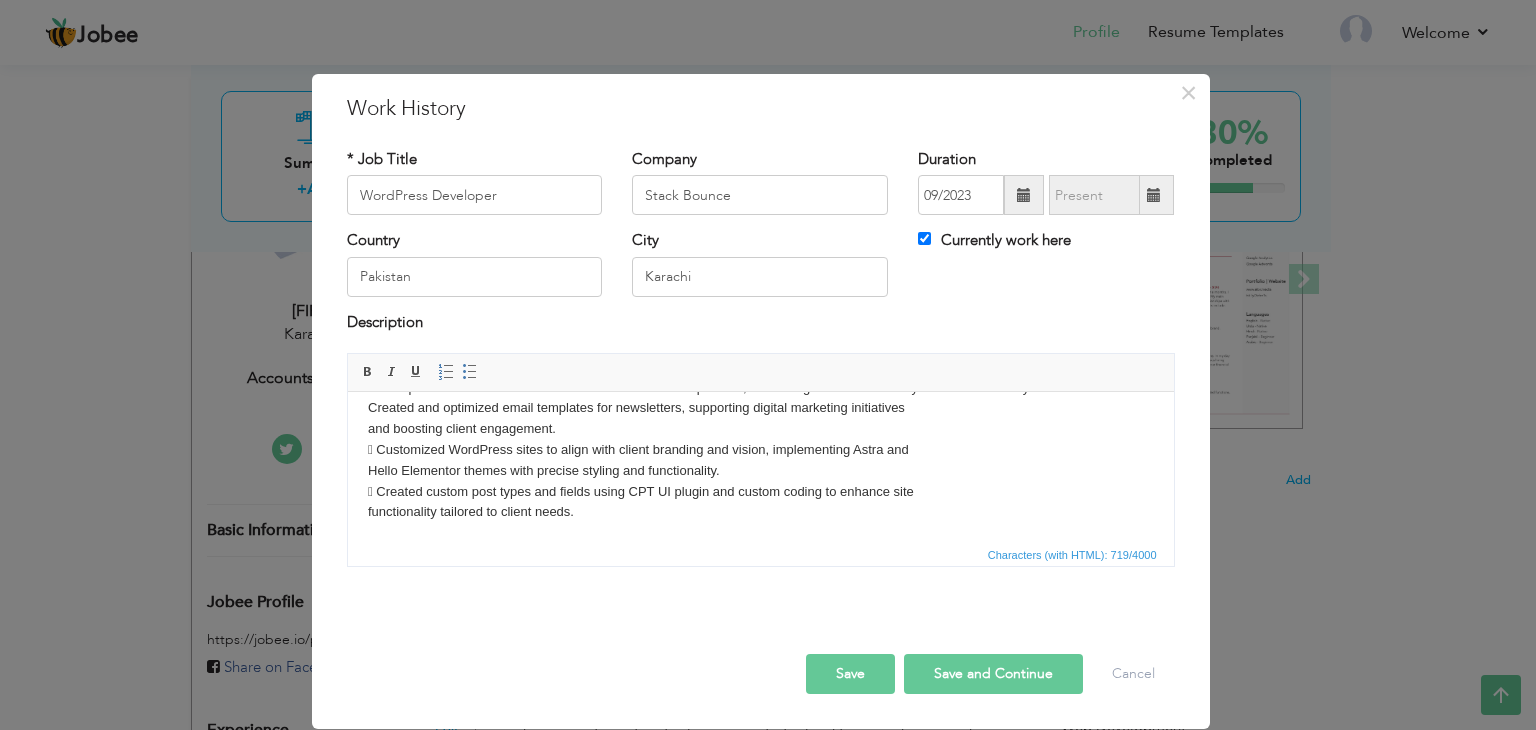 click on "Built WordPress websites from scratch using Astra and Hello Elementor themes, leveraging Elementor plugins to create engaging, fully responsive layouts. Developed customized user interfaces with reusable components, enhancing website scalability and maintainability. Created and optimized email templates for newsletters, supporting digital marketing initiatives and boosting client engagement.  Customized WordPress sites to align with client branding and vision, implementing Astra and Hello Elementor themes with precise styling and functionality.  Created custom post types and fields using CPT UI plugin and custom coding to enhance site functionality tailored to client needs." at bounding box center [760, 429] 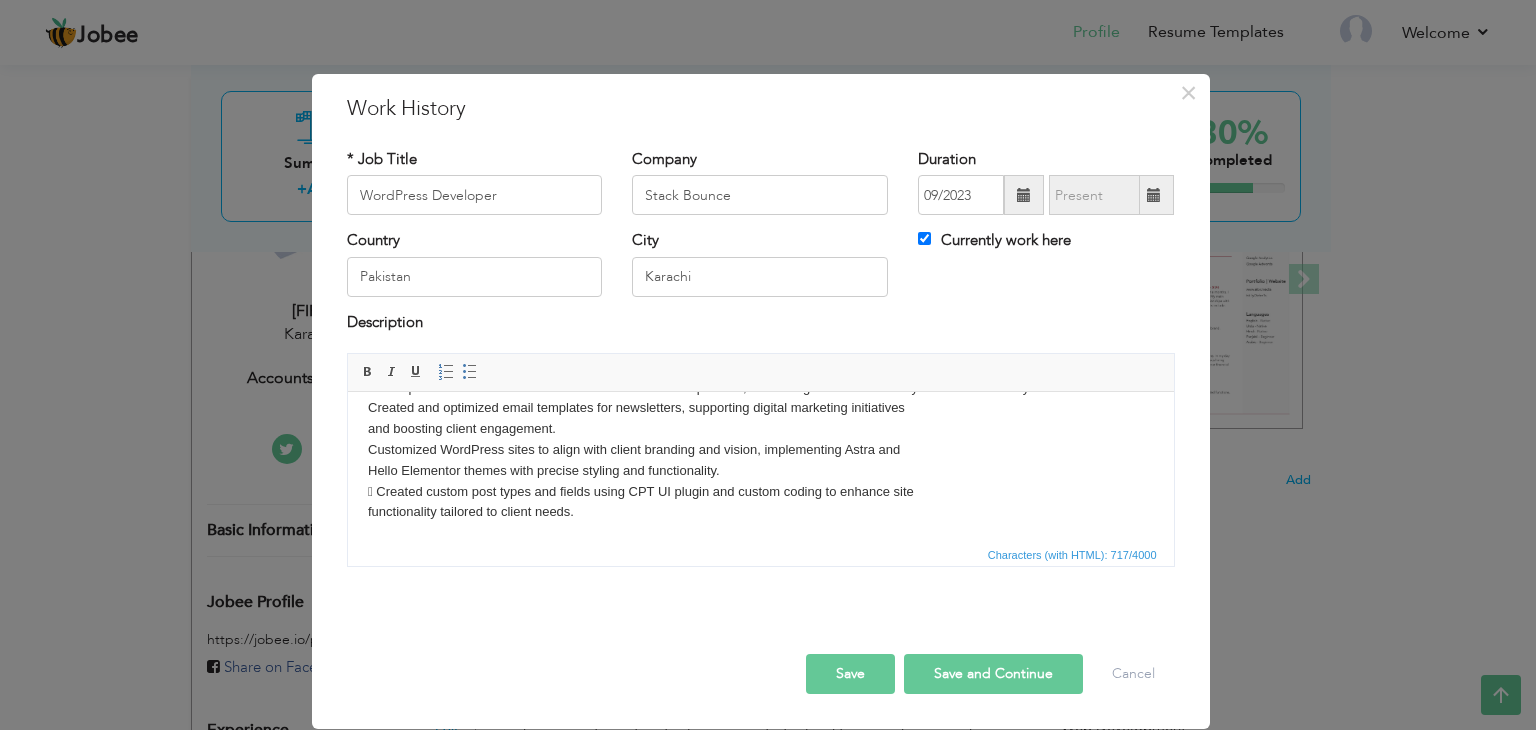 click on "Built WordPress websites from scratch using Astra and Hello Elementor themes, leveraging Elementor plugins to create engaging, fully responsive layouts. Developed customized user interfaces with reusable components, enhancing website scalability and maintainability. Created and optimized email templates for newsletters, supporting digital marketing initiatives and boosting client engagement. Customized WordPress sites to align with client branding and vision, implementing Astra and Hello Elementor themes with precise styling and functionality.  Created custom post types and fields using CPT UI plugin and custom coding to enhance site functionality tailored to client needs." at bounding box center (760, 429) 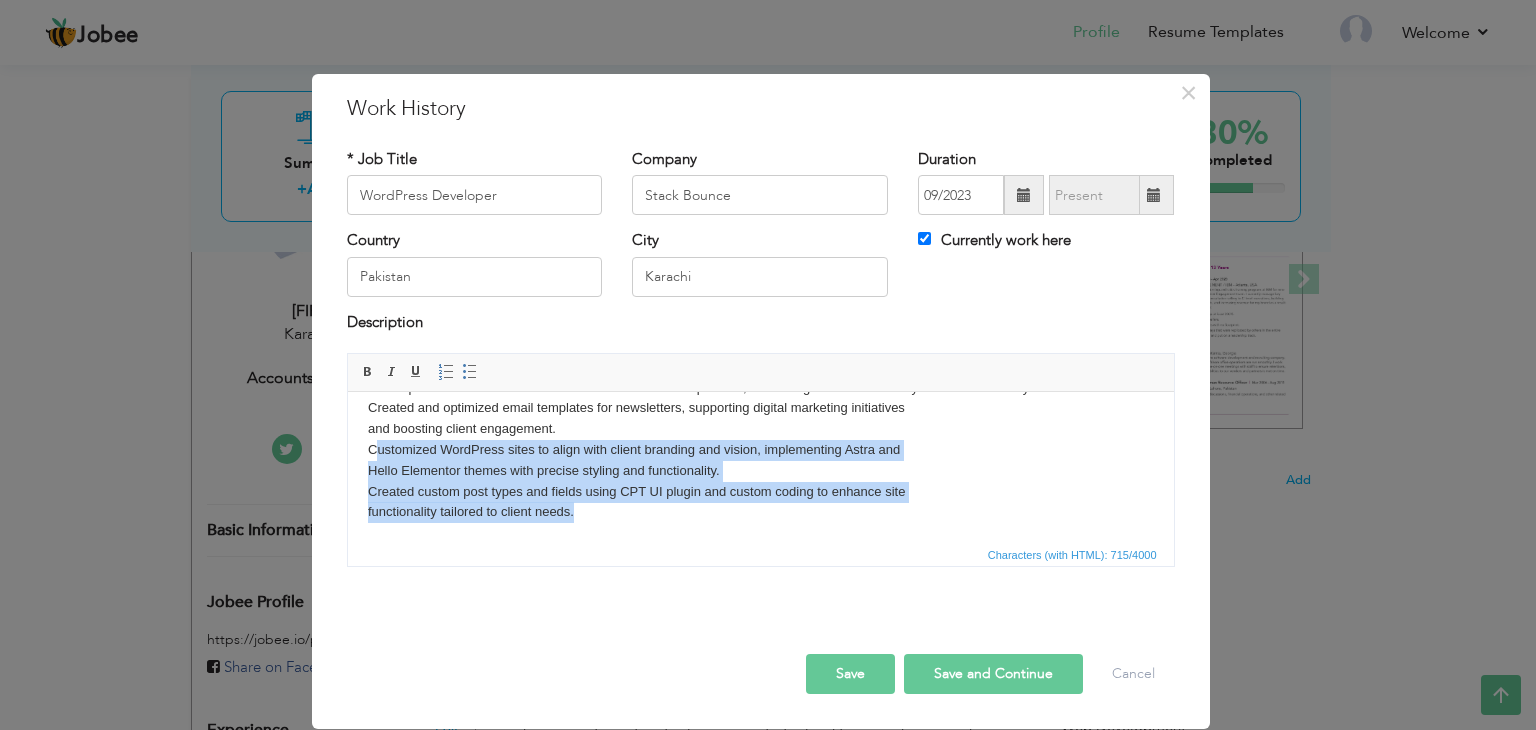drag, startPoint x: 588, startPoint y: 510, endPoint x: 373, endPoint y: 440, distance: 226.10838 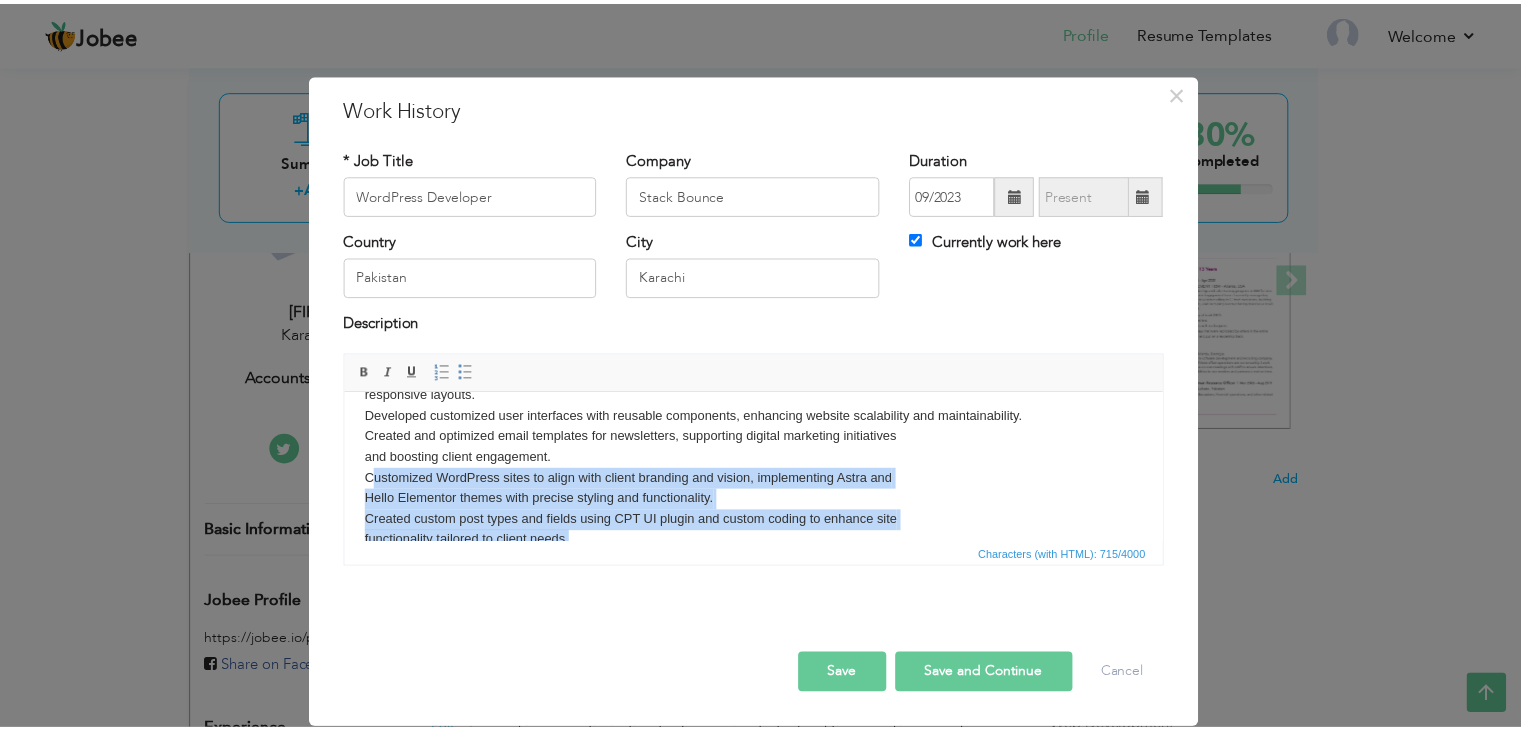 scroll, scrollTop: 0, scrollLeft: 0, axis: both 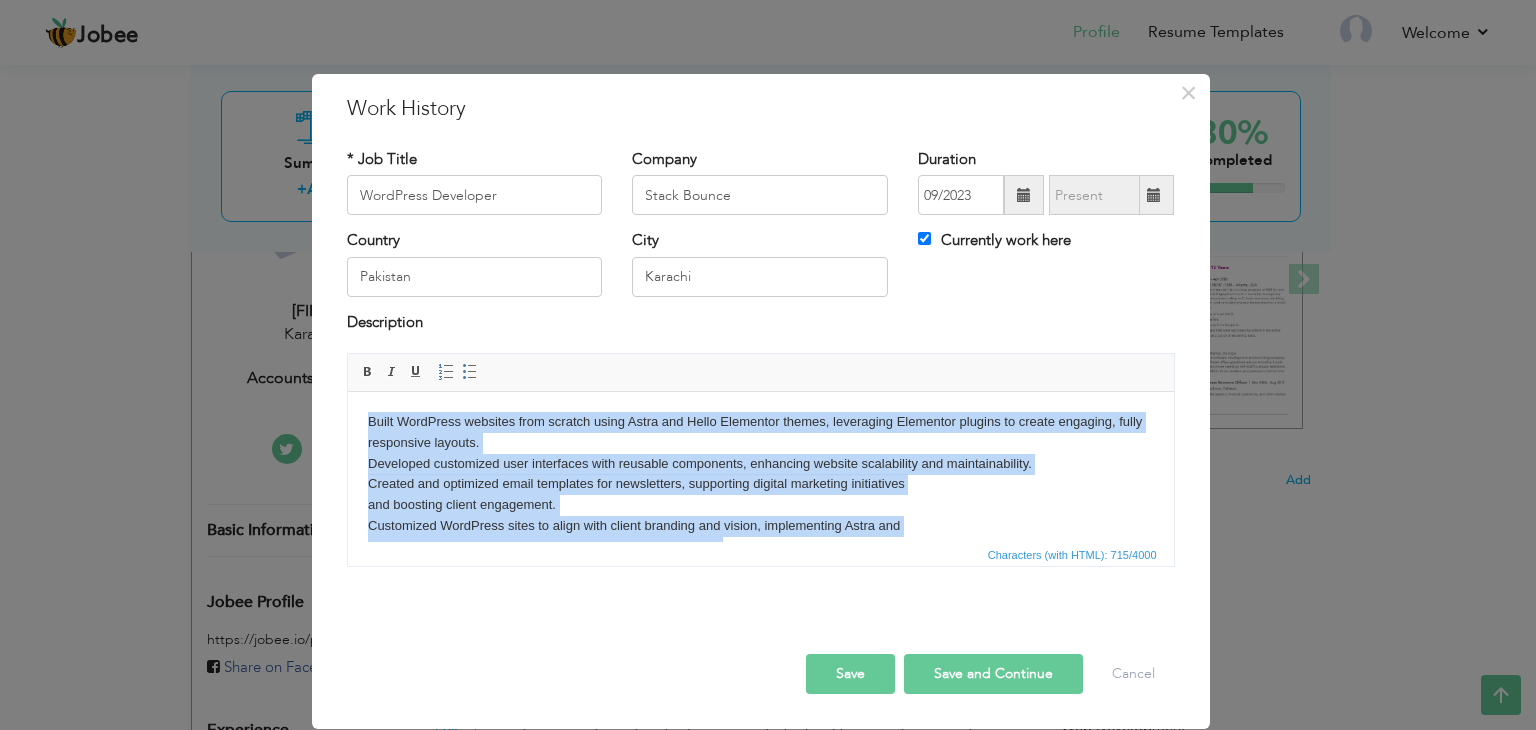 click on "Built WordPress websites from scratch using Astra and Hello Elementor themes, leveraging Elementor plugins to create engaging, fully responsive layouts. Developed customized user interfaces with reusable components, enhancing website scalability and maintainability. Created and optimized email templates for newsletters, supporting digital marketing initiatives and boosting client engagement. Customized WordPress sites to align with client branding and vision, implementing Astra and Hello Elementor themes with precise styling and functionality. Created custom post types and fields using CPT UI plugin and custom coding to enhance site functionality tailored to client needs." at bounding box center [760, 505] 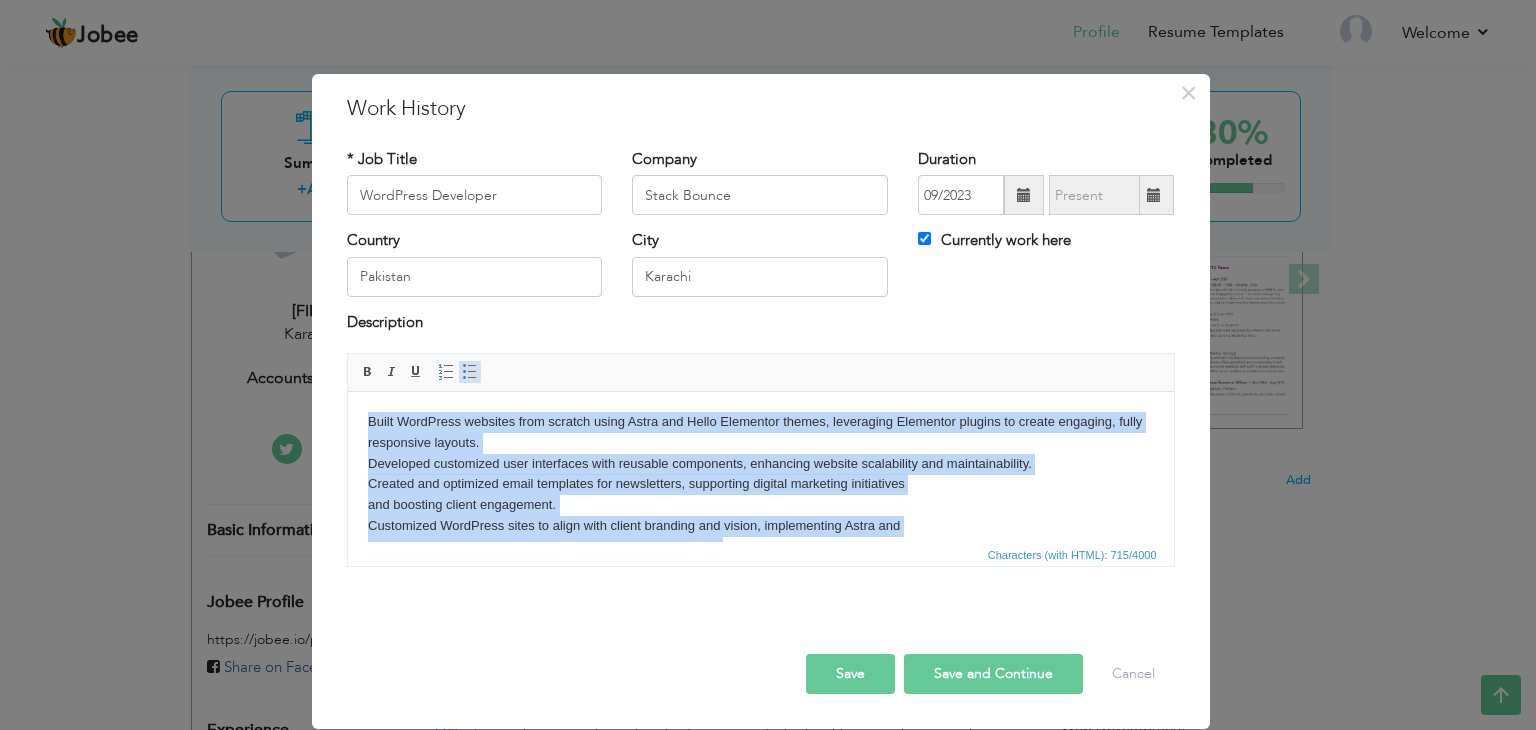 click at bounding box center [470, 372] 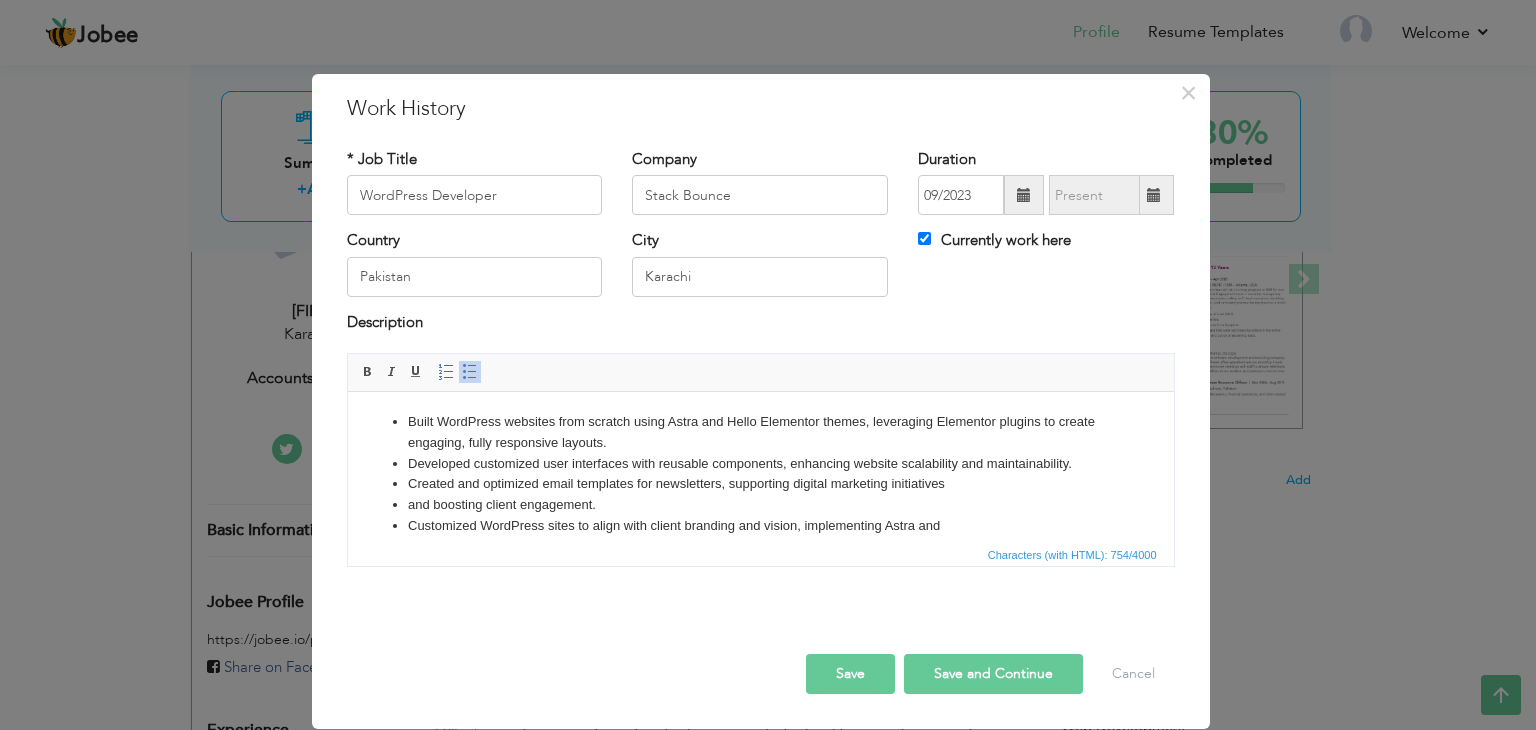 click on "Built WordPress websites from scratch using Astra and Hello Elementor themes, leveraging Elementor plugins to create engaging, fully responsive layouts." at bounding box center [760, 433] 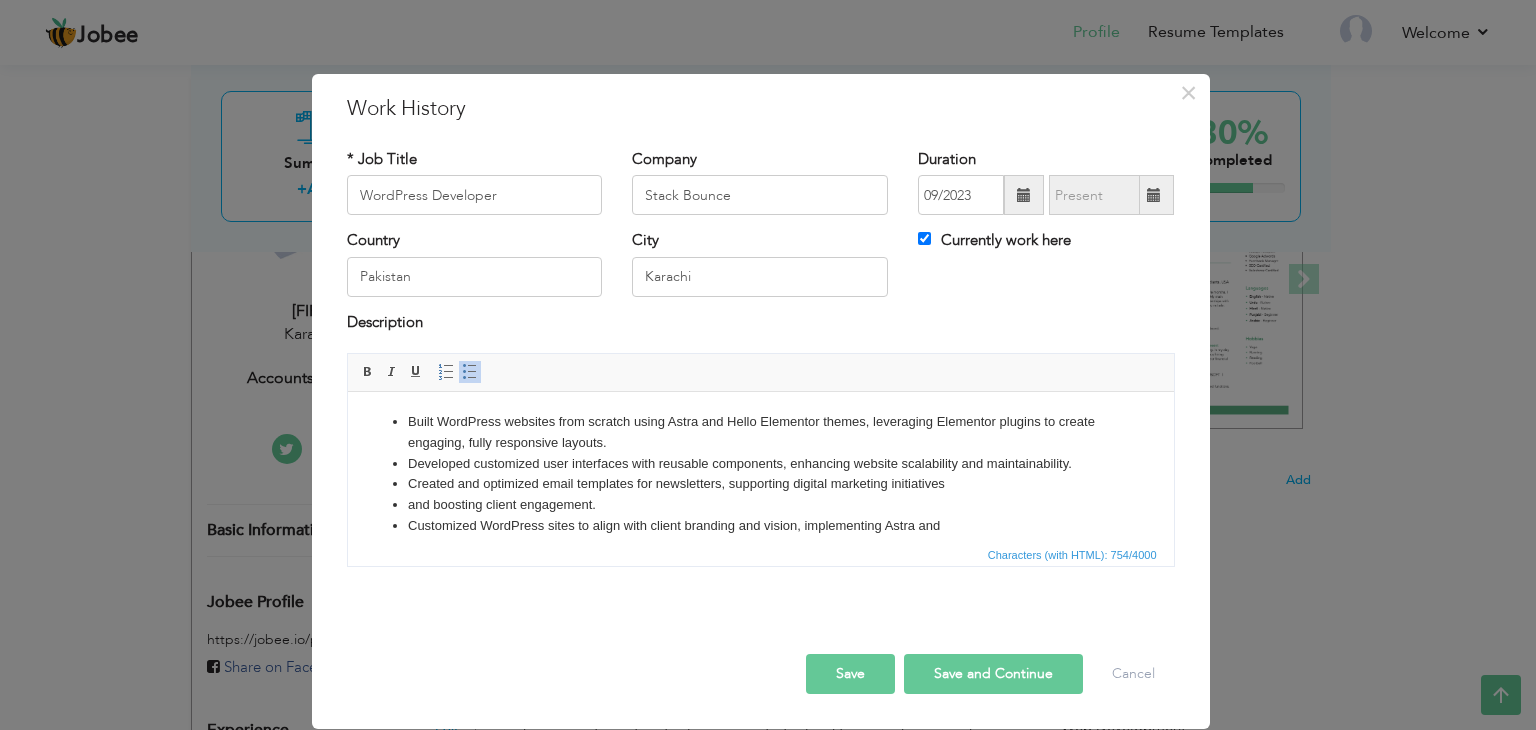 click on "Built WordPress websites from scratch using Astra and Hello Elementor themes, leveraging Elementor plugins to create engaging, fully responsive layouts. Developed customized user interfaces with reusable components, enhancing website scalability and maintainability. Created and optimized email templates for newsletters, supporting digital marketing initiatives and boosting client engagement. Customized WordPress sites to align with client branding and vision, implementing Astra and Hello Elementor themes with precise styling and functionality. Created custom post types and fields using CPT UI plugin and custom coding to enhance site functionality tailored to client needs." at bounding box center (760, 505) 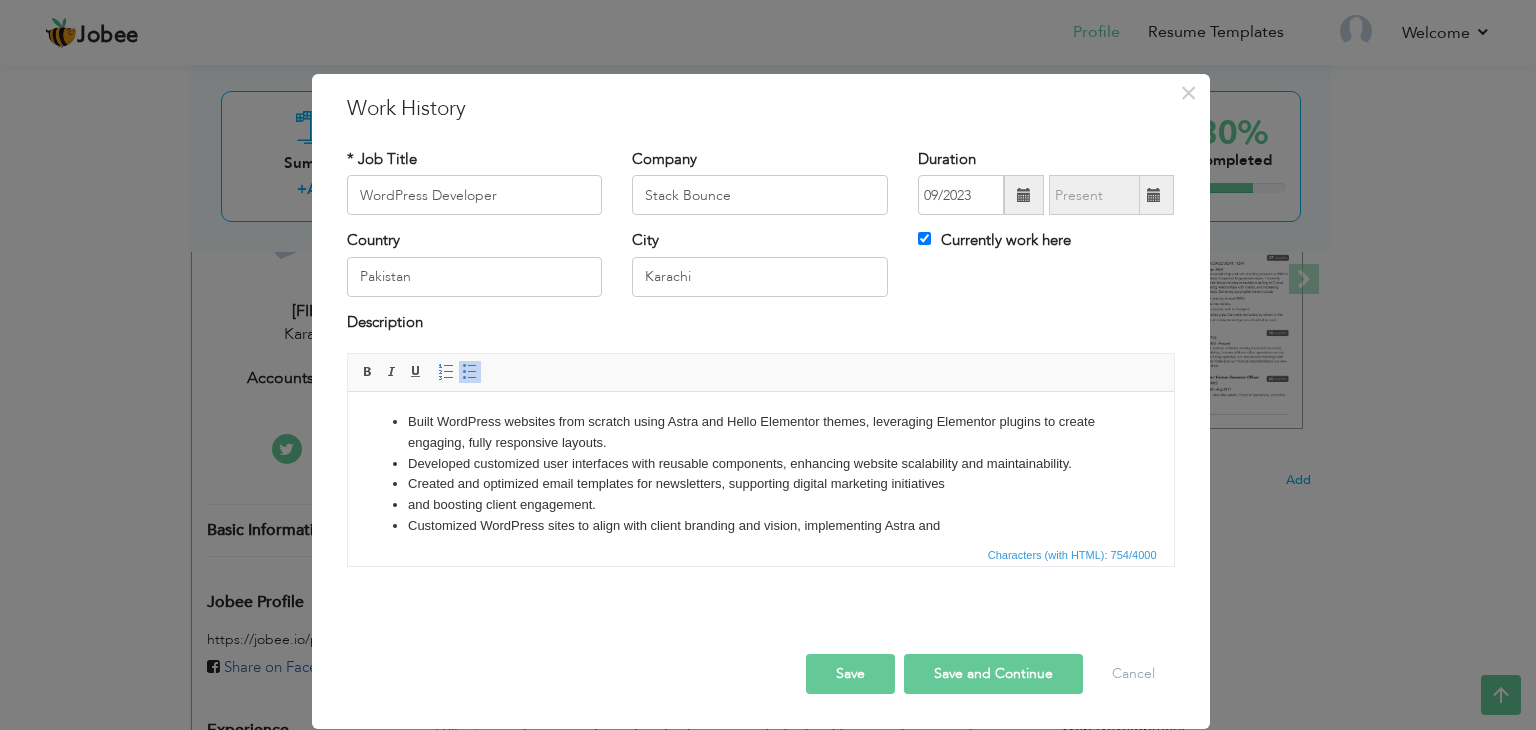 click on "Built WordPress websites from scratch using Astra and Hello Elementor themes, leveraging Elementor plugins to create engaging, fully responsive layouts. Developed customized user interfaces with reusable components, enhancing website scalability and maintainability. Created and optimized email templates for newsletters, supporting digital marketing initiatives and boosting client engagement. Customized WordPress sites to align with client branding and vision, implementing Astra and Hello Elementor themes with precise styling and functionality. Created custom post types and fields using CPT UI plugin and custom coding to enhance site functionality tailored to client needs." at bounding box center (760, 505) 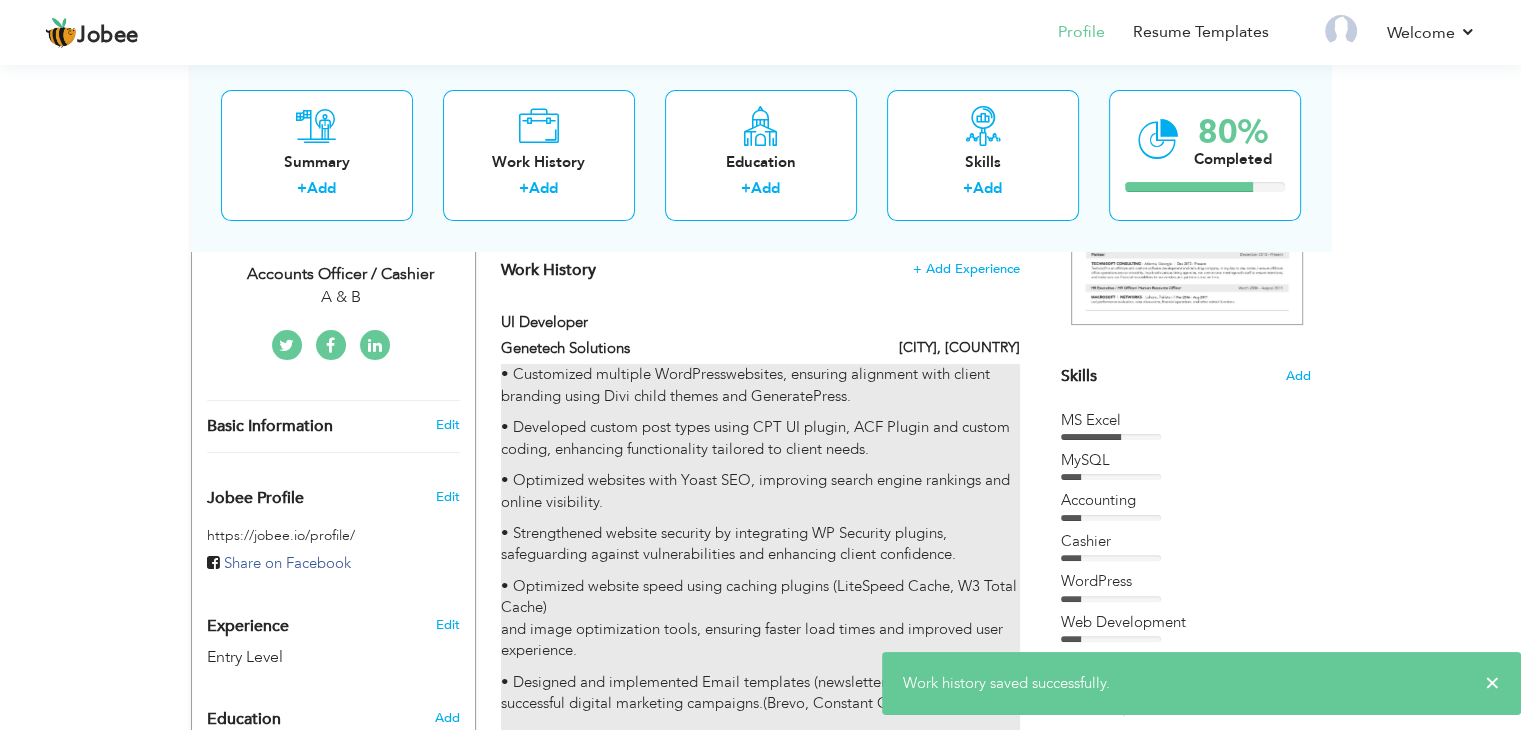 scroll, scrollTop: 400, scrollLeft: 0, axis: vertical 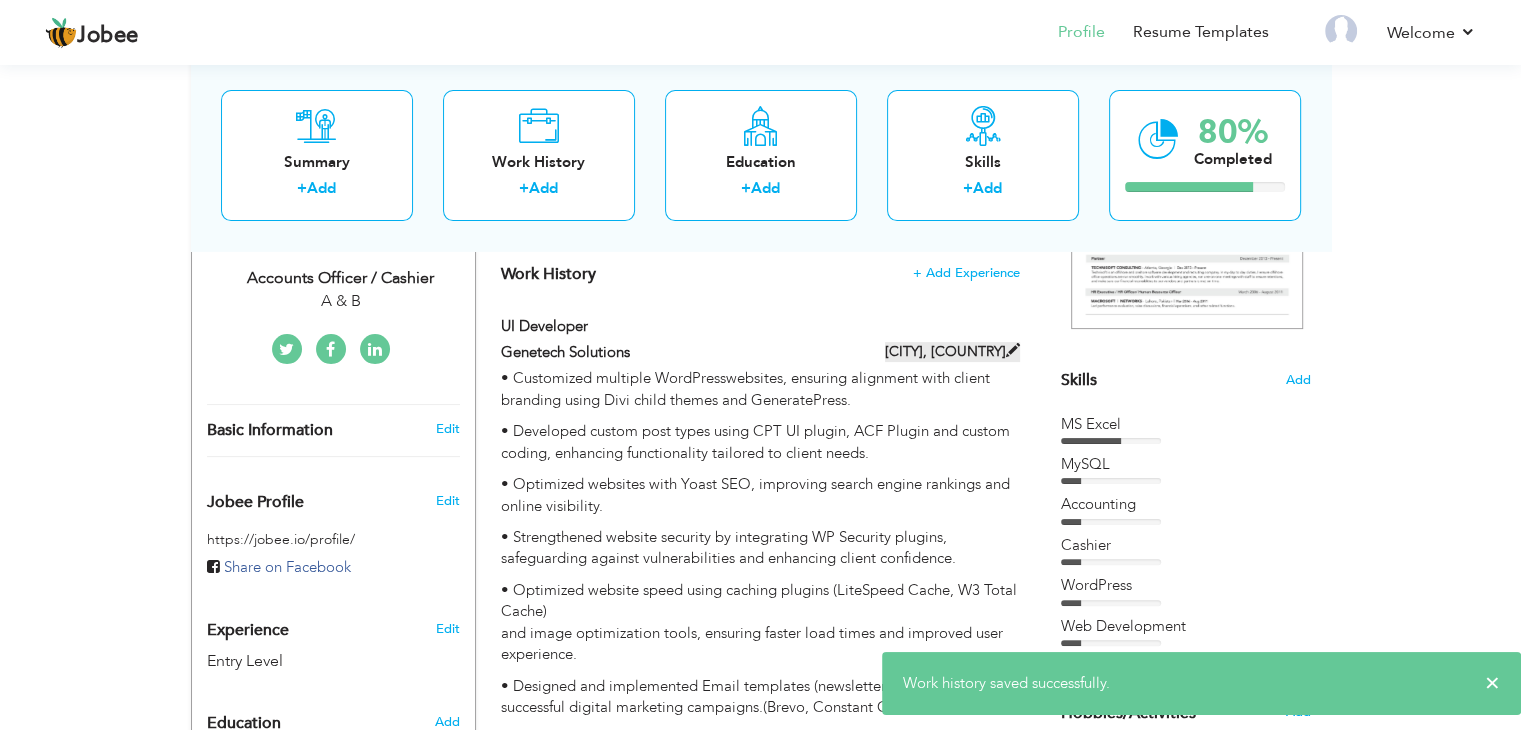 click at bounding box center [1013, 350] 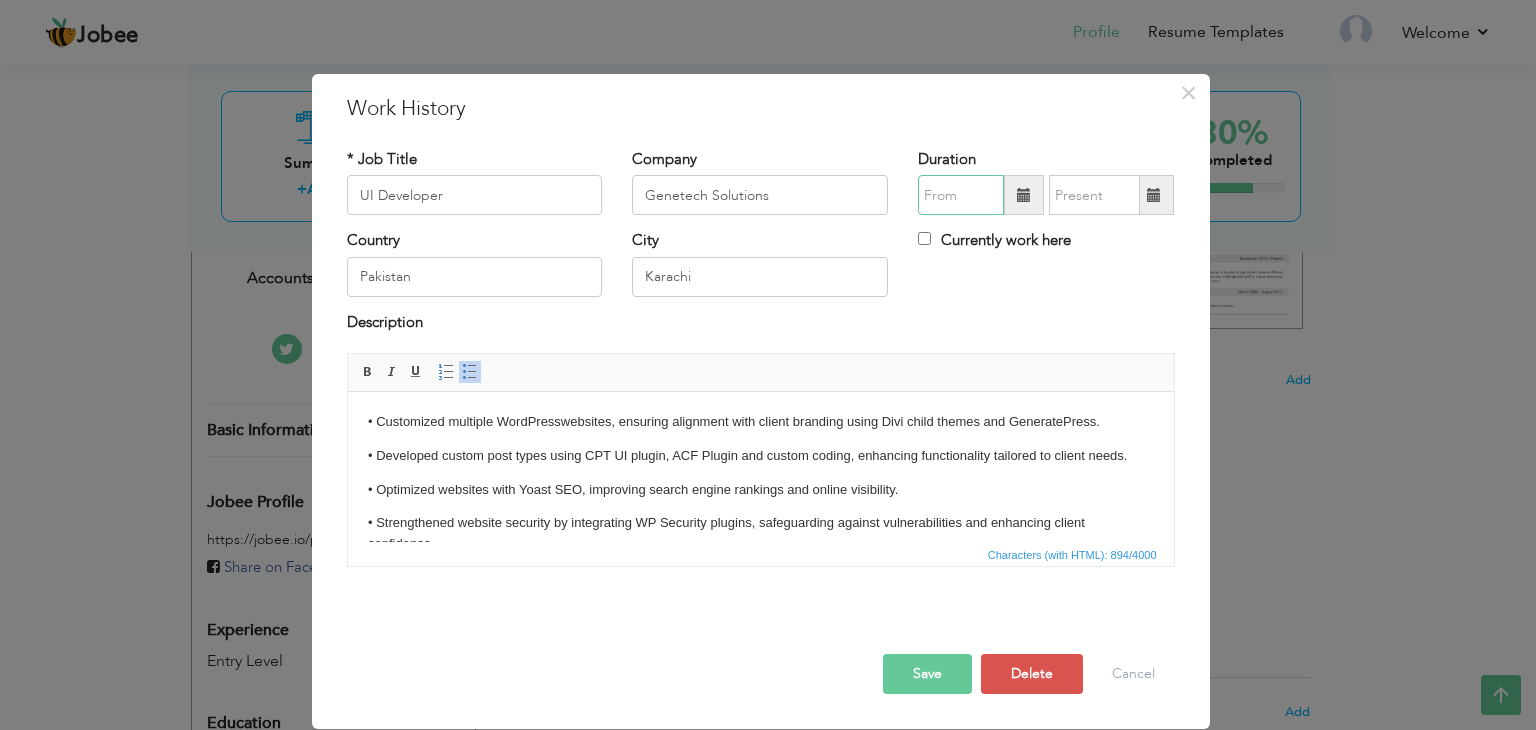 click at bounding box center (961, 195) 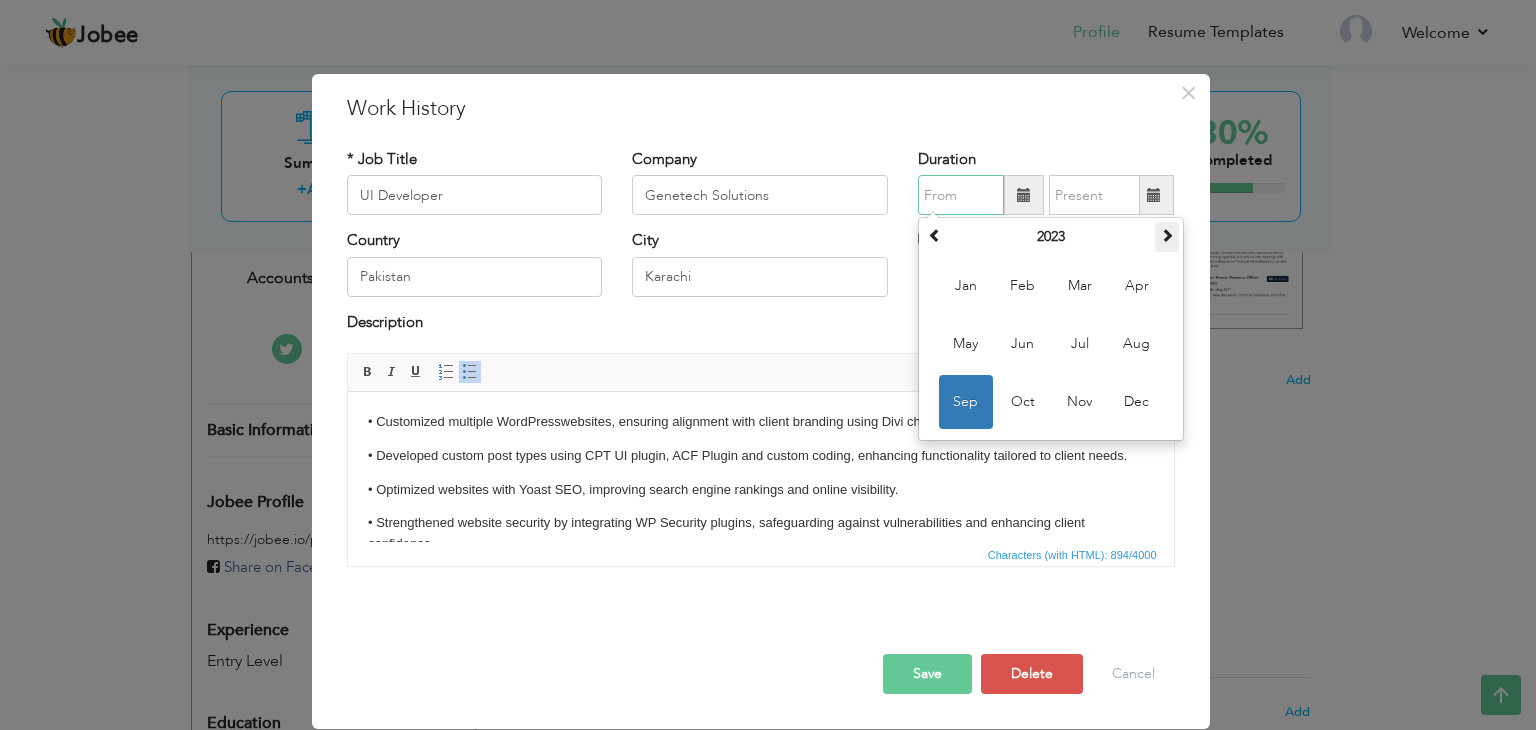 click at bounding box center [1167, 235] 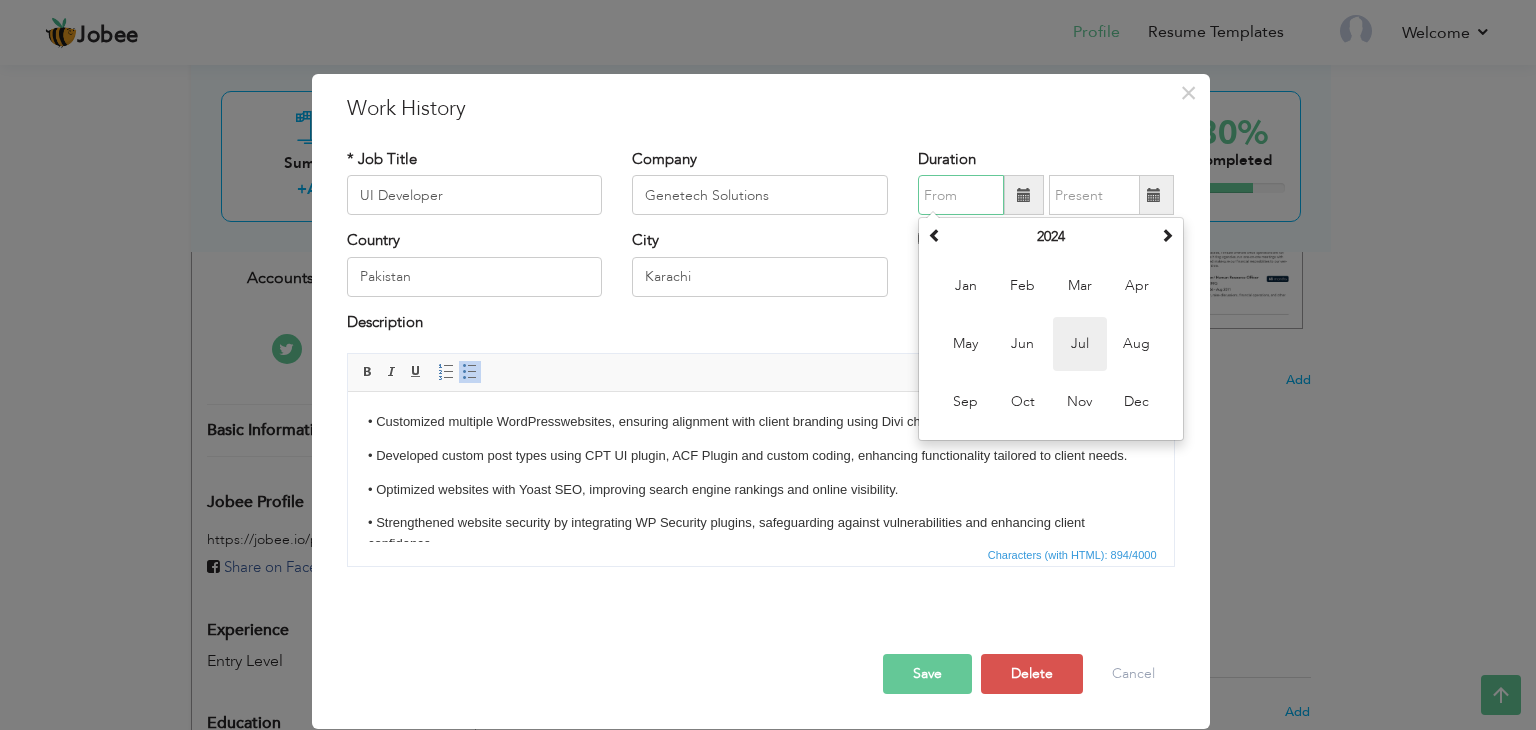 click on "Jul" at bounding box center [1080, 344] 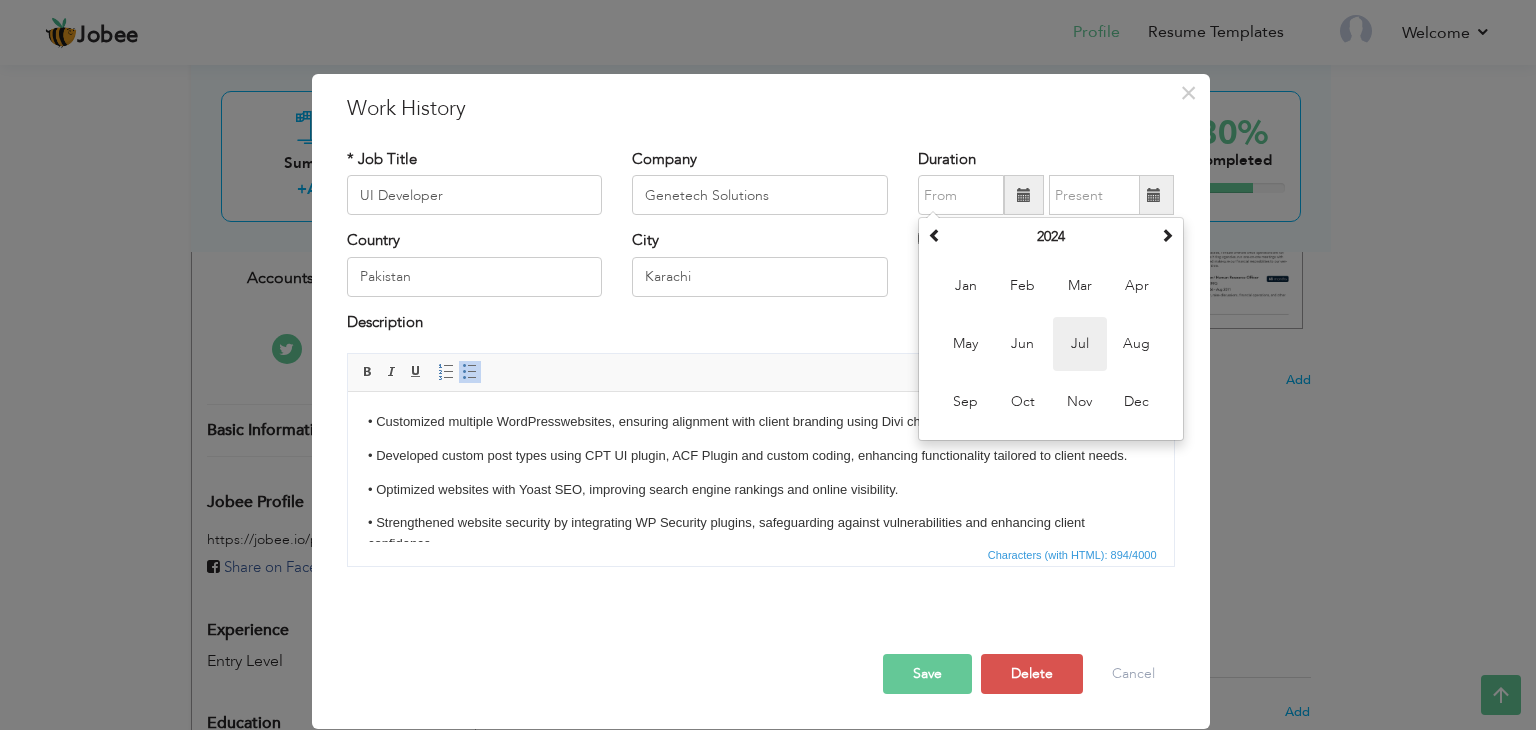 type on "07/2024" 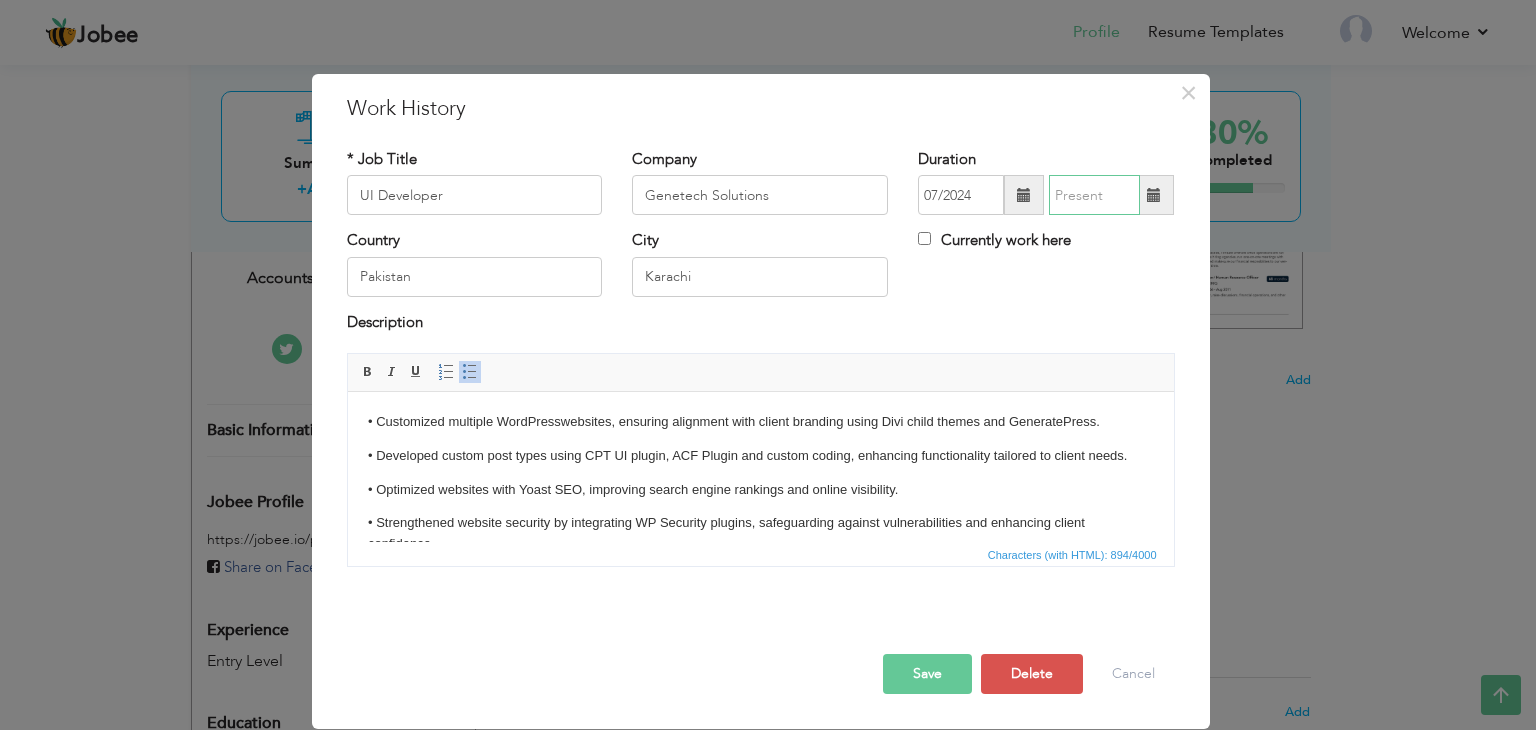 click at bounding box center (1094, 195) 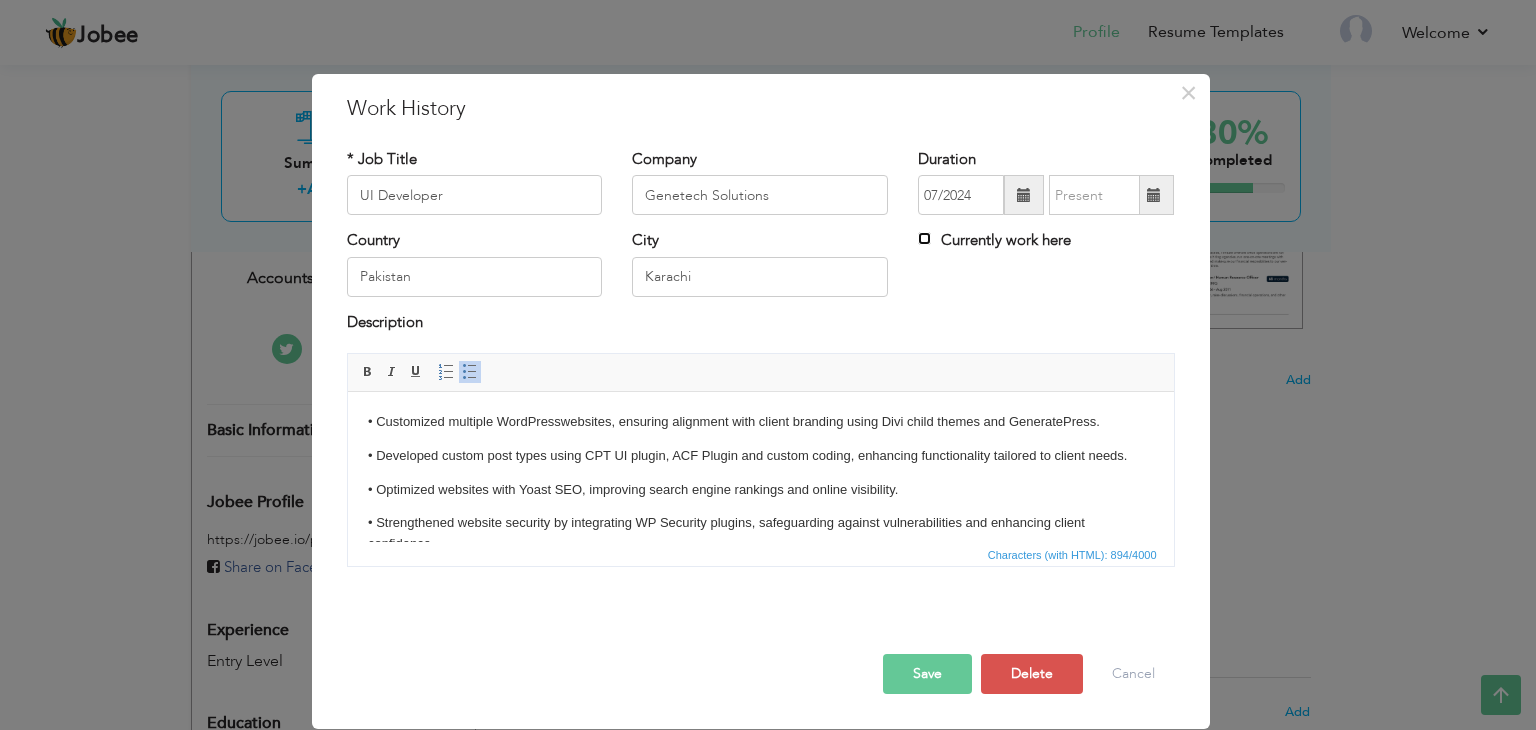 click on "Currently work here" at bounding box center (924, 238) 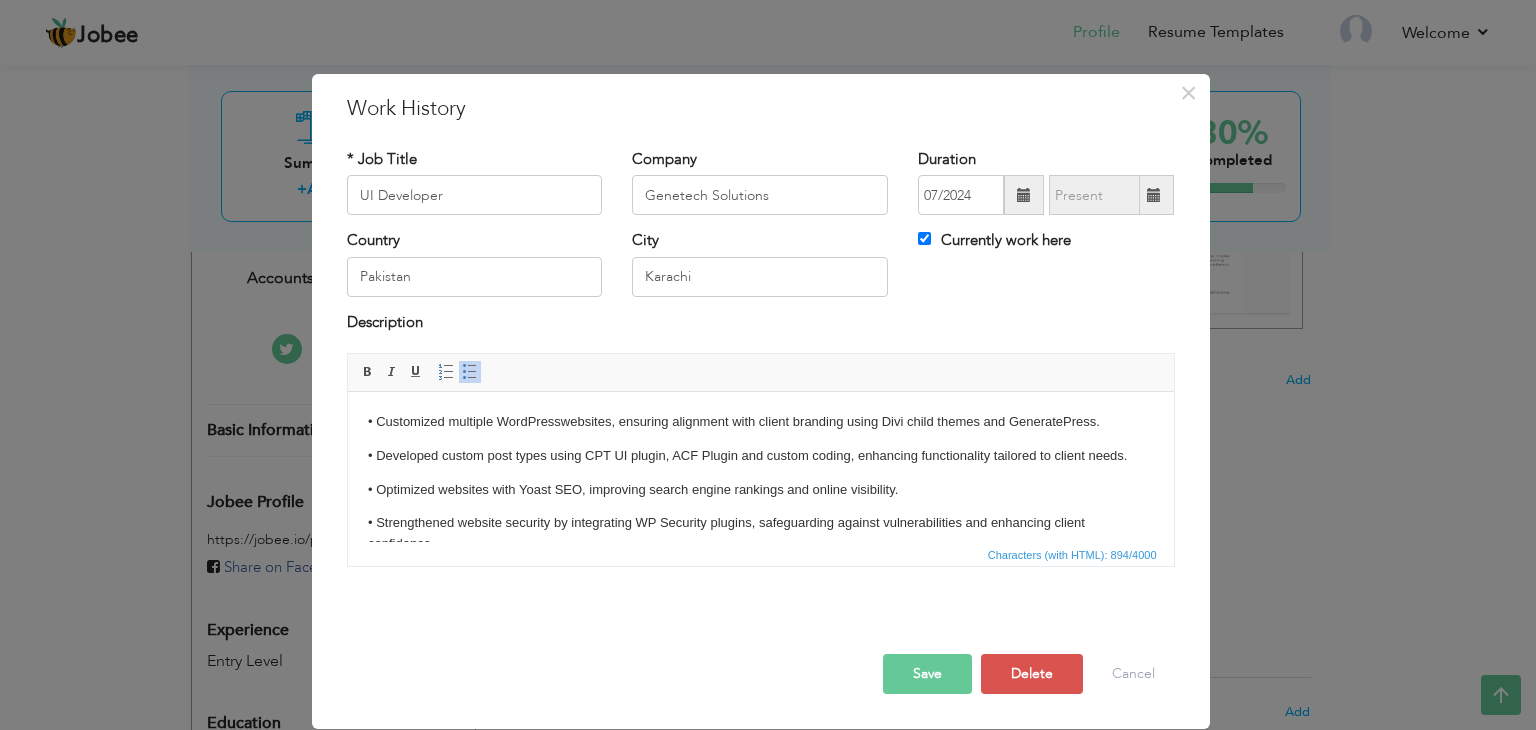 click on "Save" at bounding box center [927, 674] 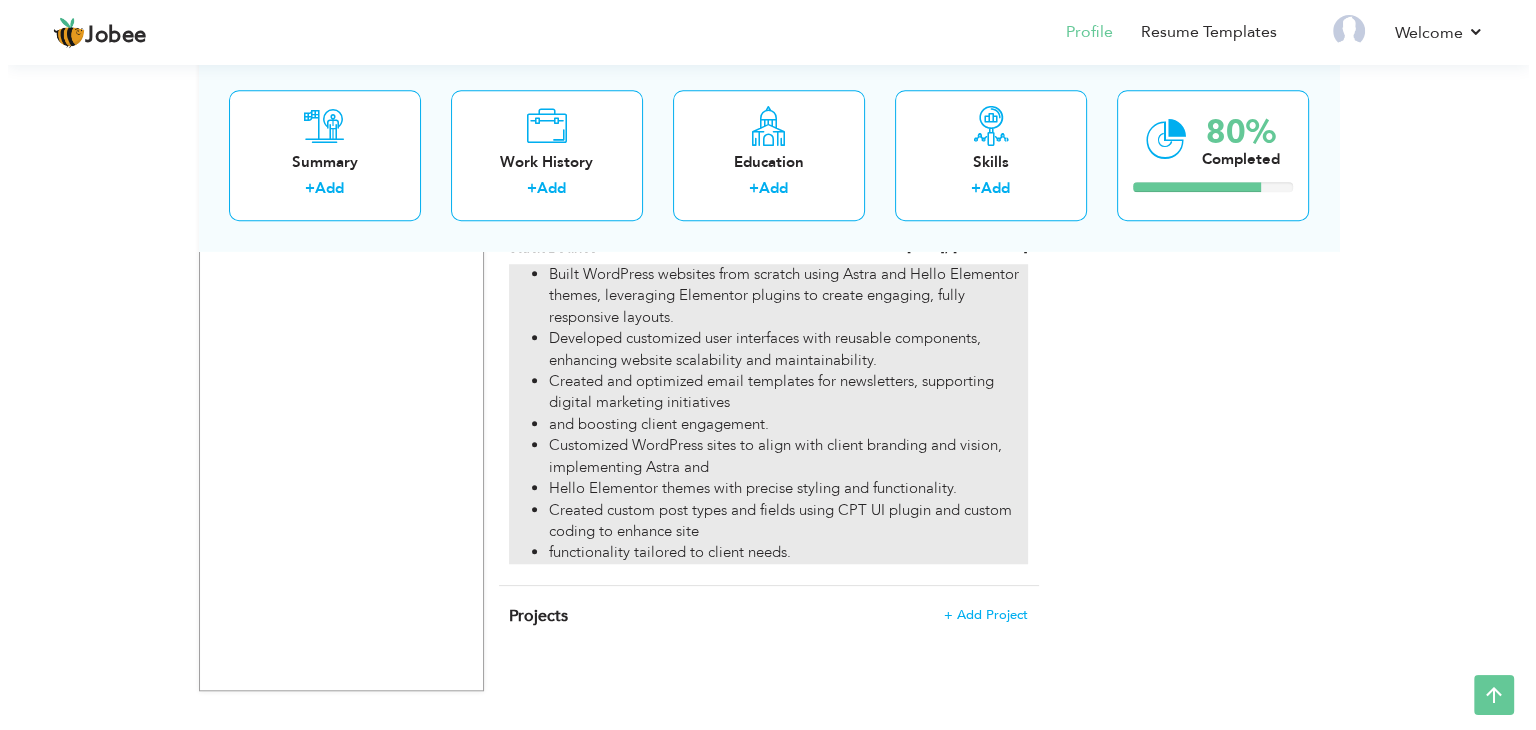 scroll, scrollTop: 1537, scrollLeft: 0, axis: vertical 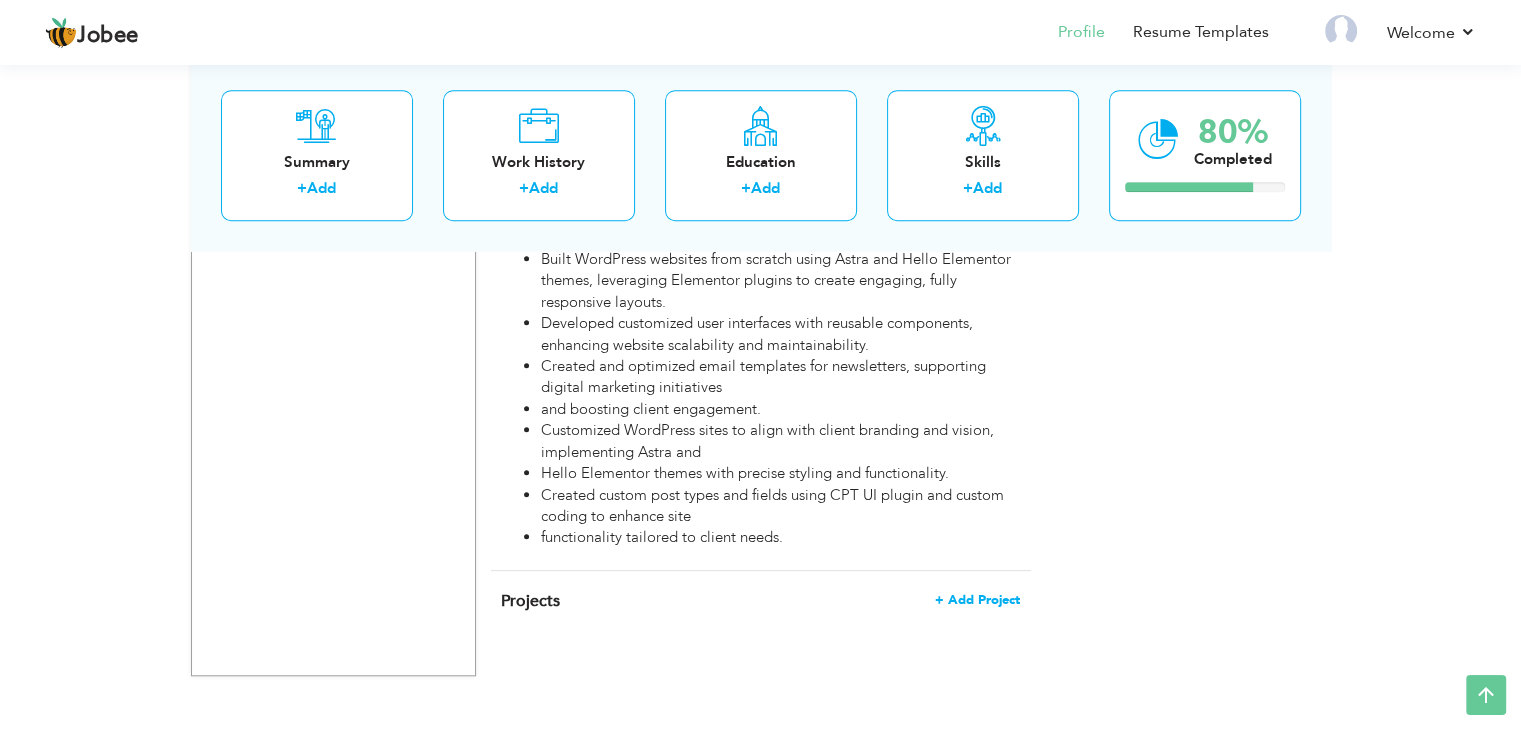 click on "+ Add Project" at bounding box center (977, 600) 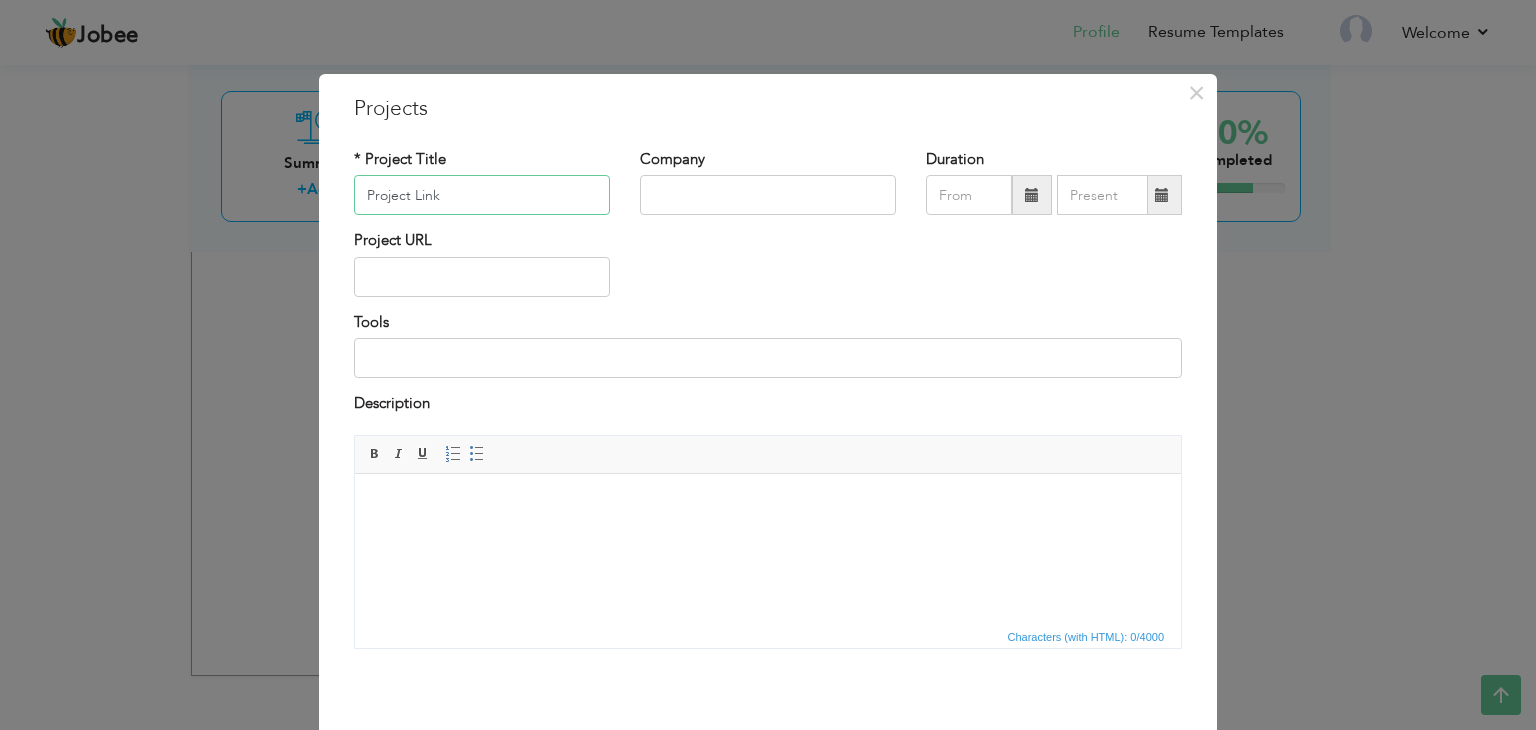 type on "Project Link" 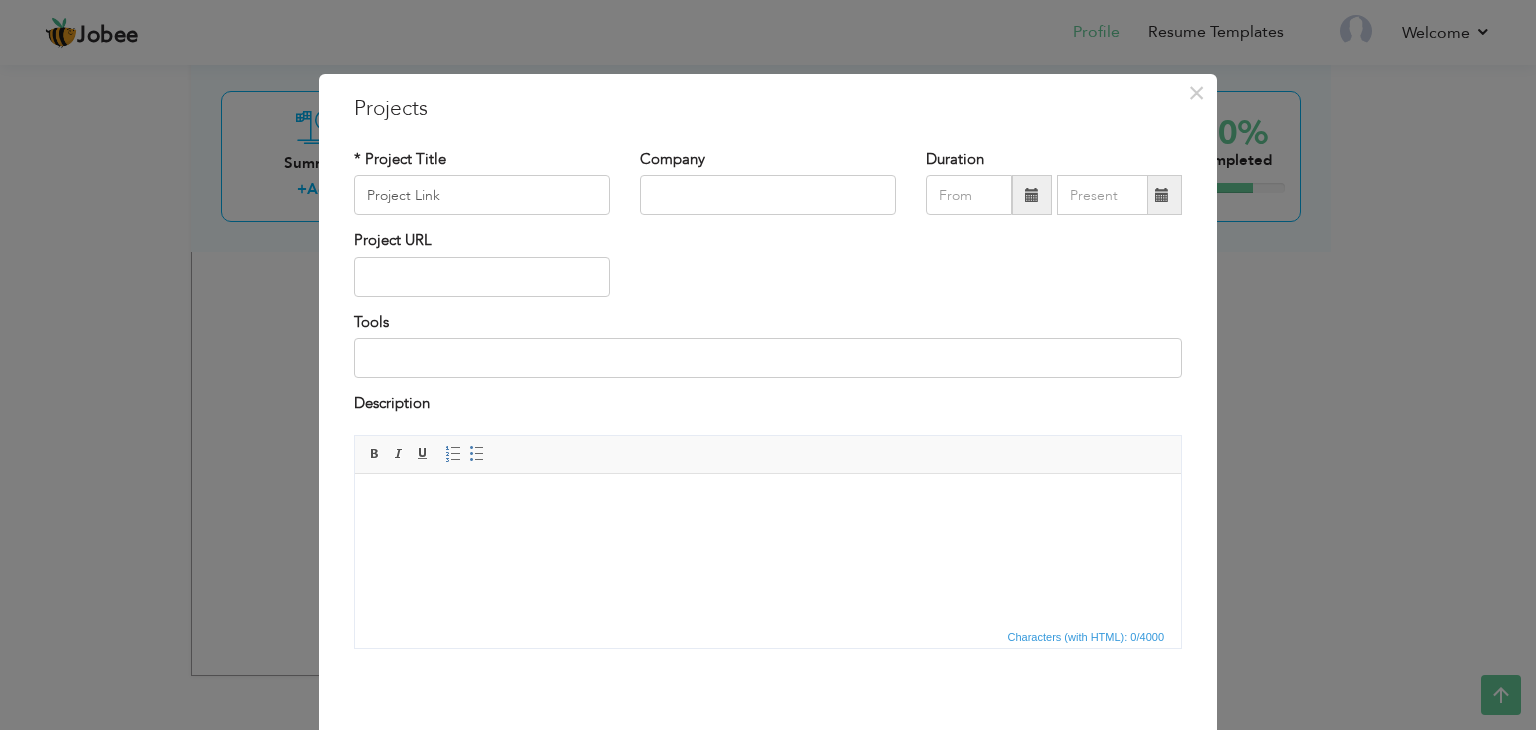 click at bounding box center (768, 503) 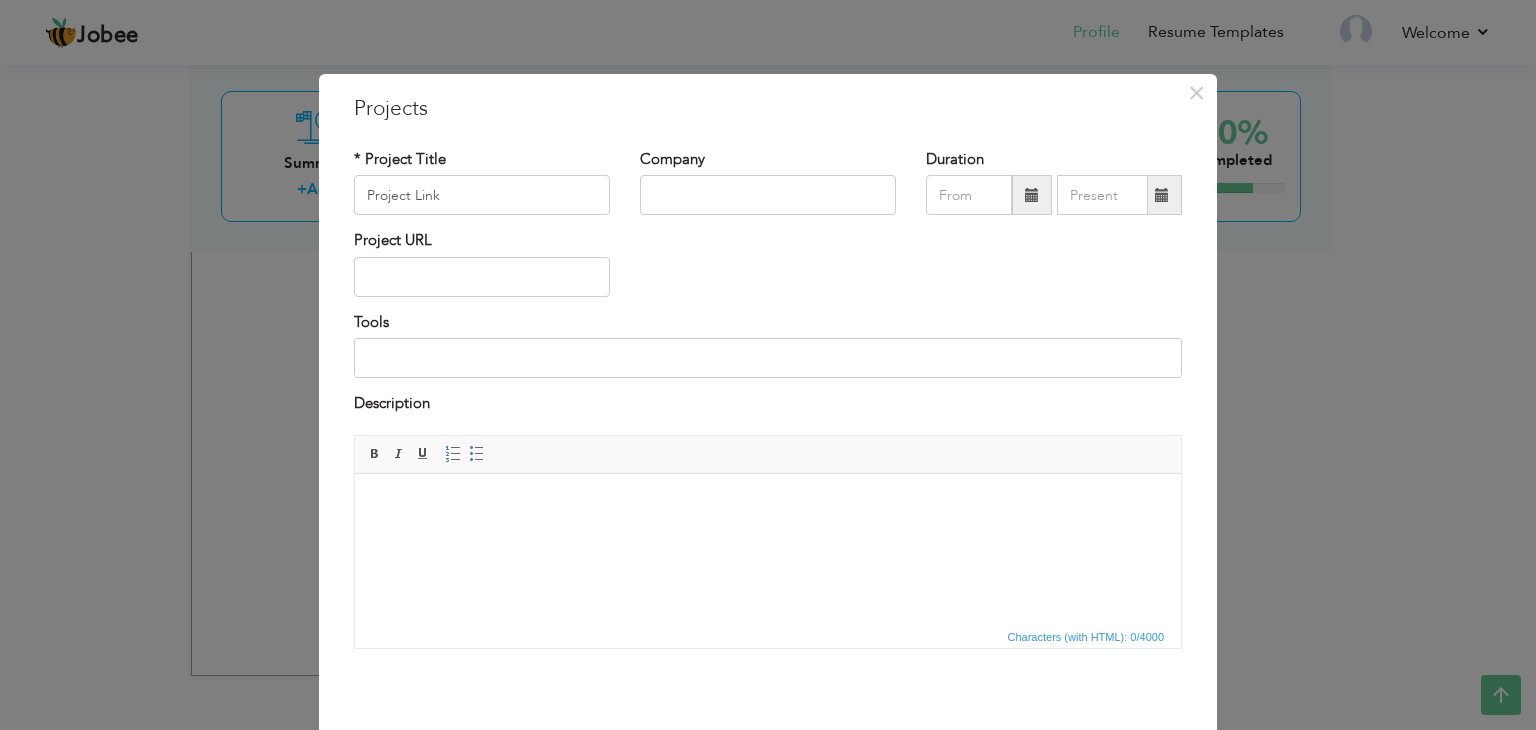 click at bounding box center (768, 503) 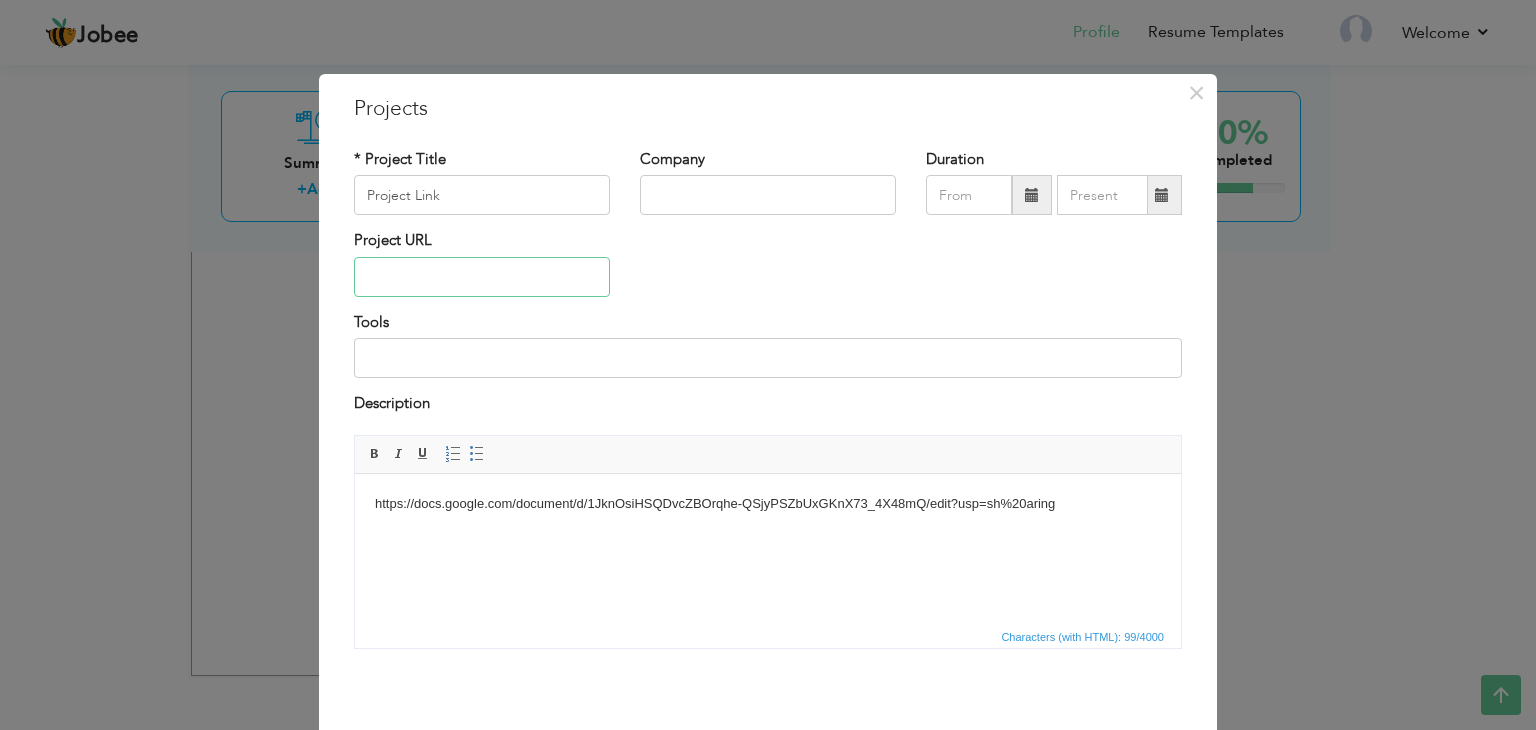 click at bounding box center (482, 277) 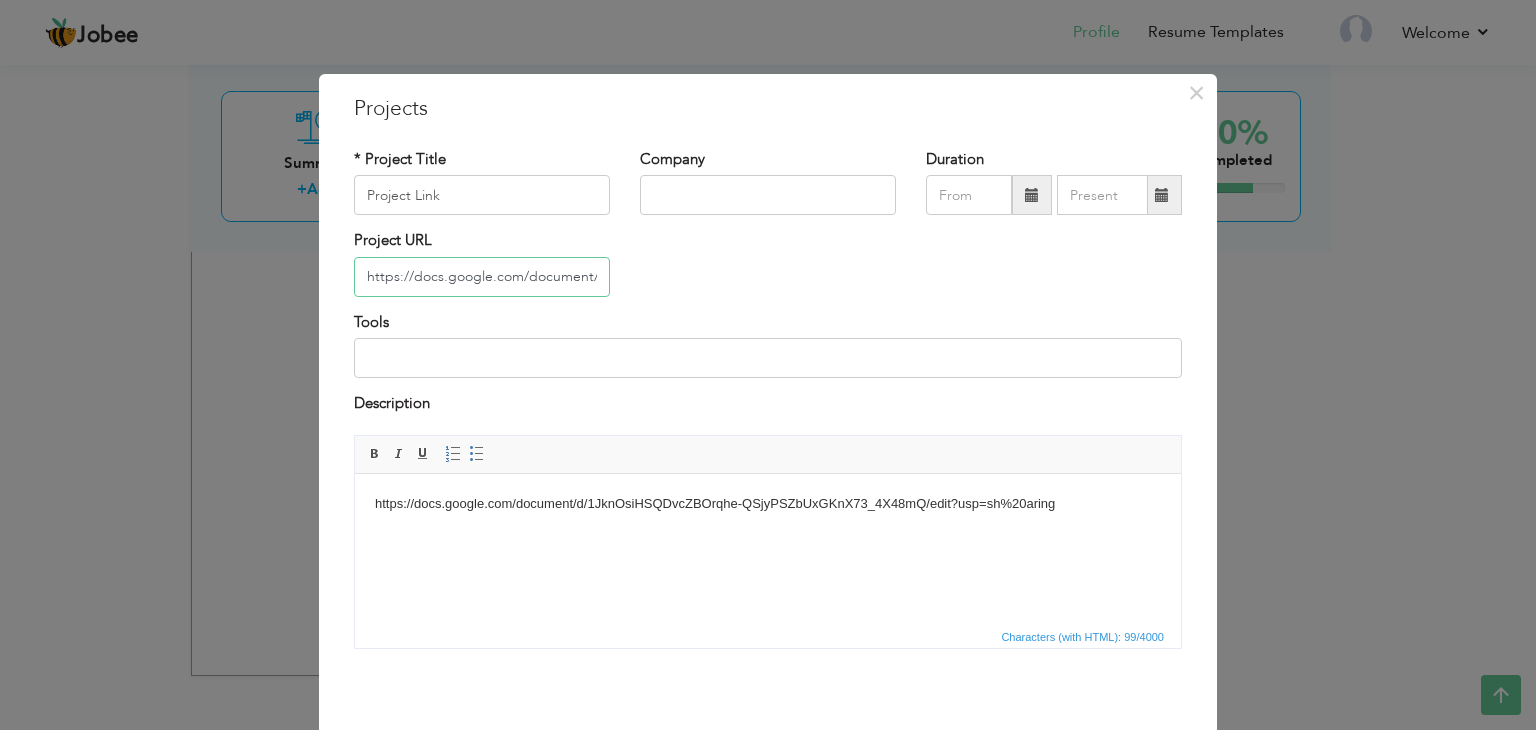scroll, scrollTop: 0, scrollLeft: 503, axis: horizontal 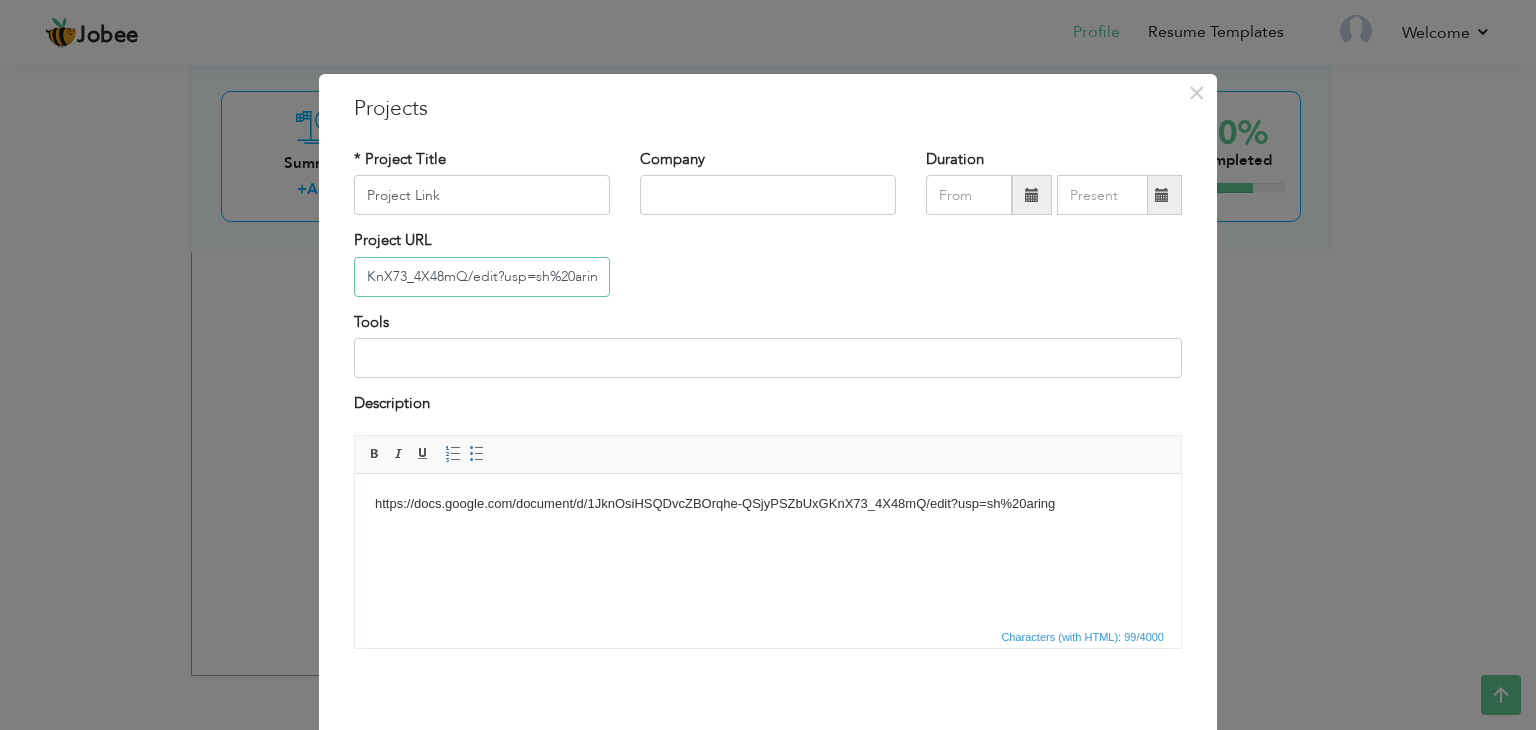 type on "https://docs.google.com/document/d/1JknOsiHSQDvcZBOrqhe-QSjyPSZbUxGKnX73_4X48mQ/edit?usp=sh%20aring" 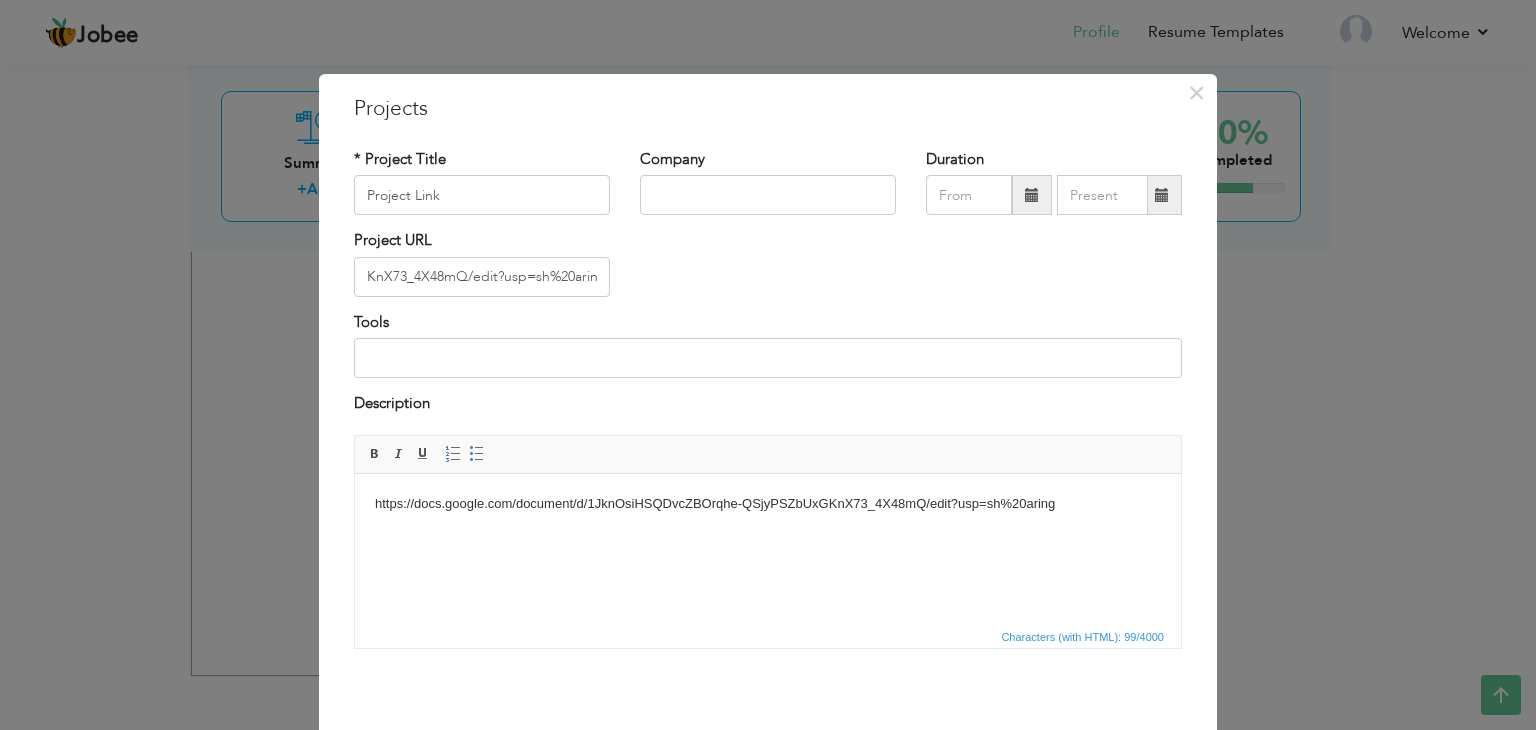 click on "https://docs.google.com/document/d/1JknOsiHSQDvcZBOrqhe-QSjyPSZbUxGKnX73_4X48mQ/edit?usp=sh%20aring" at bounding box center (768, 503) 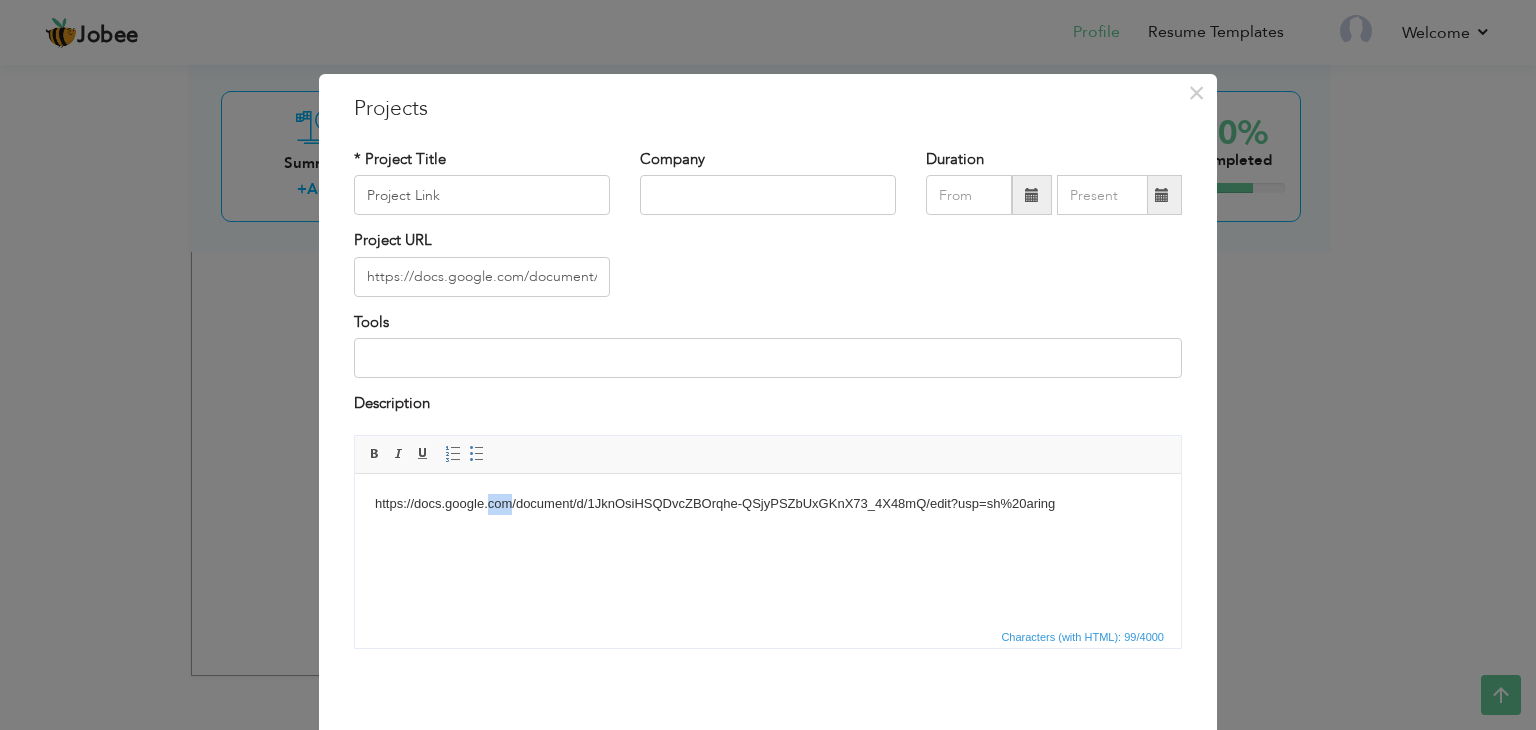 click on "https://docs.google.com/document/d/1JknOsiHSQDvcZBOrqhe-QSjyPSZbUxGKnX73_4X48mQ/edit?usp=sh%20aring" at bounding box center (768, 503) 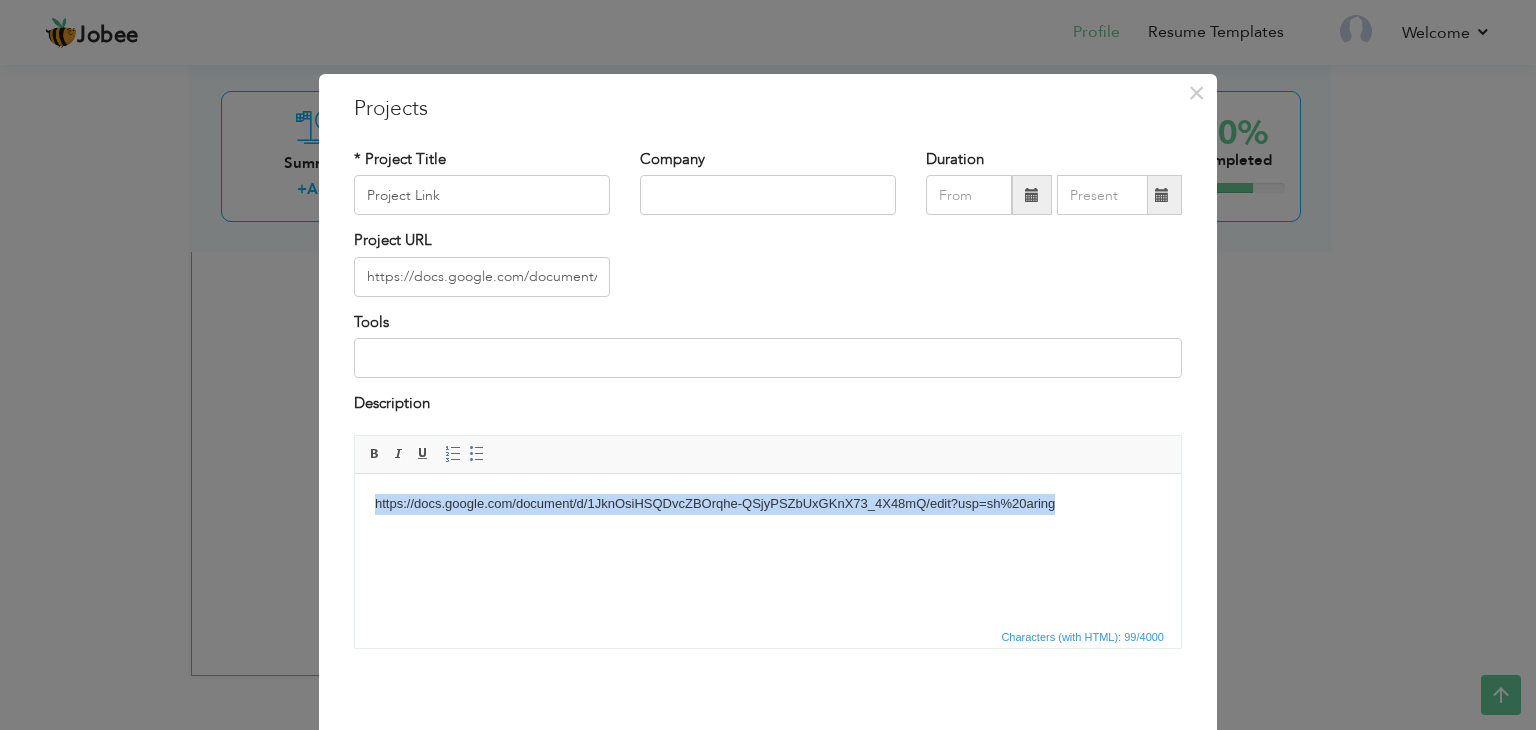 click on "https://docs.google.com/document/d/1JknOsiHSQDvcZBOrqhe-QSjyPSZbUxGKnX73_4X48mQ/edit?usp=sh%20aring" at bounding box center (768, 503) 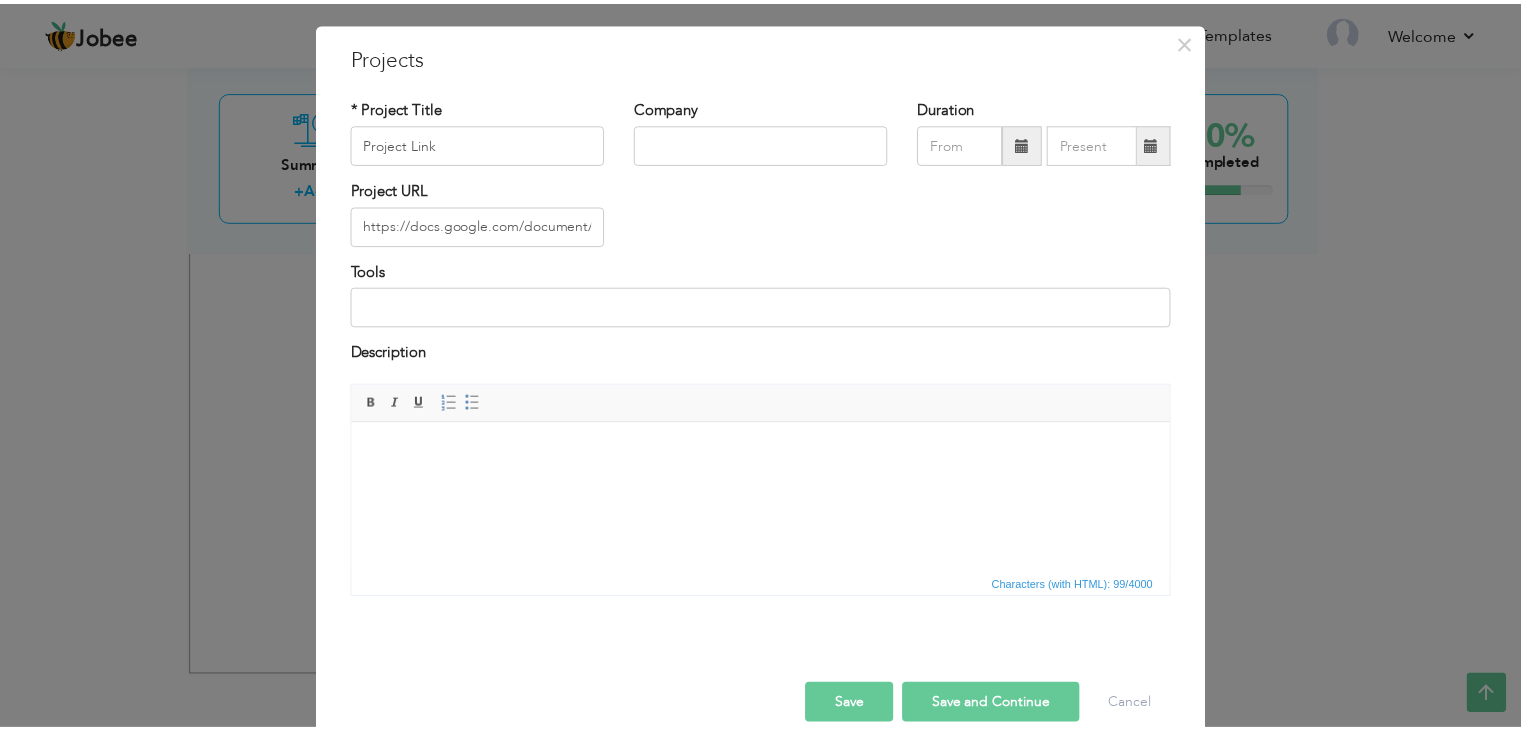 scroll, scrollTop: 80, scrollLeft: 0, axis: vertical 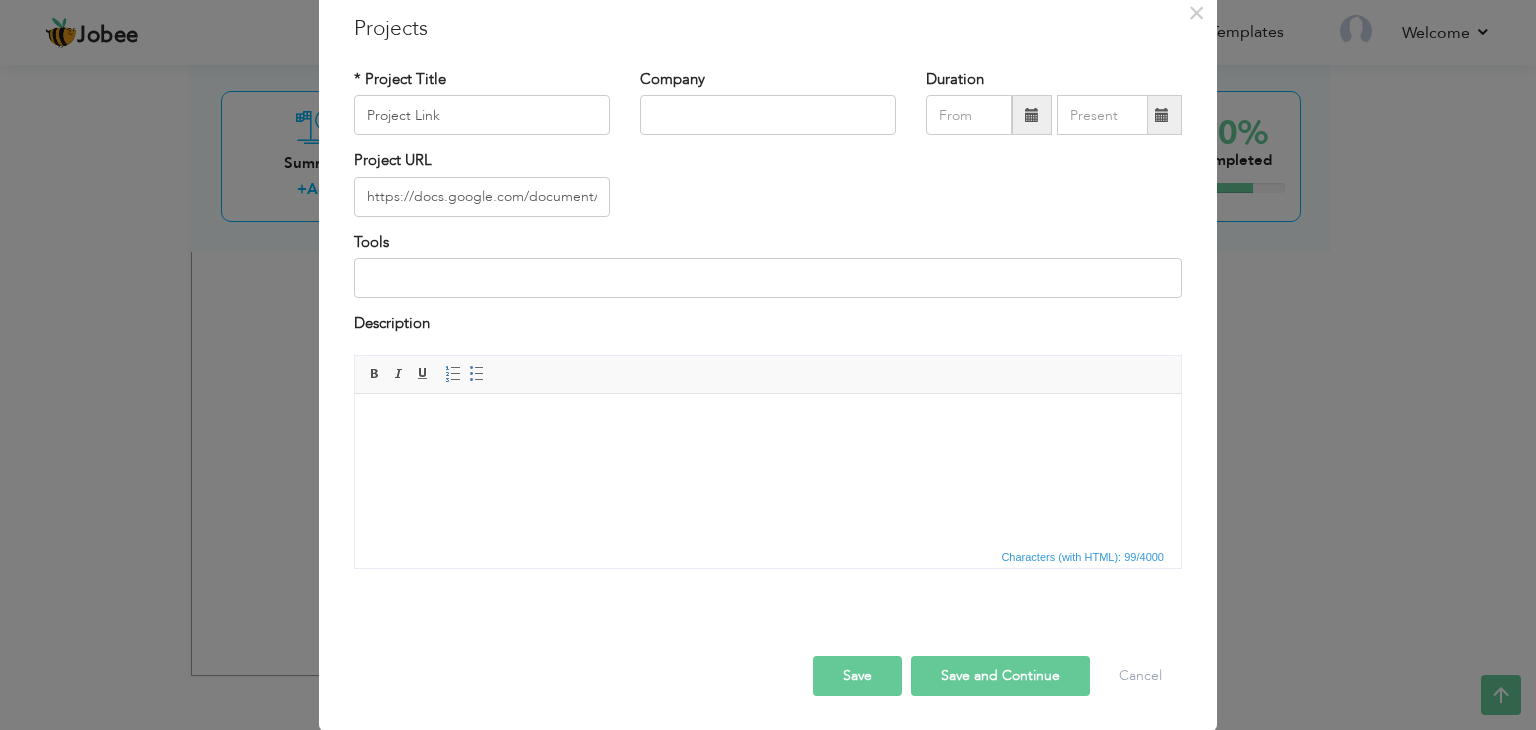 click on "Save" at bounding box center (857, 676) 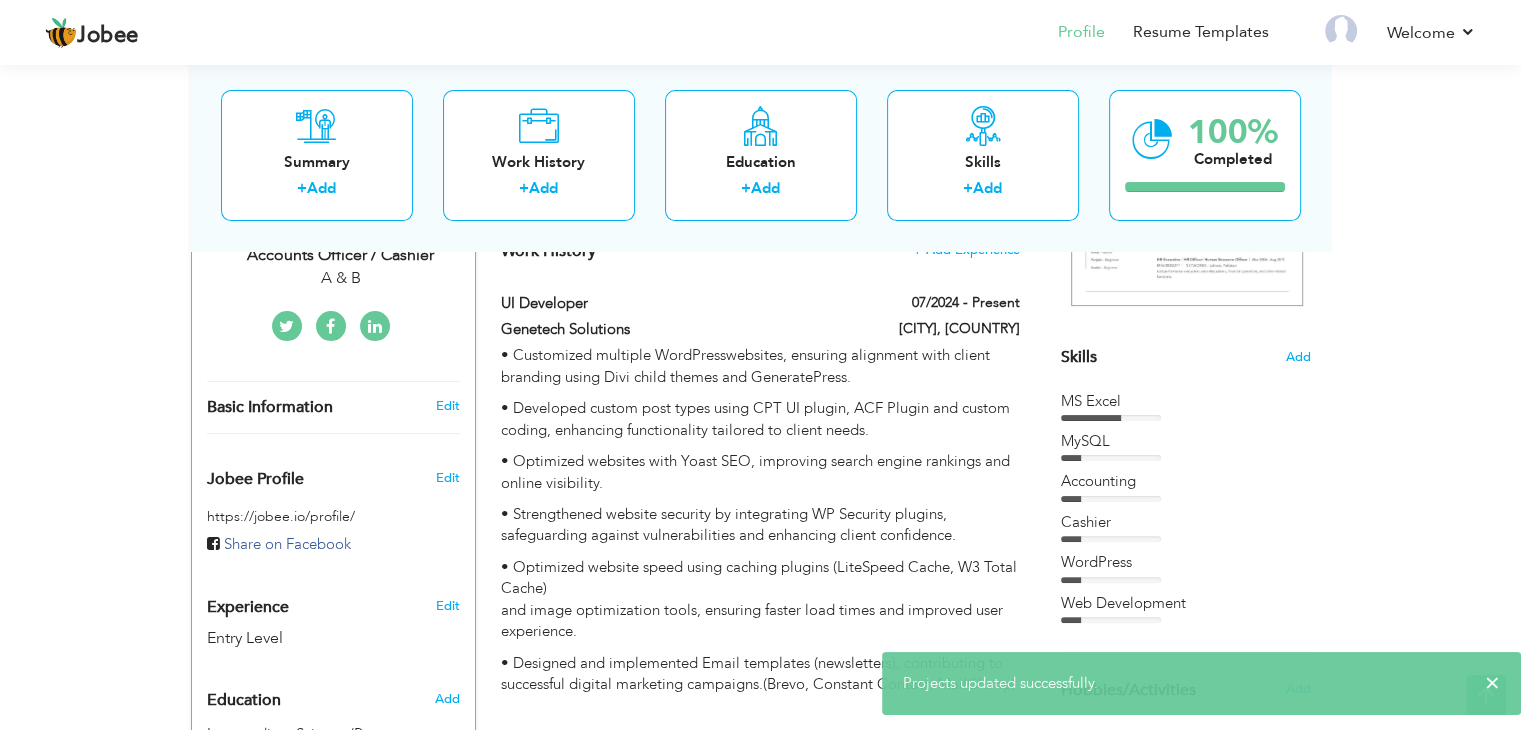 scroll, scrollTop: 317, scrollLeft: 0, axis: vertical 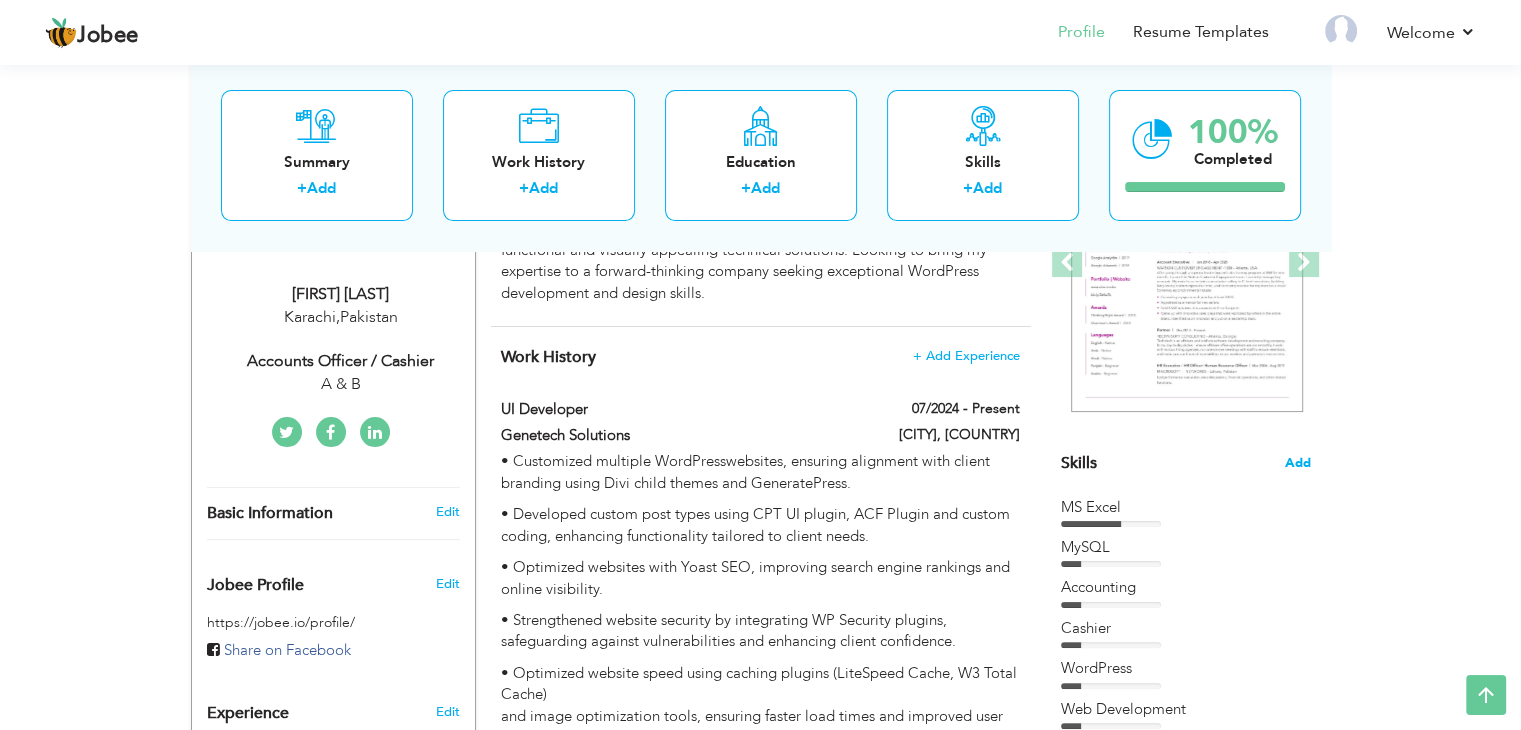 click on "Add" at bounding box center (1298, 463) 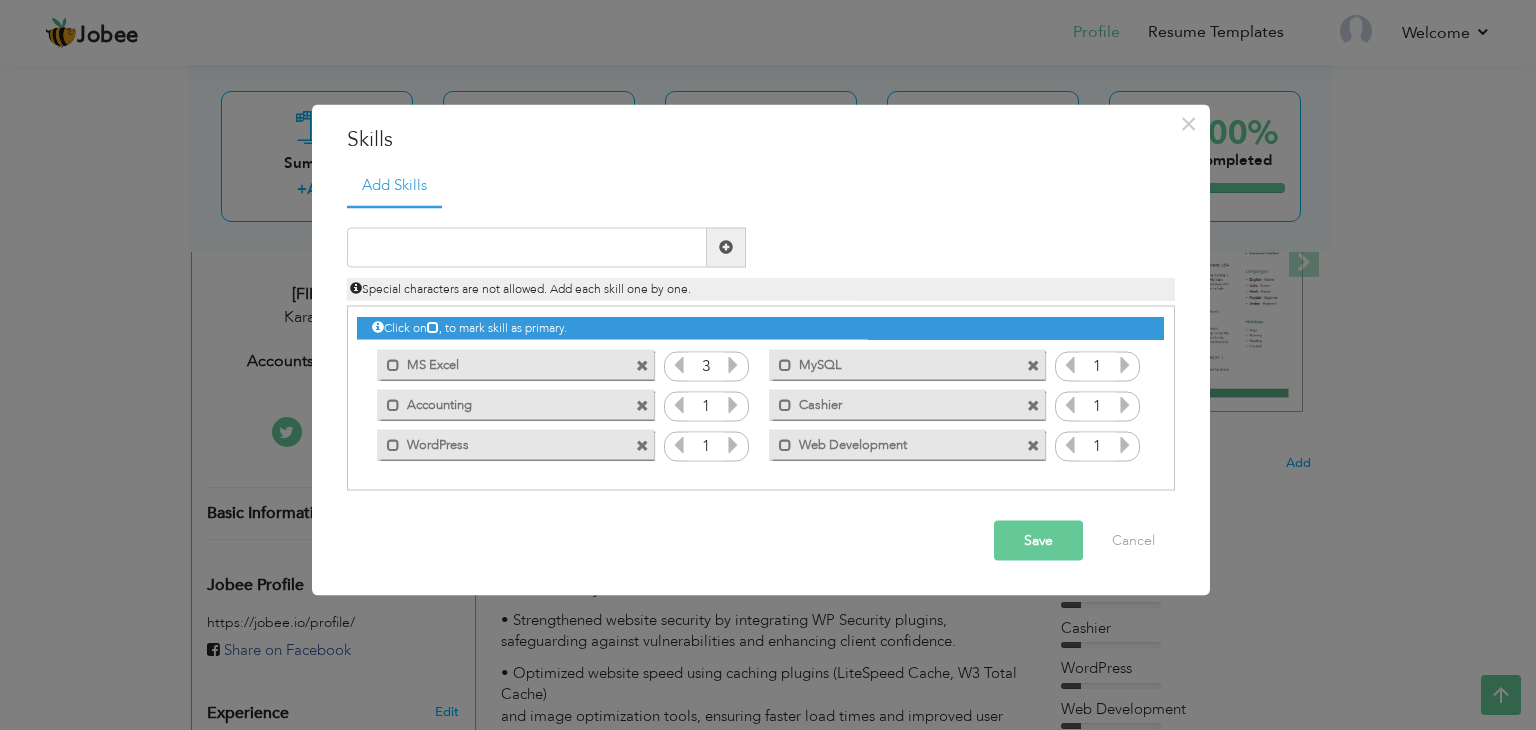 click at bounding box center [642, 366] 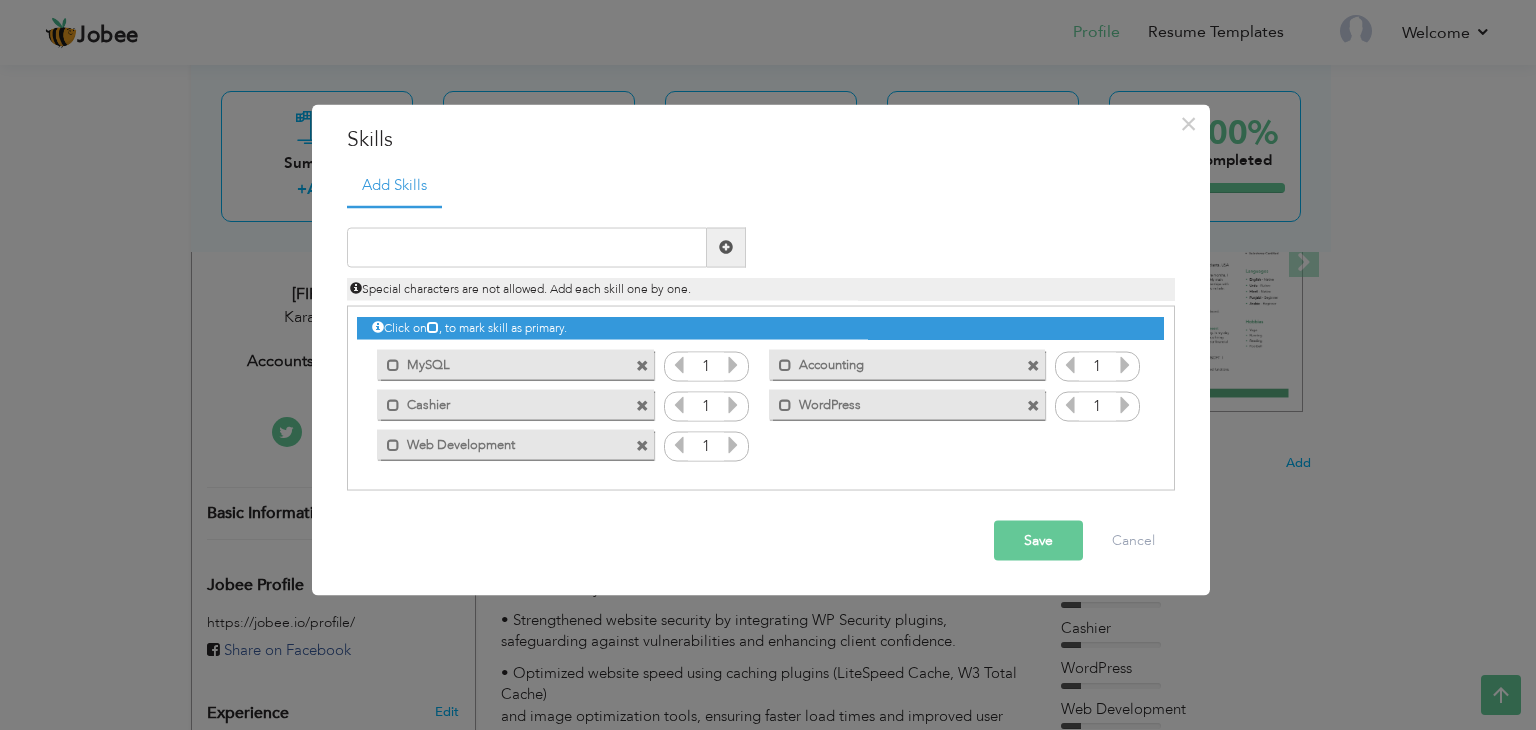 click at bounding box center (642, 366) 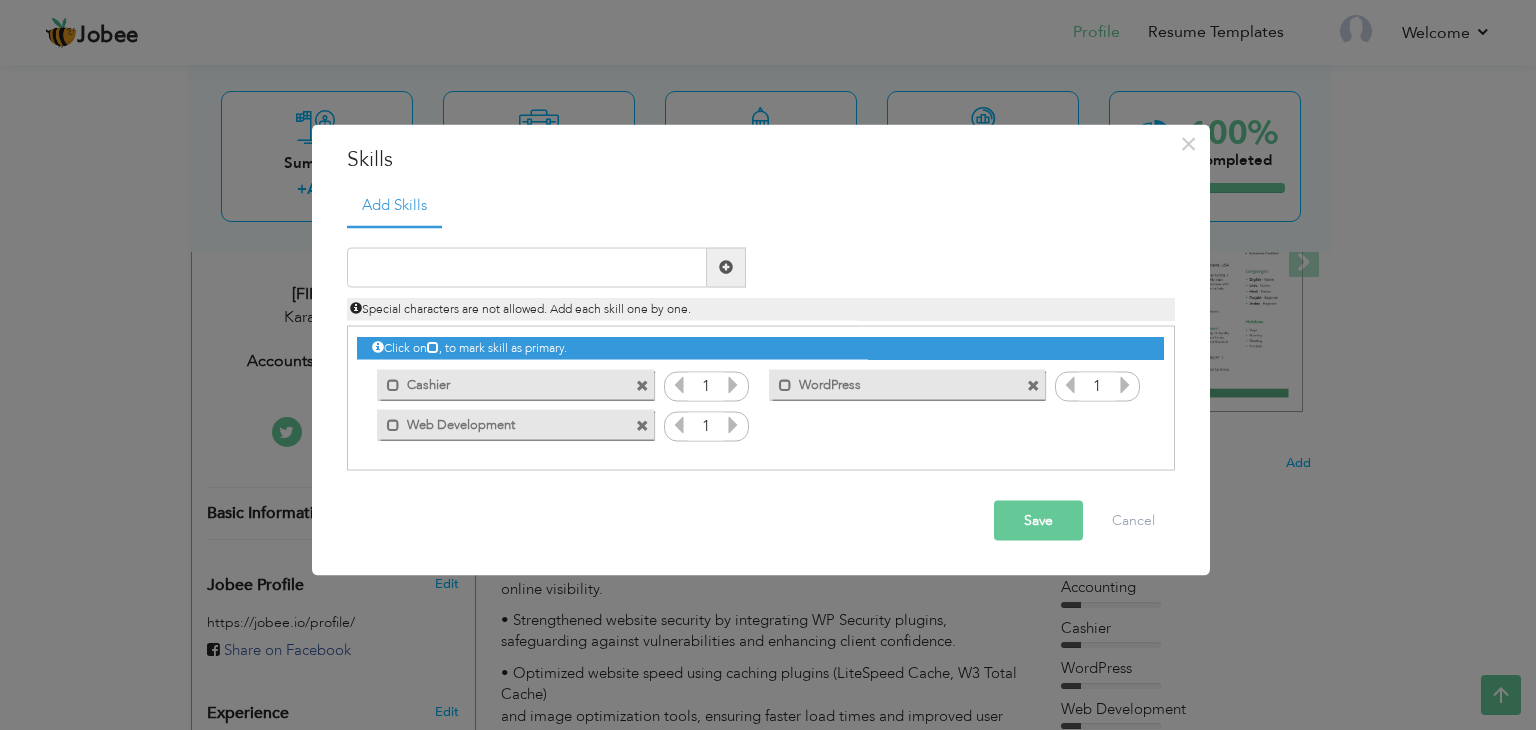 click at bounding box center (645, 380) 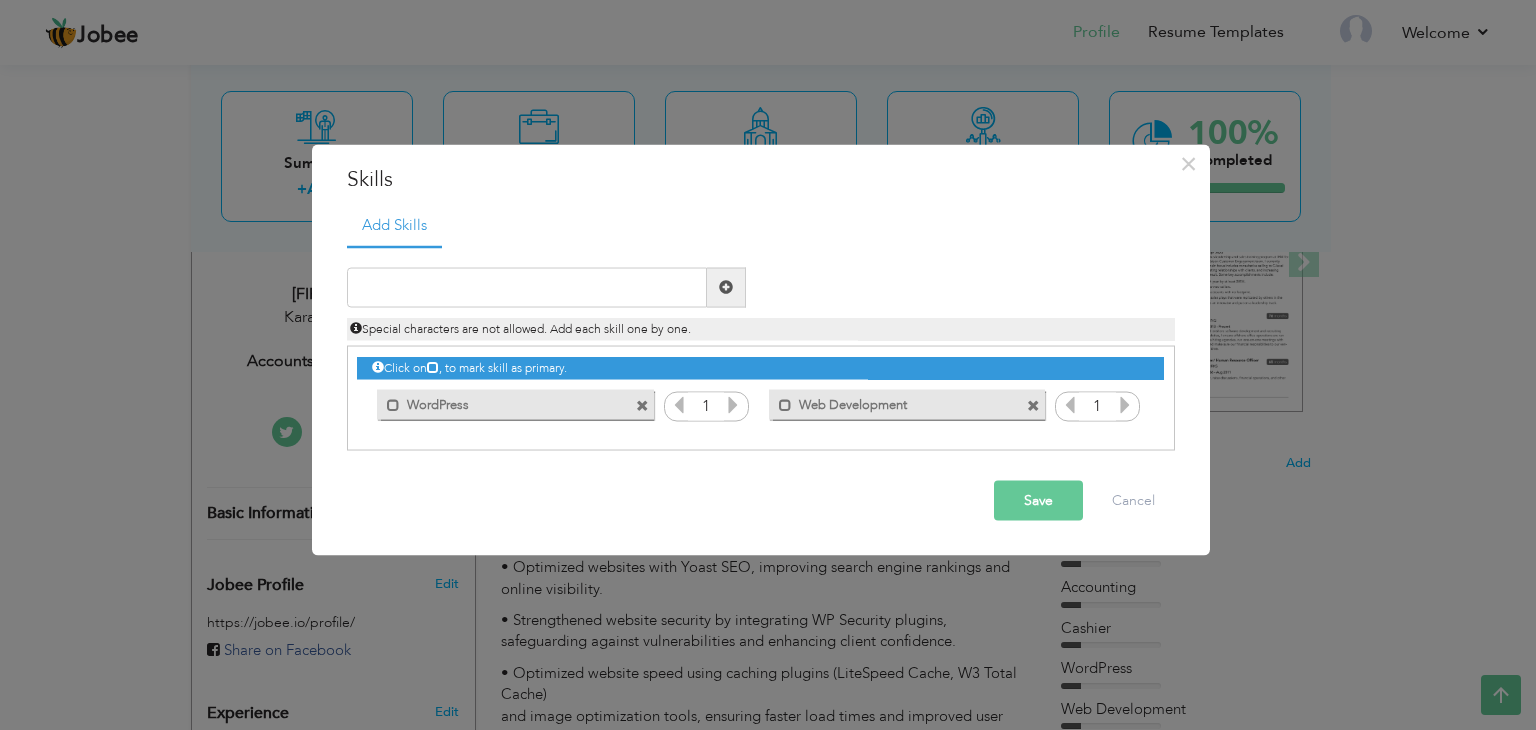 click at bounding box center (733, 404) 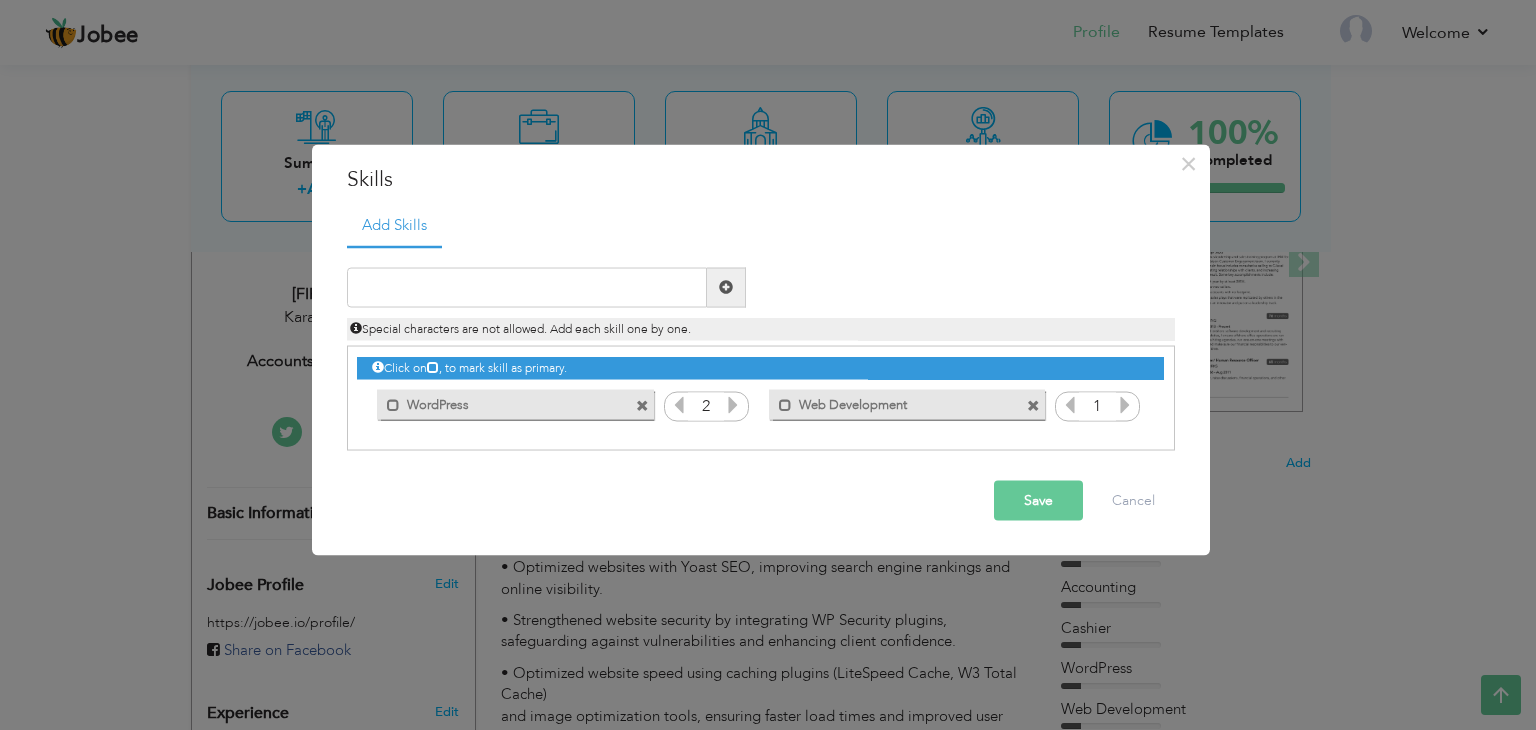 drag, startPoint x: 718, startPoint y: 408, endPoint x: 695, endPoint y: 408, distance: 23 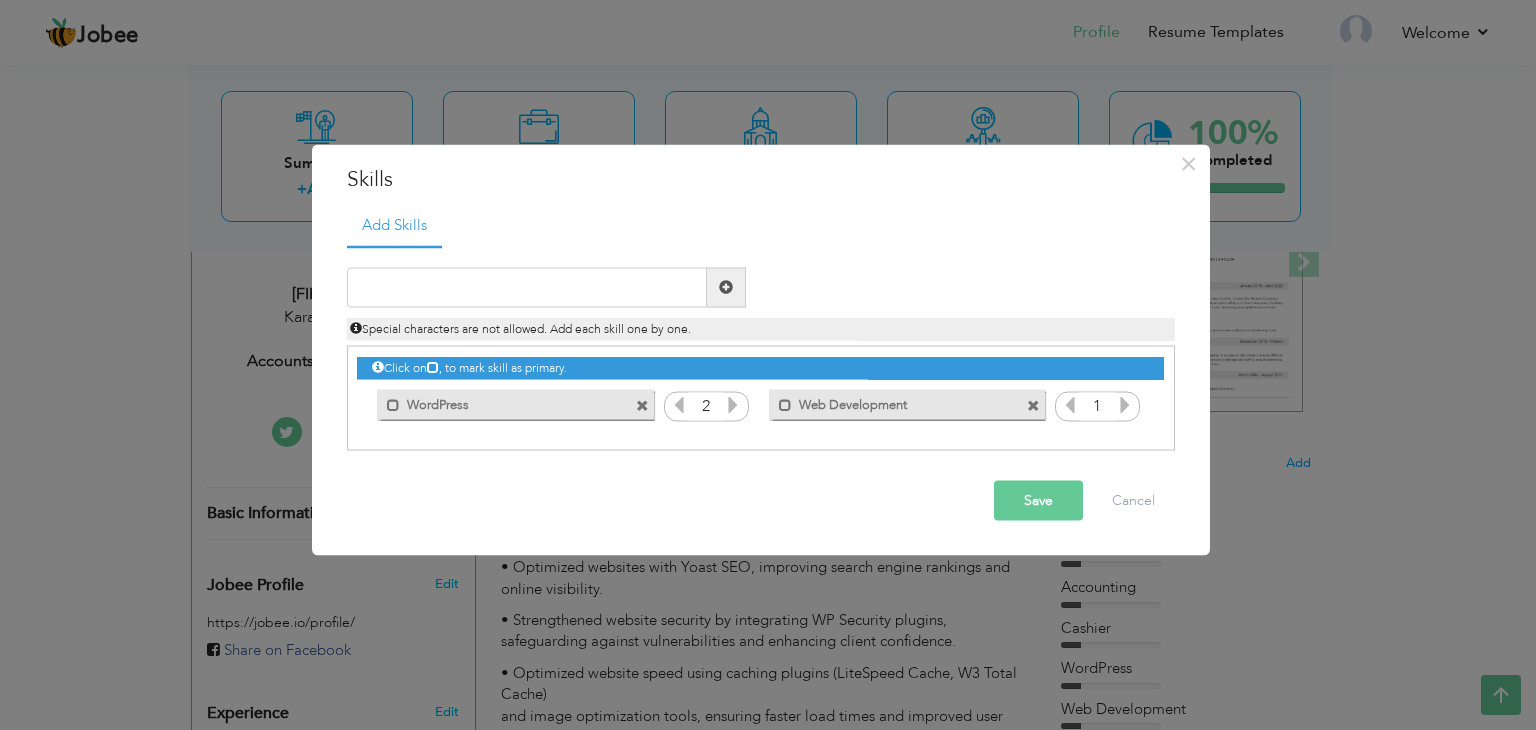 drag, startPoint x: 1101, startPoint y: 408, endPoint x: 1082, endPoint y: 413, distance: 19.646883 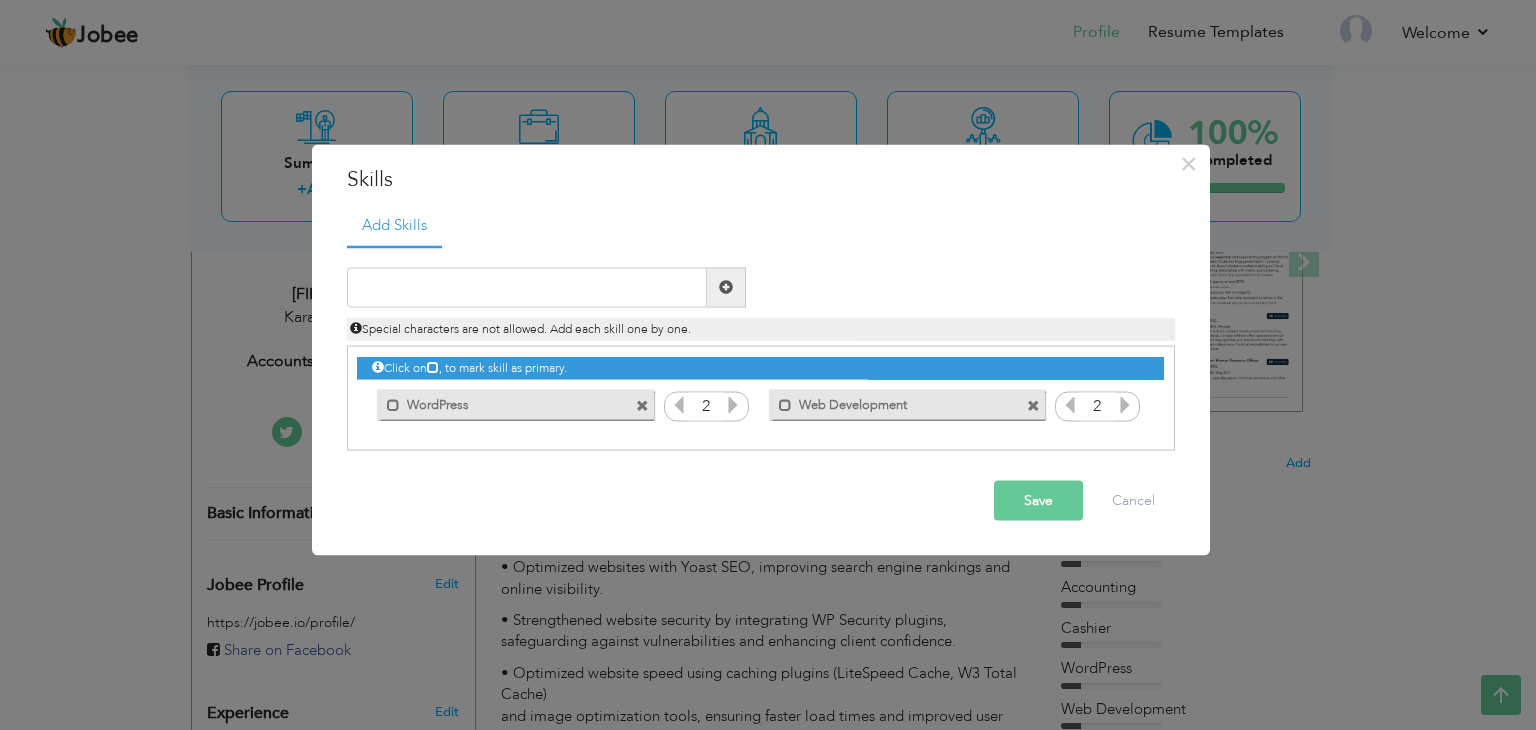 click at bounding box center [1125, 404] 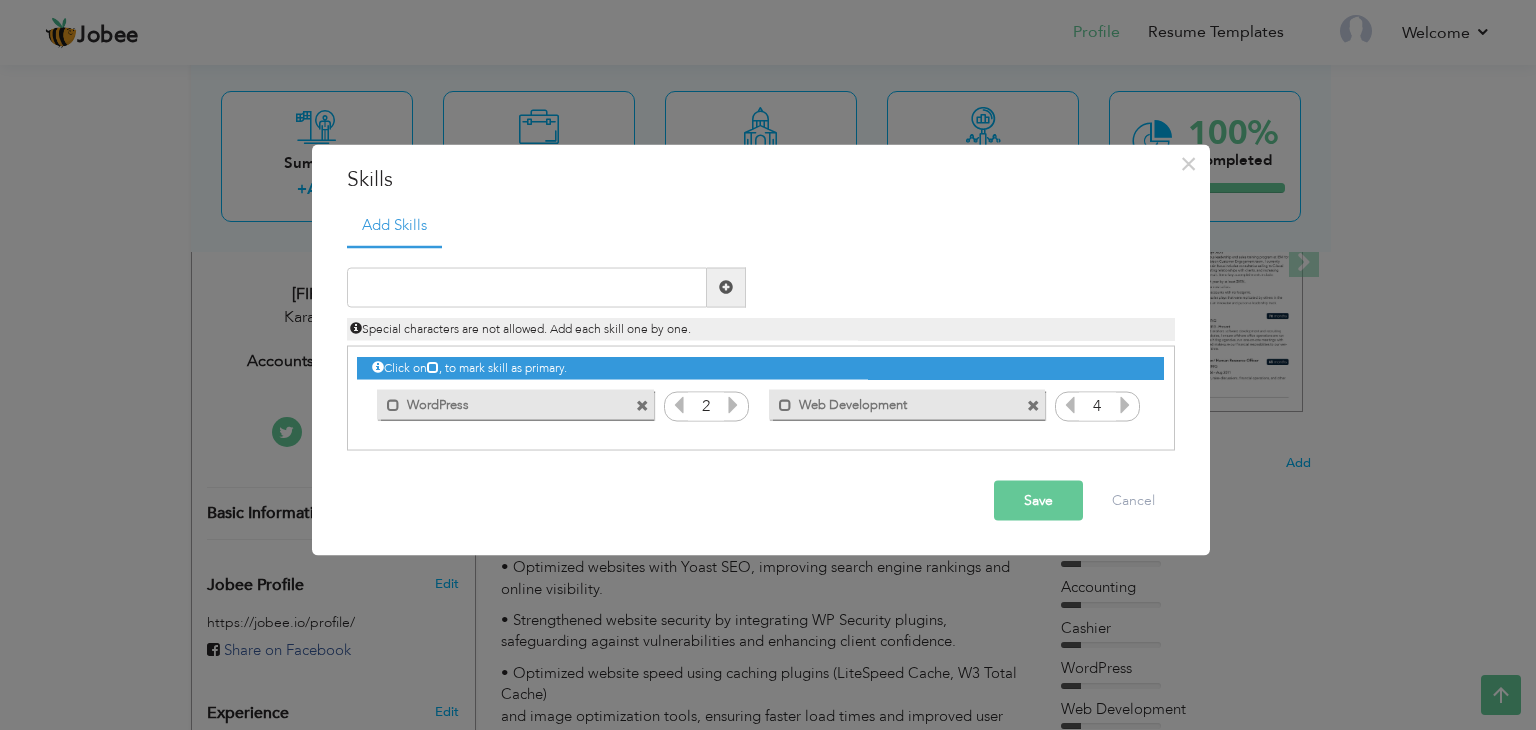 click at bounding box center [1125, 404] 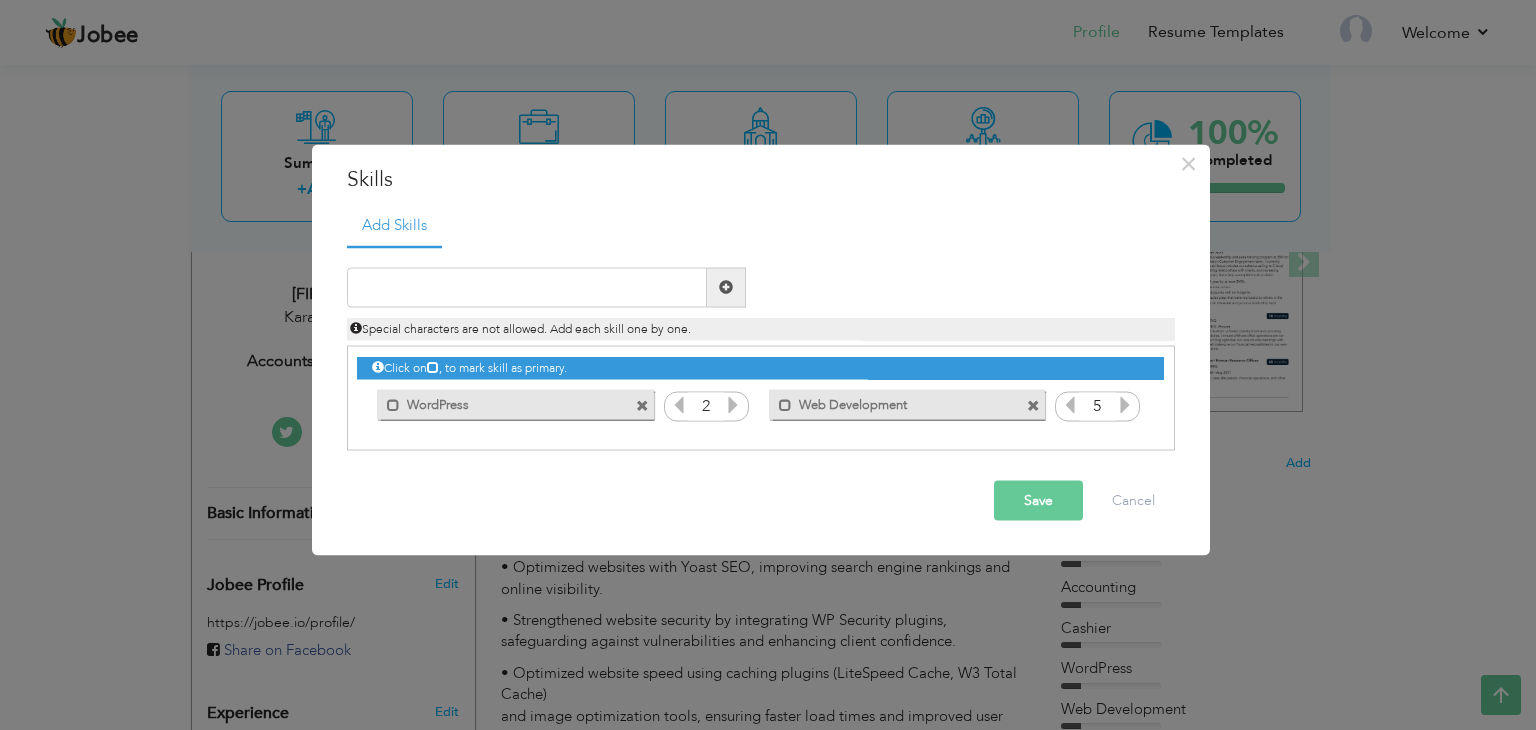 click at bounding box center [1125, 404] 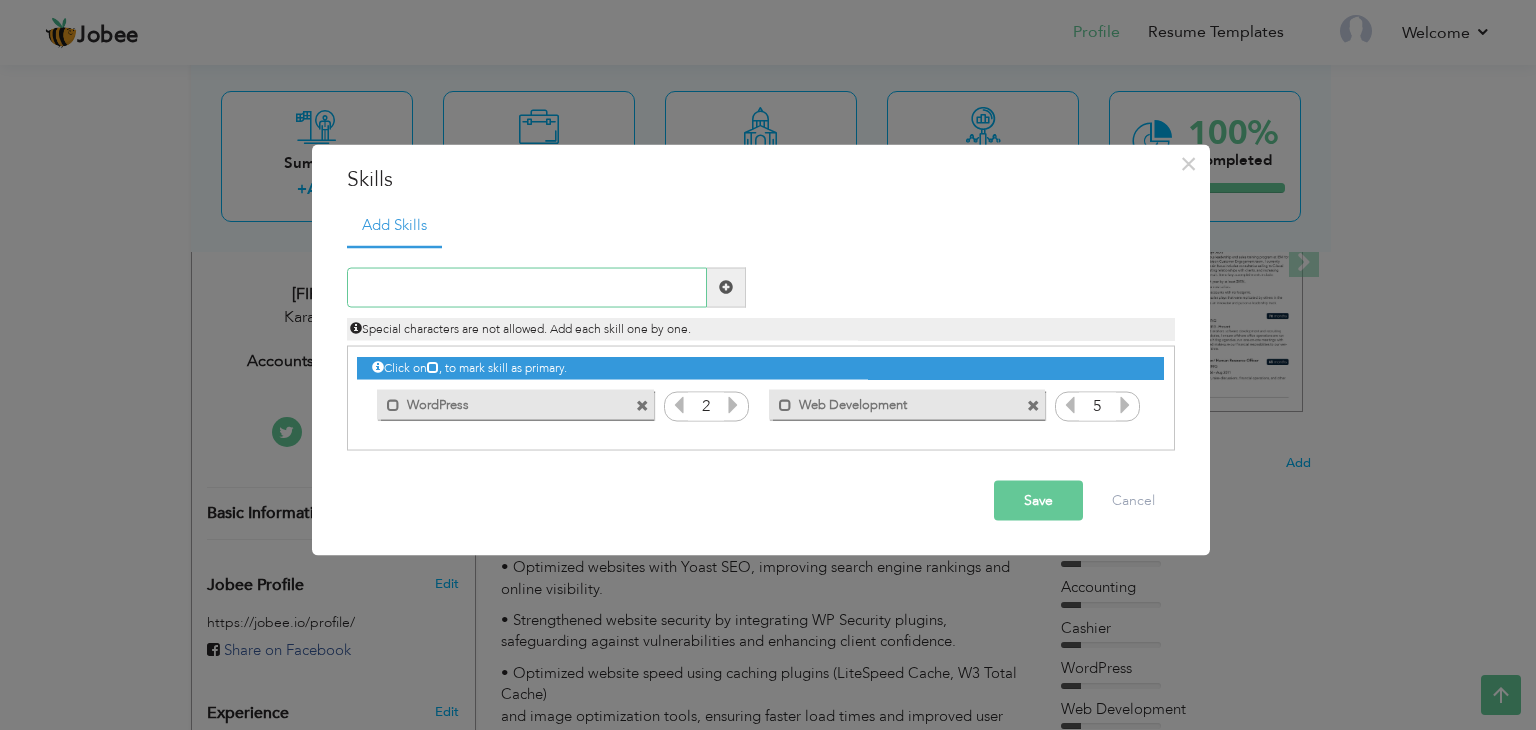 click at bounding box center (527, 287) 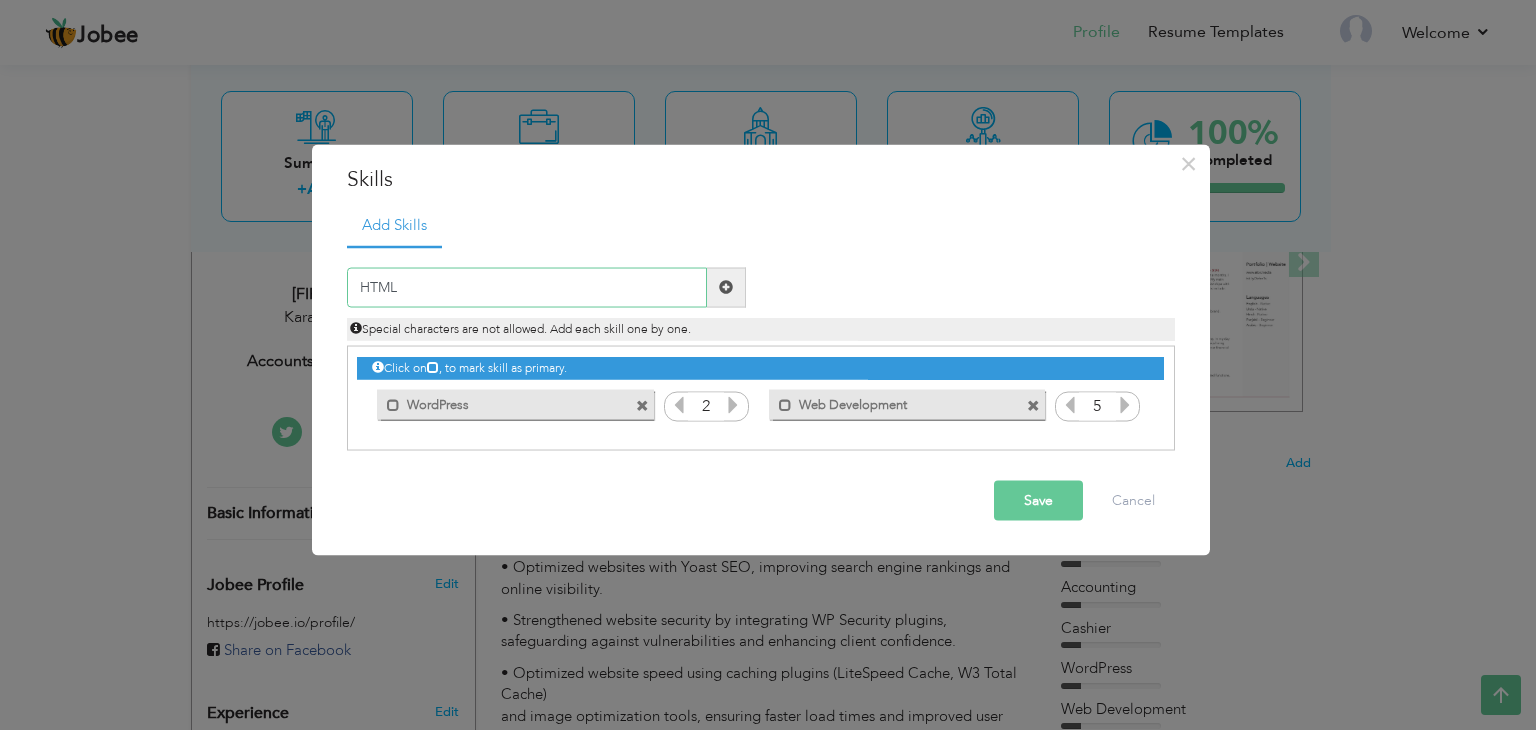 type on "HTML" 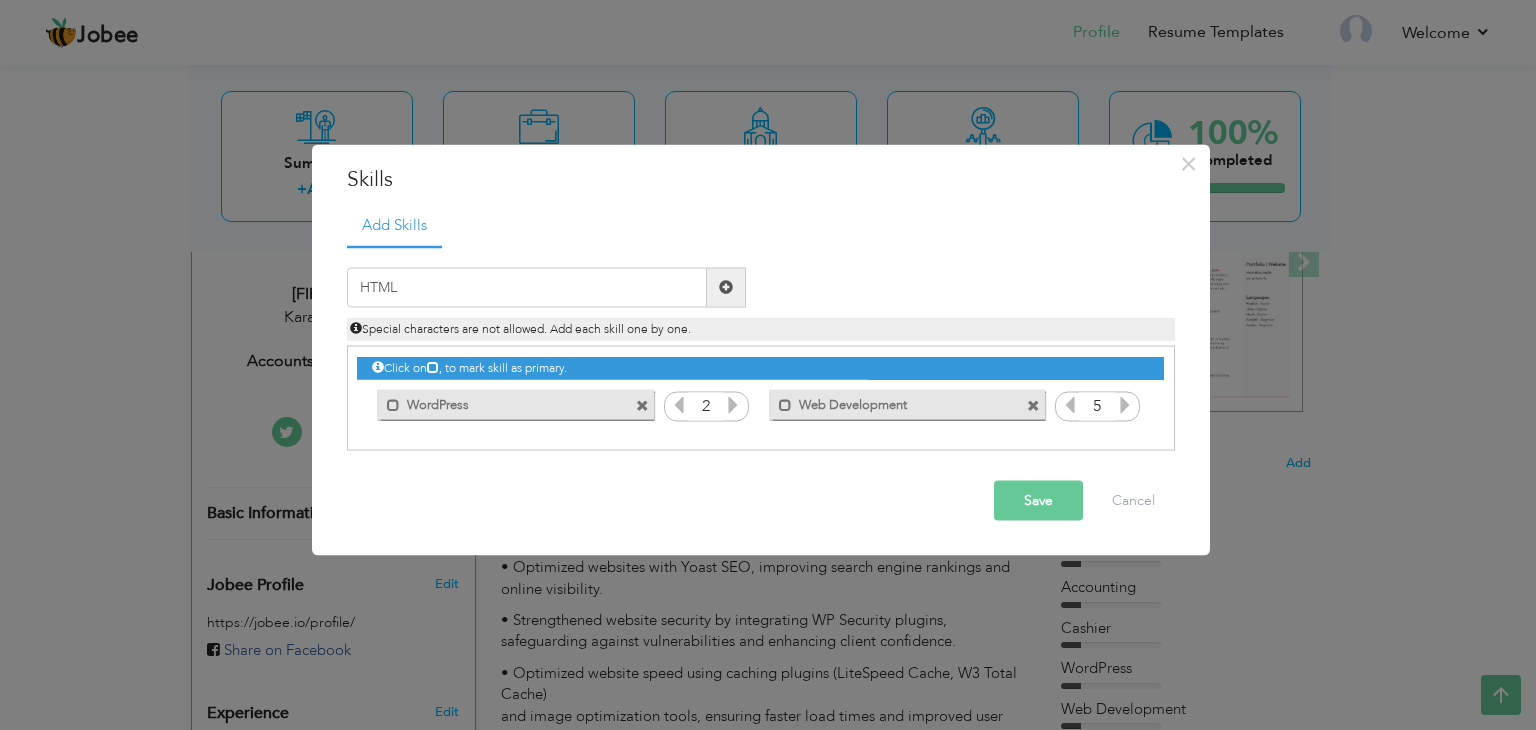 click at bounding box center (726, 287) 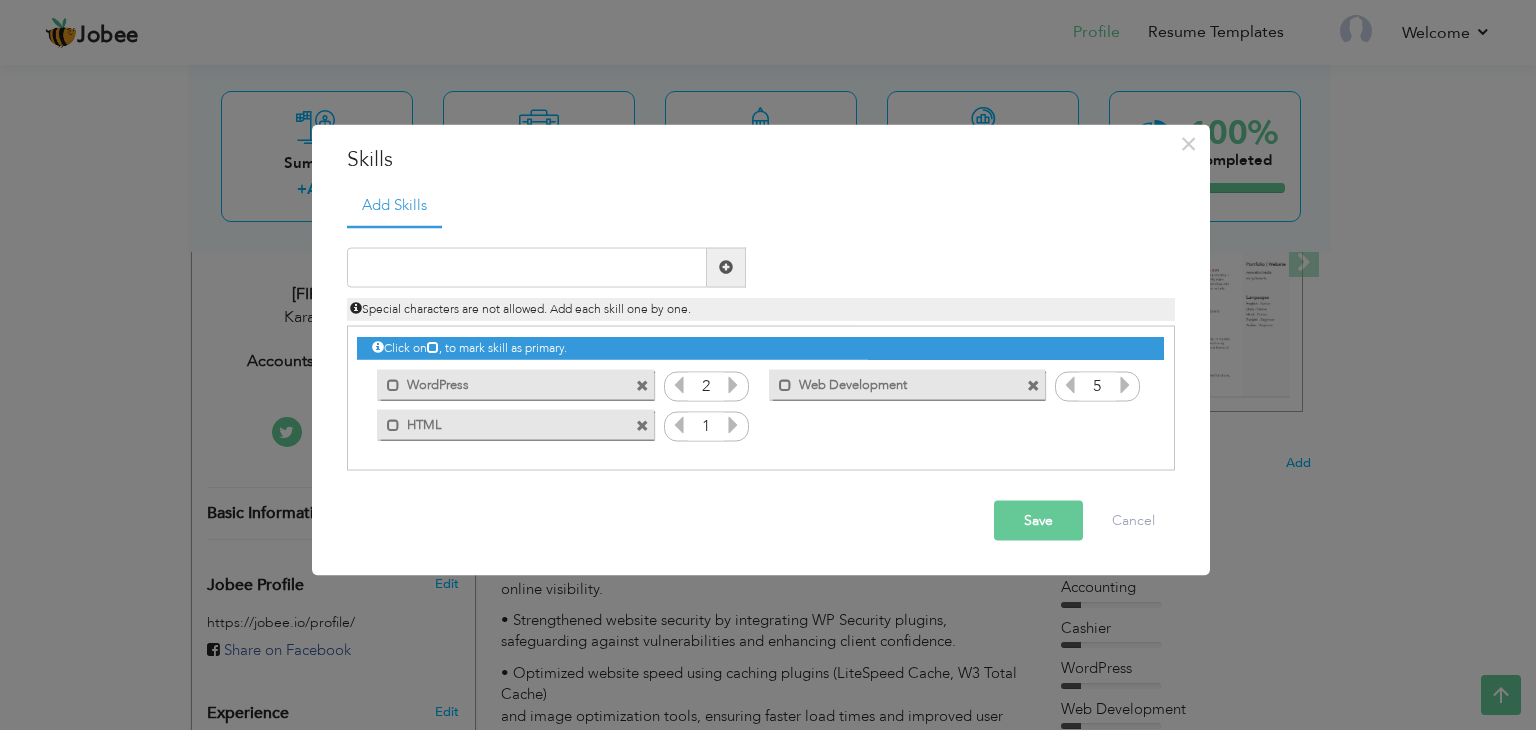 drag, startPoint x: 710, startPoint y: 423, endPoint x: 693, endPoint y: 431, distance: 18.788294 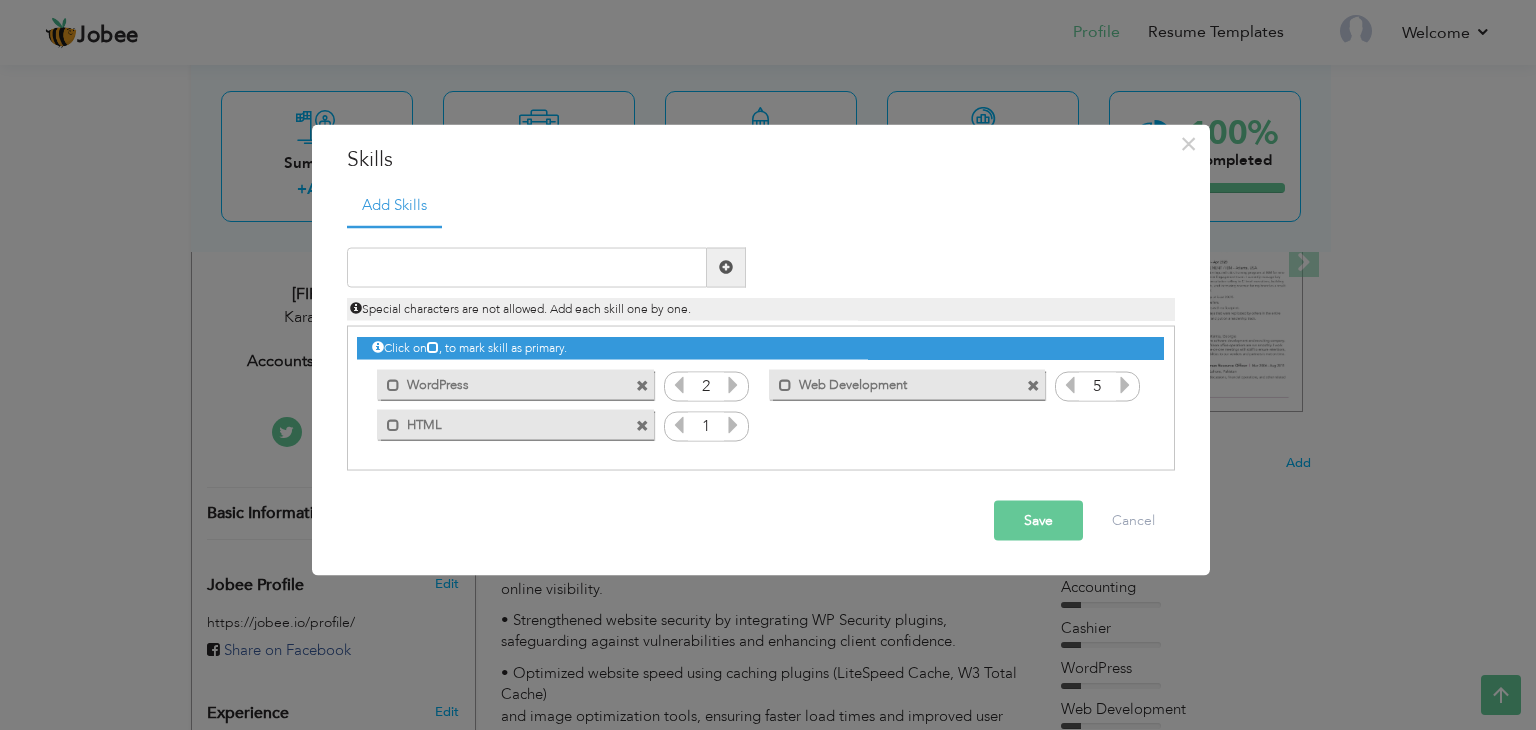 click at bounding box center [733, 424] 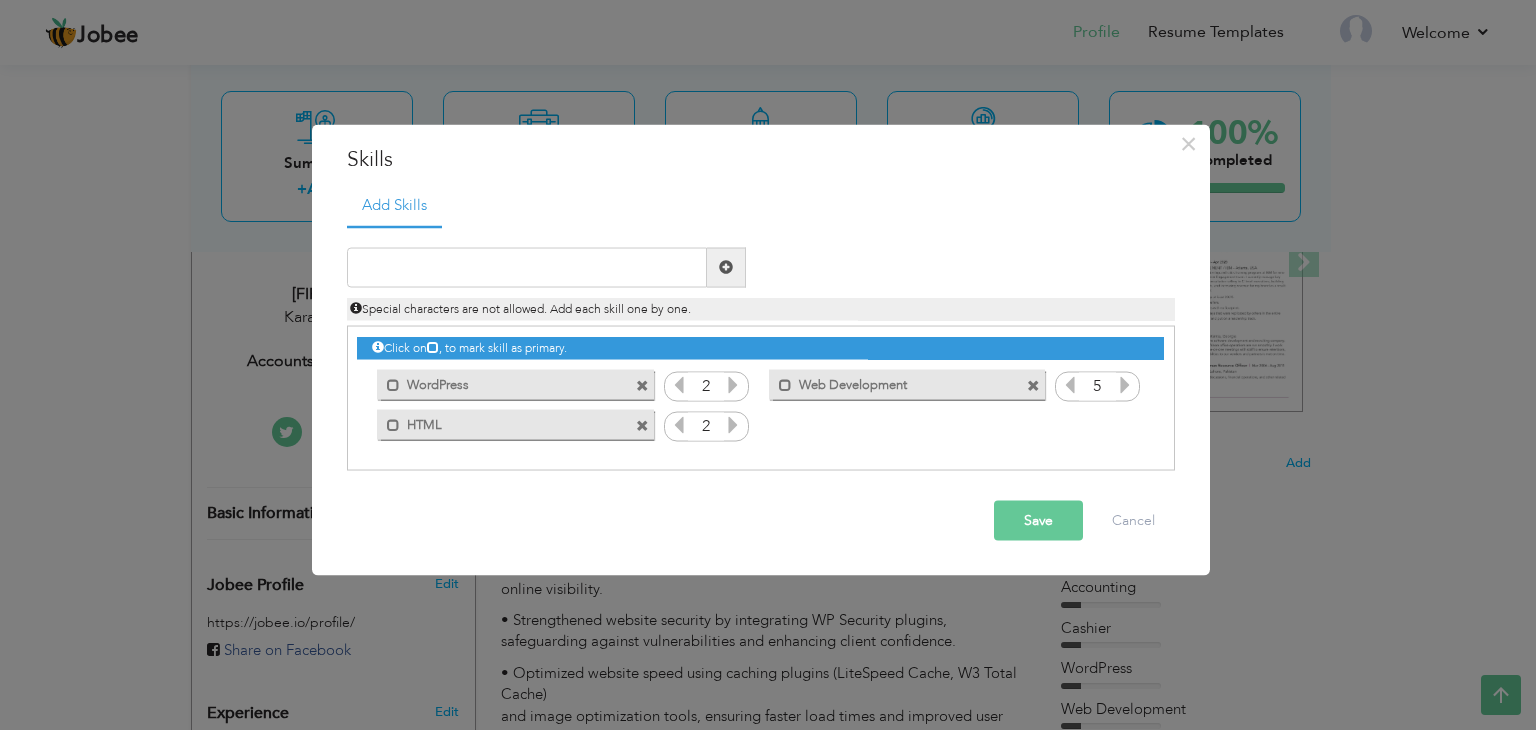 click at bounding box center (733, 424) 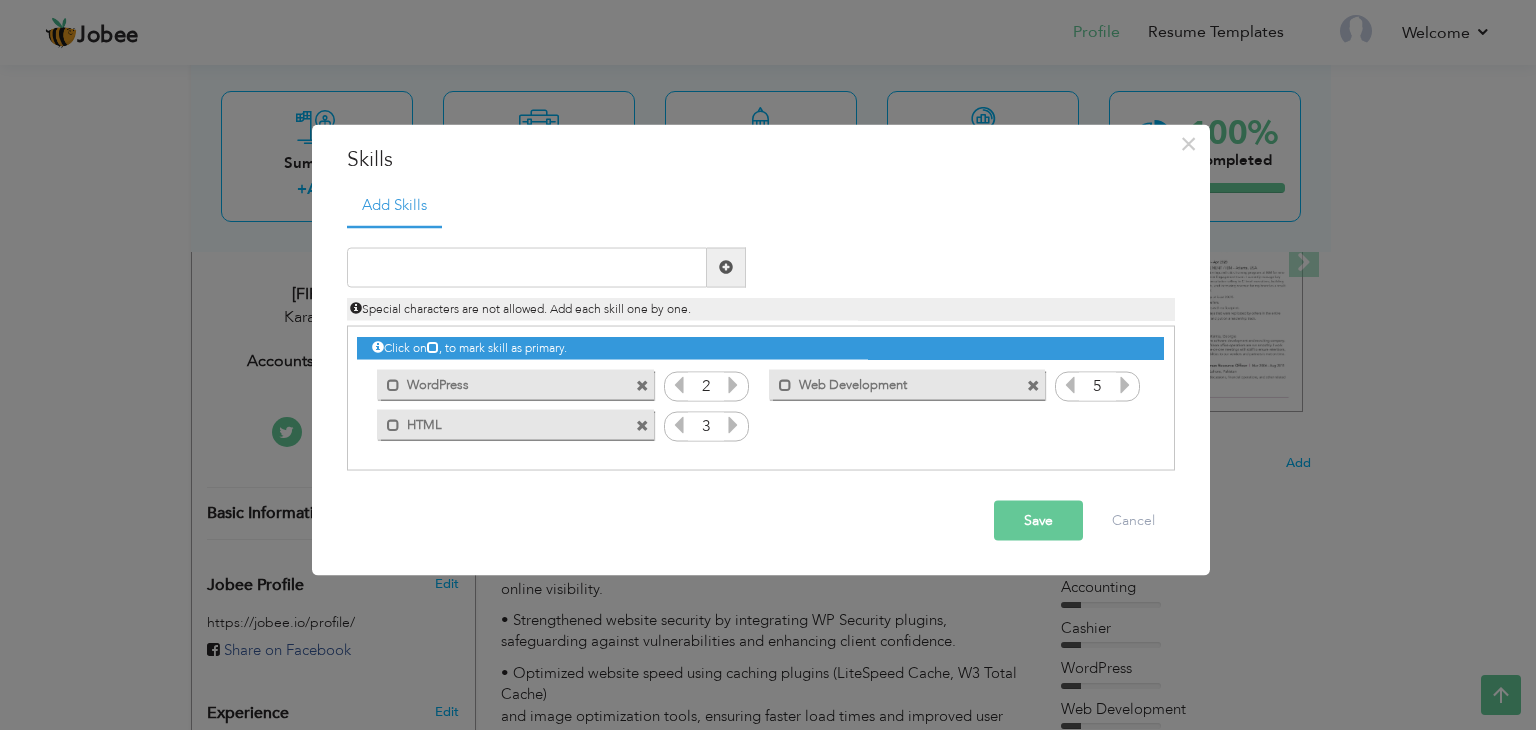 click at bounding box center [733, 424] 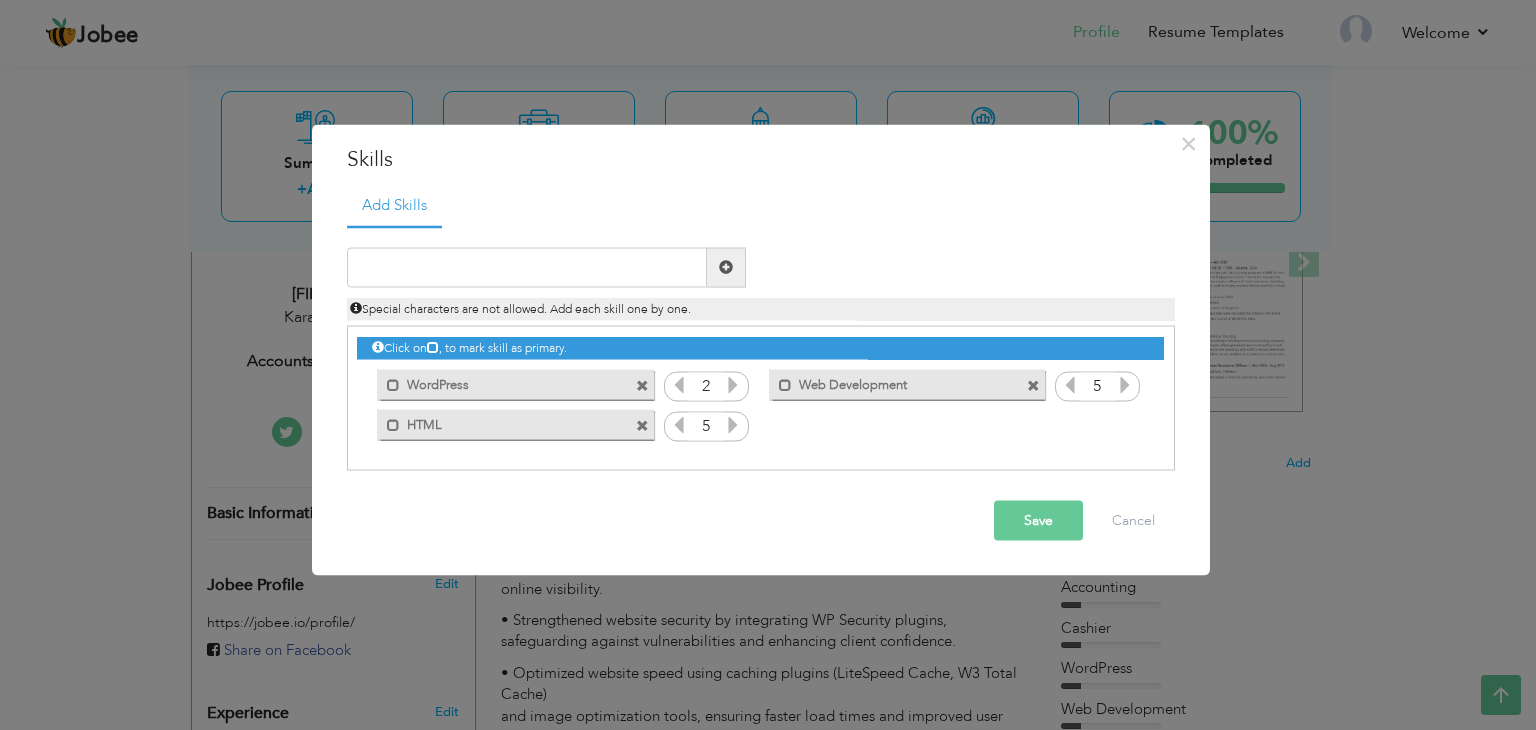 click at bounding box center (733, 424) 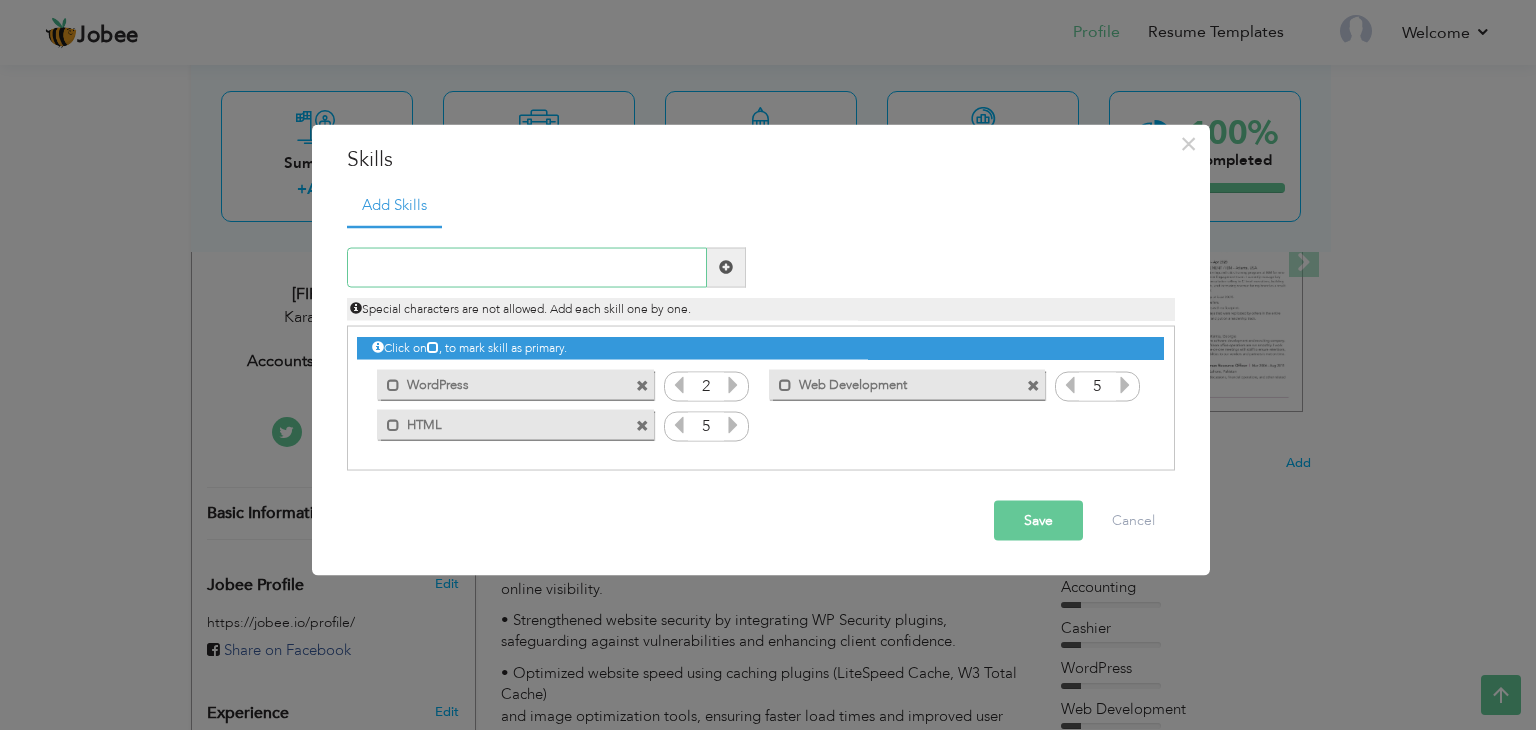 click at bounding box center [527, 267] 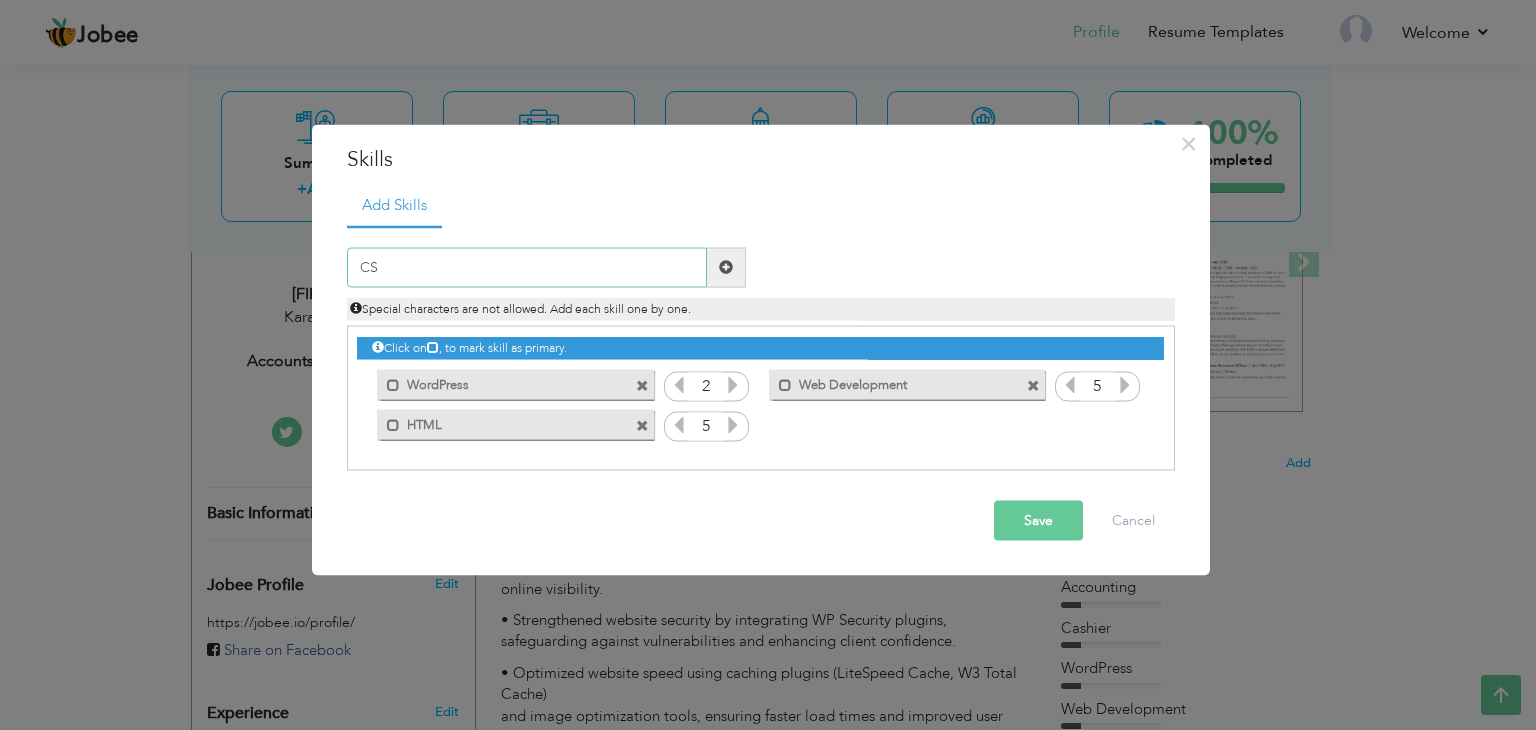 type on "CSS" 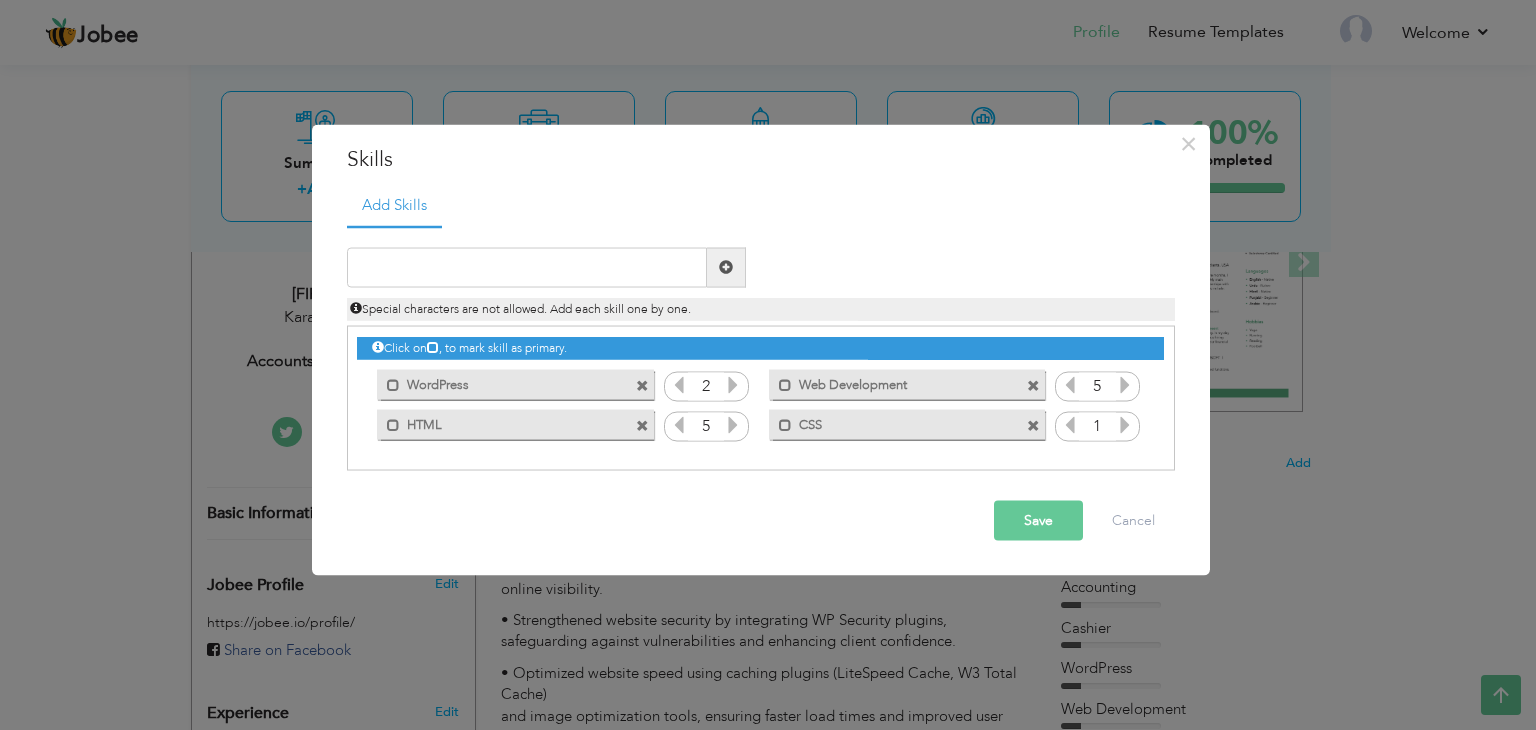 drag, startPoint x: 1107, startPoint y: 423, endPoint x: 1044, endPoint y: 437, distance: 64.53681 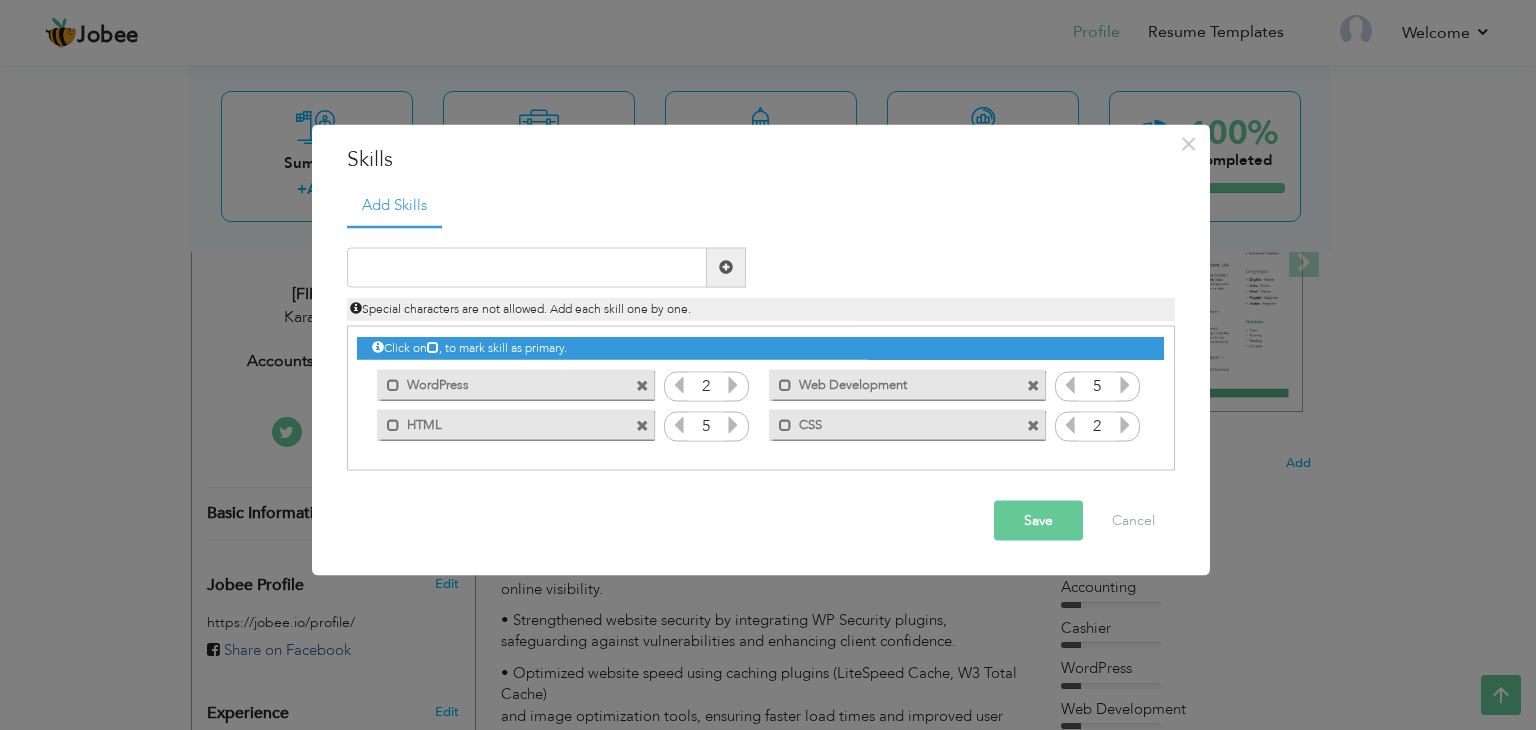 click at bounding box center [1125, 424] 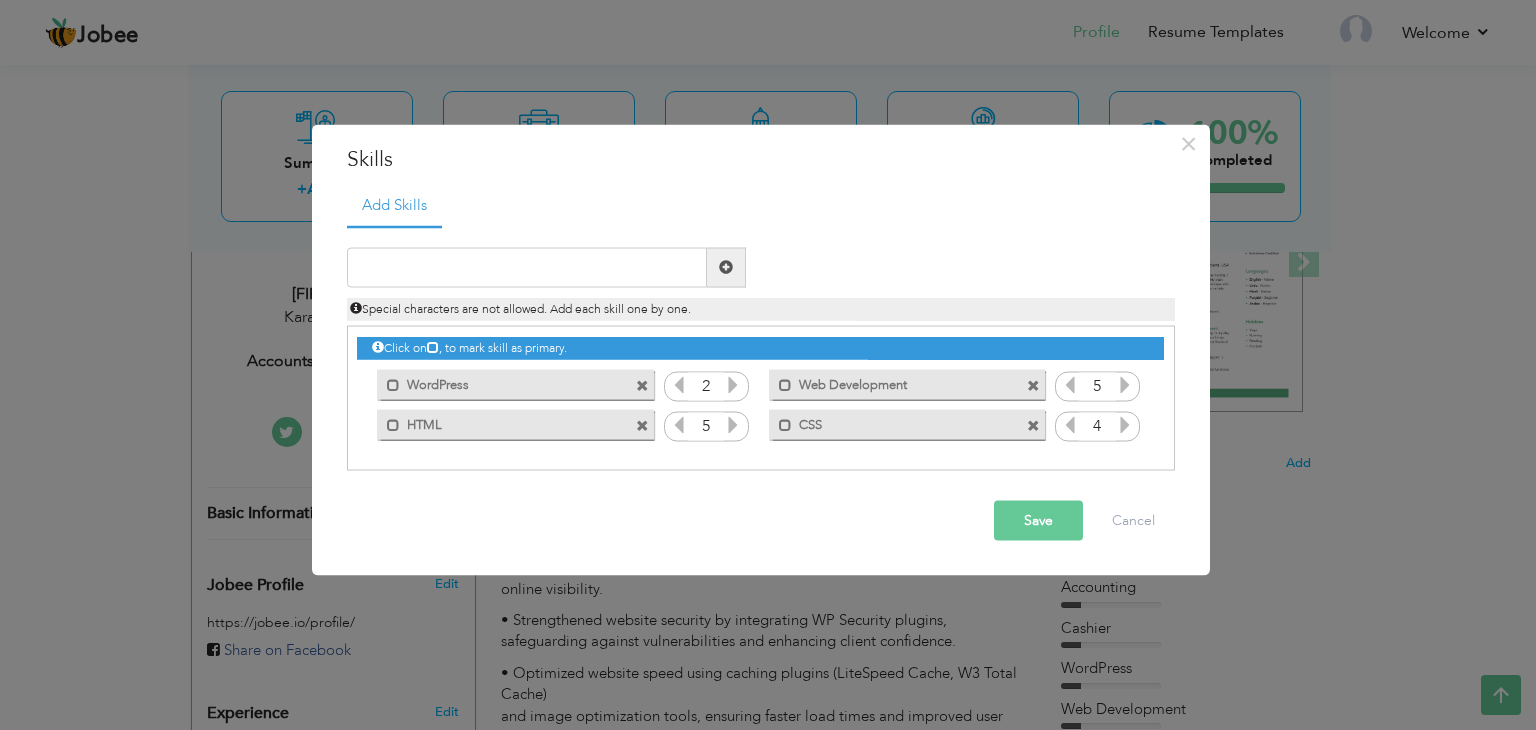 click at bounding box center [1125, 424] 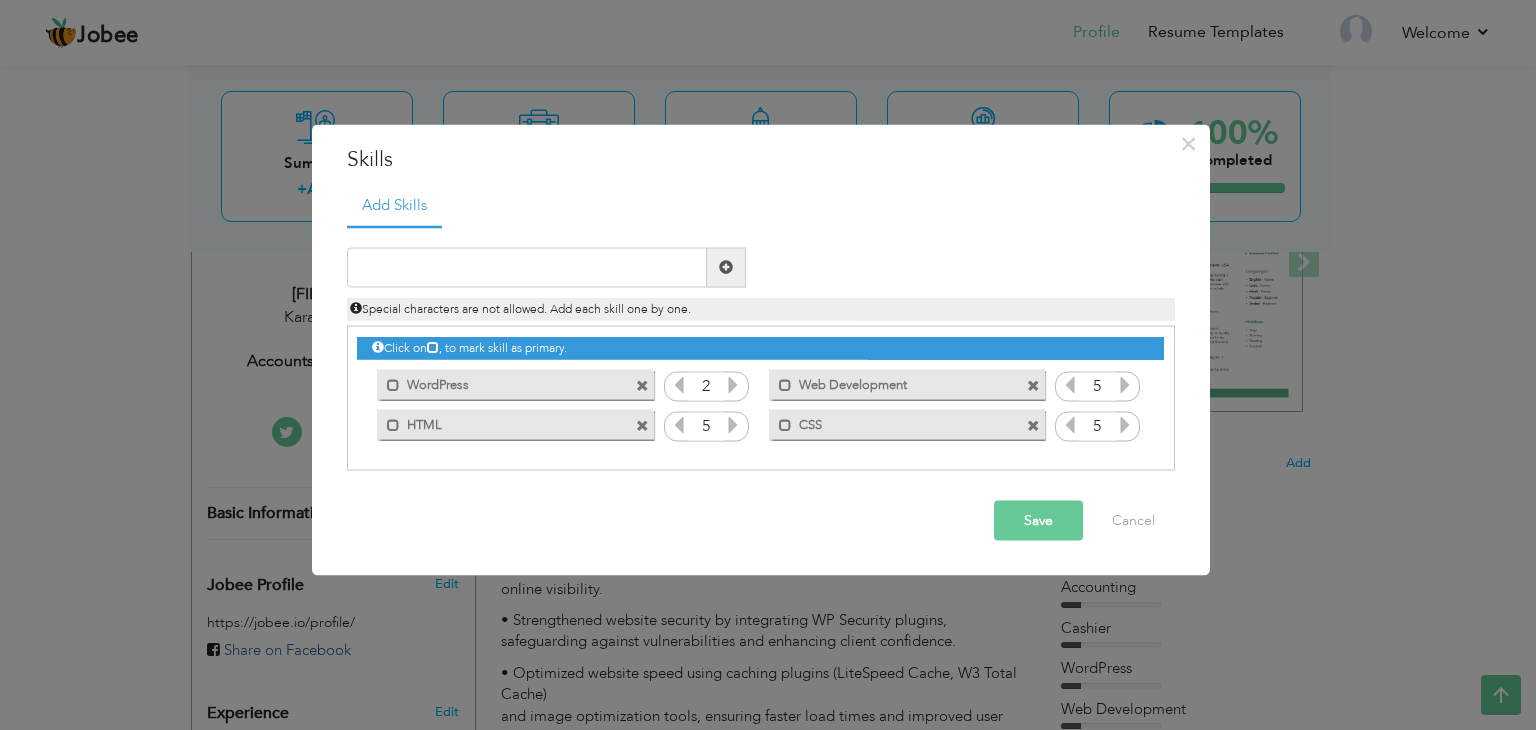 click at bounding box center [1125, 424] 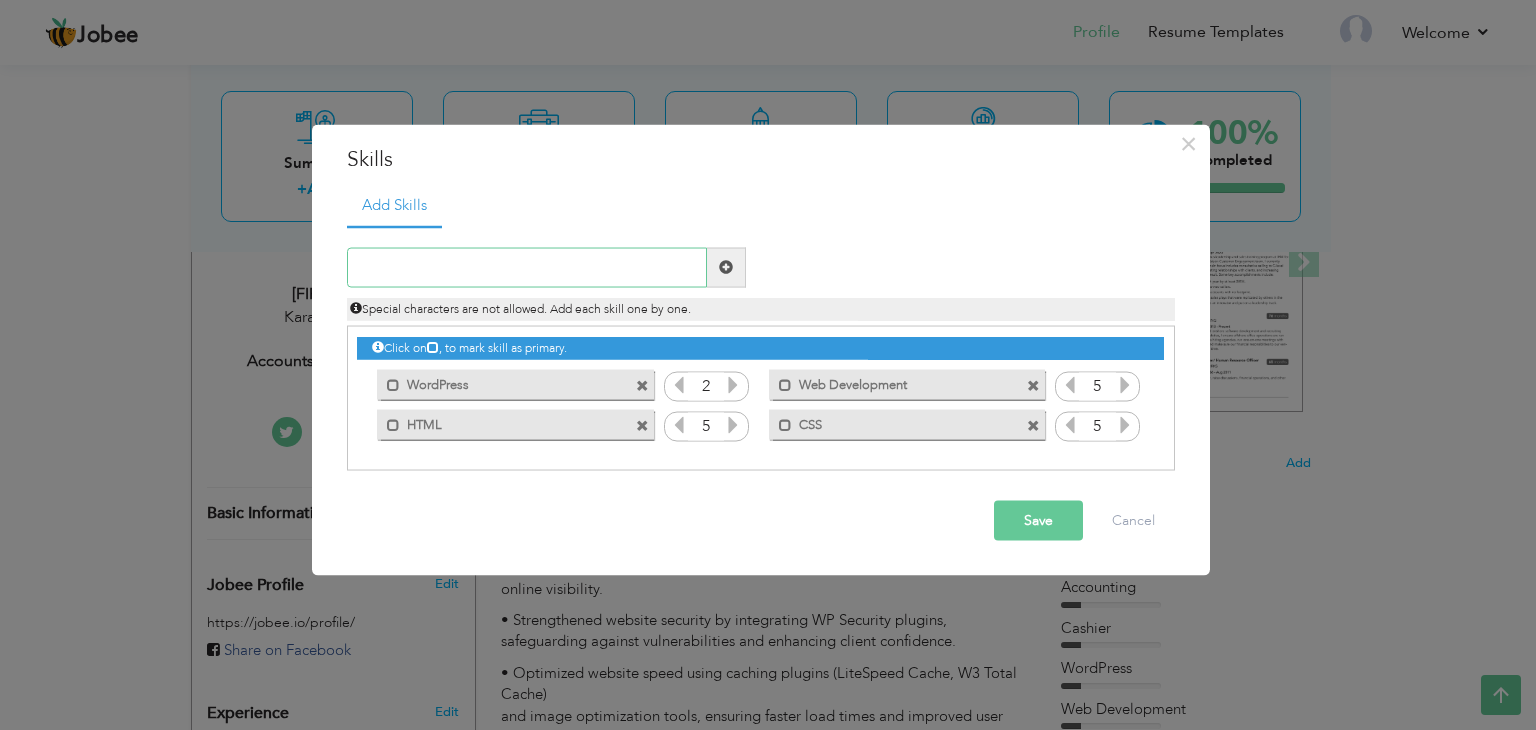 click at bounding box center [527, 267] 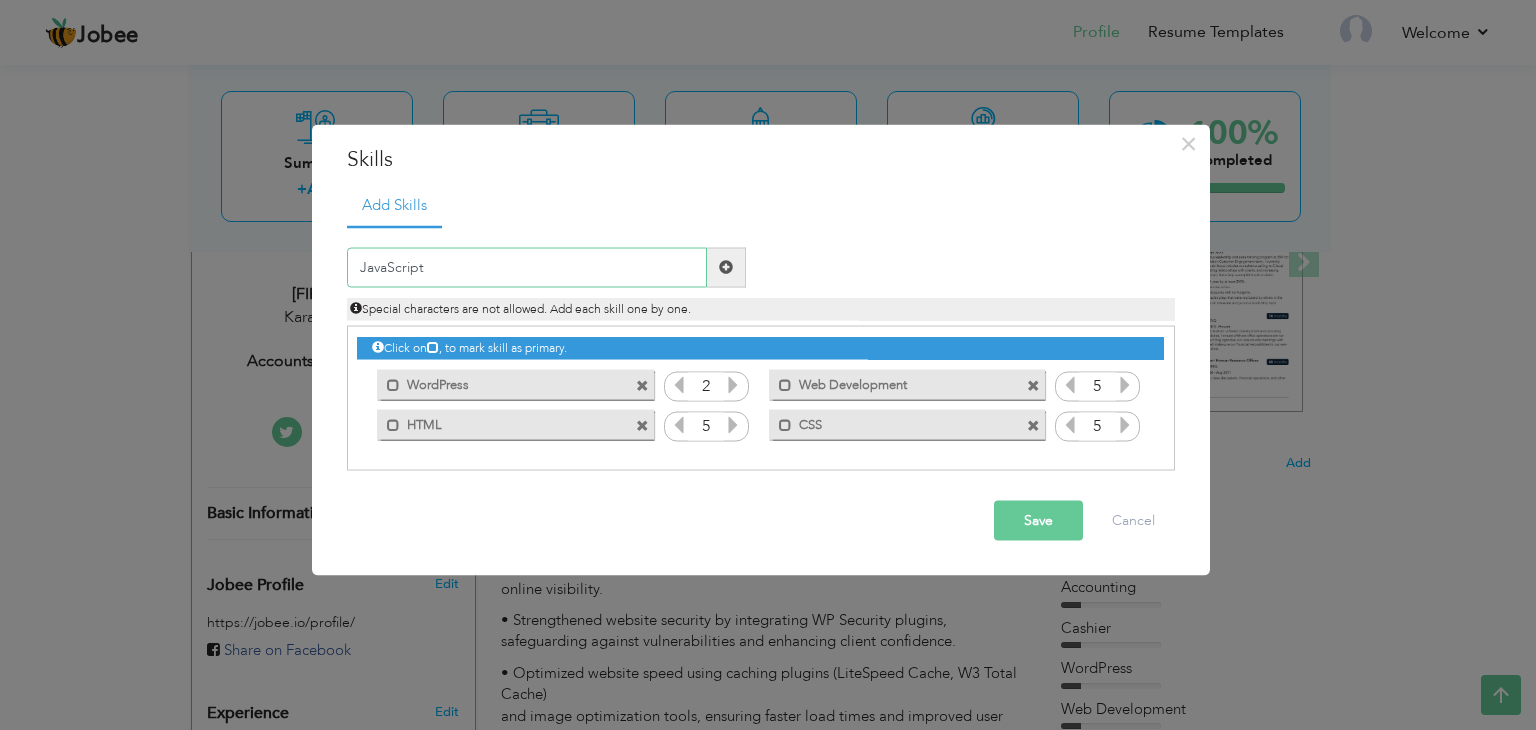 type on "JavaScript" 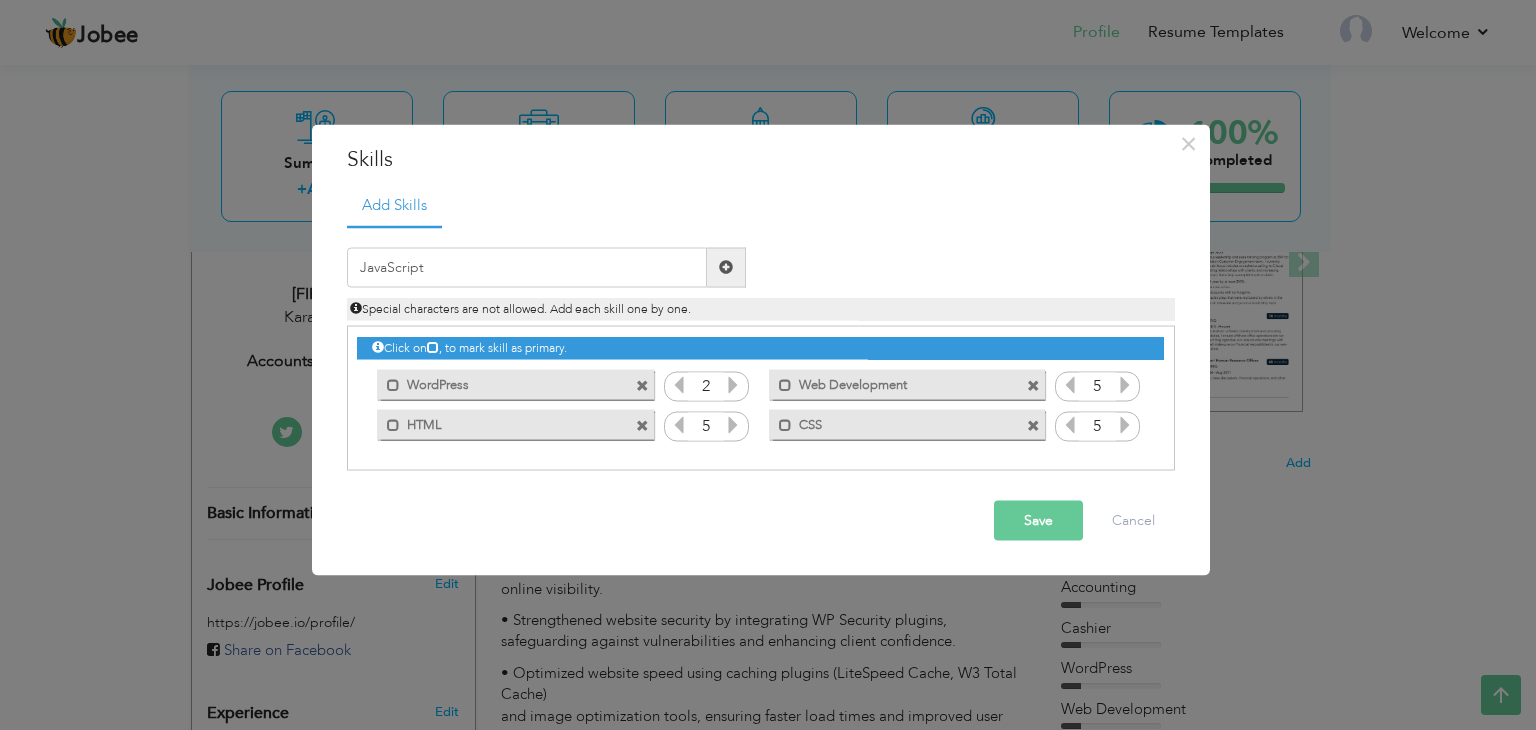 click at bounding box center [726, 267] 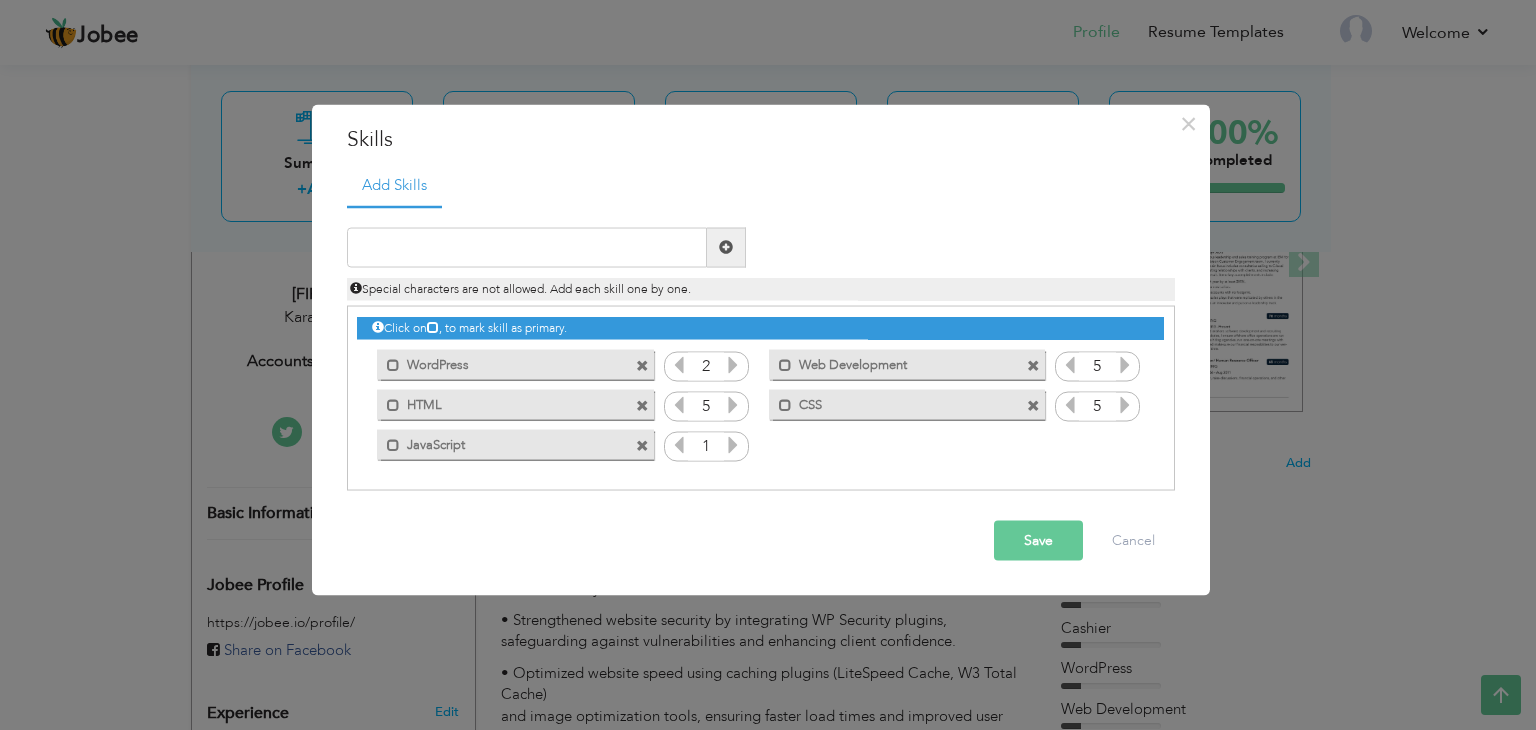 click at bounding box center (733, 444) 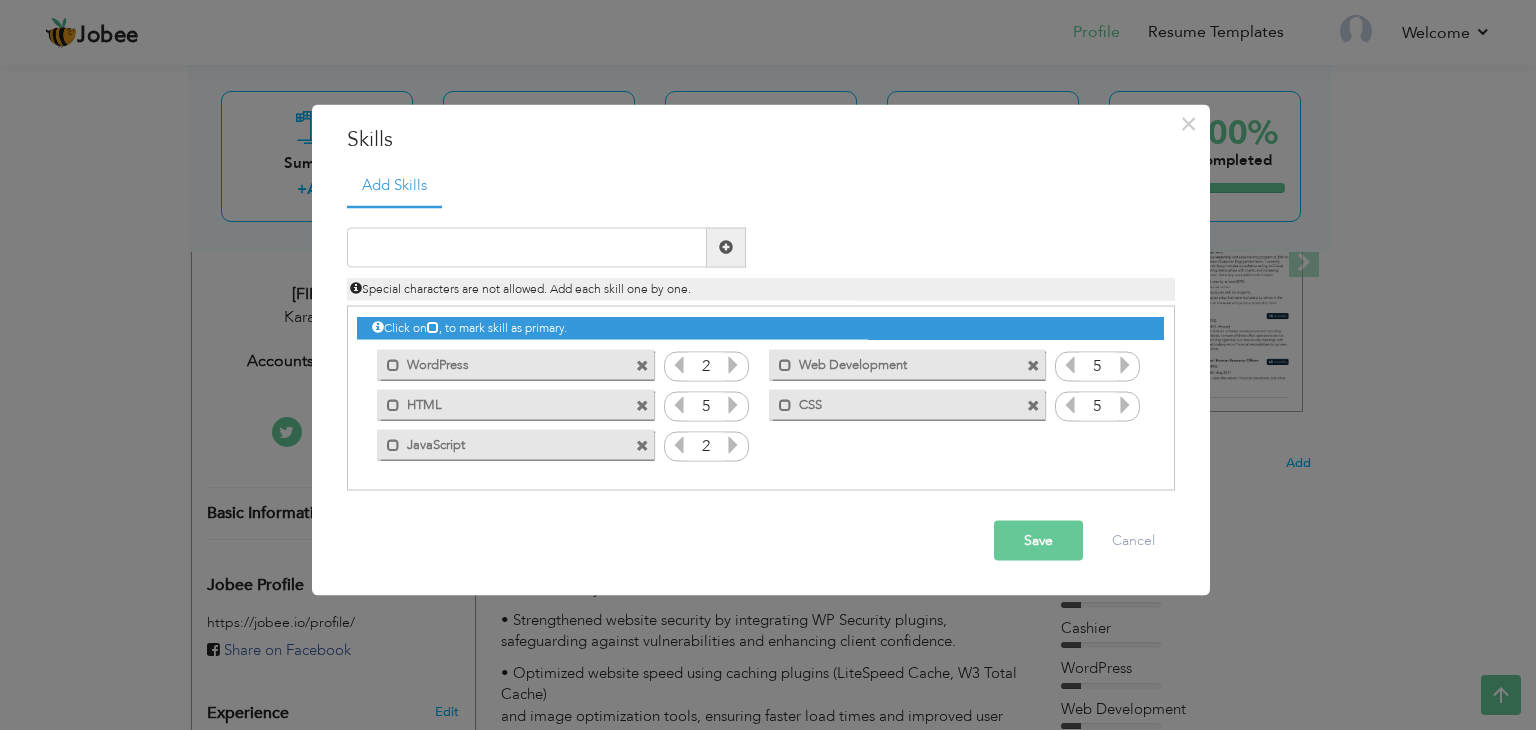 click at bounding box center [733, 444] 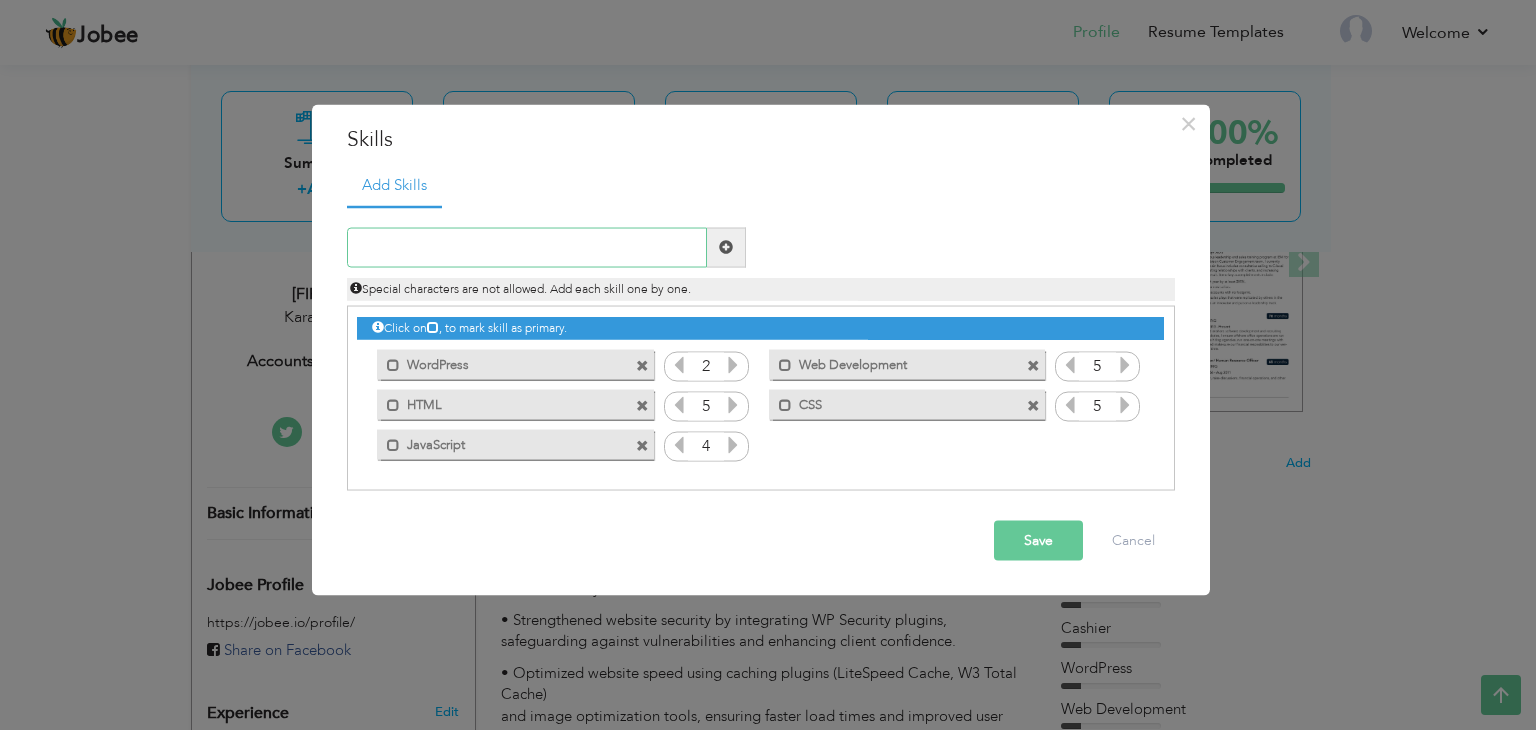 click at bounding box center (527, 247) 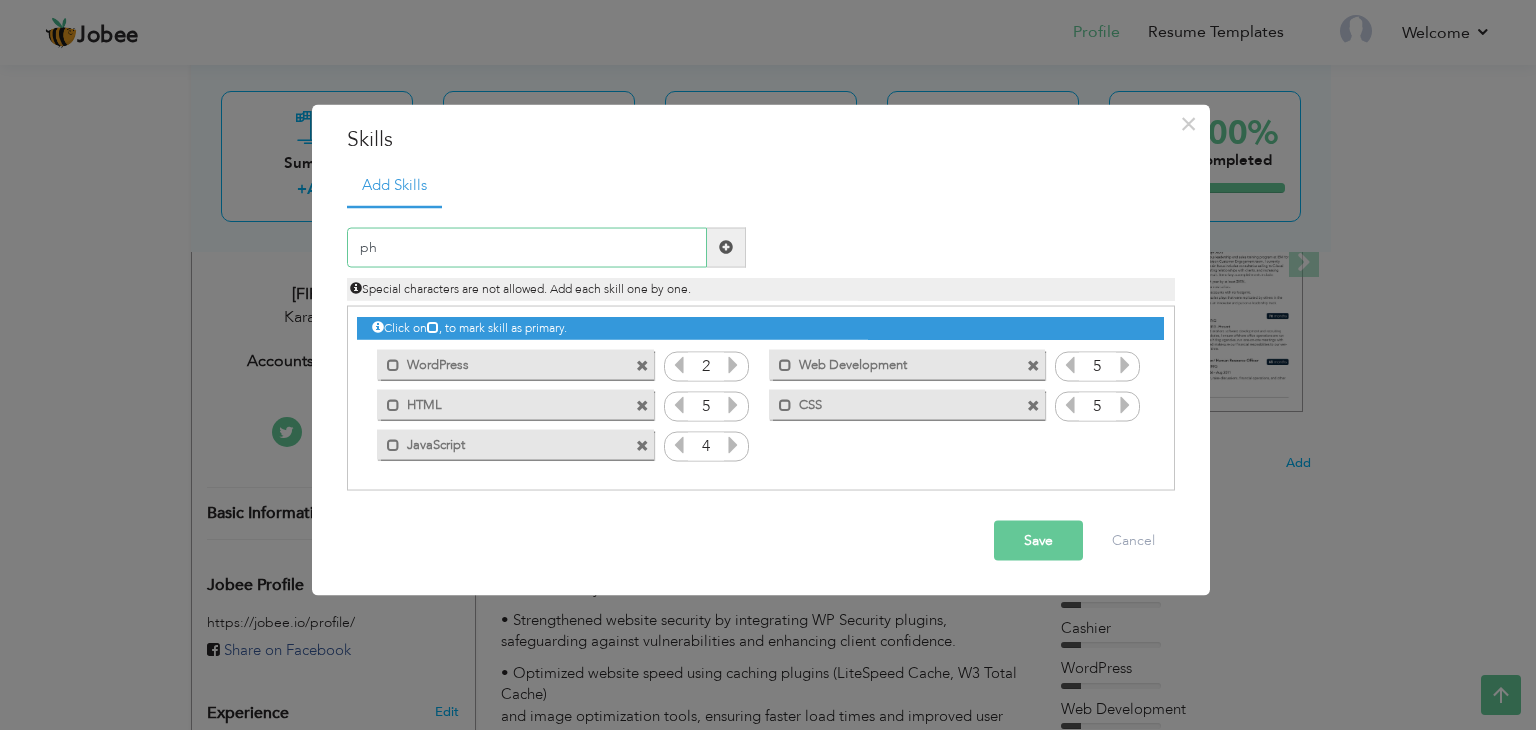 type on "php" 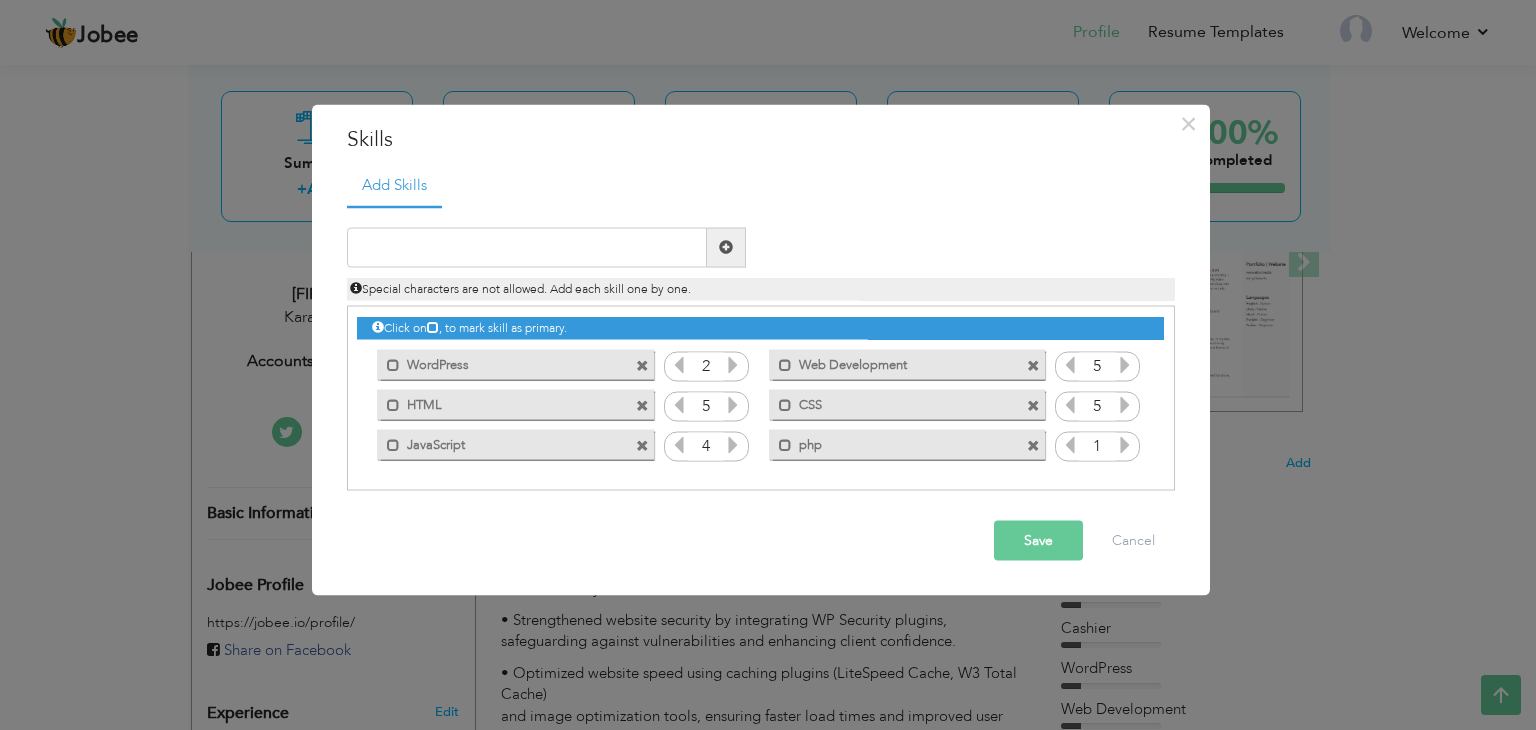 click on "1" at bounding box center [1097, 447] 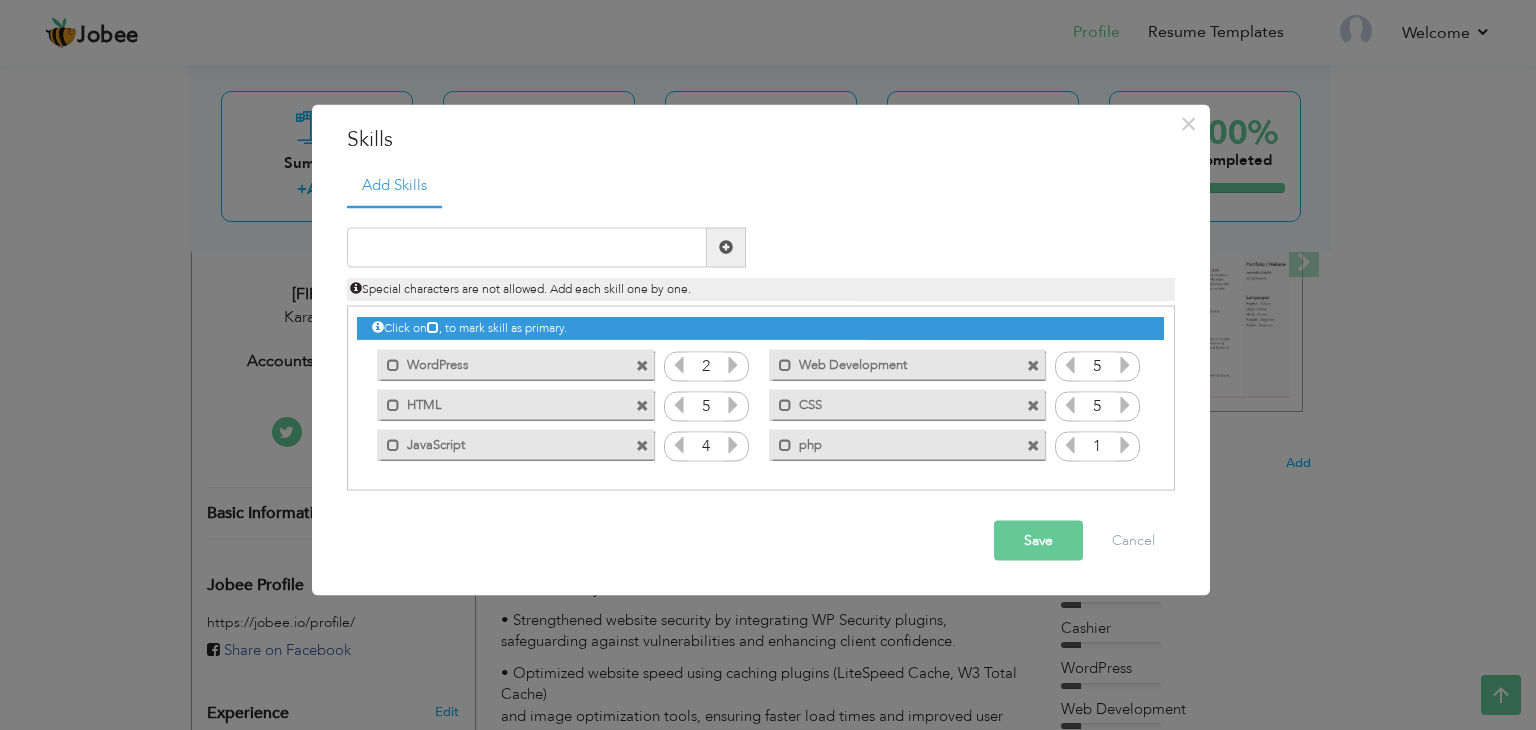 click on "Add Skills
Duplicate entry
MS Excel 3 1 1" at bounding box center (761, 335) 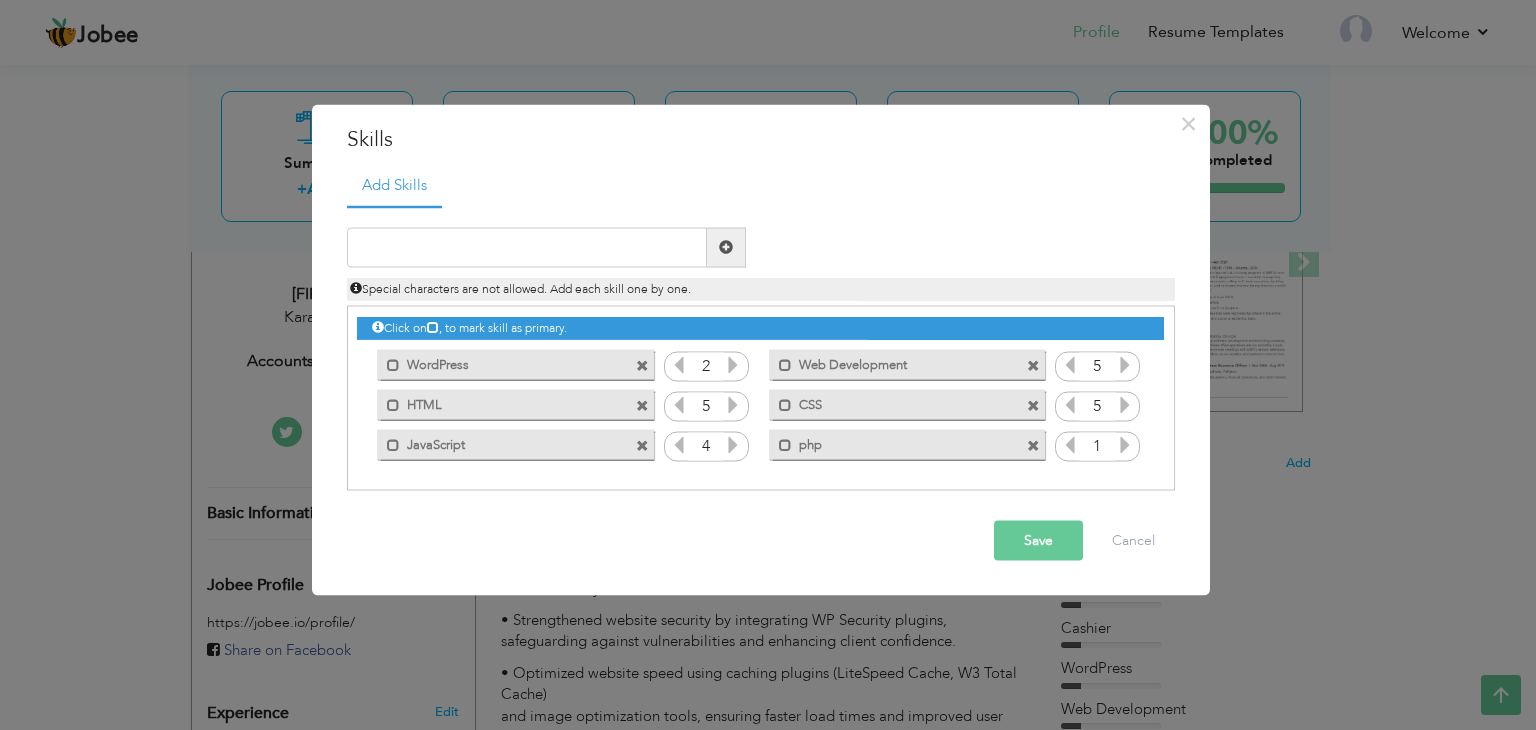 click at bounding box center (1125, 444) 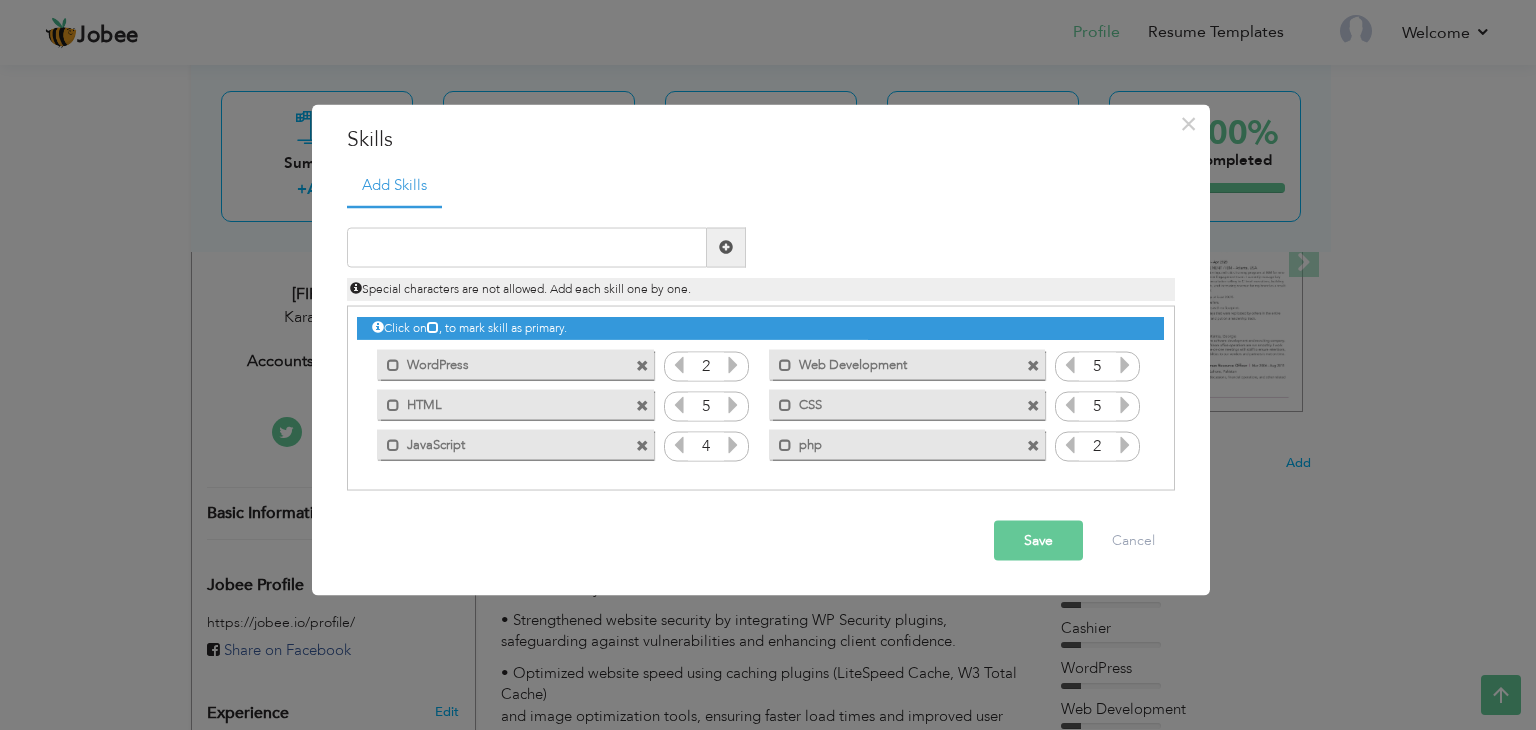 click at bounding box center [1125, 444] 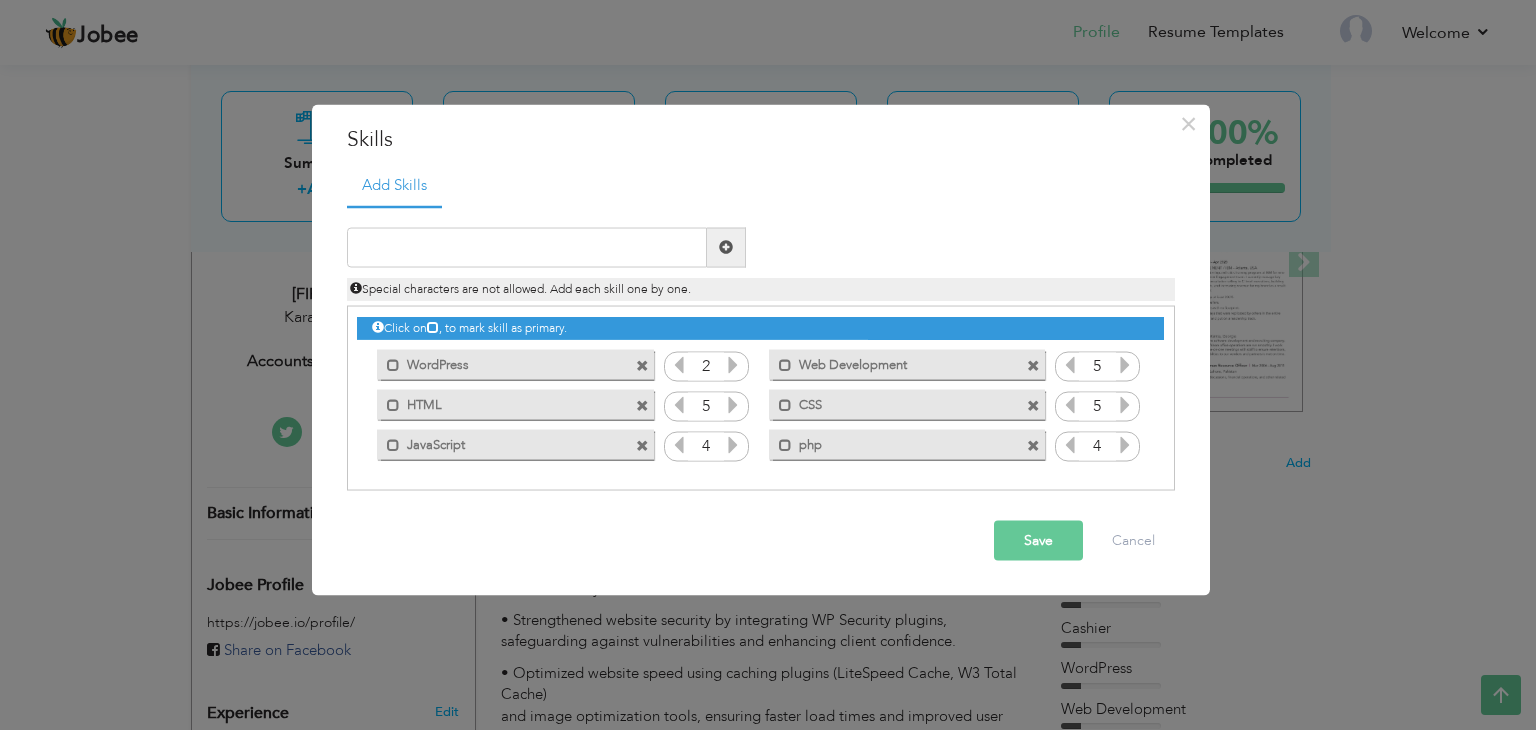 click at bounding box center [1070, 444] 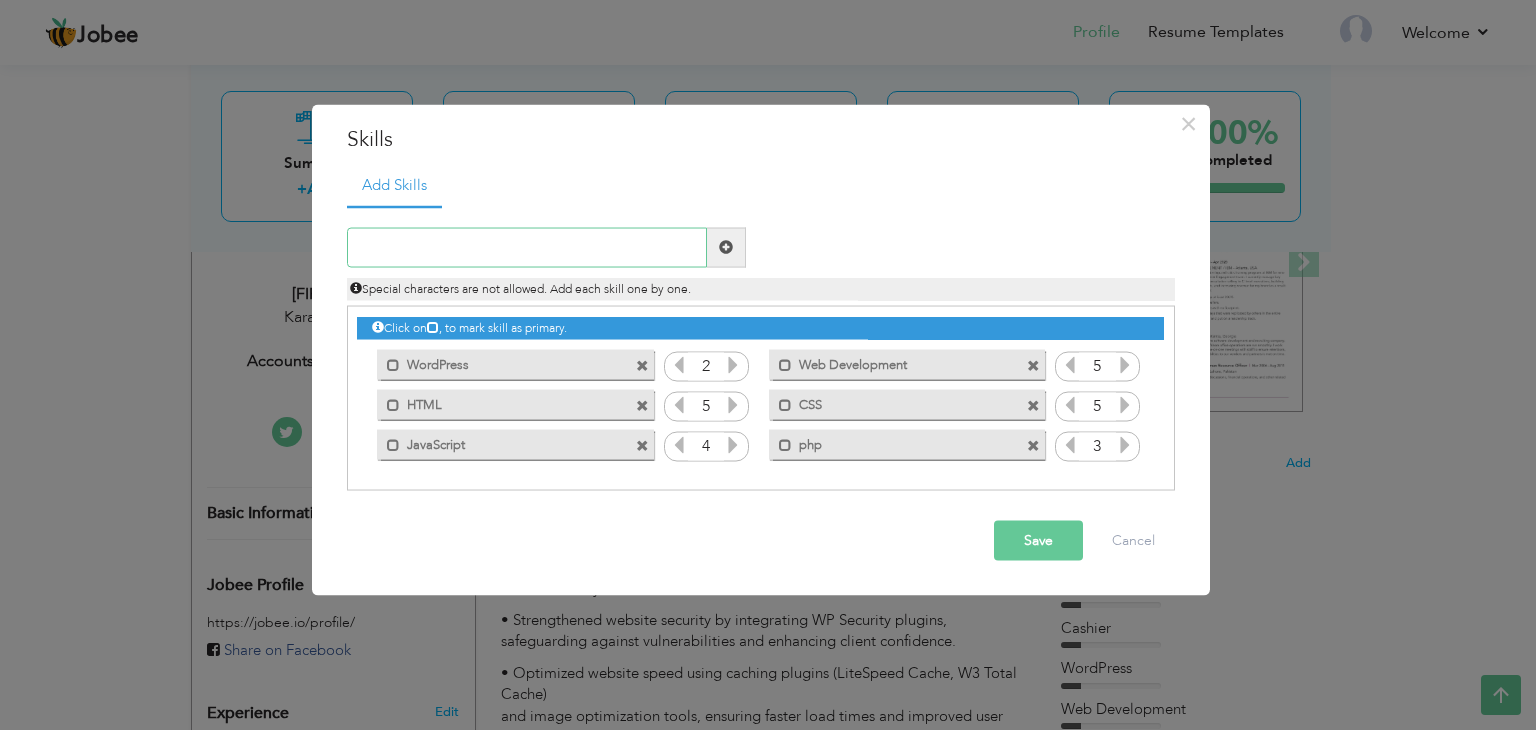click at bounding box center [527, 247] 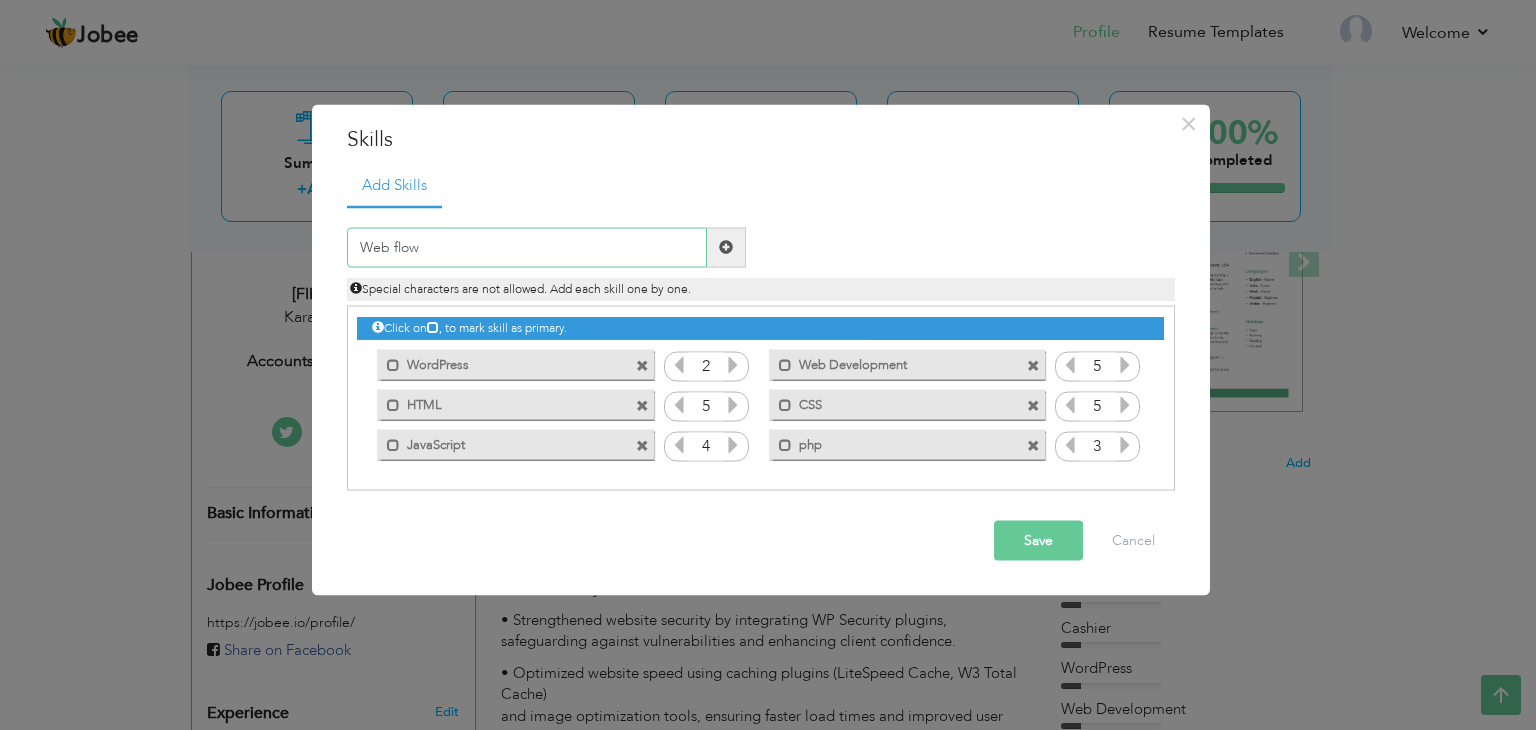 type on "Web flow" 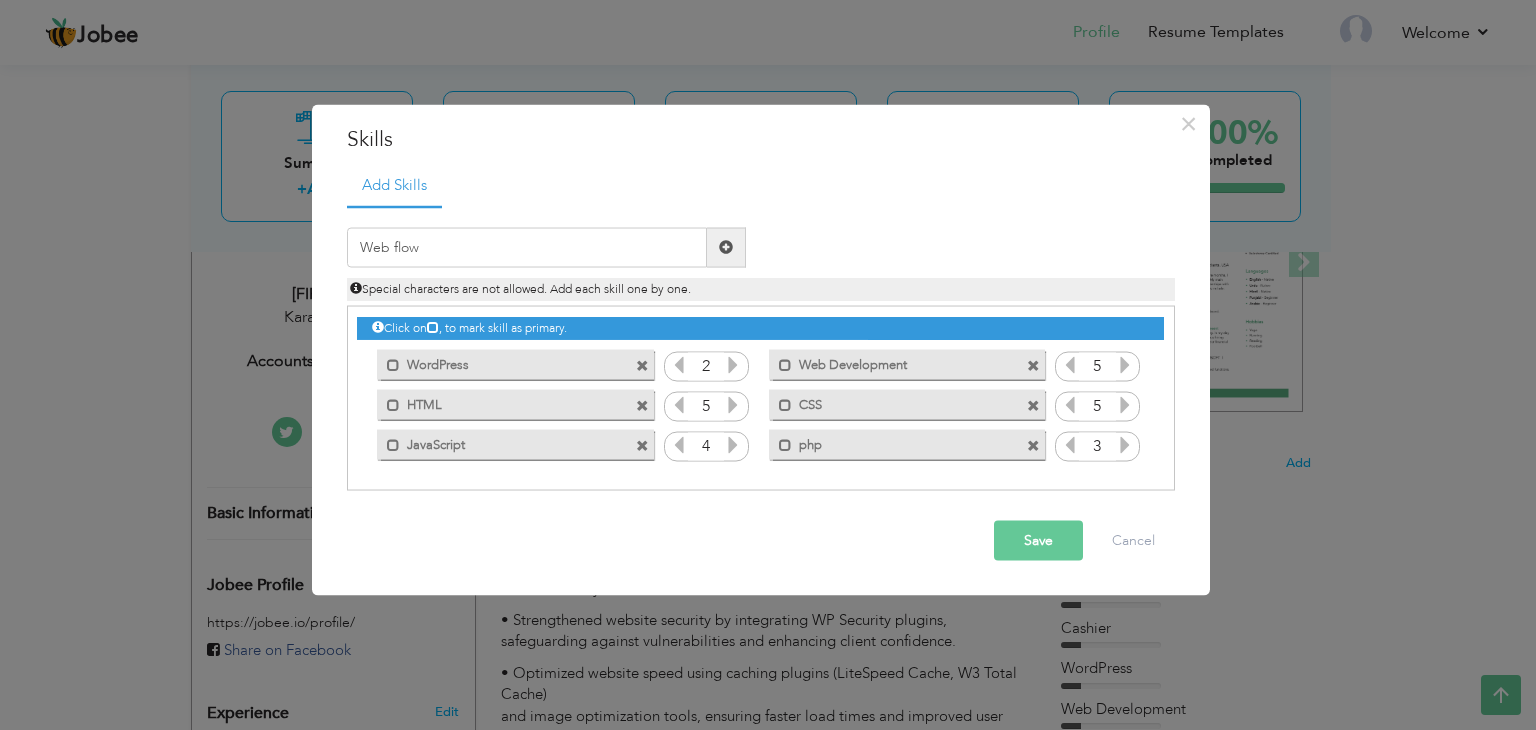 click at bounding box center (726, 247) 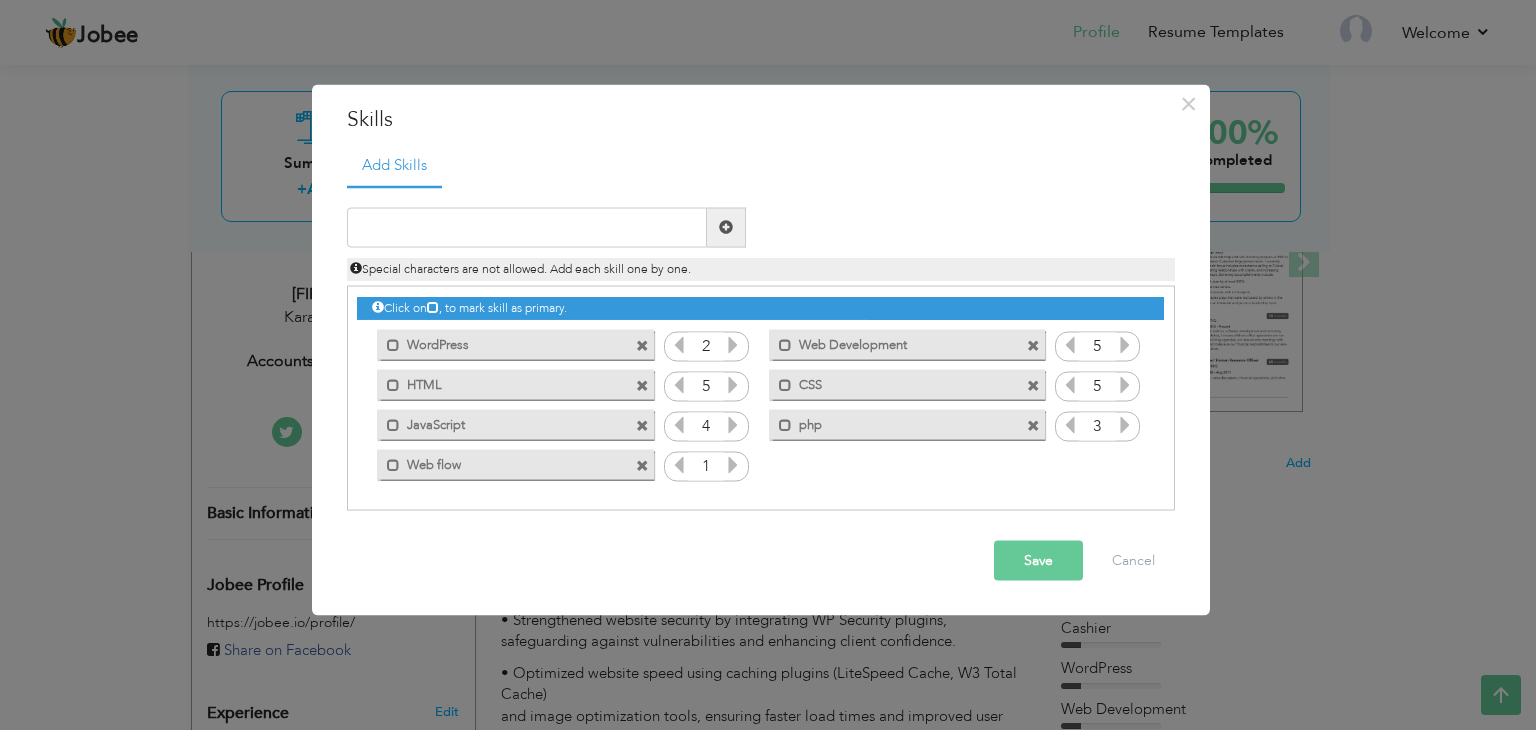 click at bounding box center (733, 464) 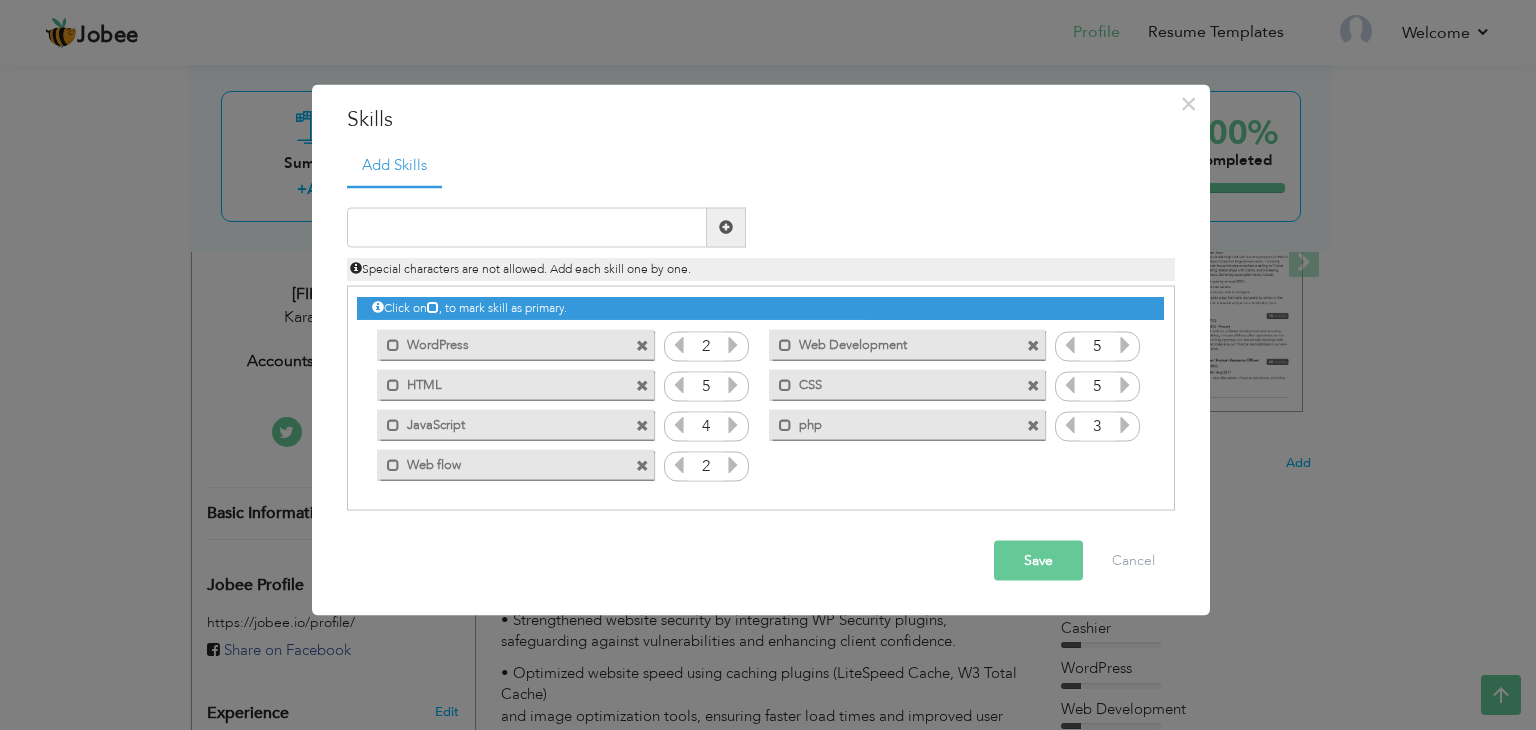 click at bounding box center [733, 464] 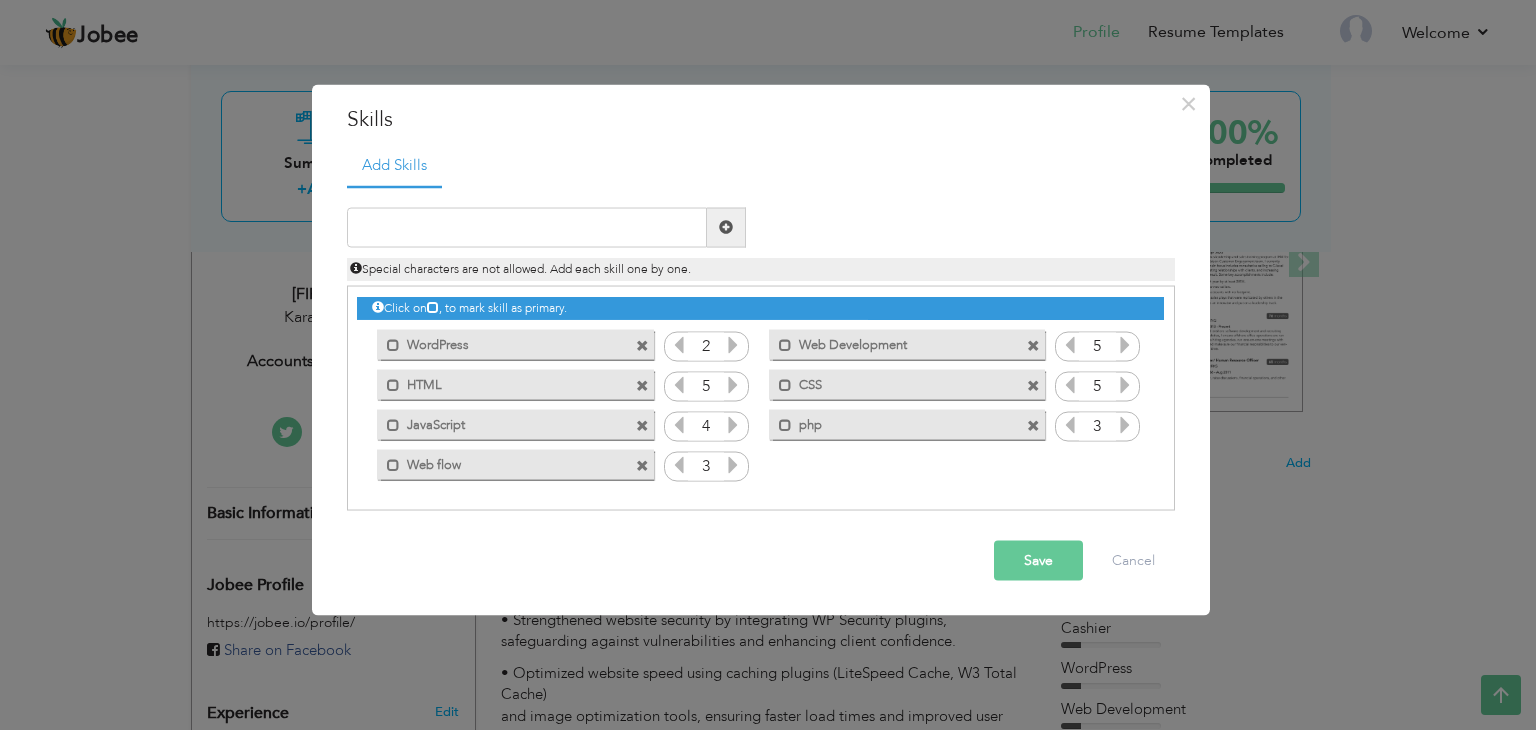 click on "Save
Cancel" at bounding box center (761, 560) 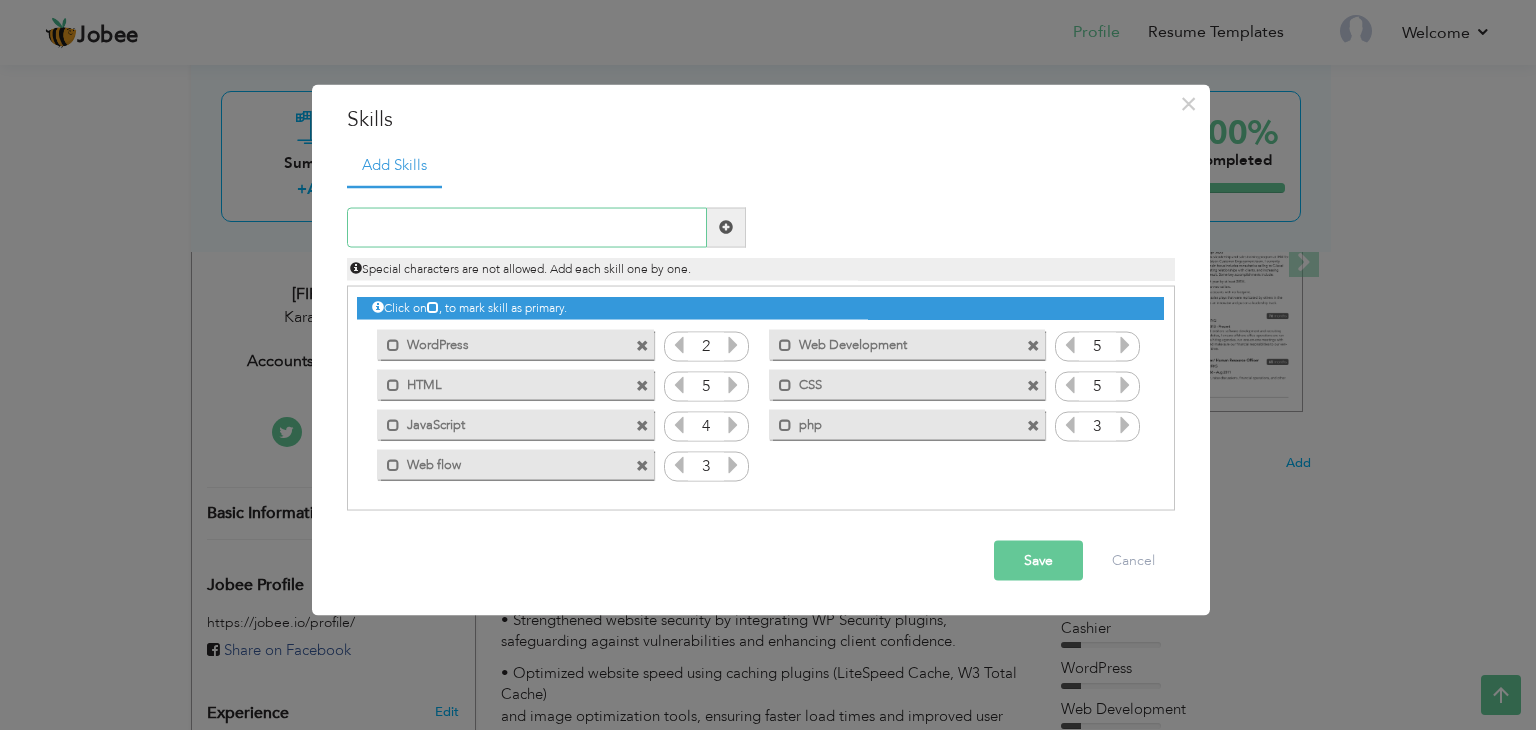 click at bounding box center [527, 227] 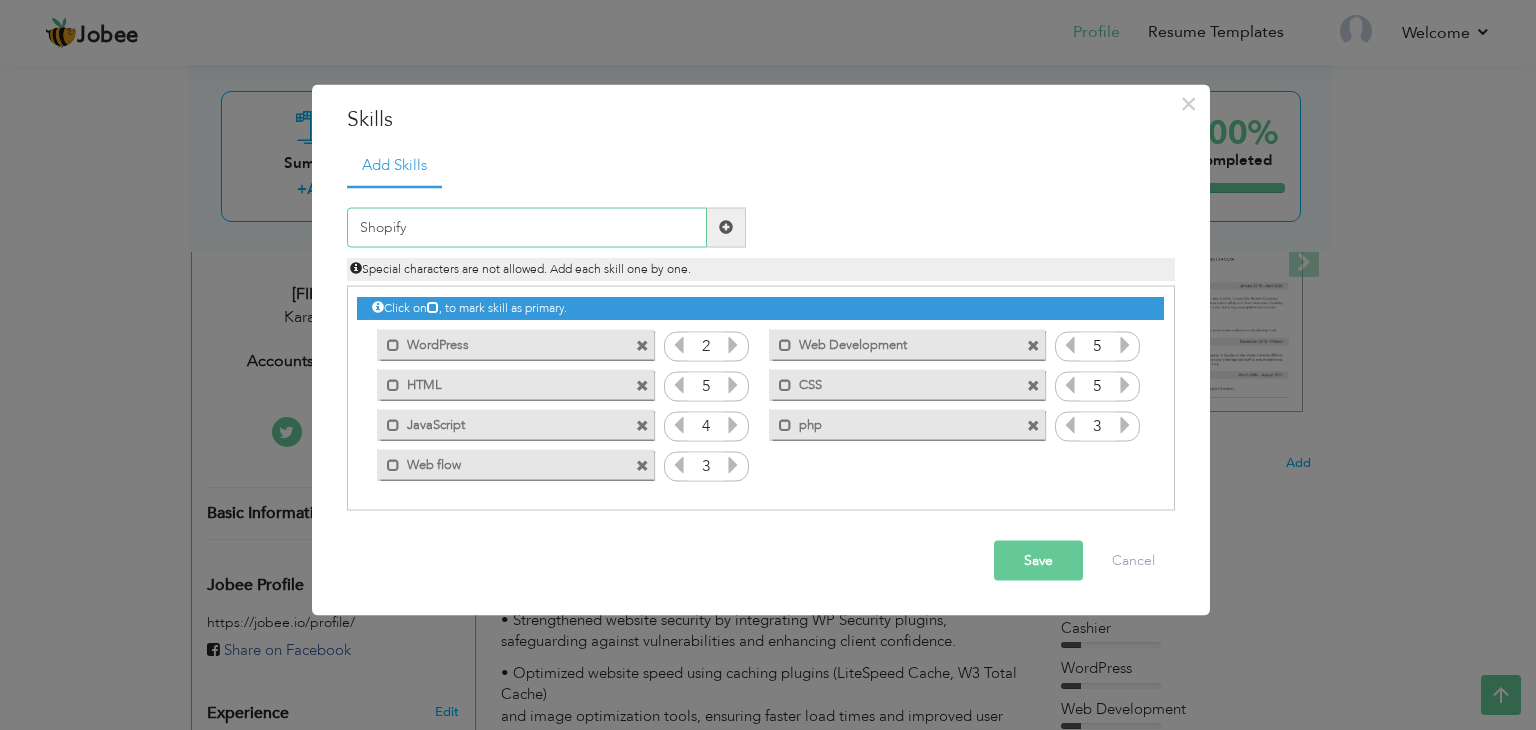 type on "Shopify" 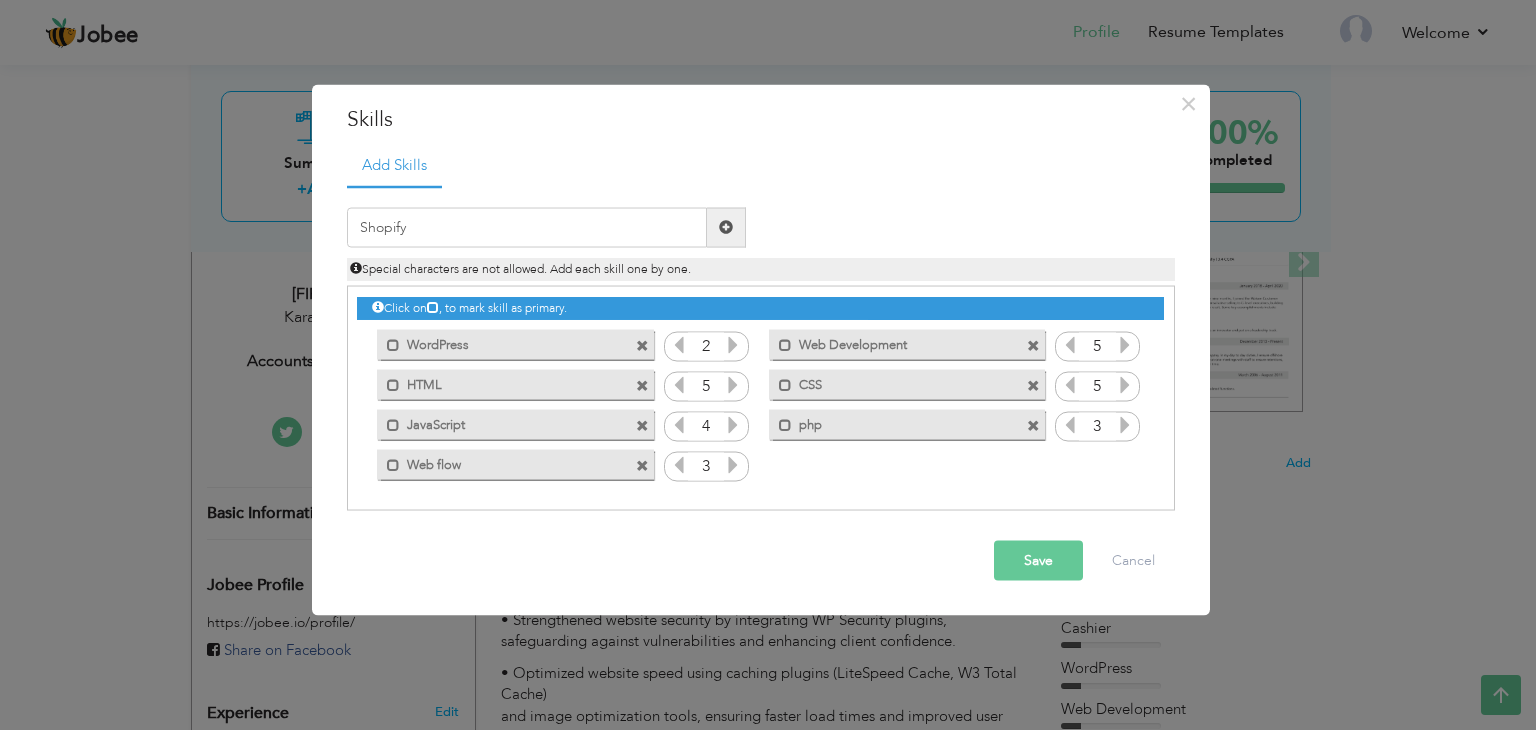 drag, startPoint x: 730, startPoint y: 225, endPoint x: 740, endPoint y: 299, distance: 74.672615 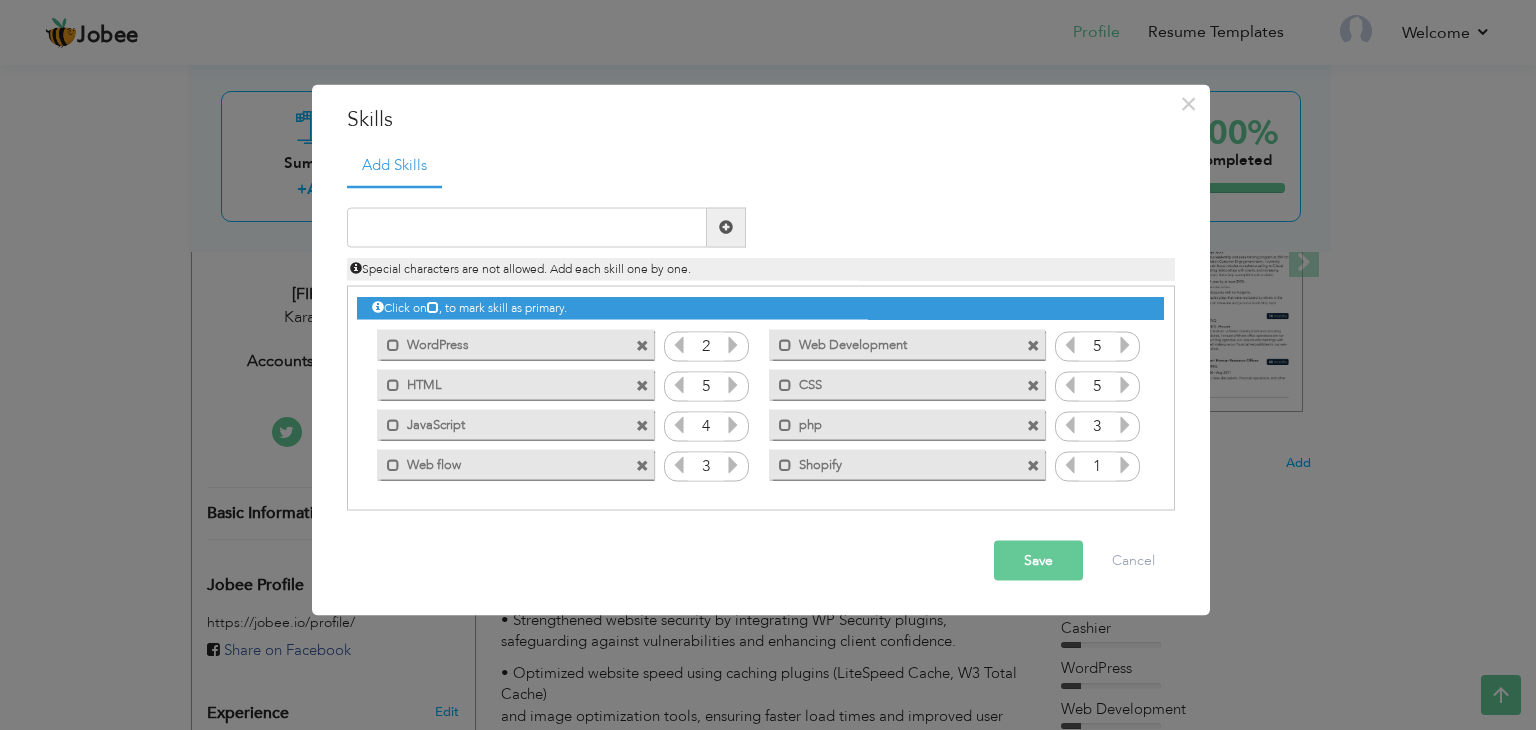 click at bounding box center (1125, 464) 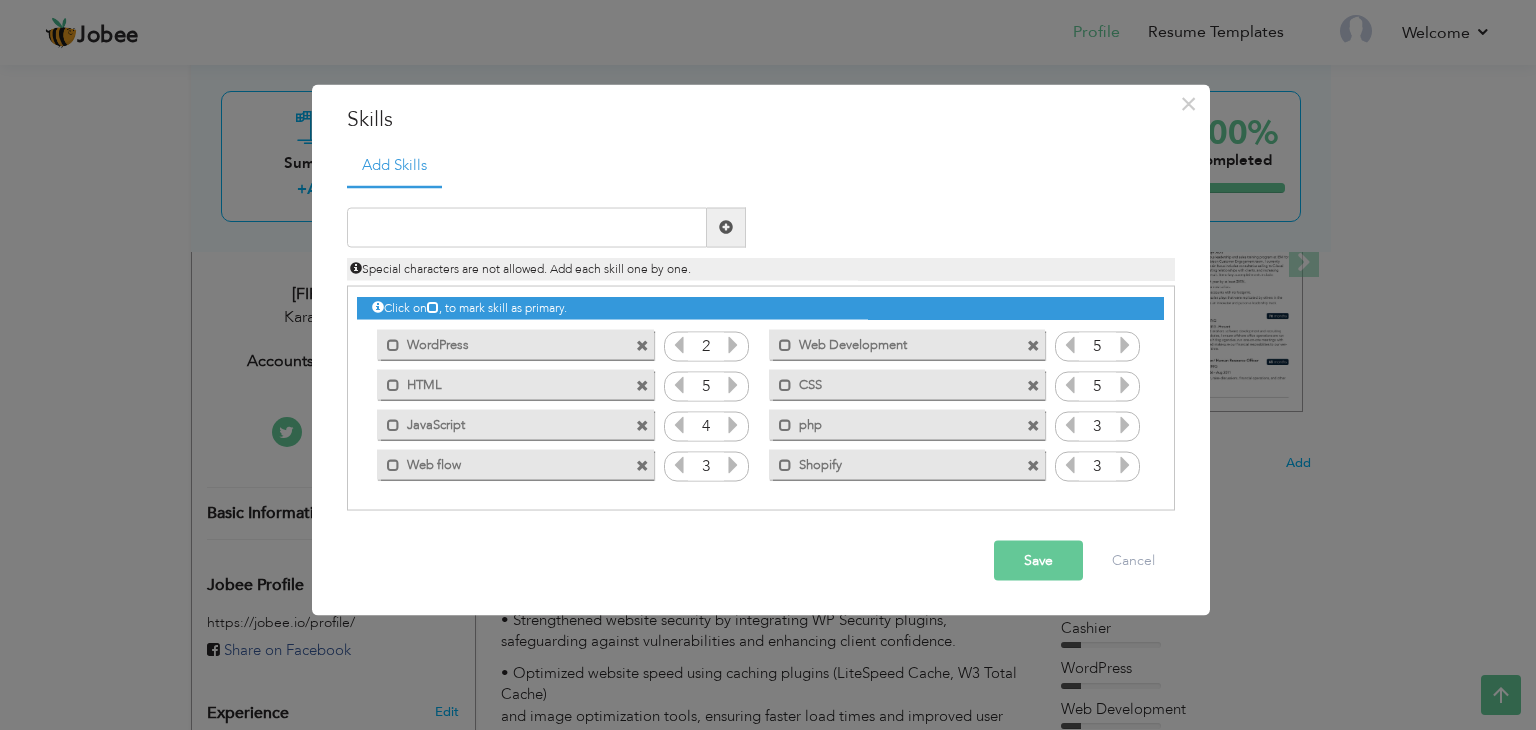 click on "Save
Cancel" at bounding box center [761, 560] 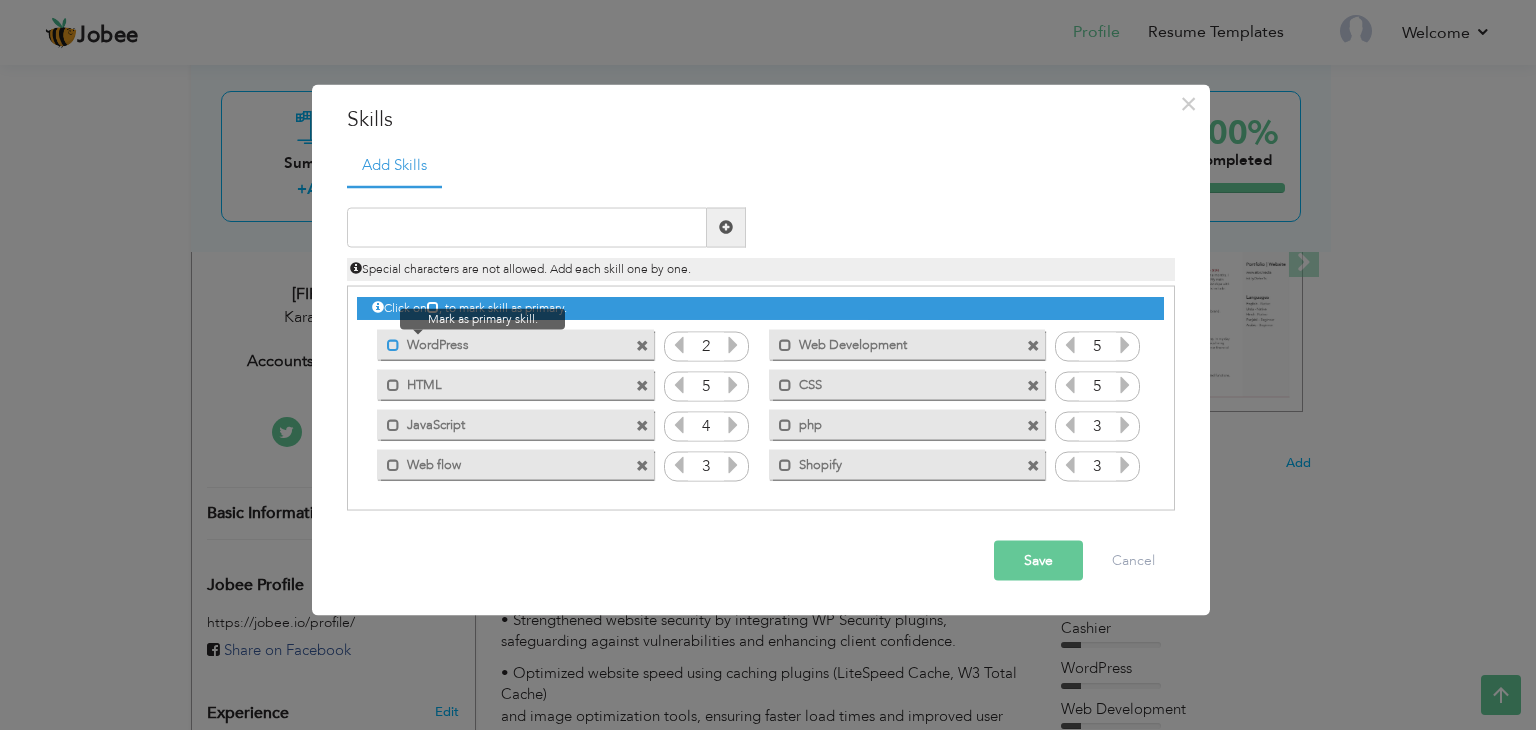 click at bounding box center (393, 345) 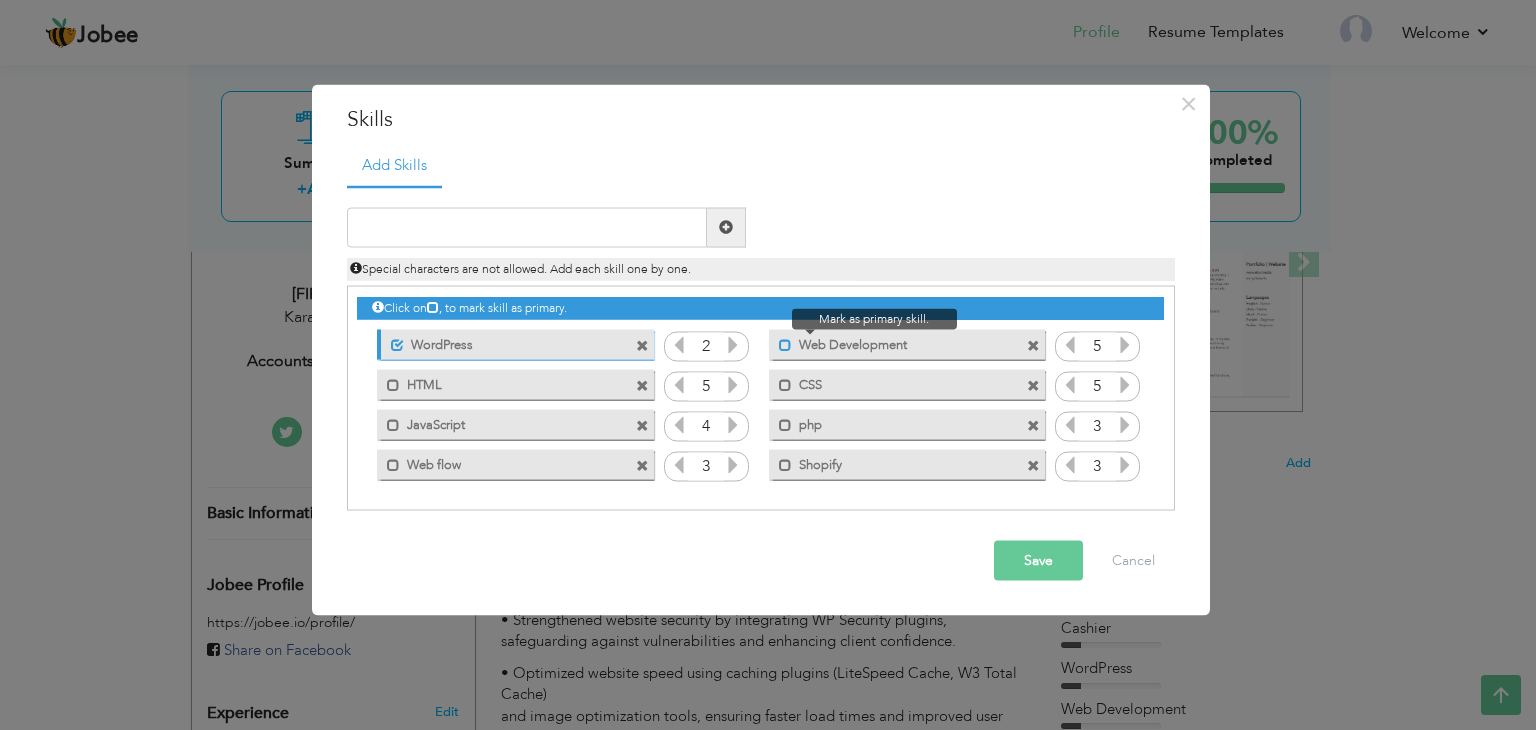 click at bounding box center (785, 345) 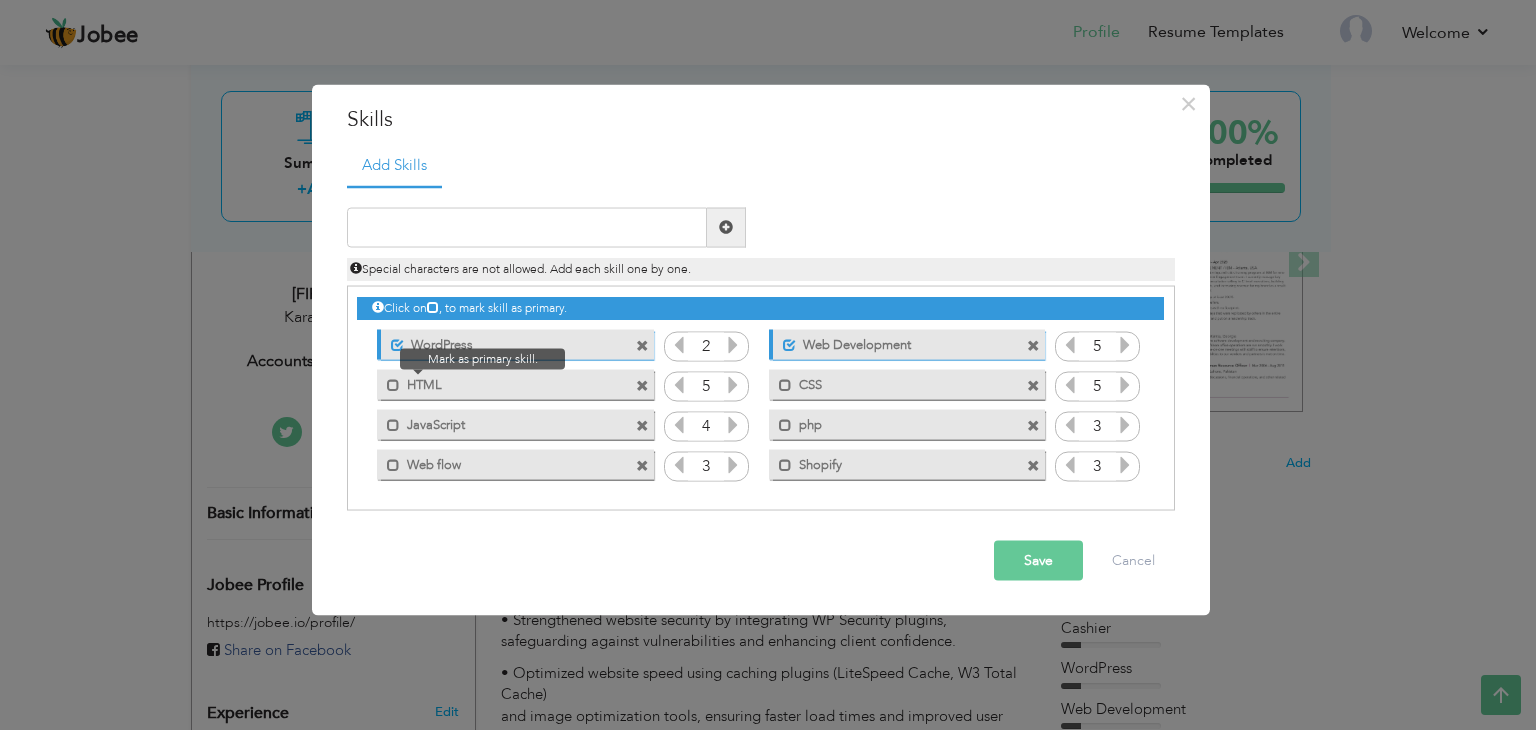 click at bounding box center (388, 380) 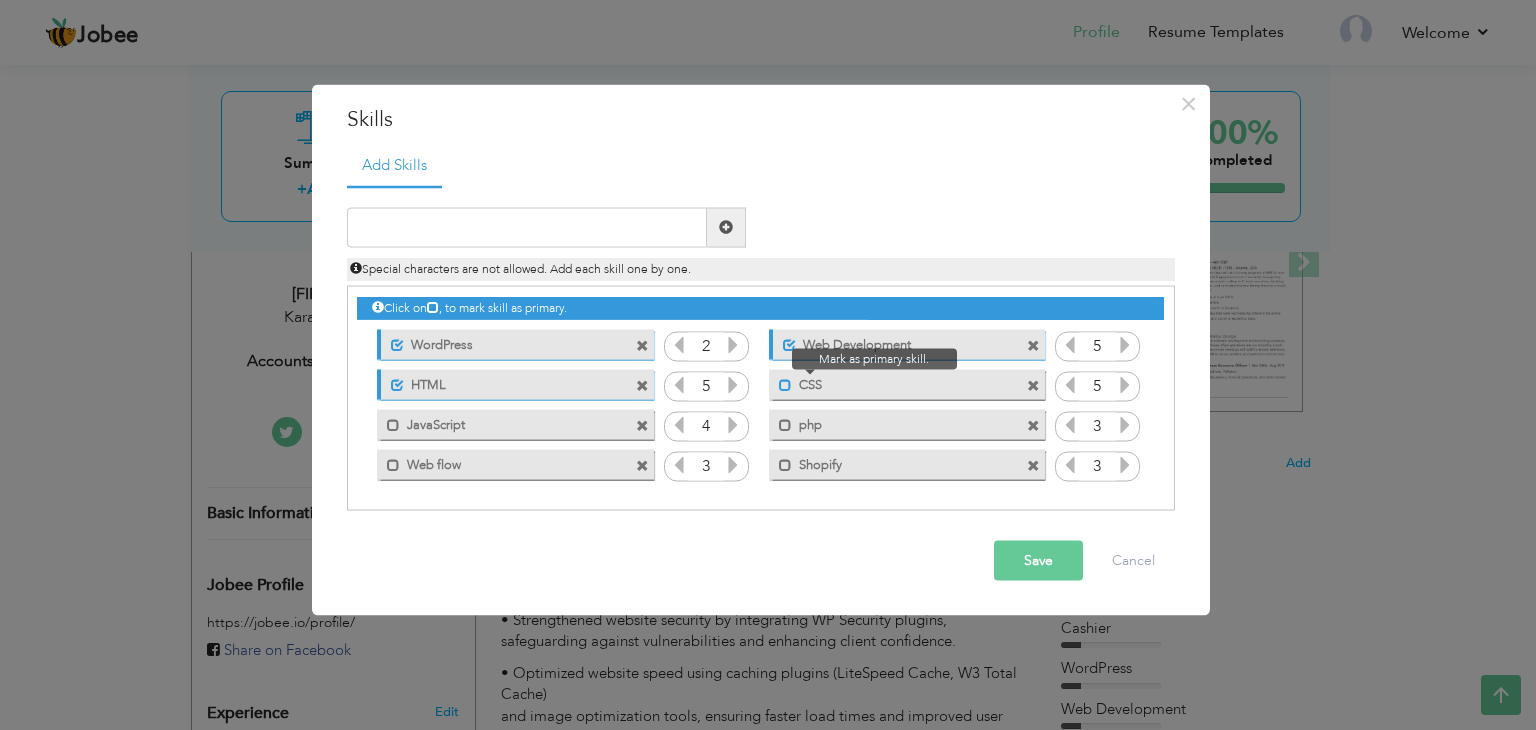 click at bounding box center [785, 385] 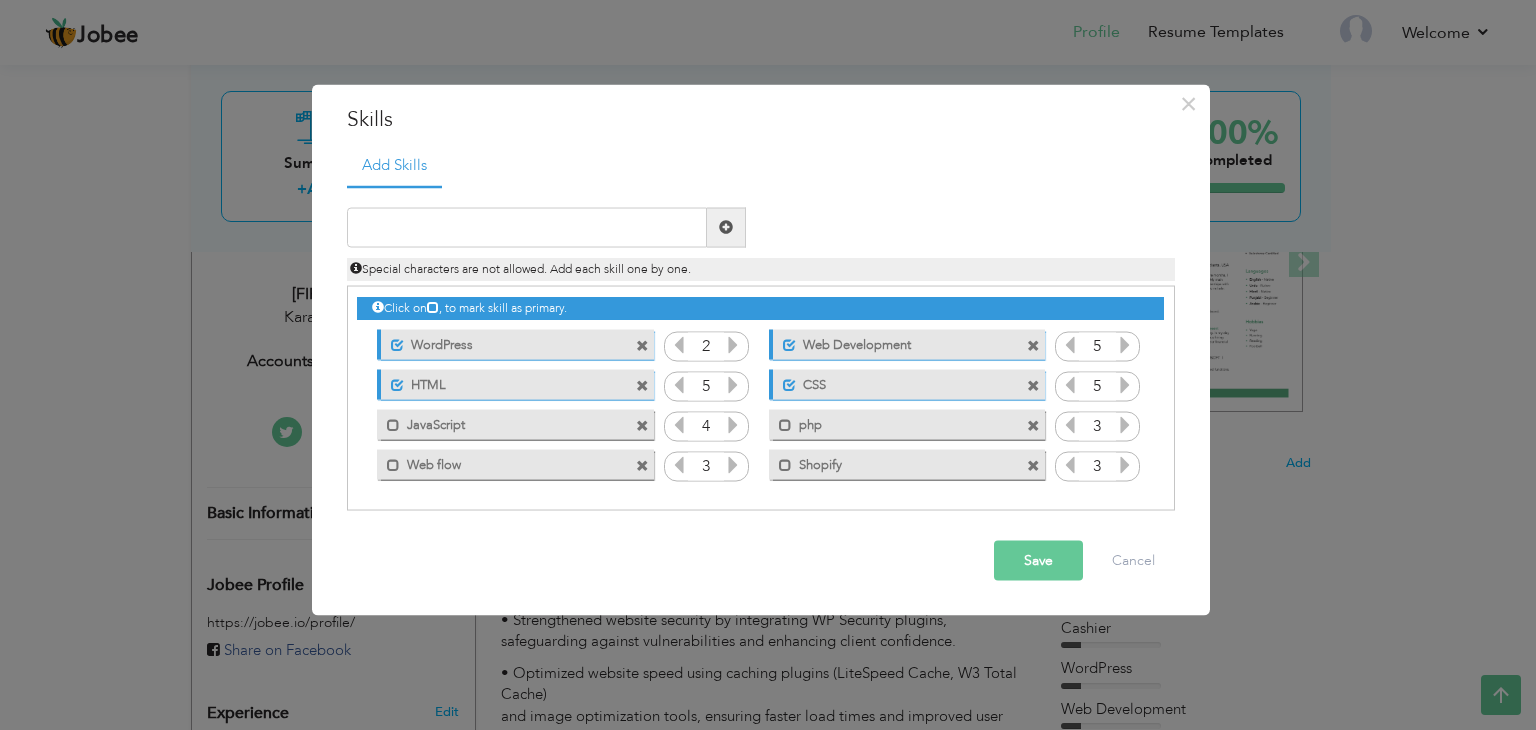 click on "Save" at bounding box center [1038, 560] 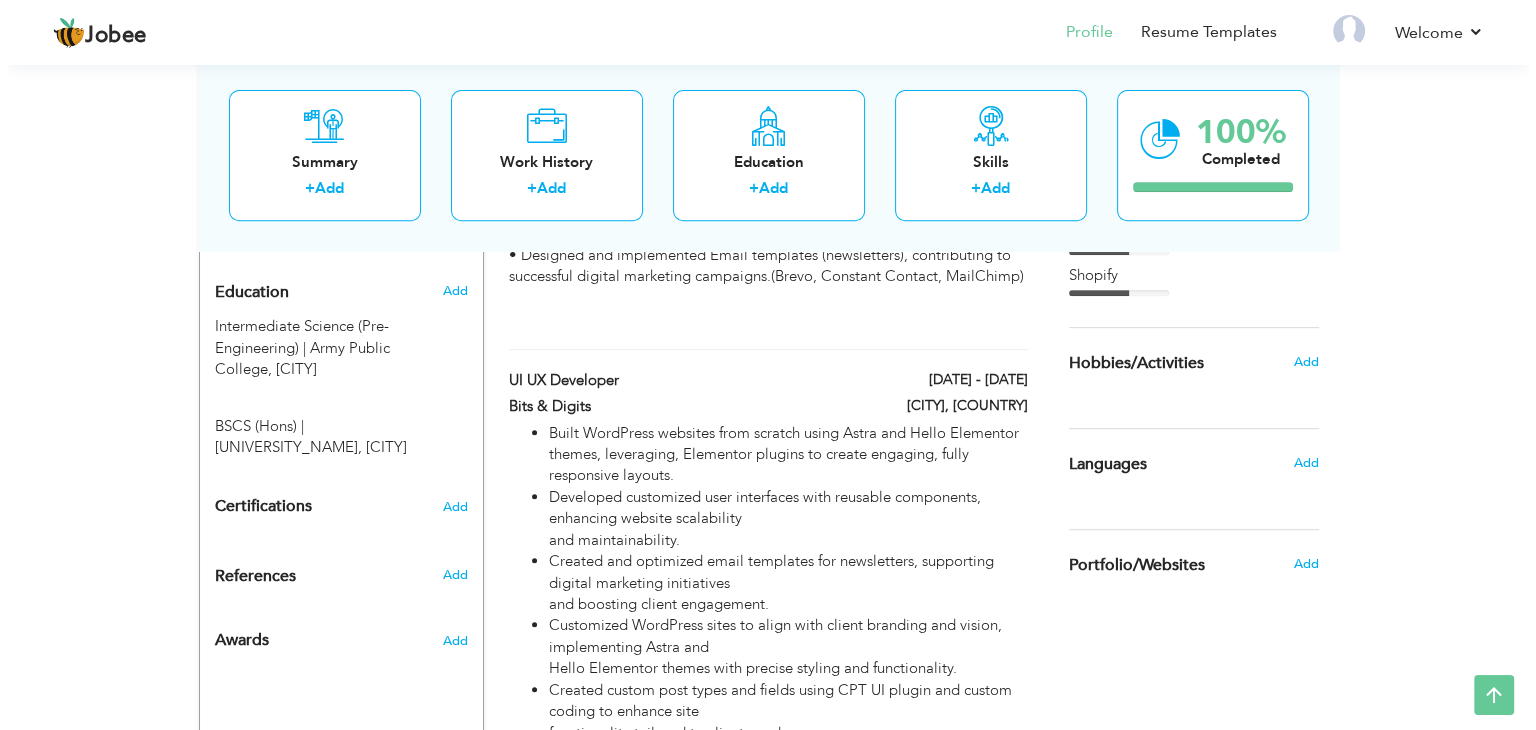 scroll, scrollTop: 917, scrollLeft: 0, axis: vertical 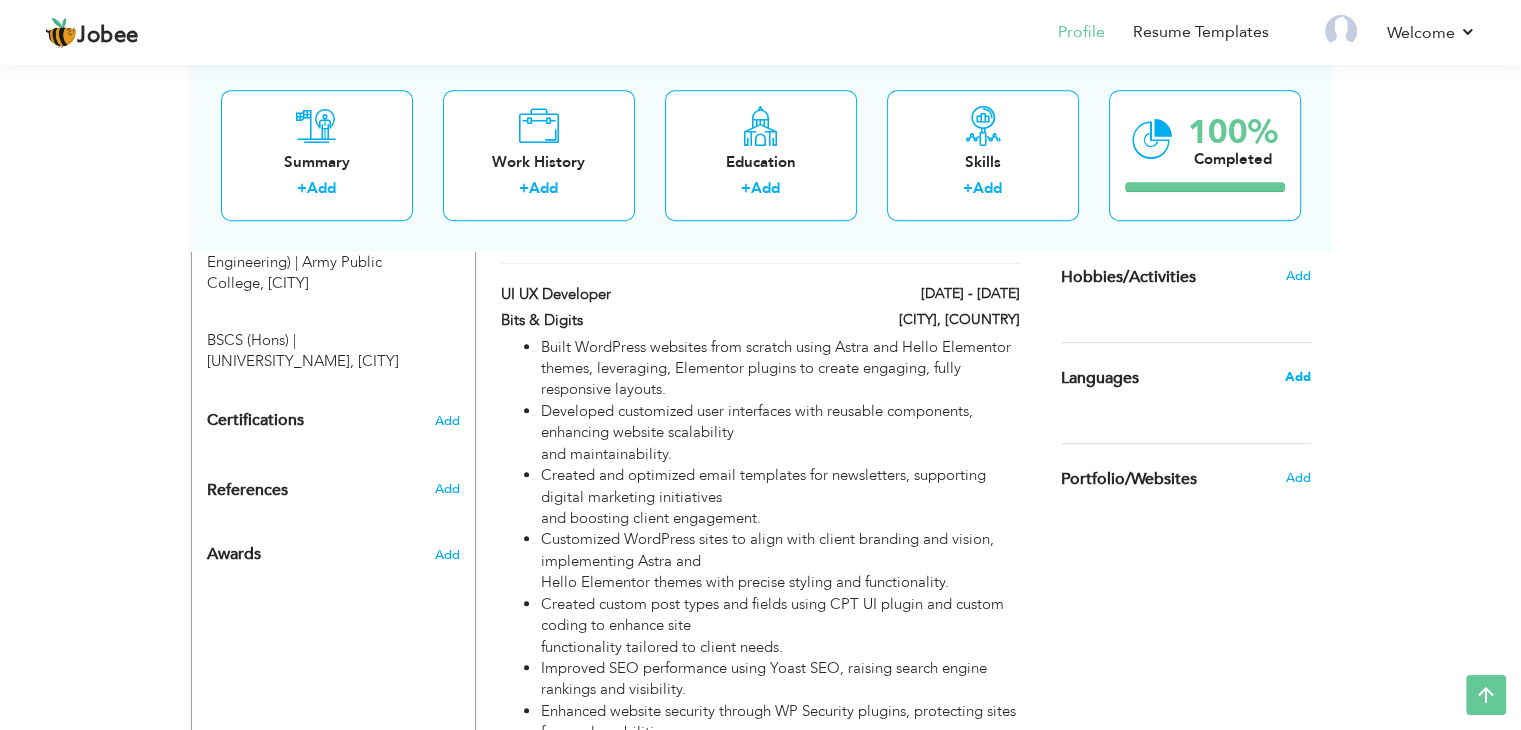 click on "Add" at bounding box center [1297, 377] 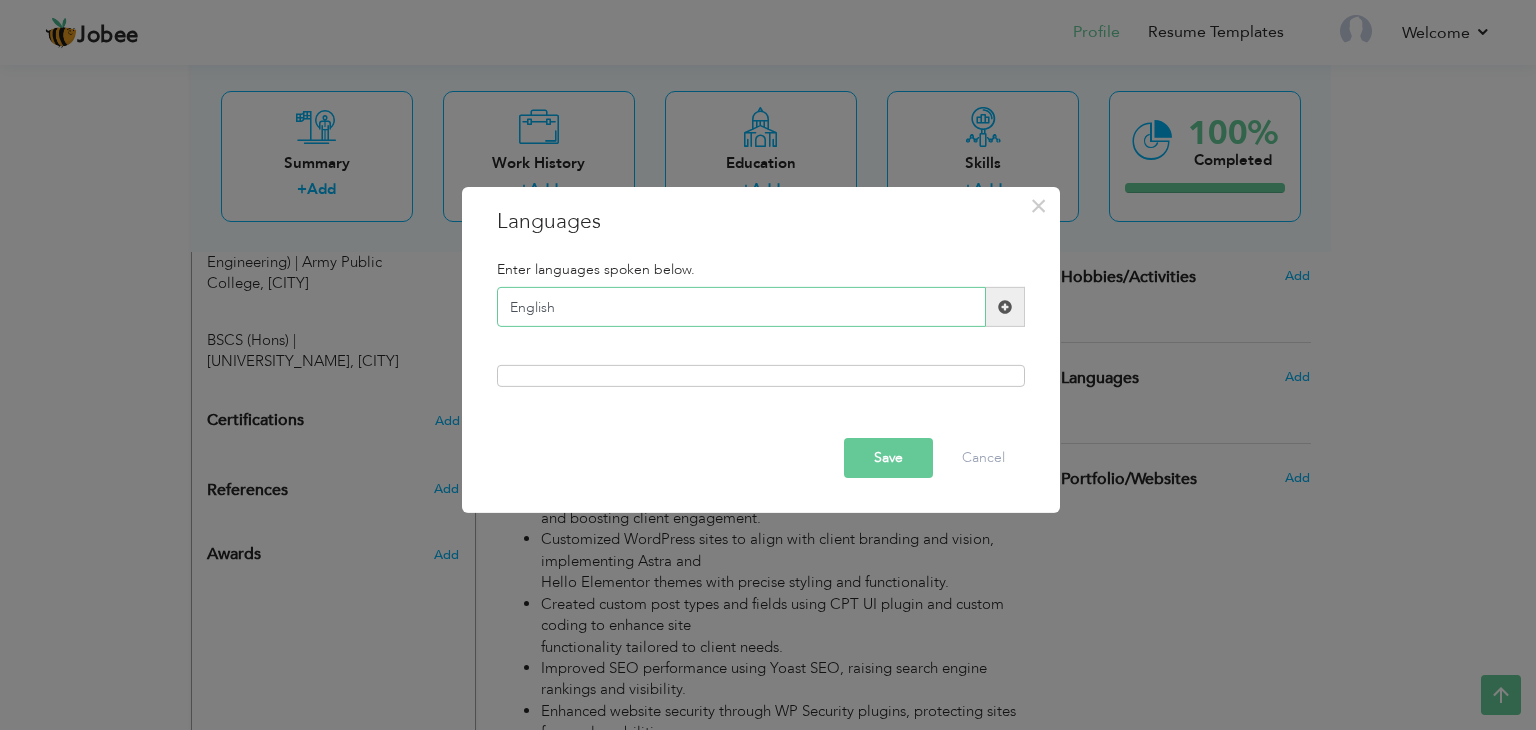 type on "English" 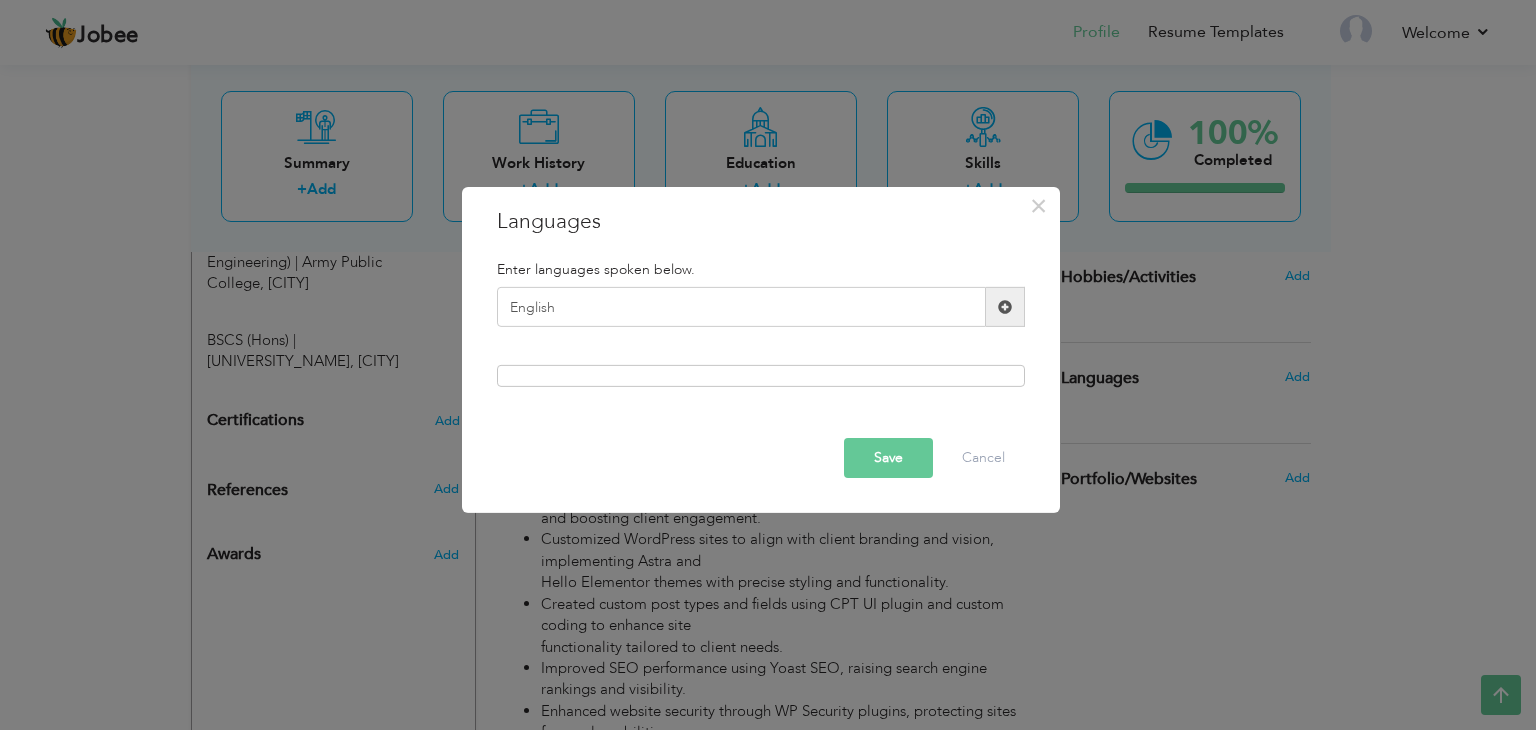 click at bounding box center (1005, 307) 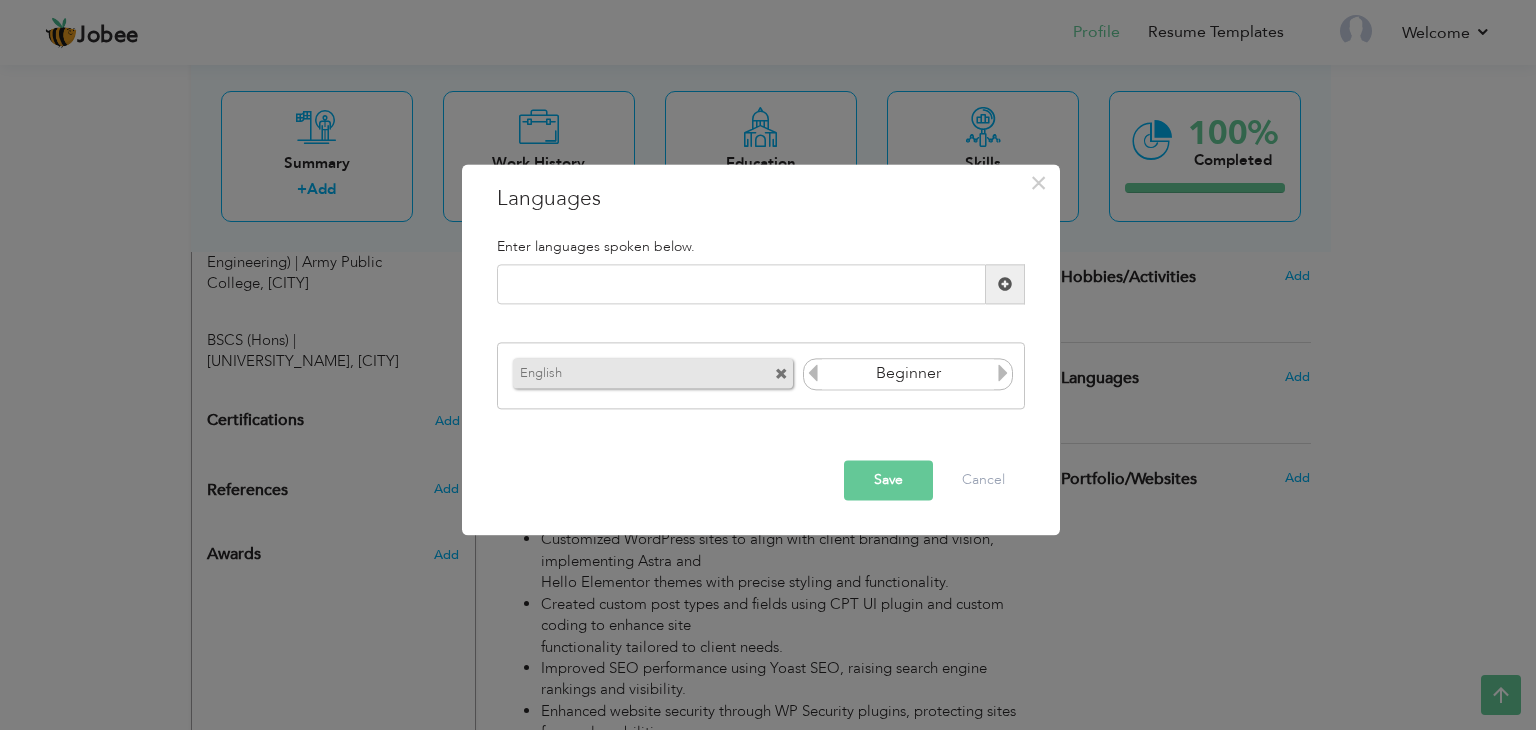 click on "Beginner" at bounding box center [908, 374] 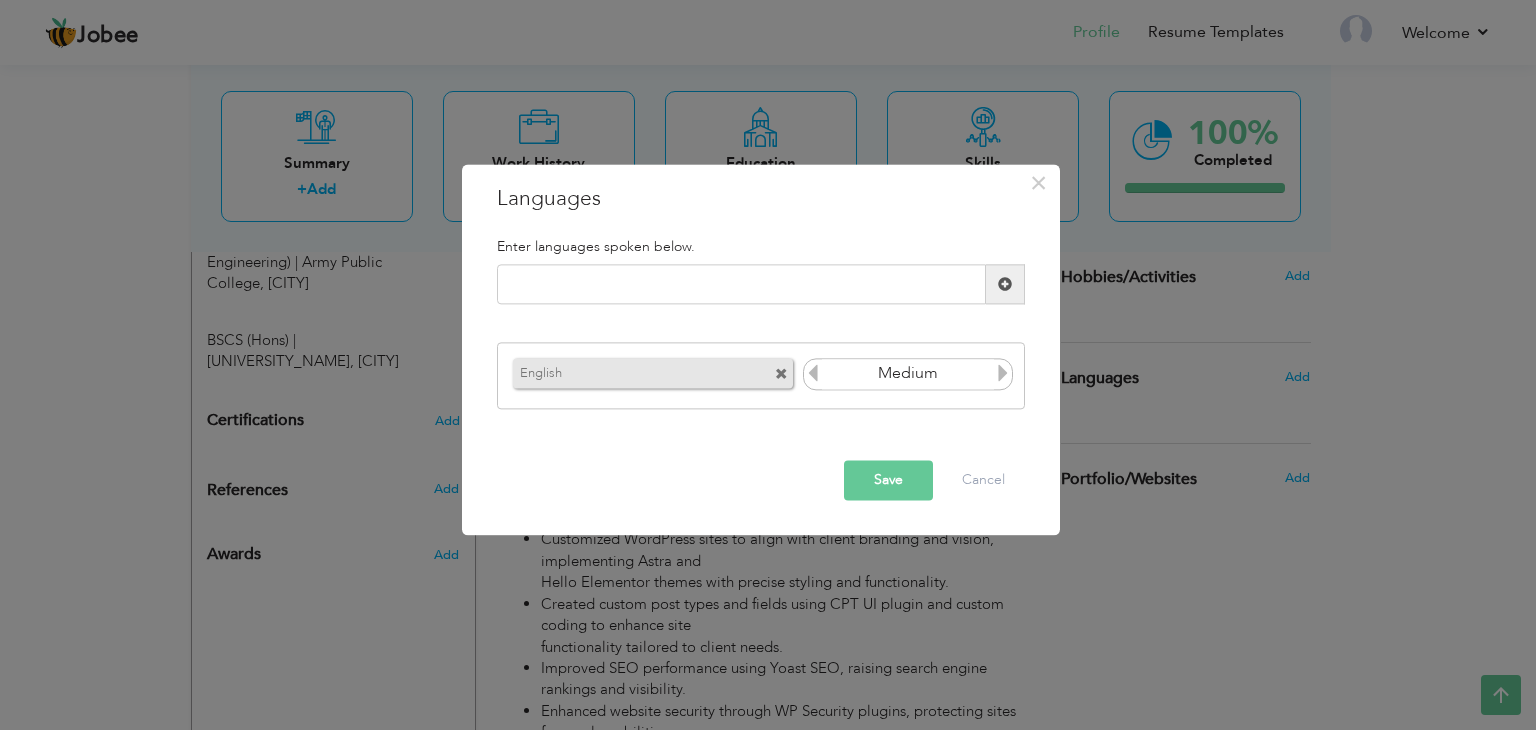 click at bounding box center [1003, 373] 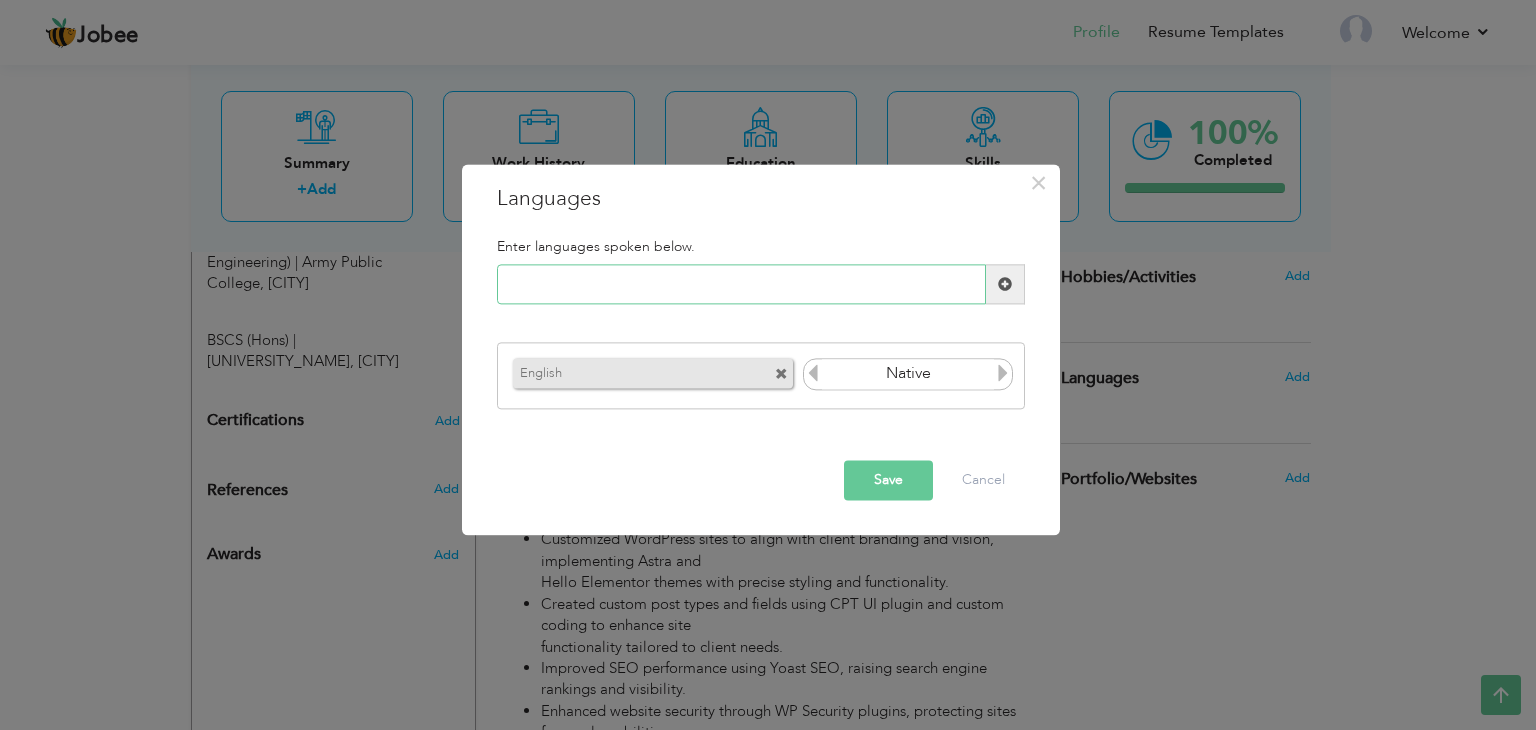 click at bounding box center [741, 285] 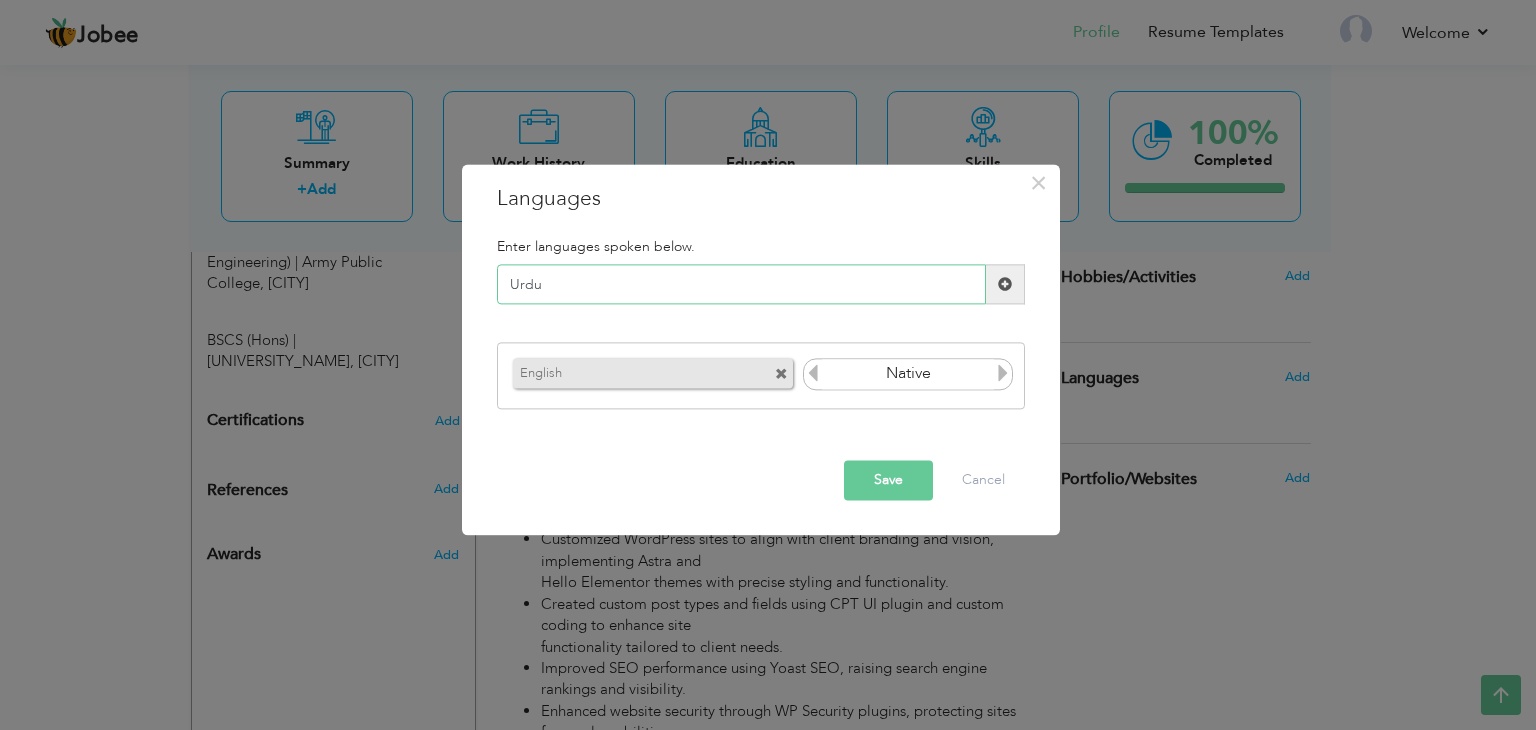 type on "Urdu" 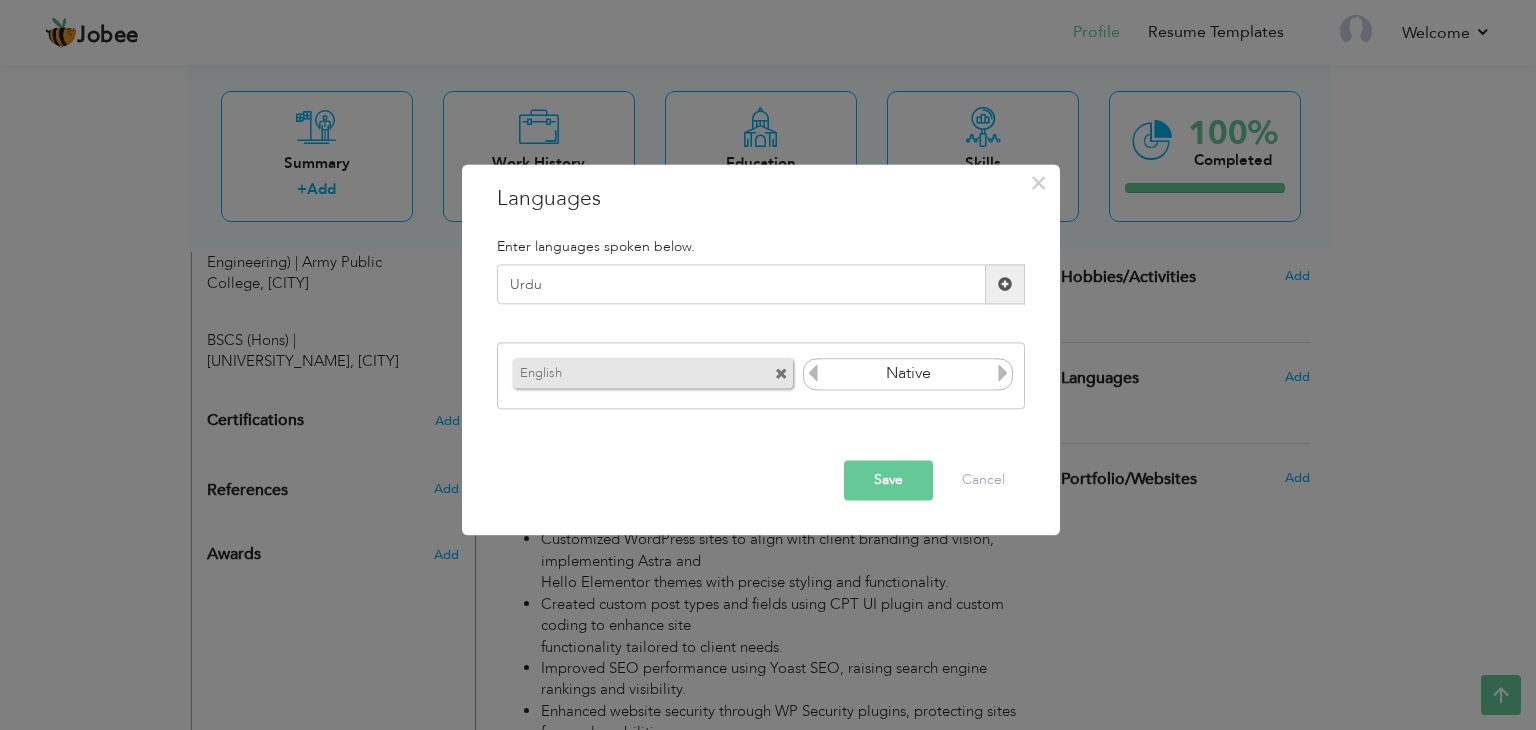 click at bounding box center (1005, 285) 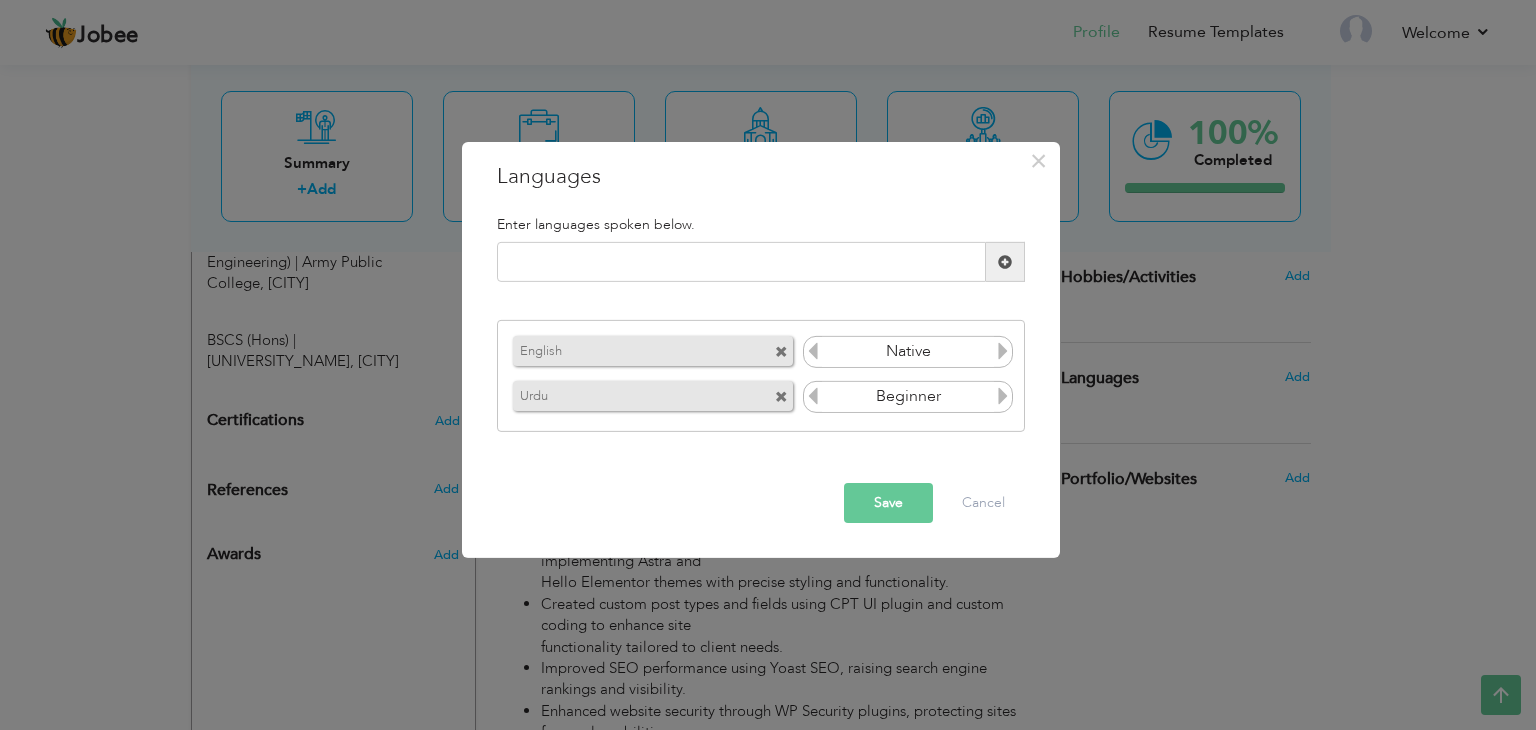 click at bounding box center (1003, 396) 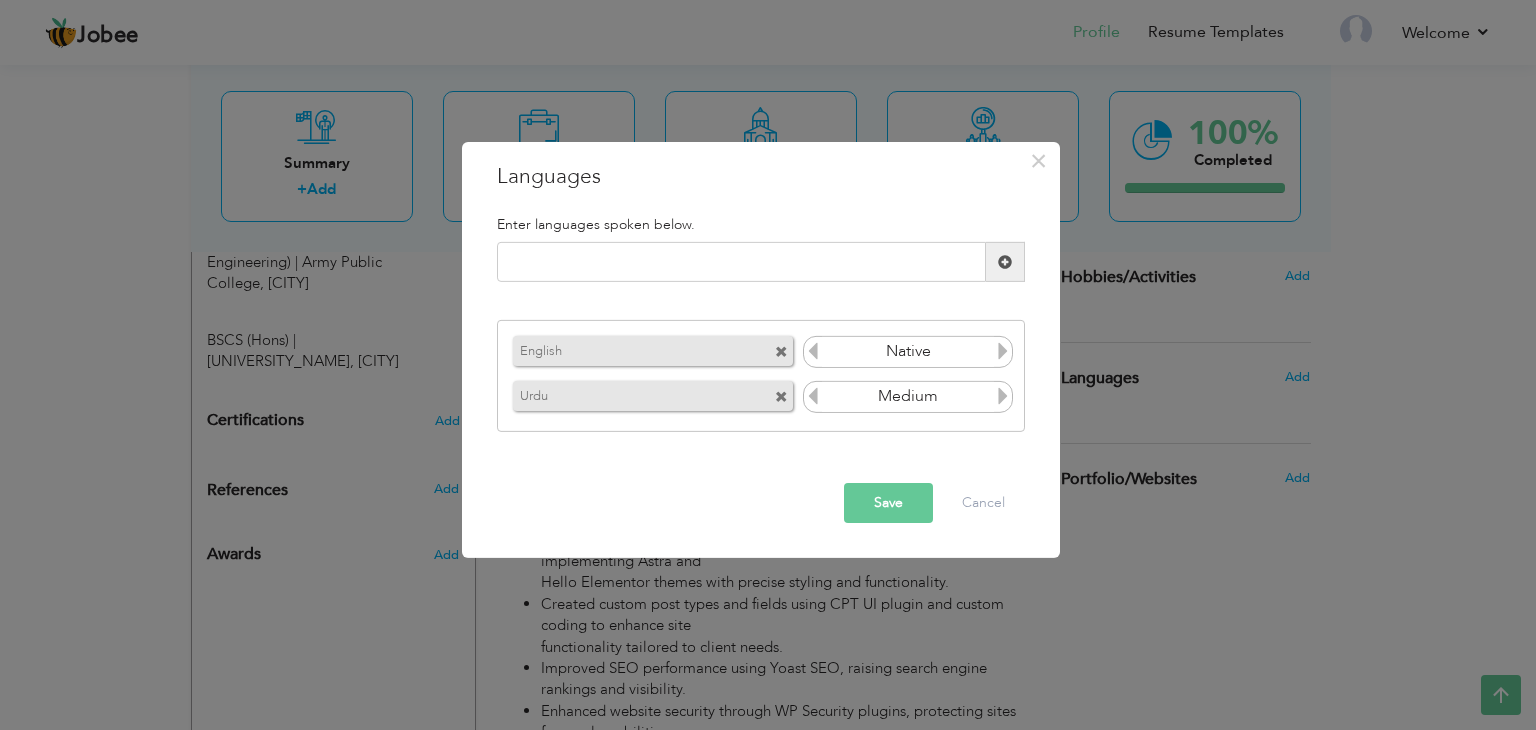 click at bounding box center (1003, 396) 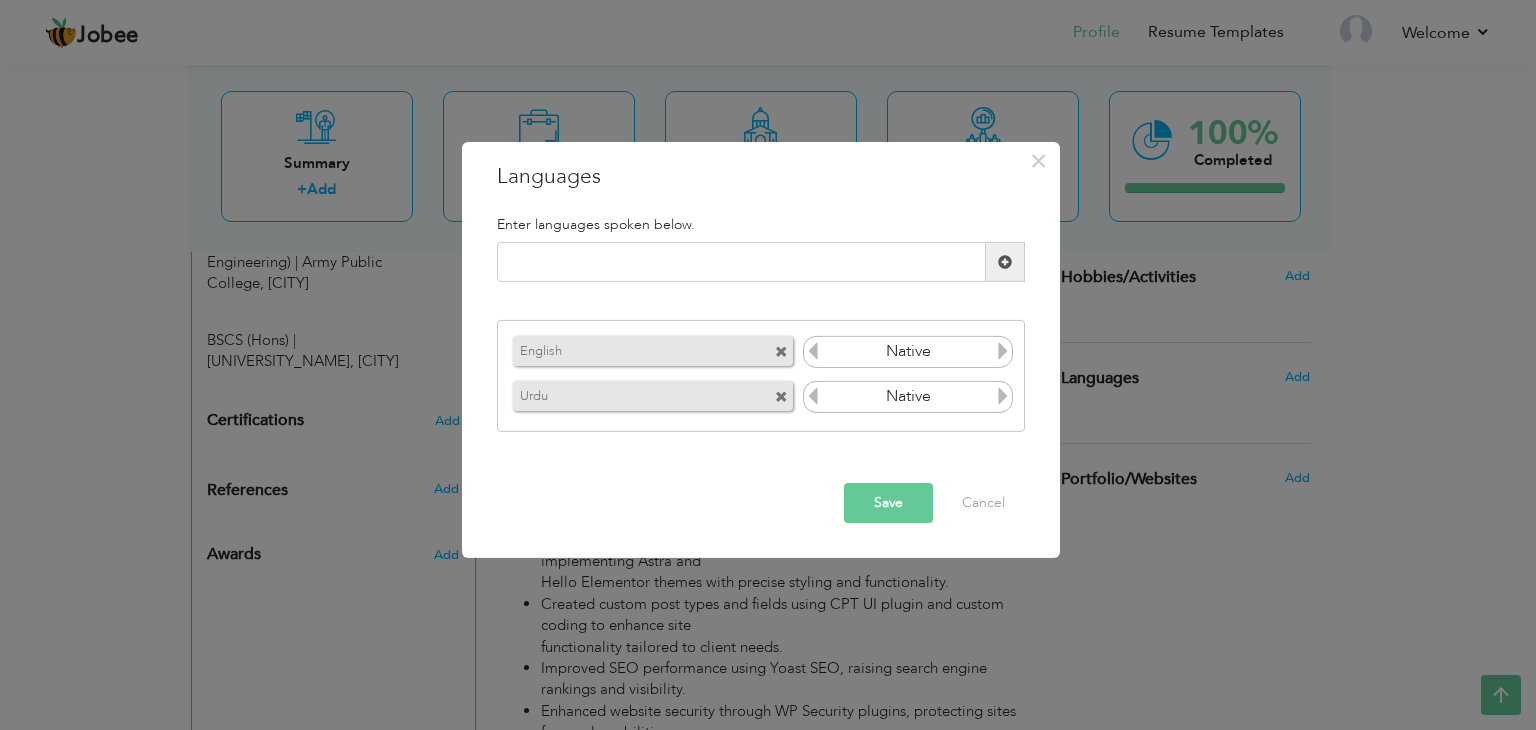 click at bounding box center (1003, 396) 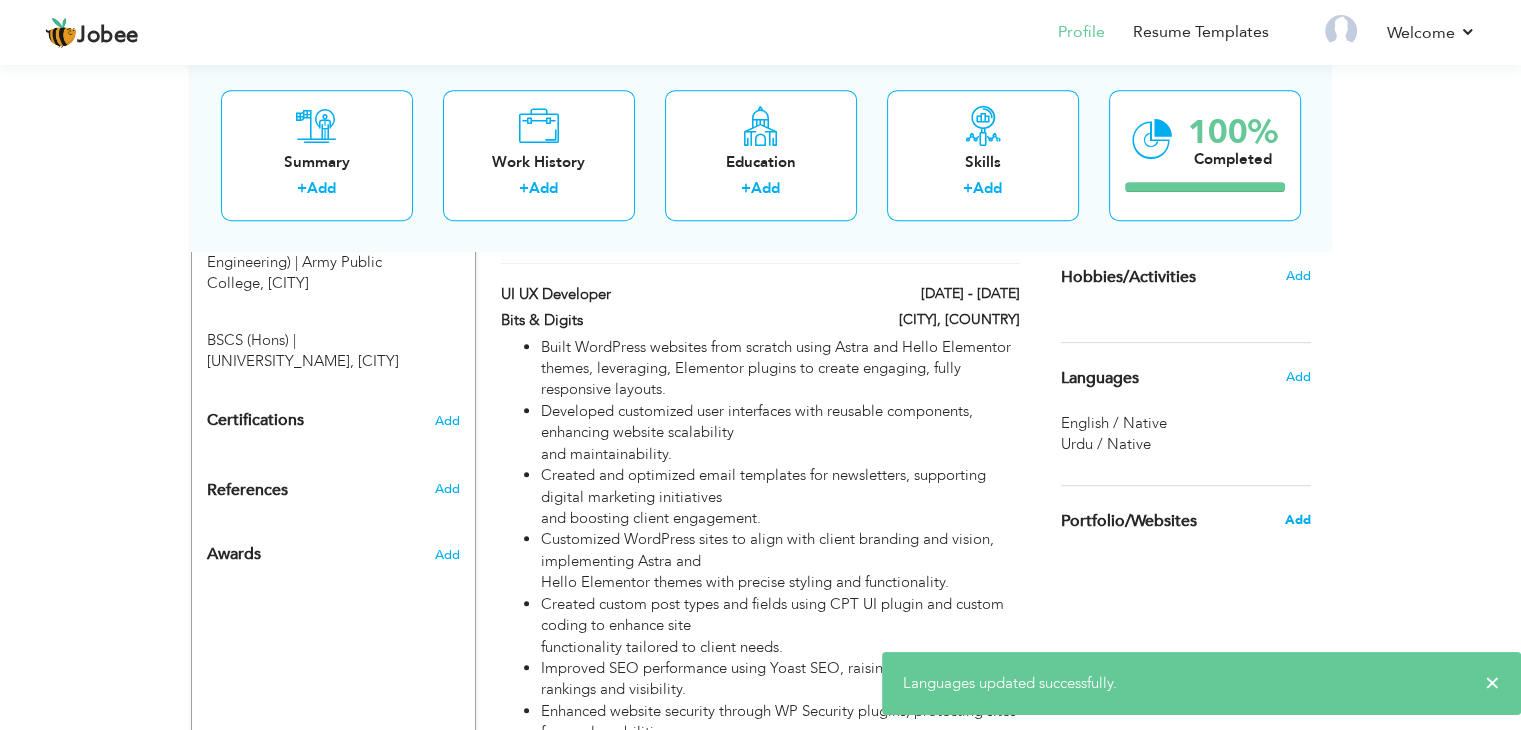 click on "Add" at bounding box center (1297, 520) 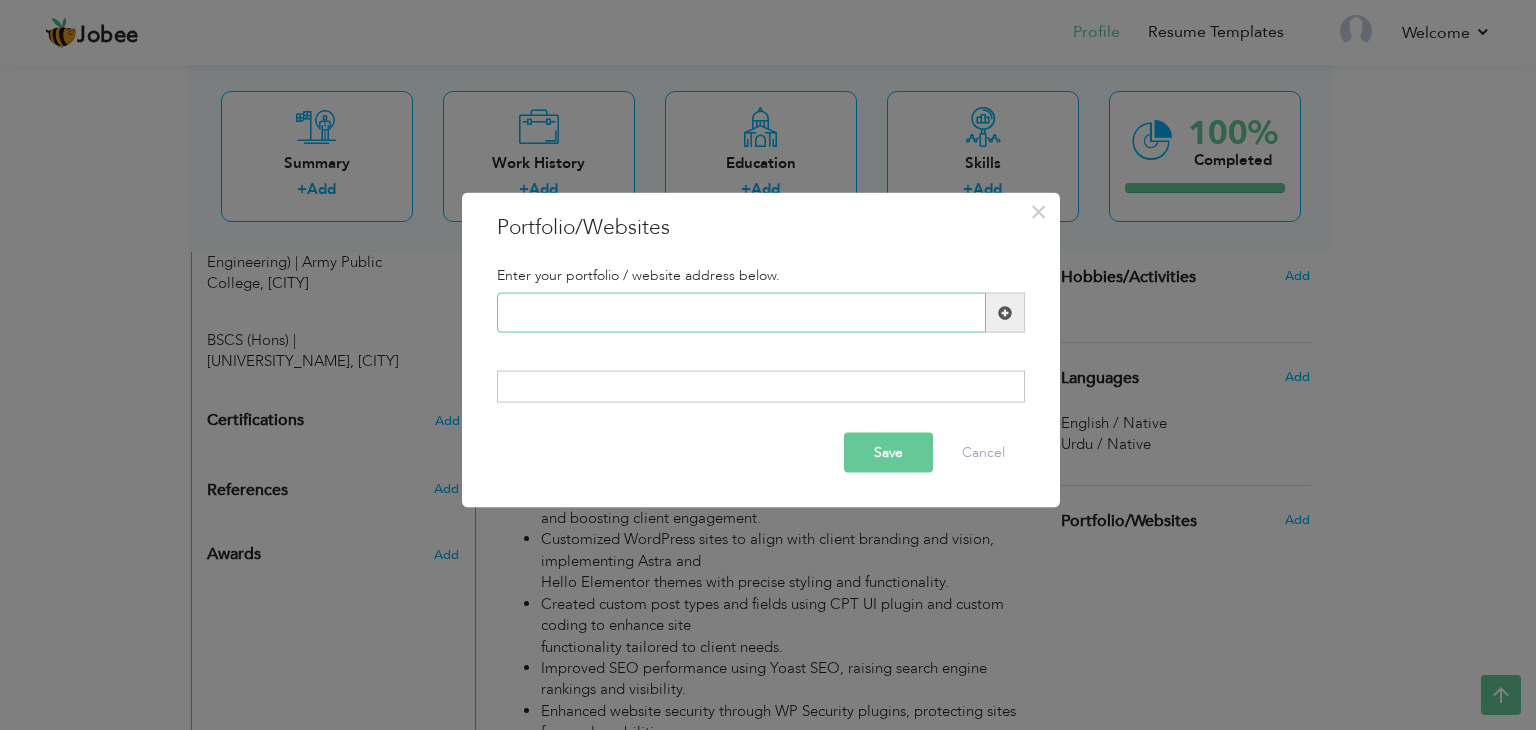 paste on "https://docs.google.com/document/d/1JknOsiHSQDvcZBOrqhe-QSjyPSZbUxGKnX73_4X48mQ/edit?usp=sh%20aring" 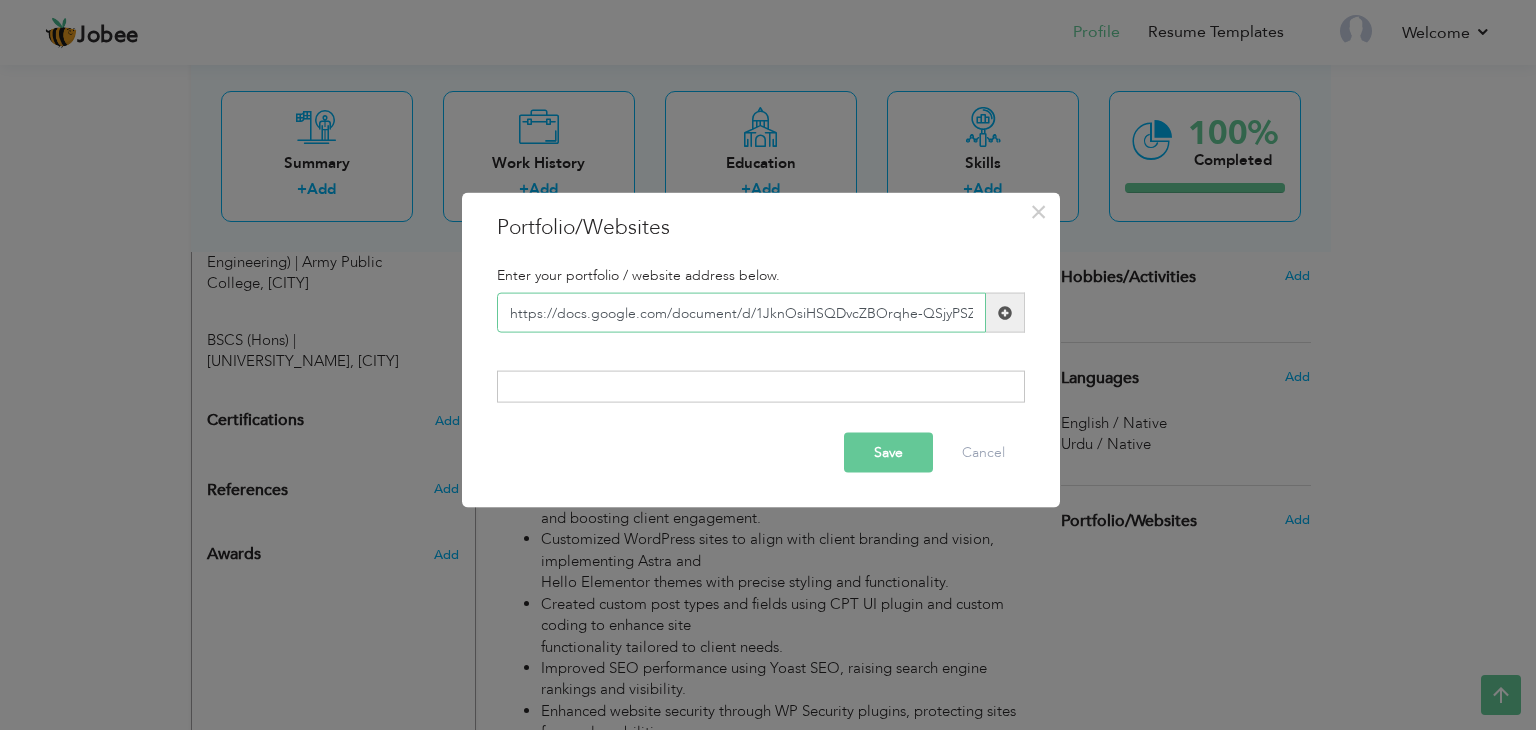 scroll, scrollTop: 0, scrollLeft: 270, axis: horizontal 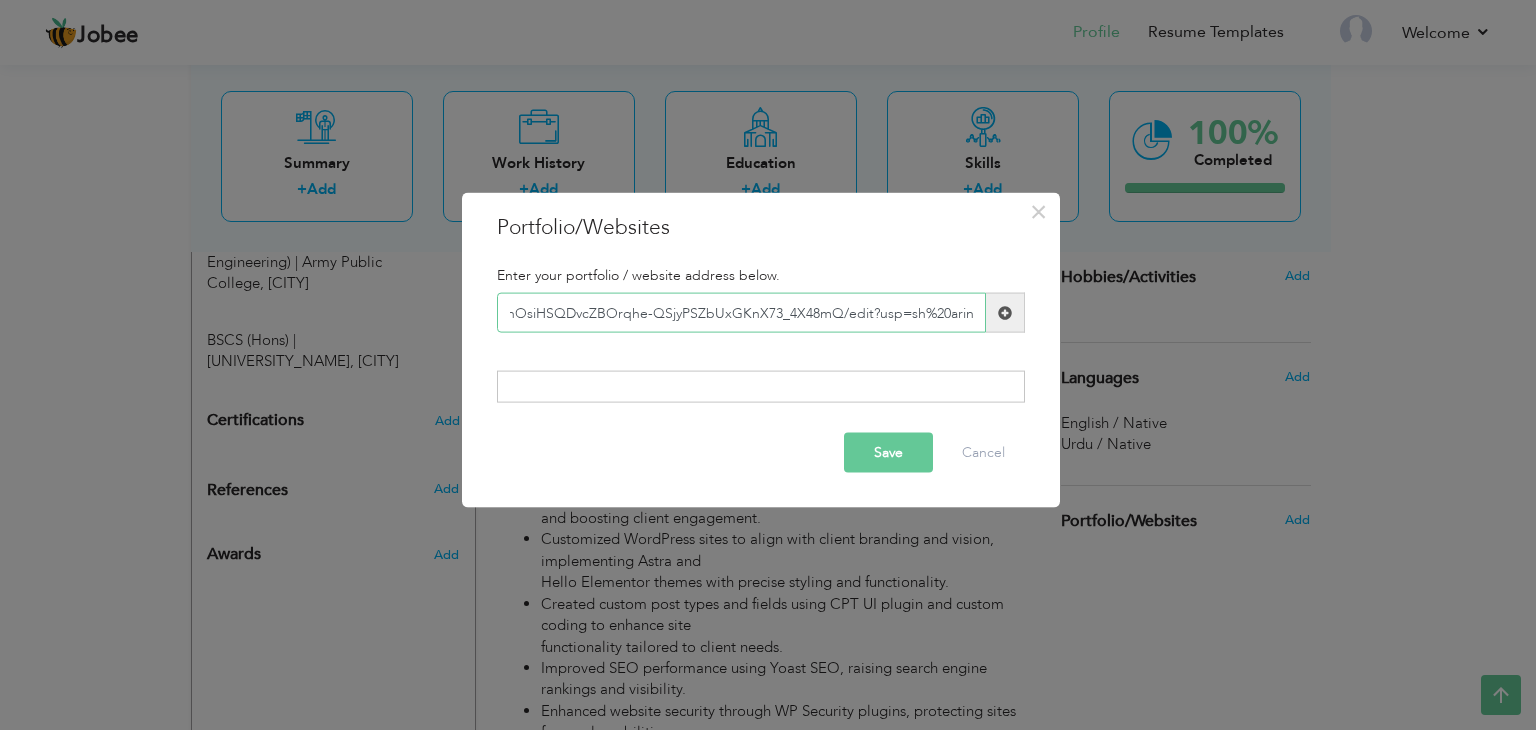 click on "https://docs.google.com/document/d/1JknOsiHSQDvcZBOrqhe-QSjyPSZbUxGKnX73_4X48mQ/edit?usp=sh%20aring" at bounding box center [741, 313] 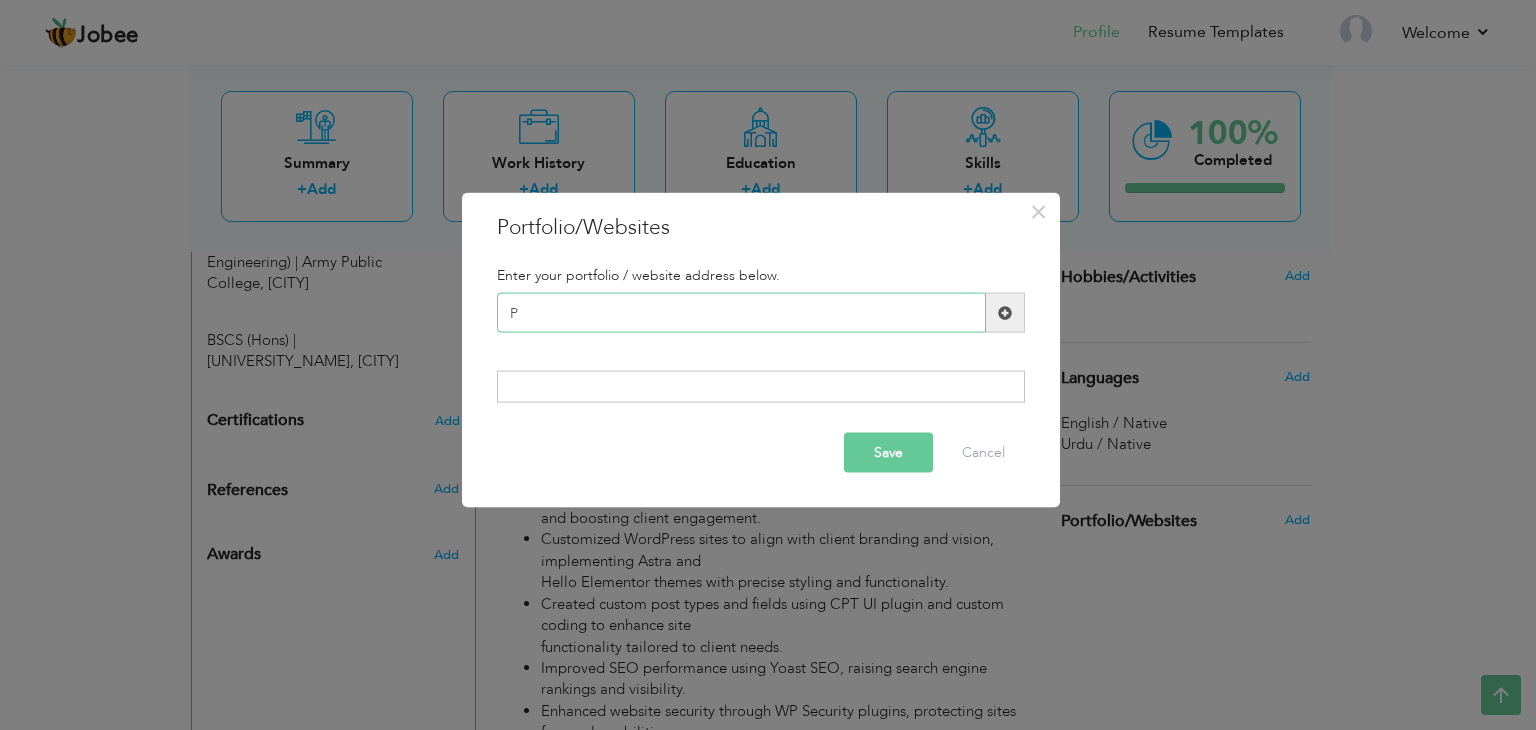scroll, scrollTop: 0, scrollLeft: 0, axis: both 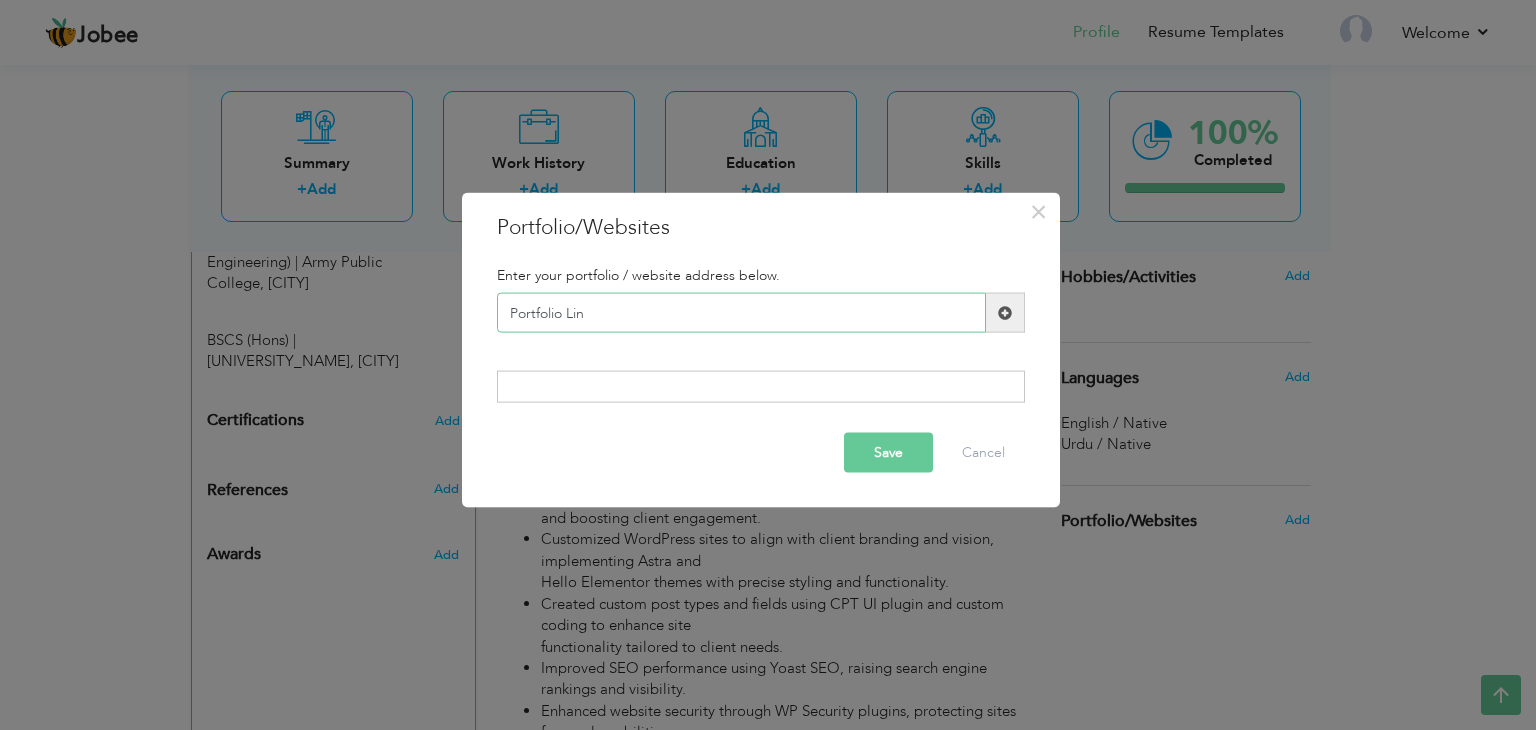 type on "Portfolio Link" 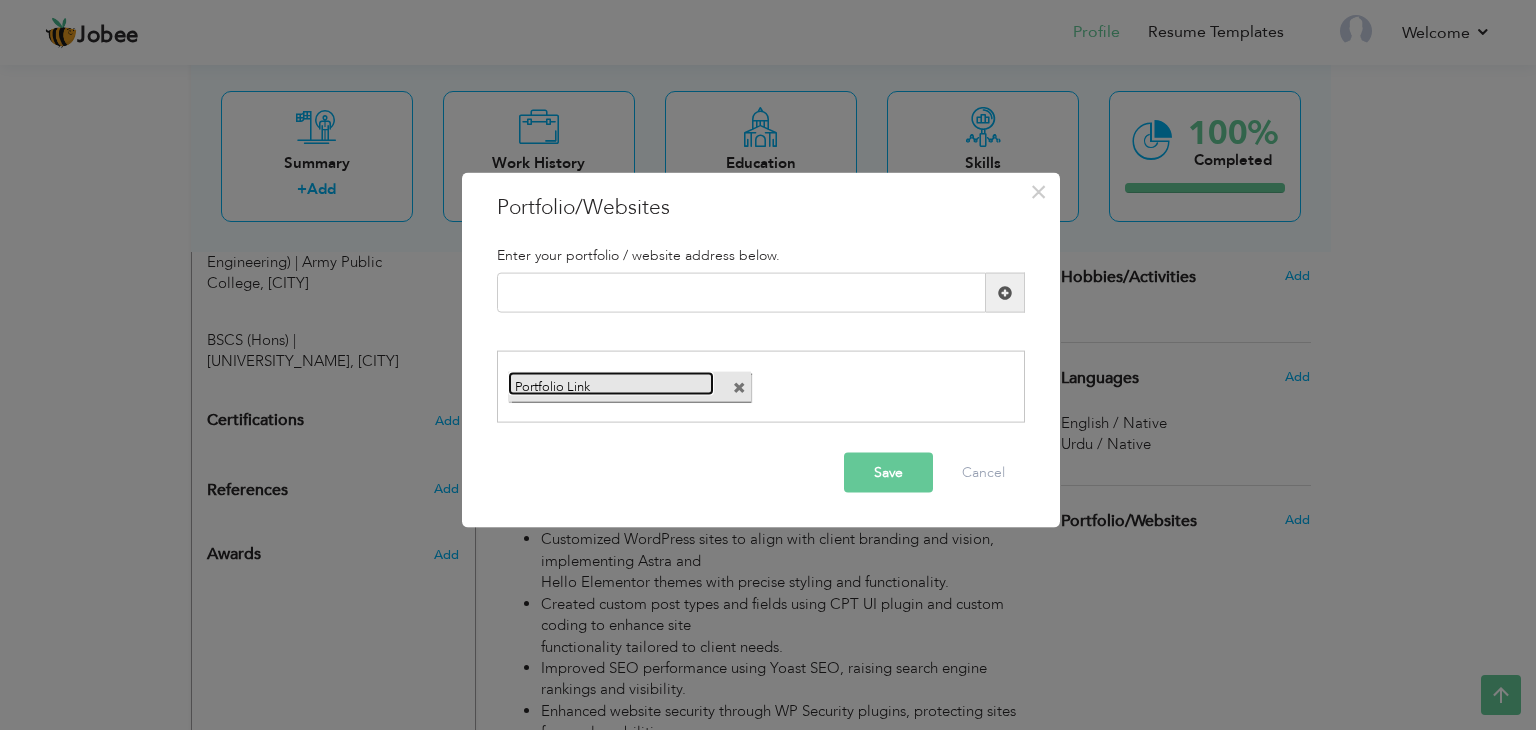 click on "Portfolio Link" at bounding box center (611, 383) 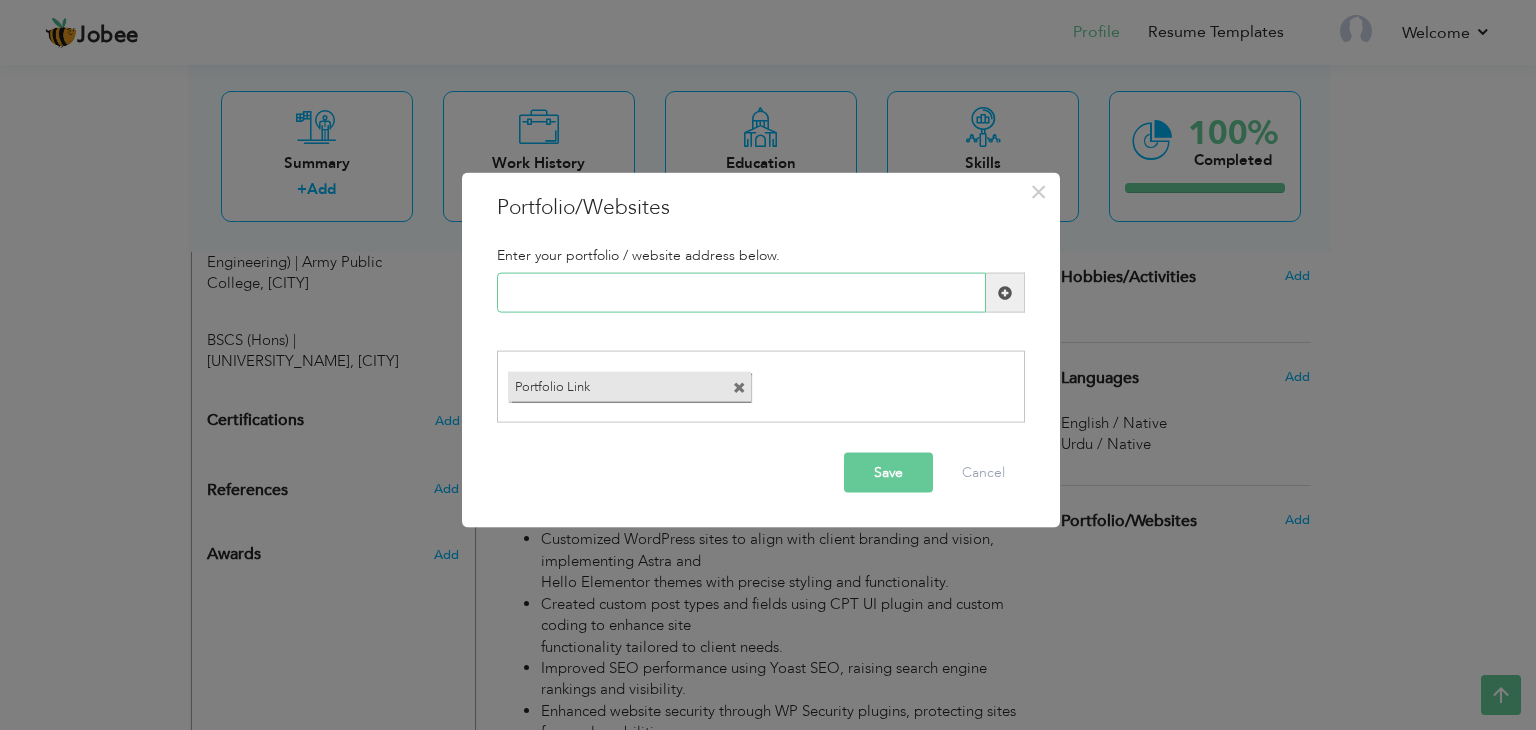click at bounding box center (741, 293) 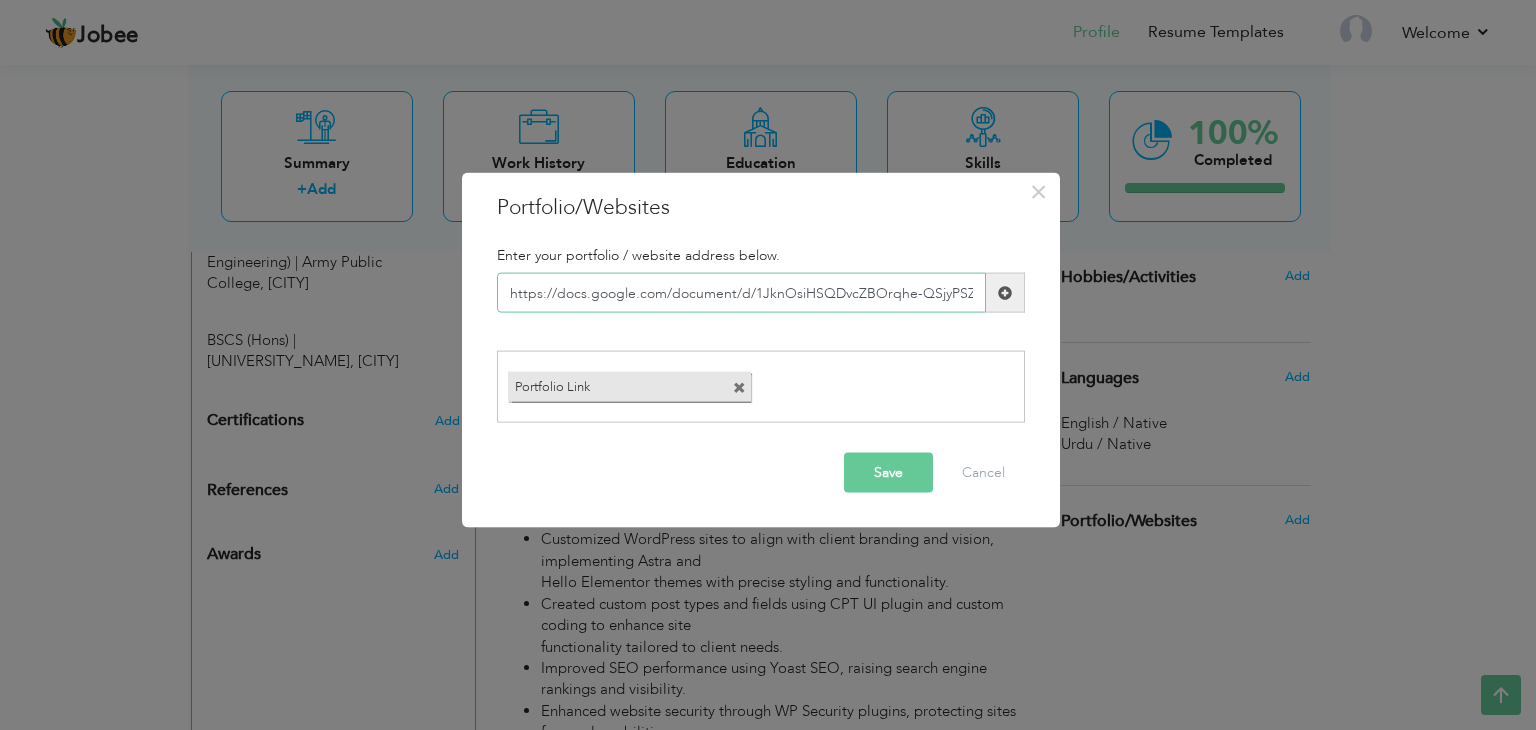 scroll, scrollTop: 0, scrollLeft: 270, axis: horizontal 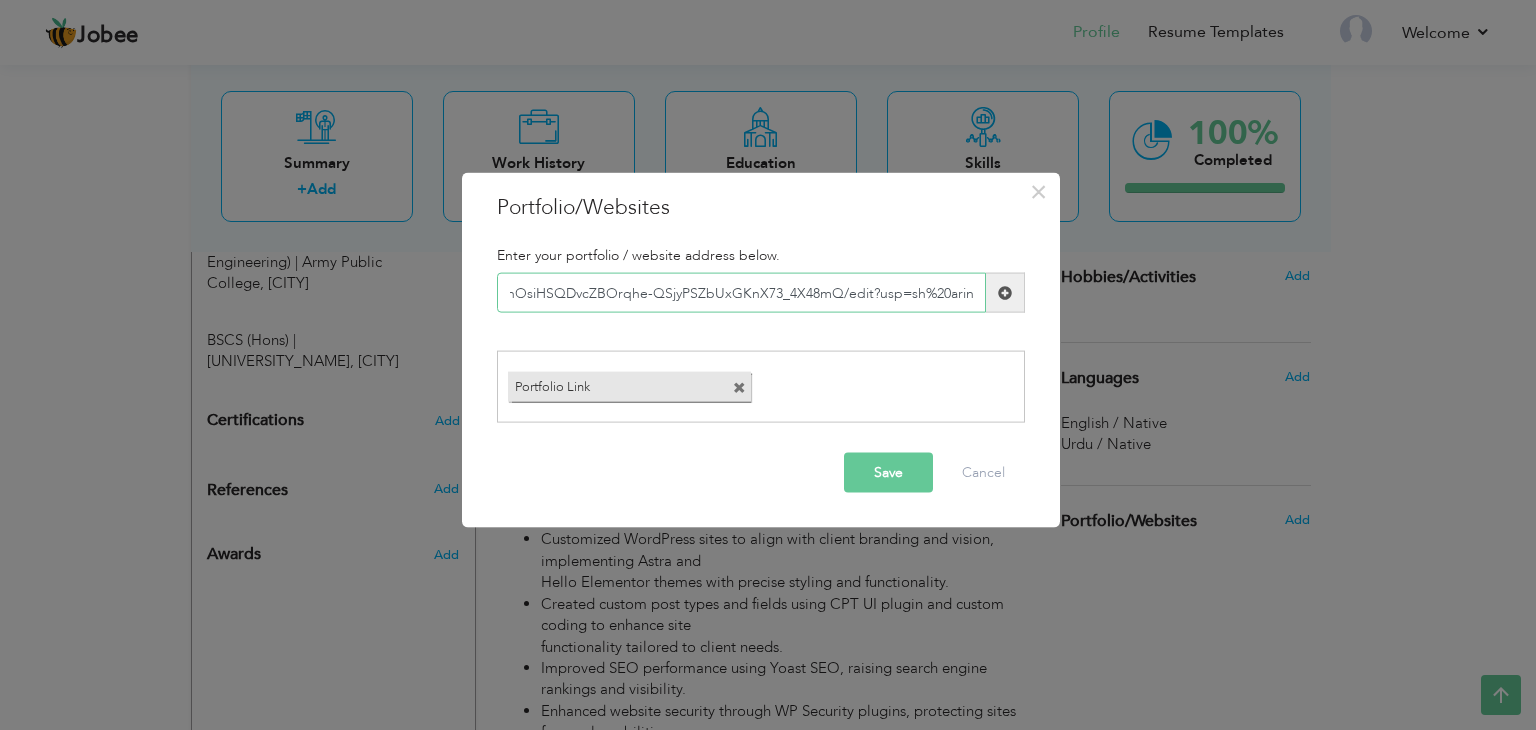 type on "https://docs.google.com/document/d/1JknOsiHSQDvcZBOrqhe-QSjyPSZbUxGKnX73_4X48mQ/edit?usp=sh%20aring" 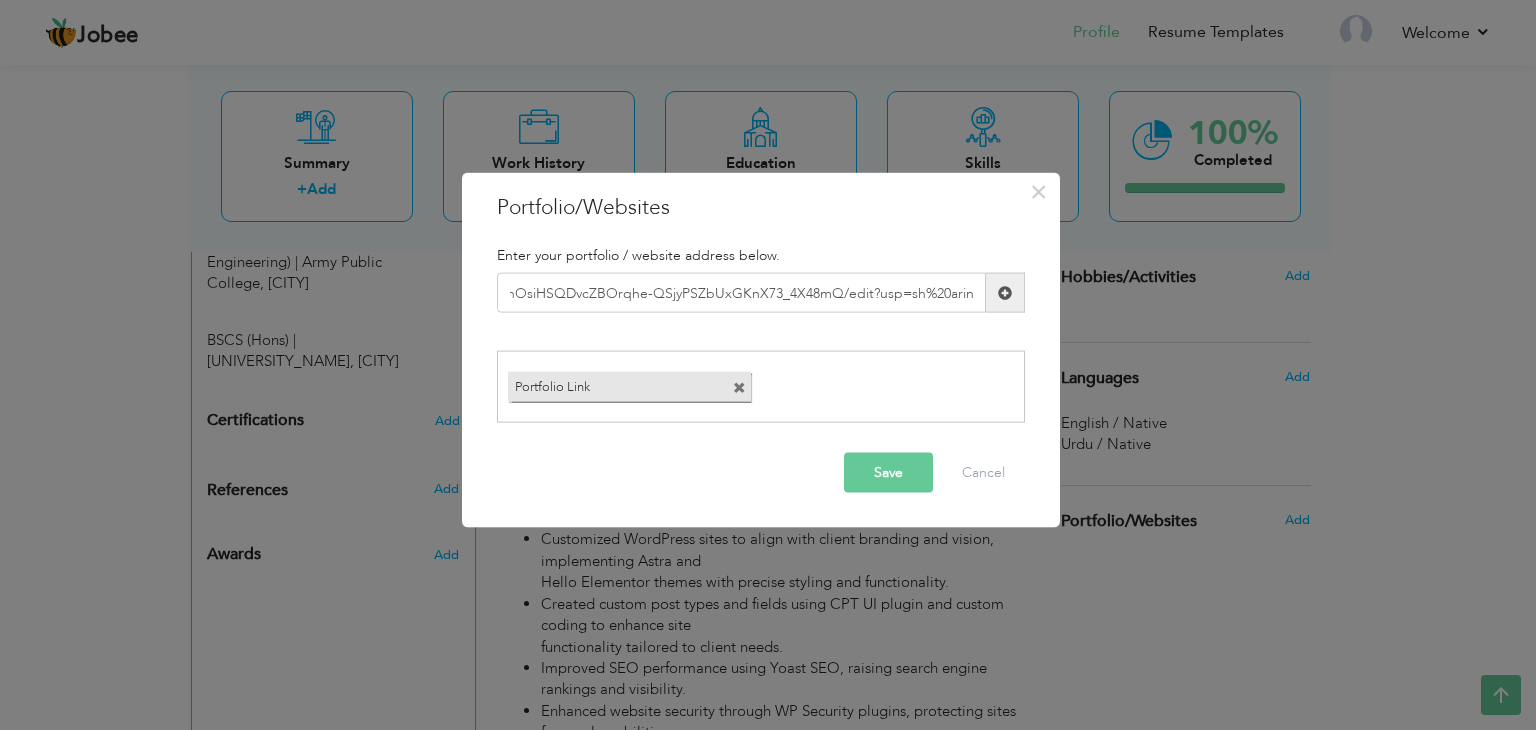 click at bounding box center (739, 387) 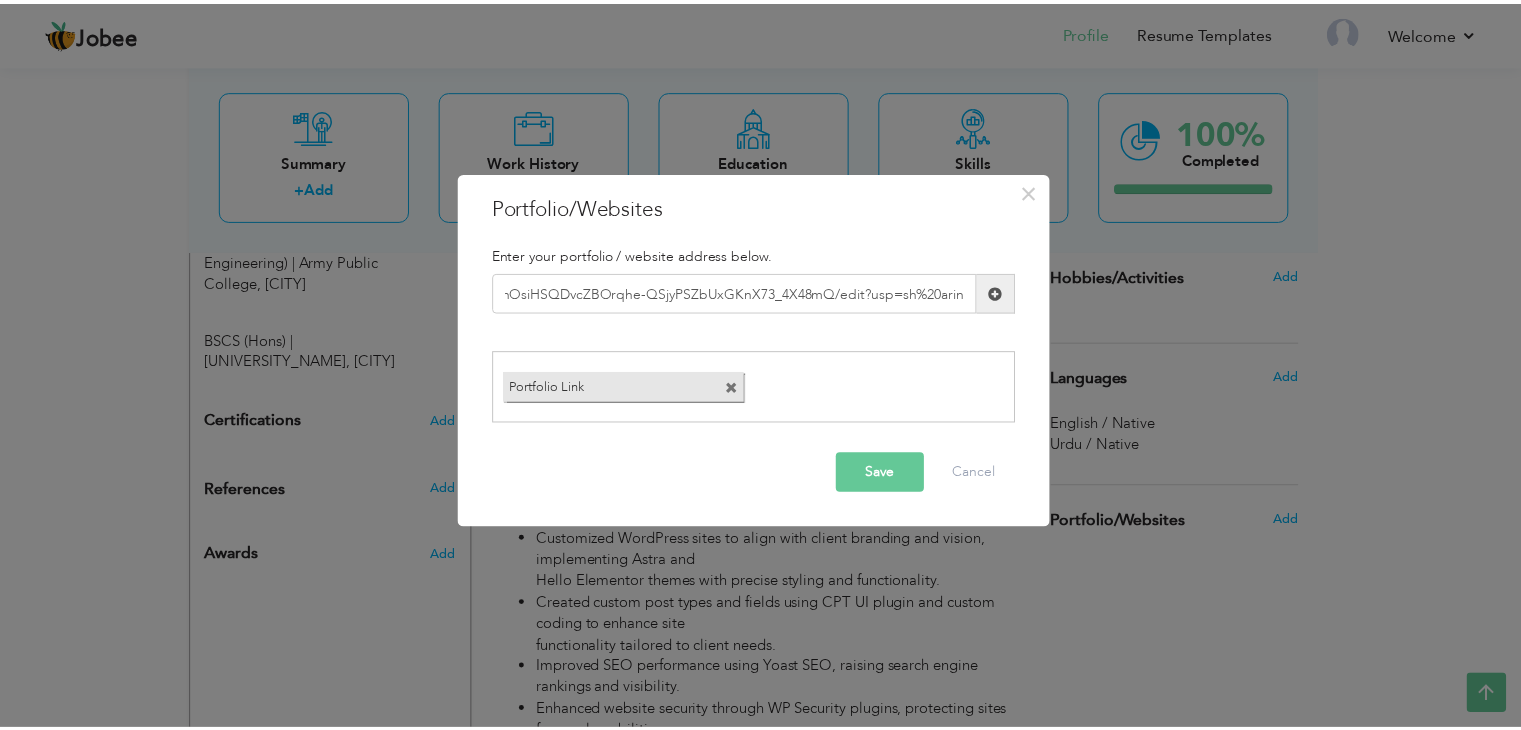 scroll, scrollTop: 0, scrollLeft: 0, axis: both 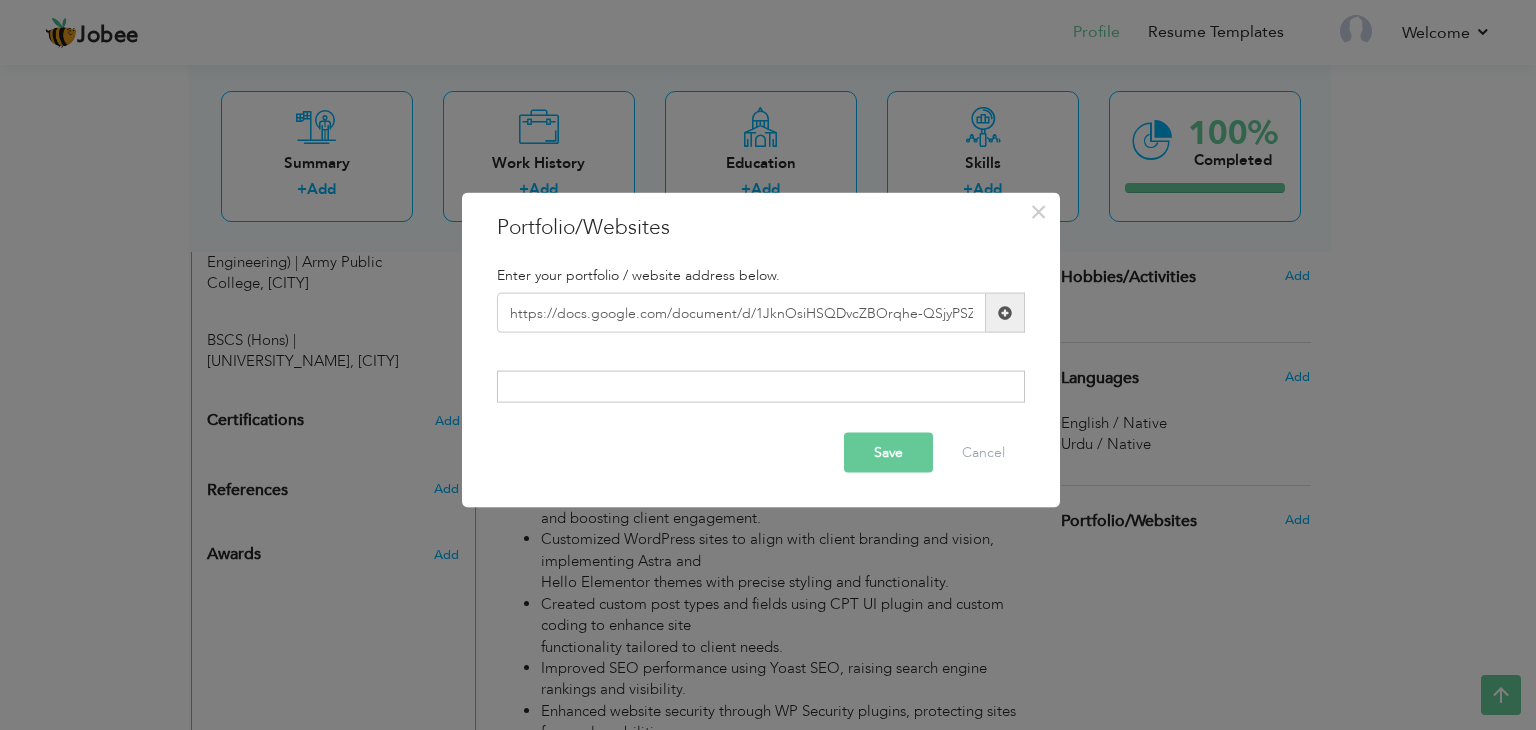 click at bounding box center (1005, 312) 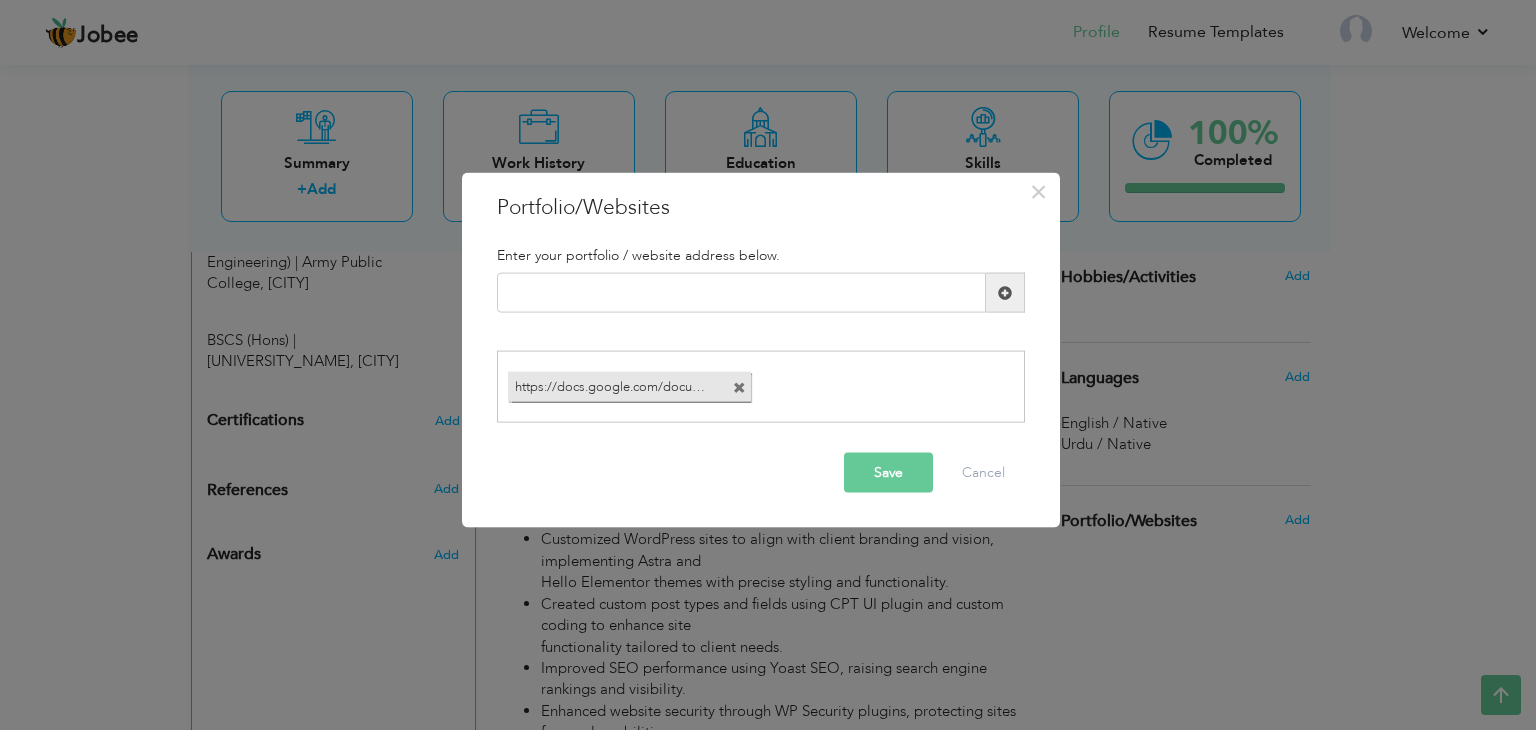 click on "Save" at bounding box center (888, 472) 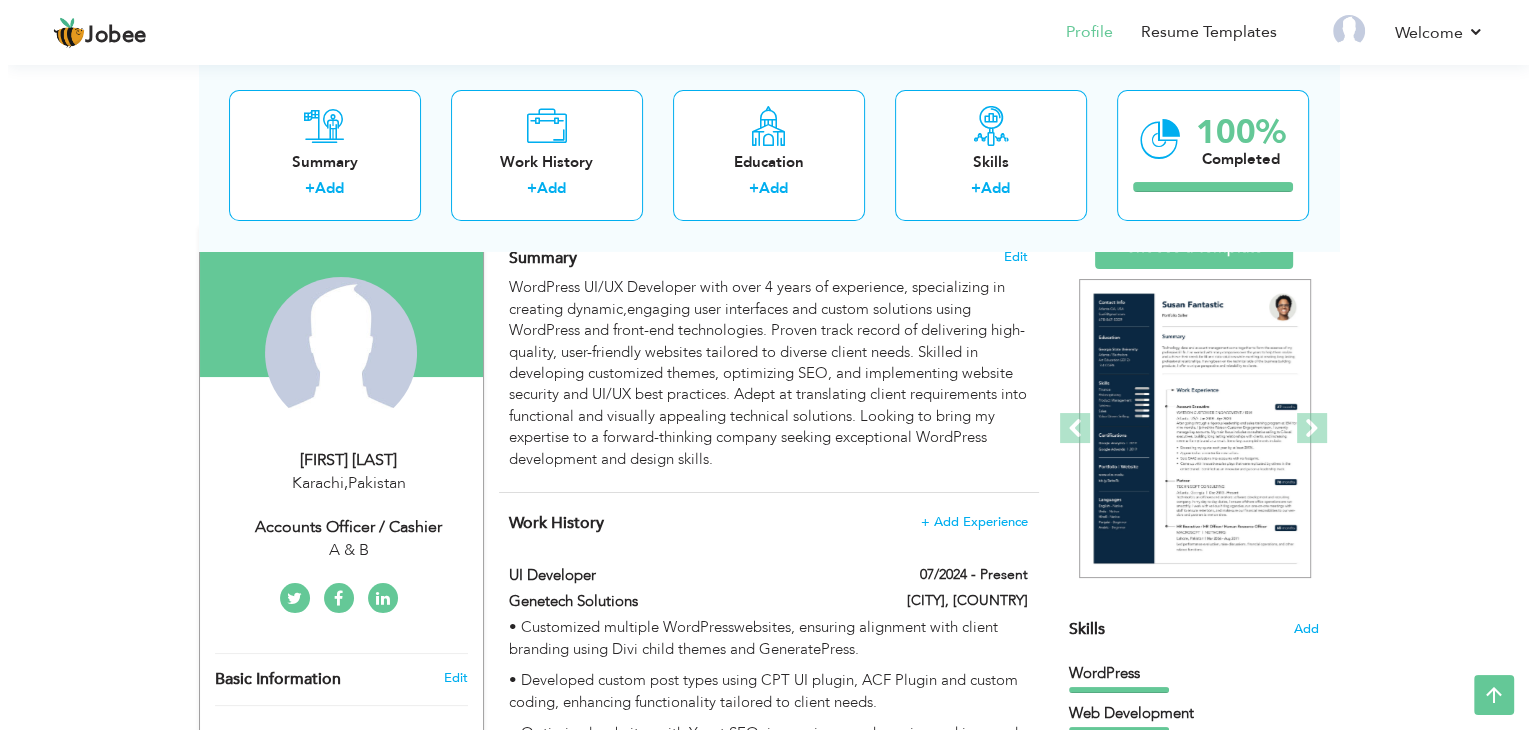 scroll, scrollTop: 117, scrollLeft: 0, axis: vertical 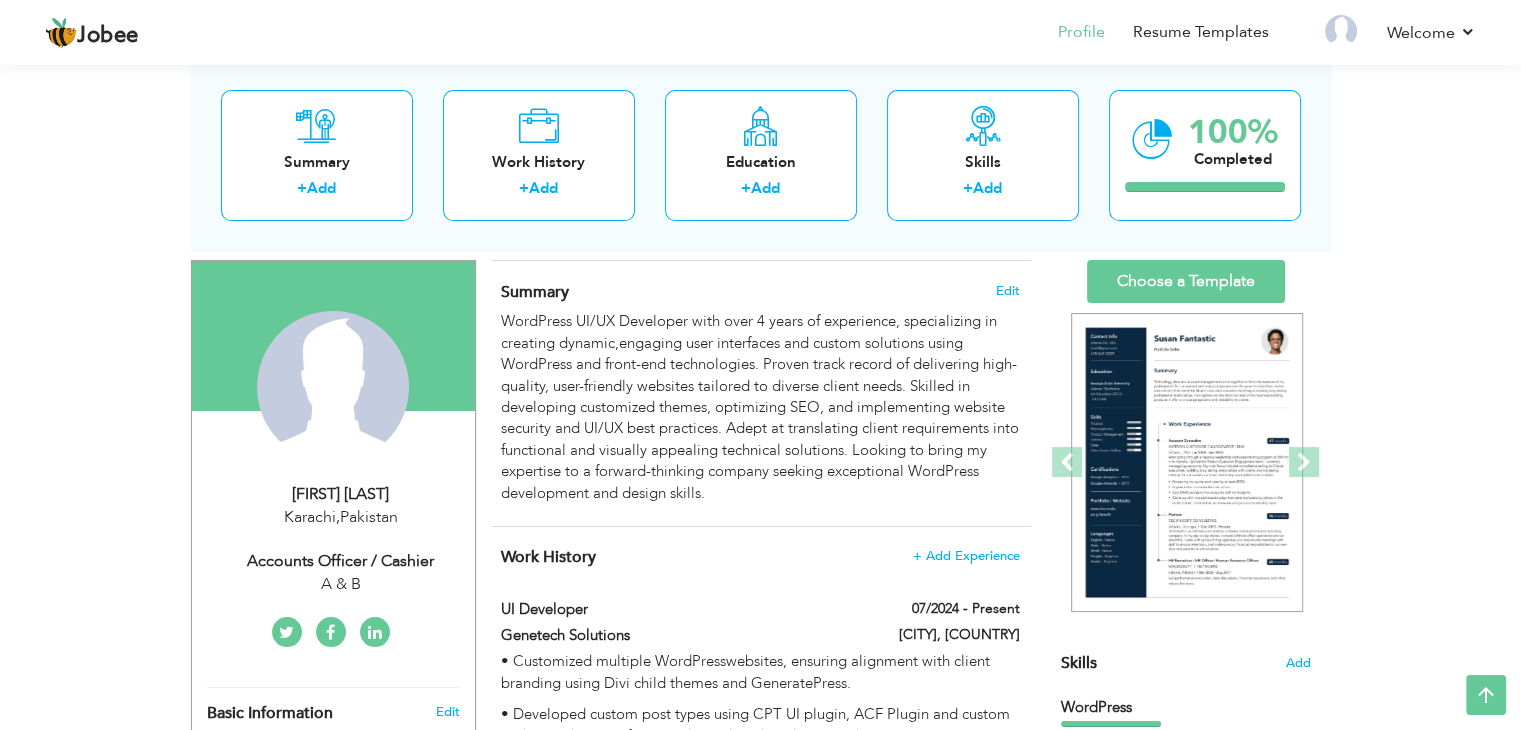 click on "Karachi ,   Pakistan" at bounding box center (341, 517) 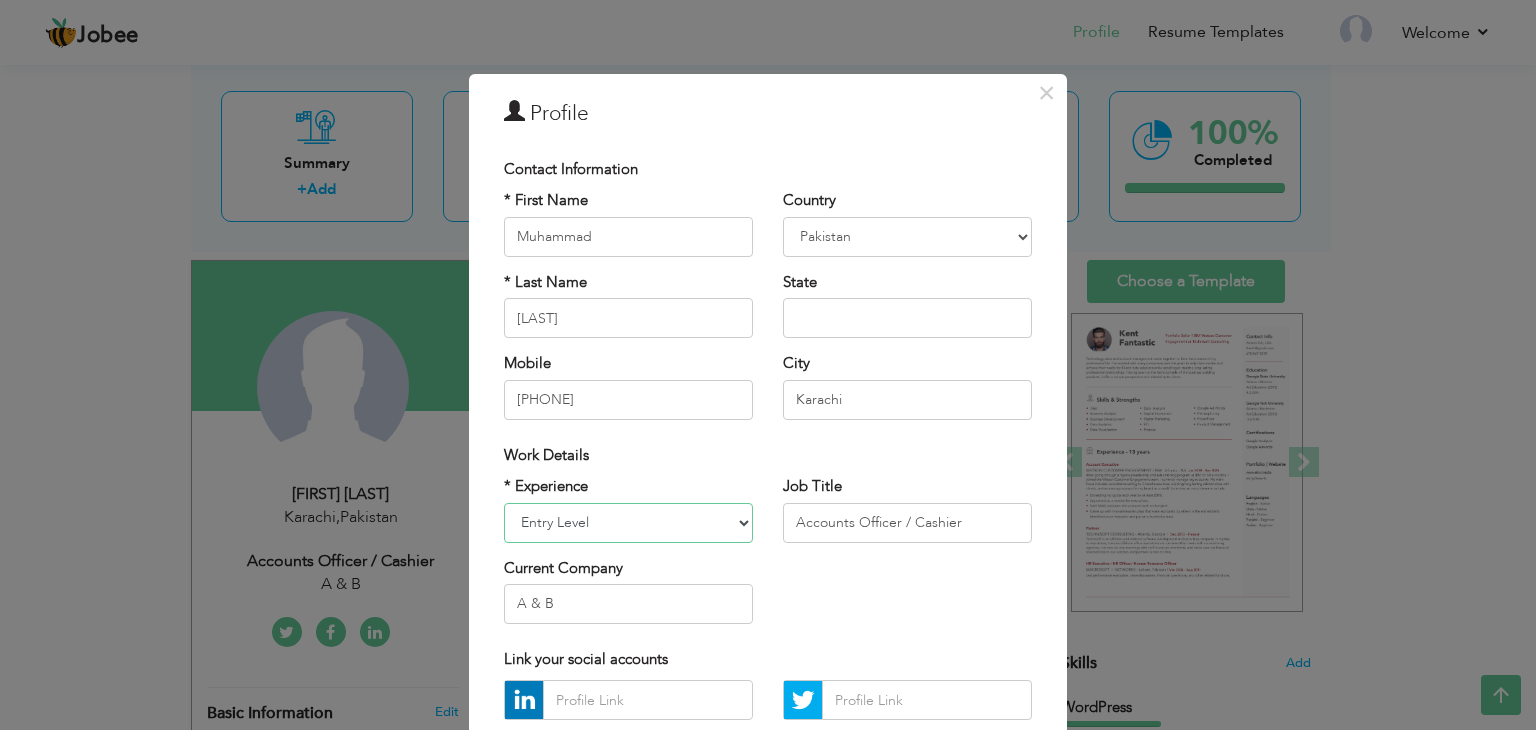 click on "Entry Level Less than 1 Year 1 Year 2 Years 3 Years 4 Years 5 Years 6 Years 7 Years 8 Years 9 Years 10 Years 11 Years 12 Years 13 Years 14 Years 15 Years 16 Years 17 Years 18 Years 19 Years 20 Years 21 Years 22 Years 23 Years 24 Years 25 Years 26 Years 27 Years 28 Years 29 Years 30 Years 31 Years 32 Years 33 Years 34 Years 35 Years More than 35 Years" at bounding box center [628, 523] 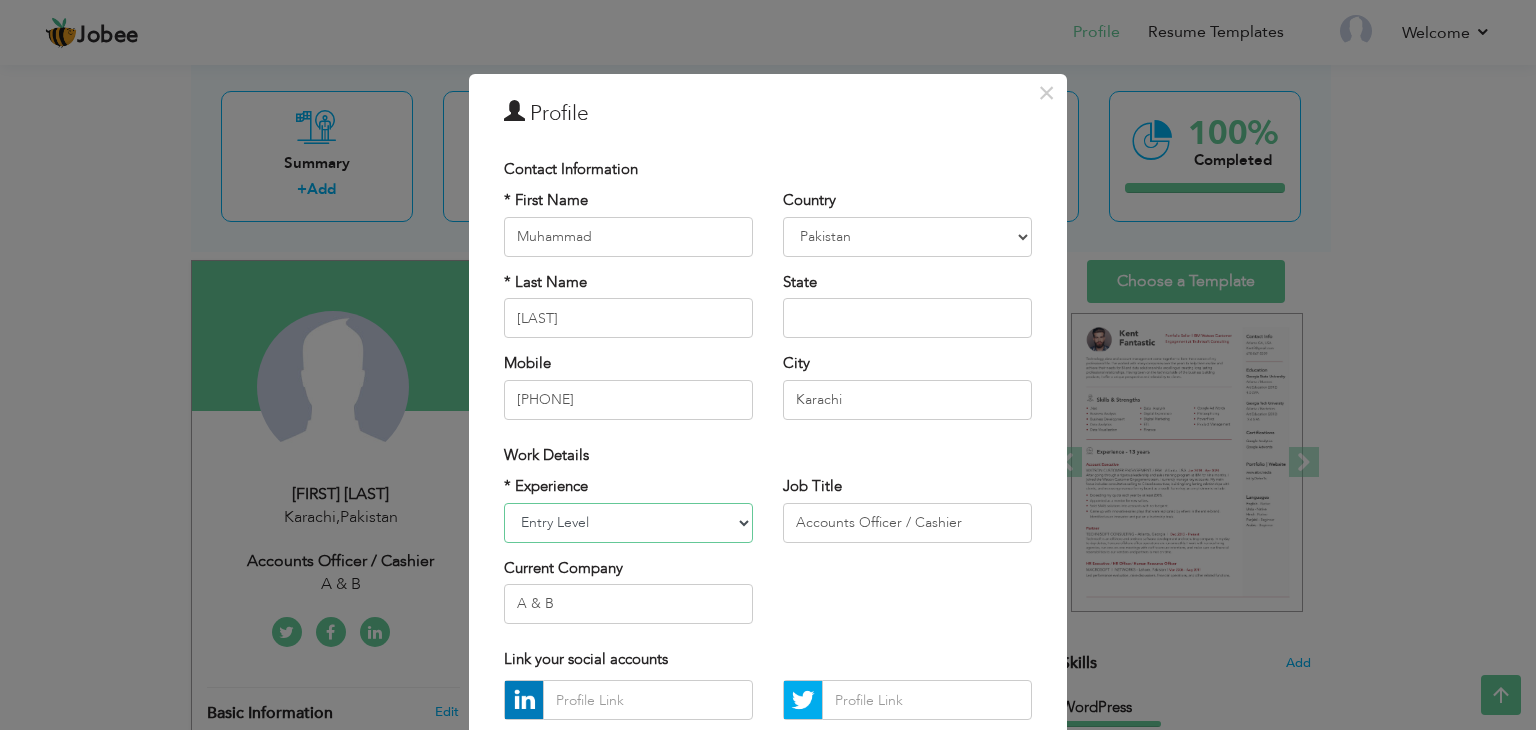 select on "number:7" 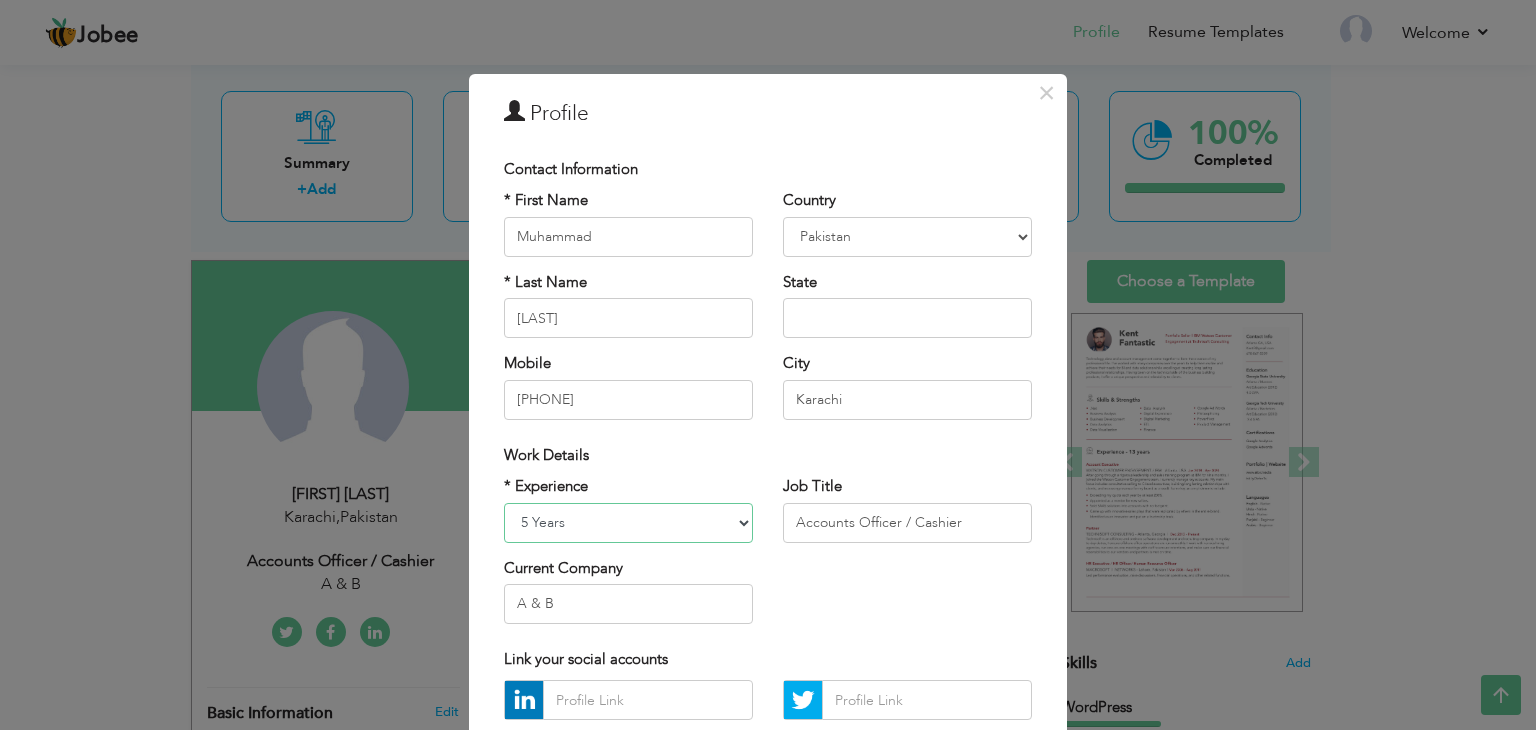 click on "Entry Level Less than 1 Year 1 Year 2 Years 3 Years 4 Years 5 Years 6 Years 7 Years 8 Years 9 Years 10 Years 11 Years 12 Years 13 Years 14 Years 15 Years 16 Years 17 Years 18 Years 19 Years 20 Years 21 Years 22 Years 23 Years 24 Years 25 Years 26 Years 27 Years 28 Years 29 Years 30 Years 31 Years 32 Years 33 Years 34 Years 35 Years More than 35 Years" at bounding box center (628, 523) 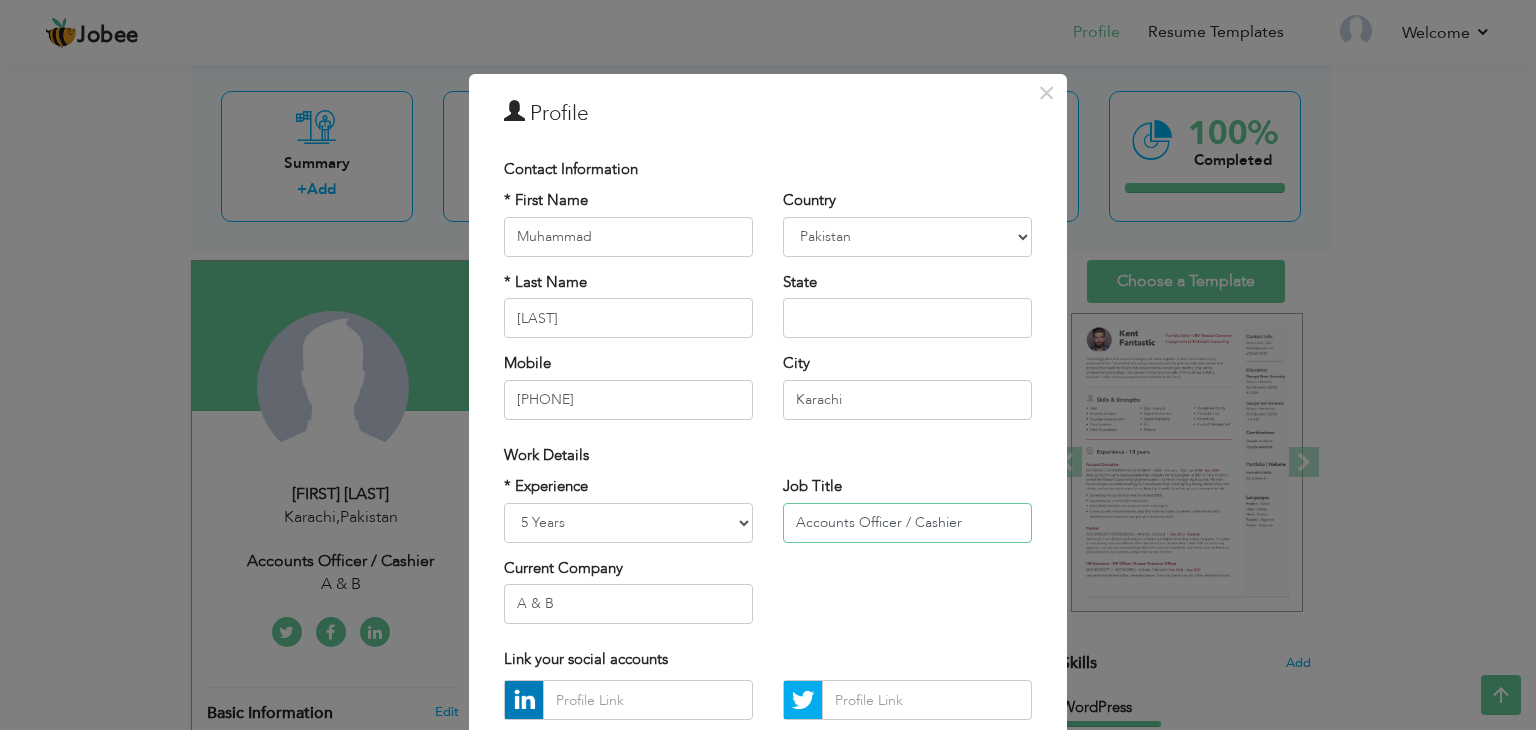 click on "Accounts Officer / Cashier" at bounding box center (907, 523) 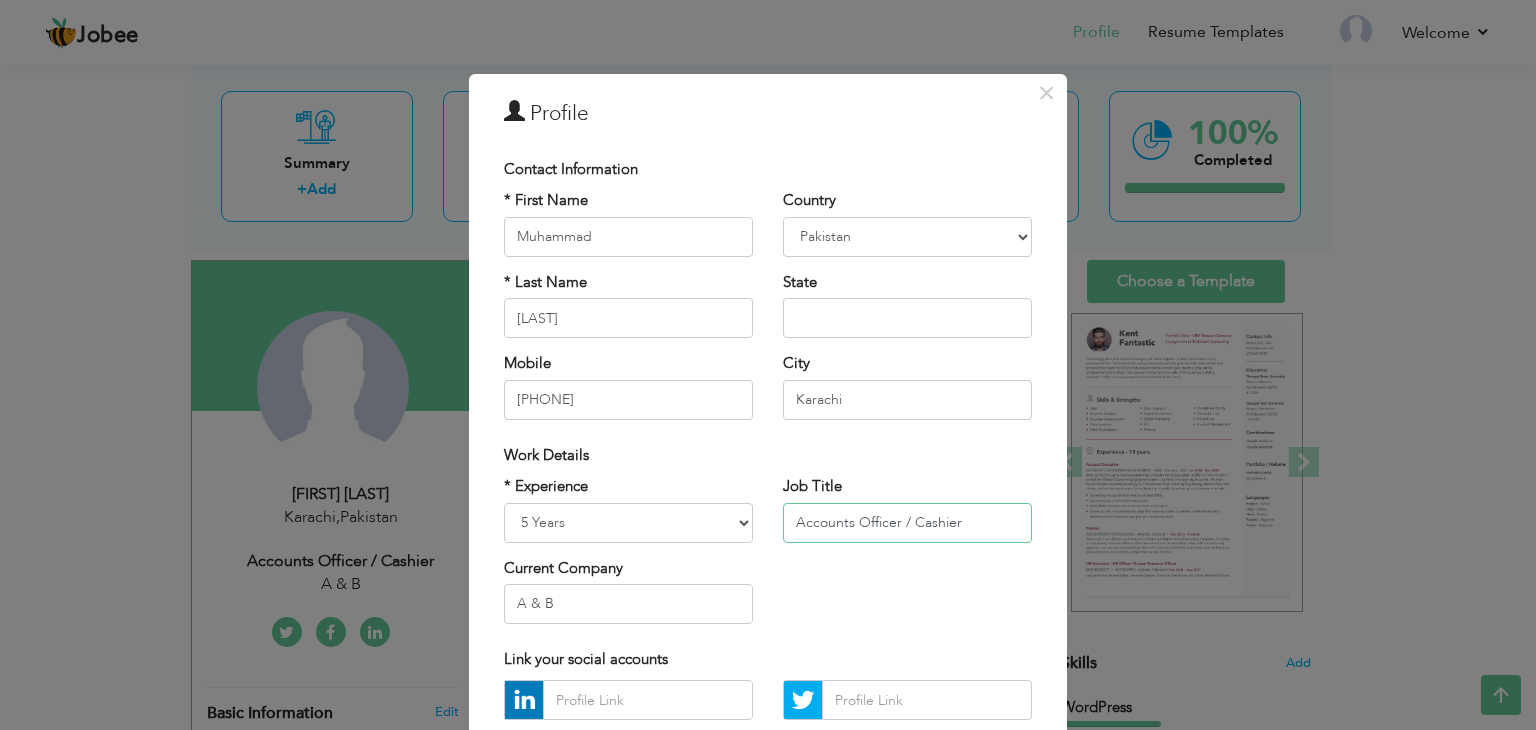 click on "Accounts Officer / Cashier" at bounding box center (907, 523) 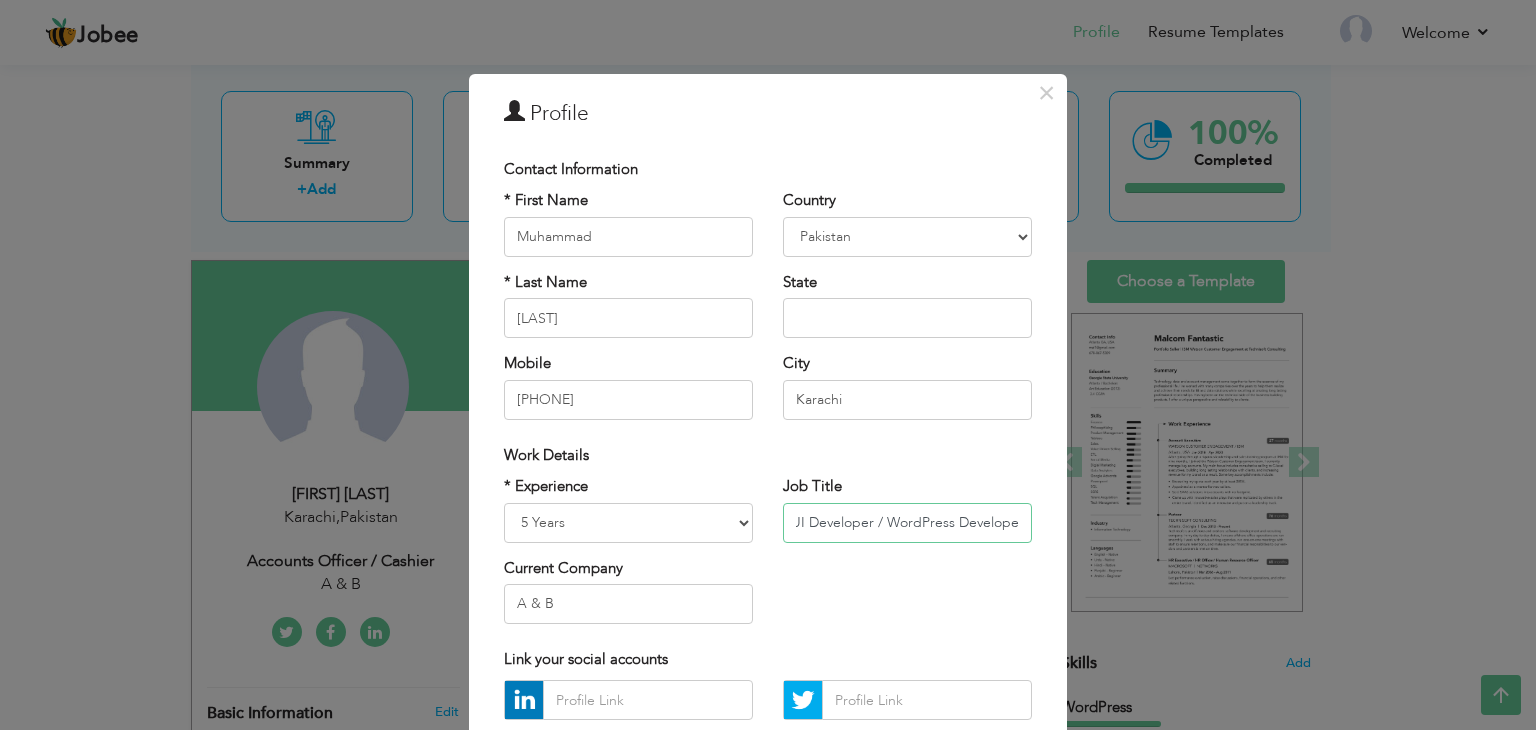 scroll, scrollTop: 0, scrollLeft: 9, axis: horizontal 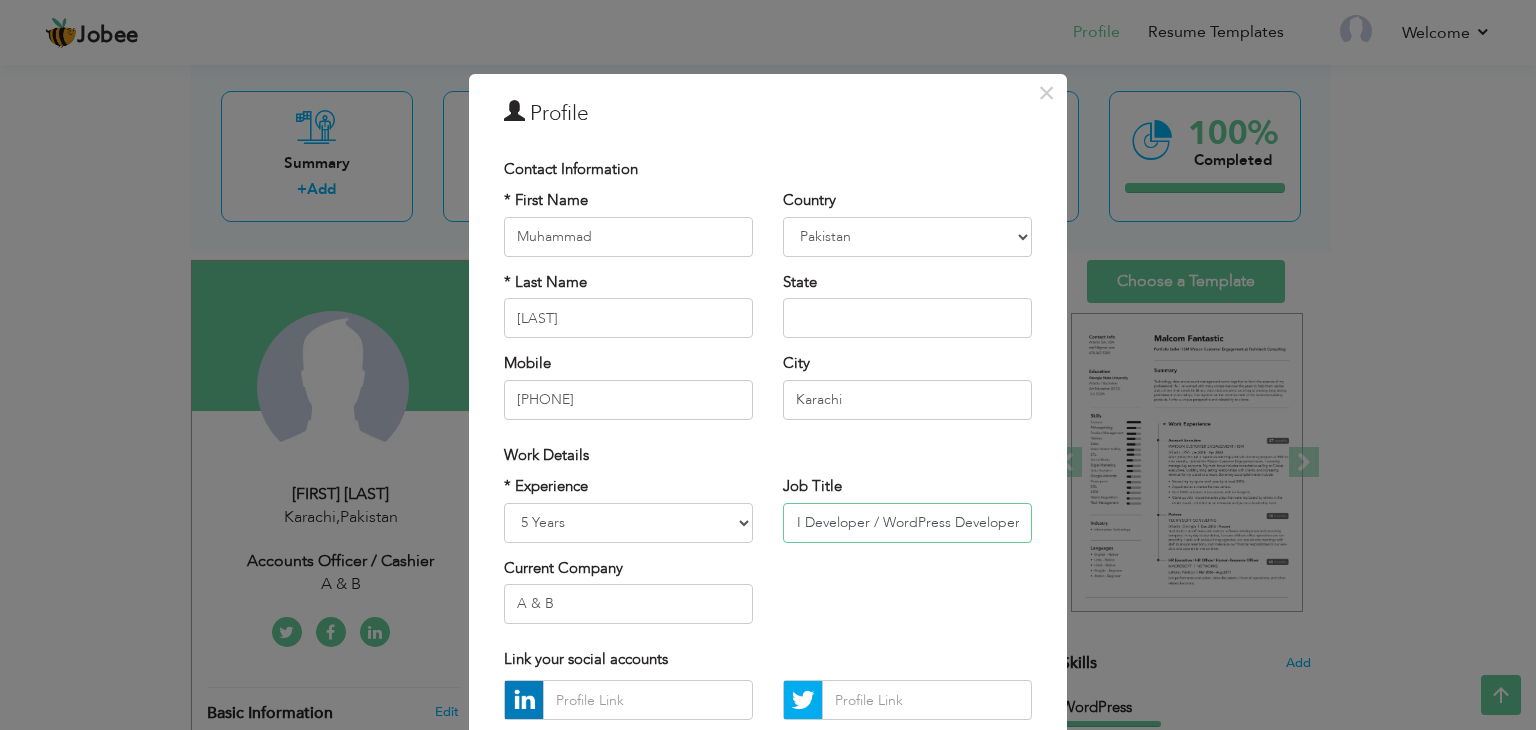 type on "UI Developer / WordPress Developer" 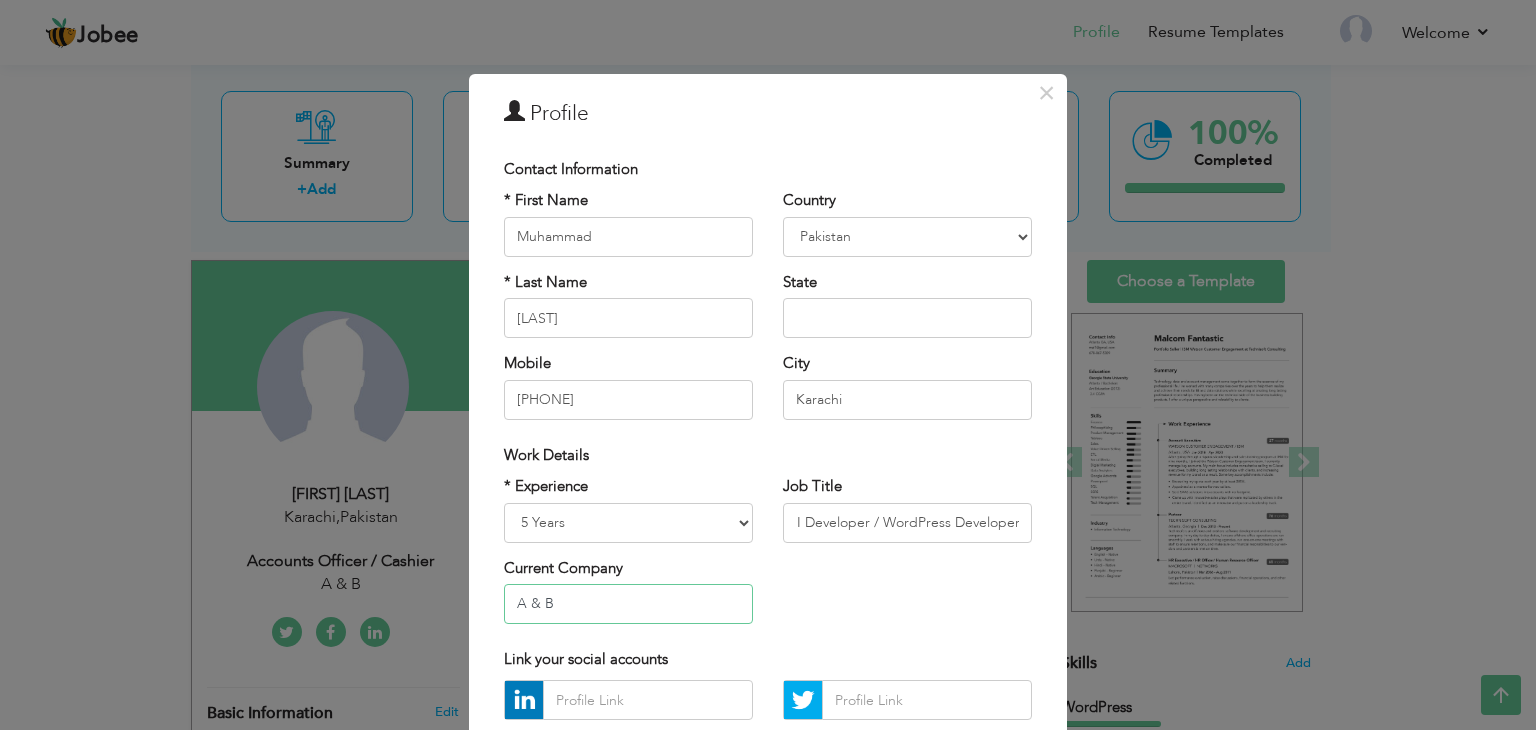 click on "A & B" at bounding box center (628, 604) 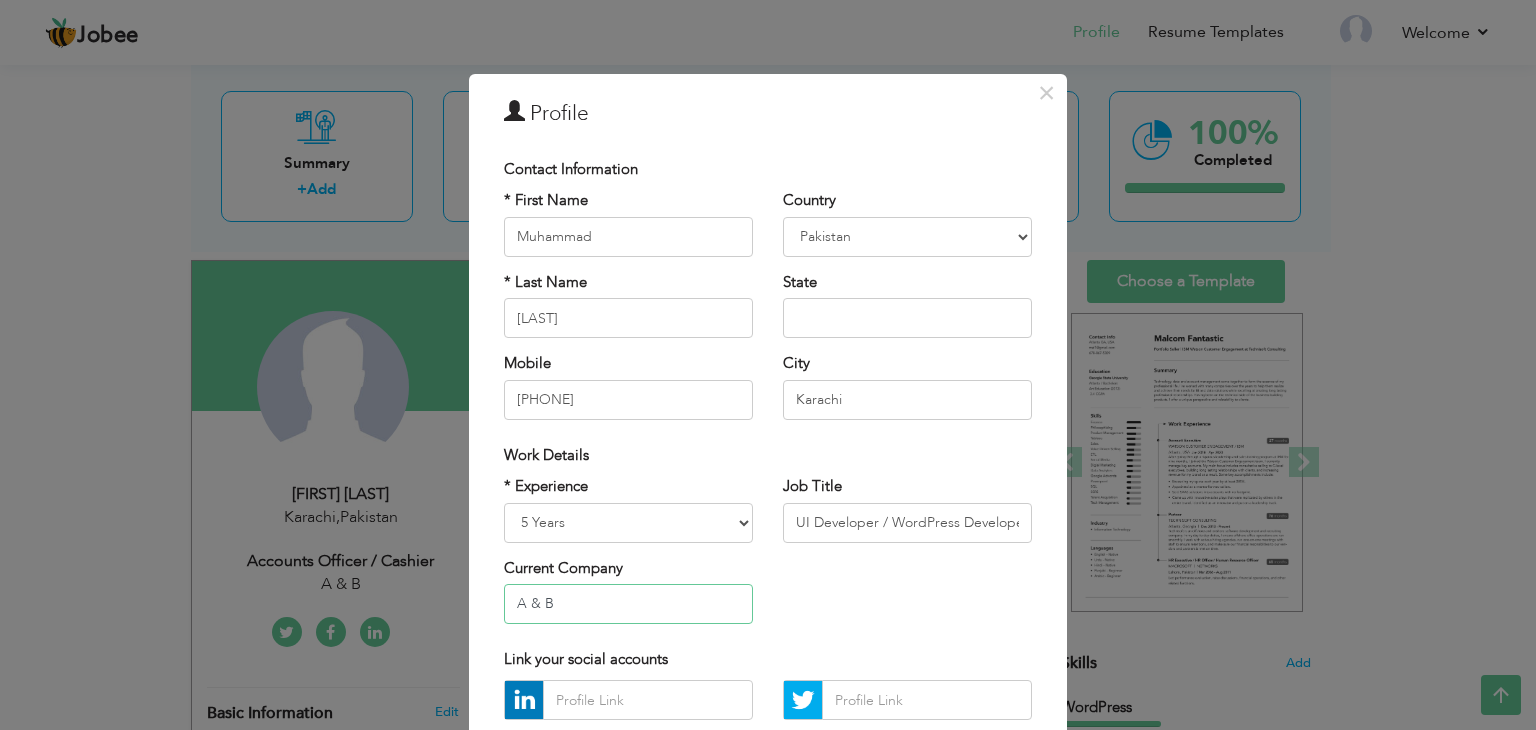 click on "A & B" at bounding box center [628, 604] 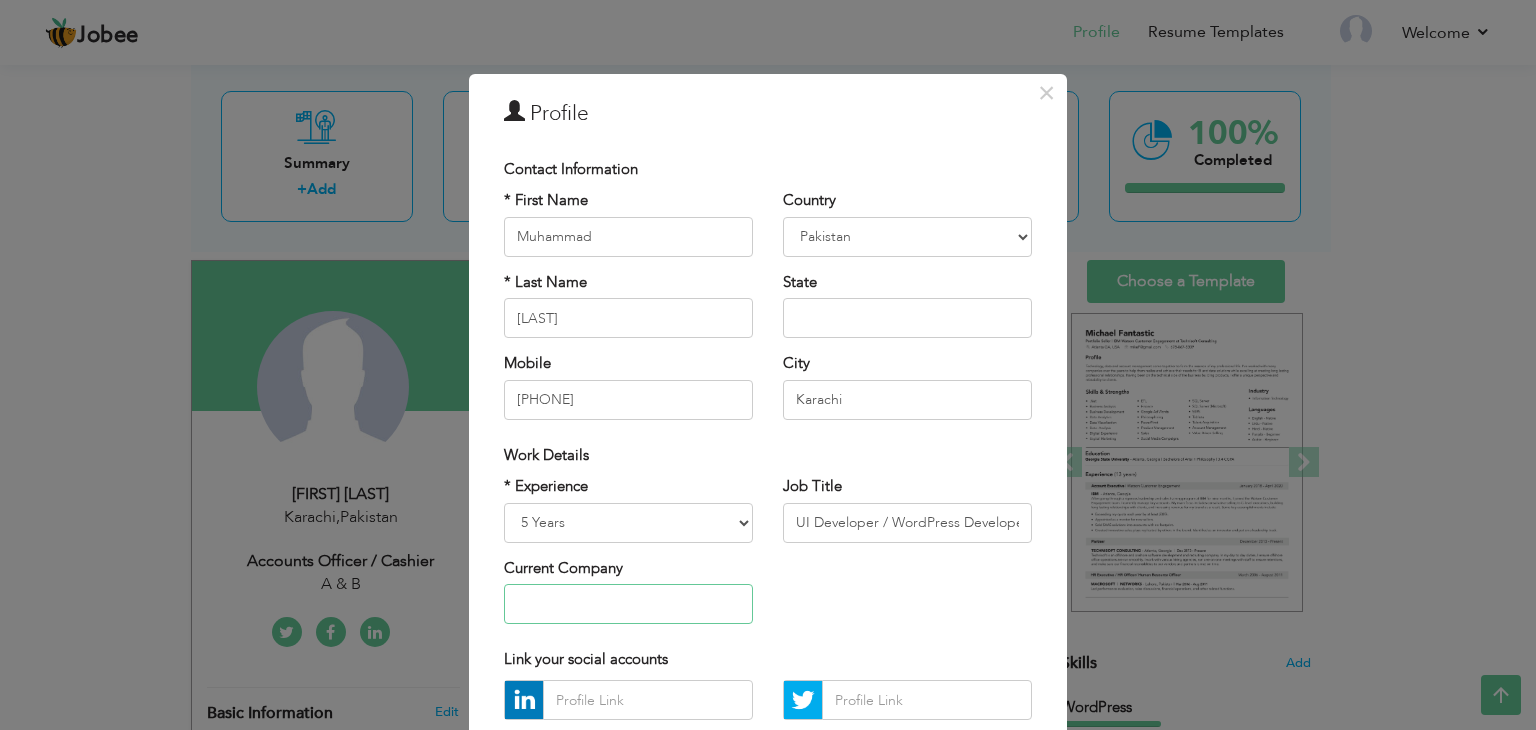 type 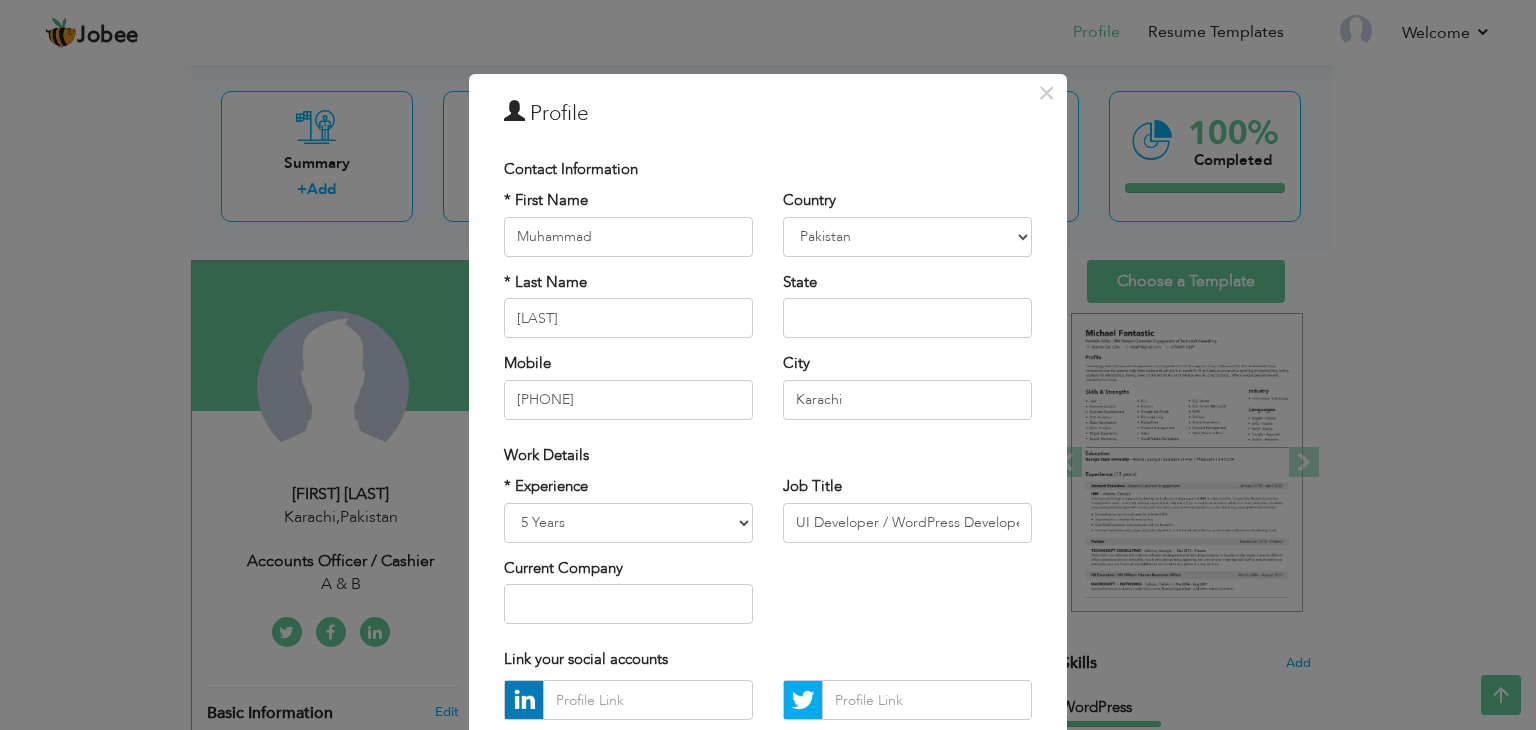 click on "* Experience
Entry Level Less than 1 Year 1 Year 2 Years 3 Years 4 Years 5 Years 6 Years 7 Years 8 Years 9 Years 10 Years 11 Years 12 Years 13 Years 14 Years 15 Years 16 Years 17 Years 18 Years 19 Years 20 Years 21 Years 22 Years 23 Years 24 Years 25 Years 26 Years 27 Years 28 Years 29 Years 30 Years 31 Years 32 Years 33 Years 34 Years 35 Years More than 35 Years
Current Company
Job Title" at bounding box center [768, 557] 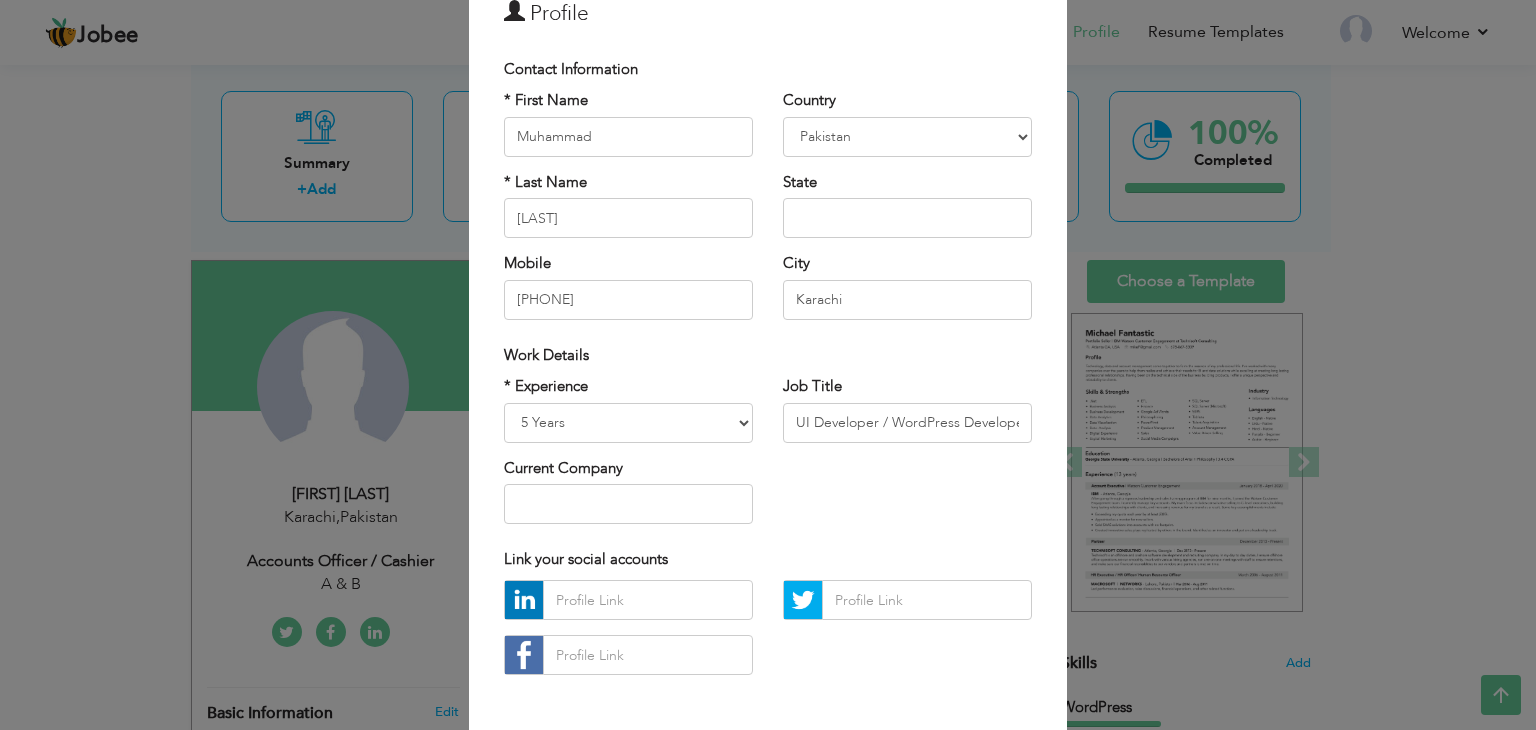 scroll, scrollTop: 181, scrollLeft: 0, axis: vertical 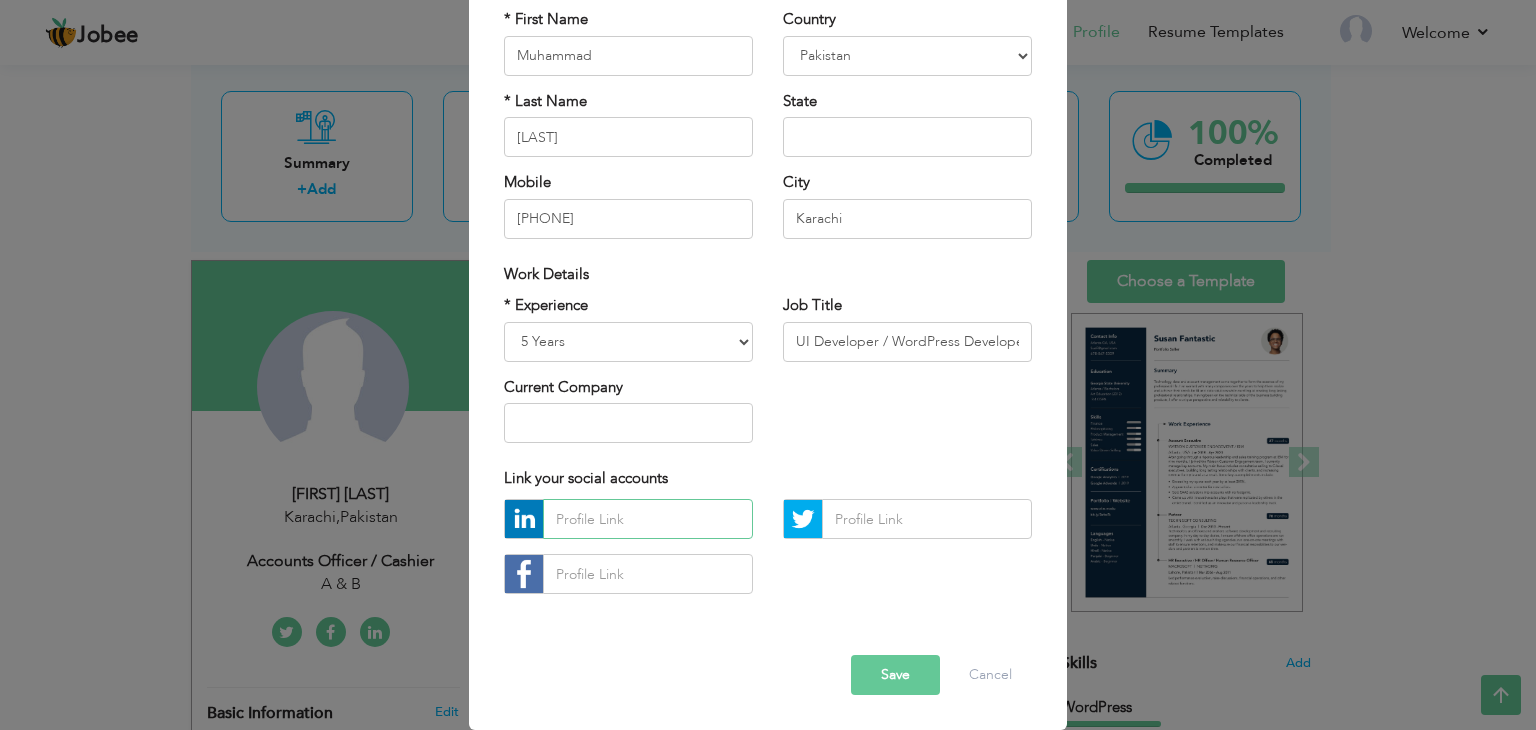 click at bounding box center (648, 519) 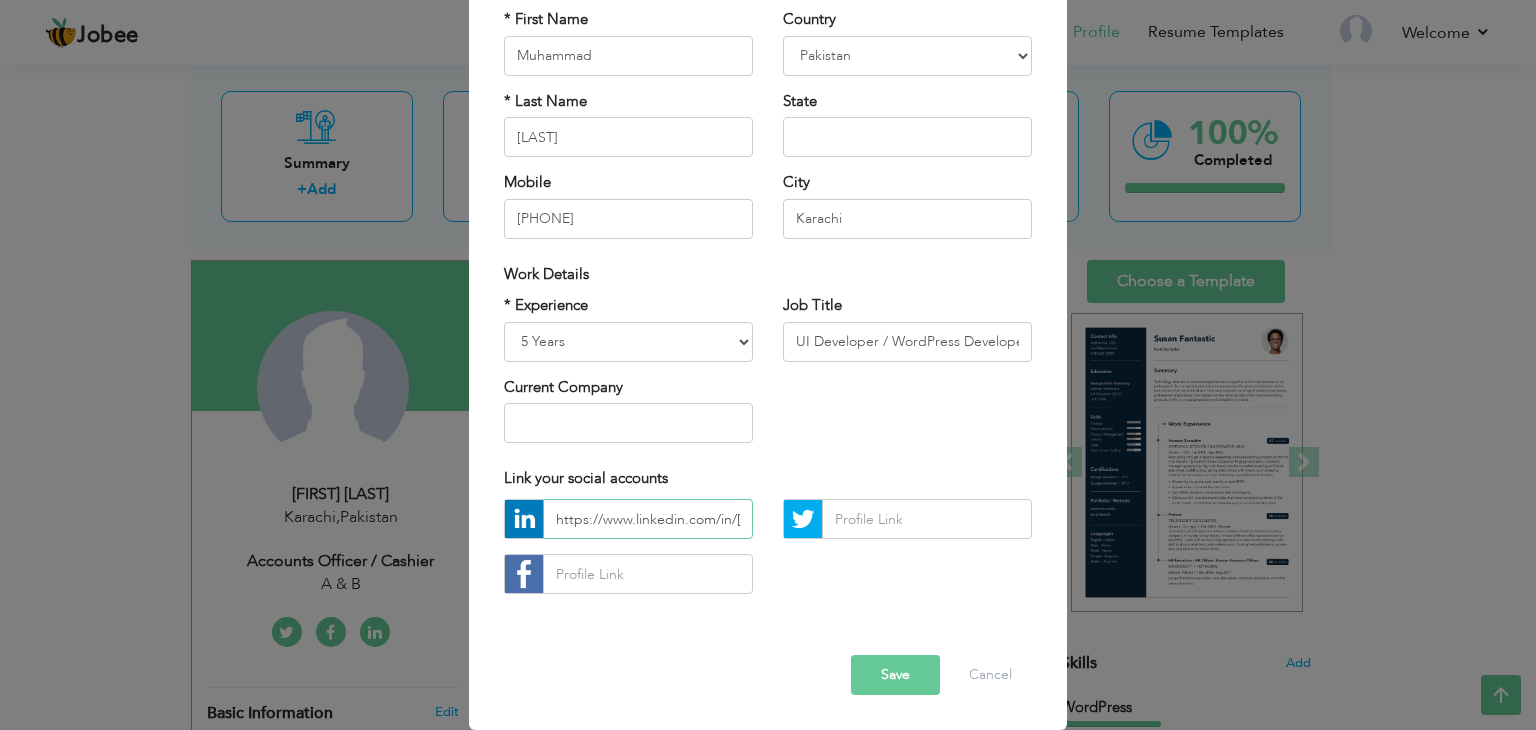 scroll, scrollTop: 0, scrollLeft: 145, axis: horizontal 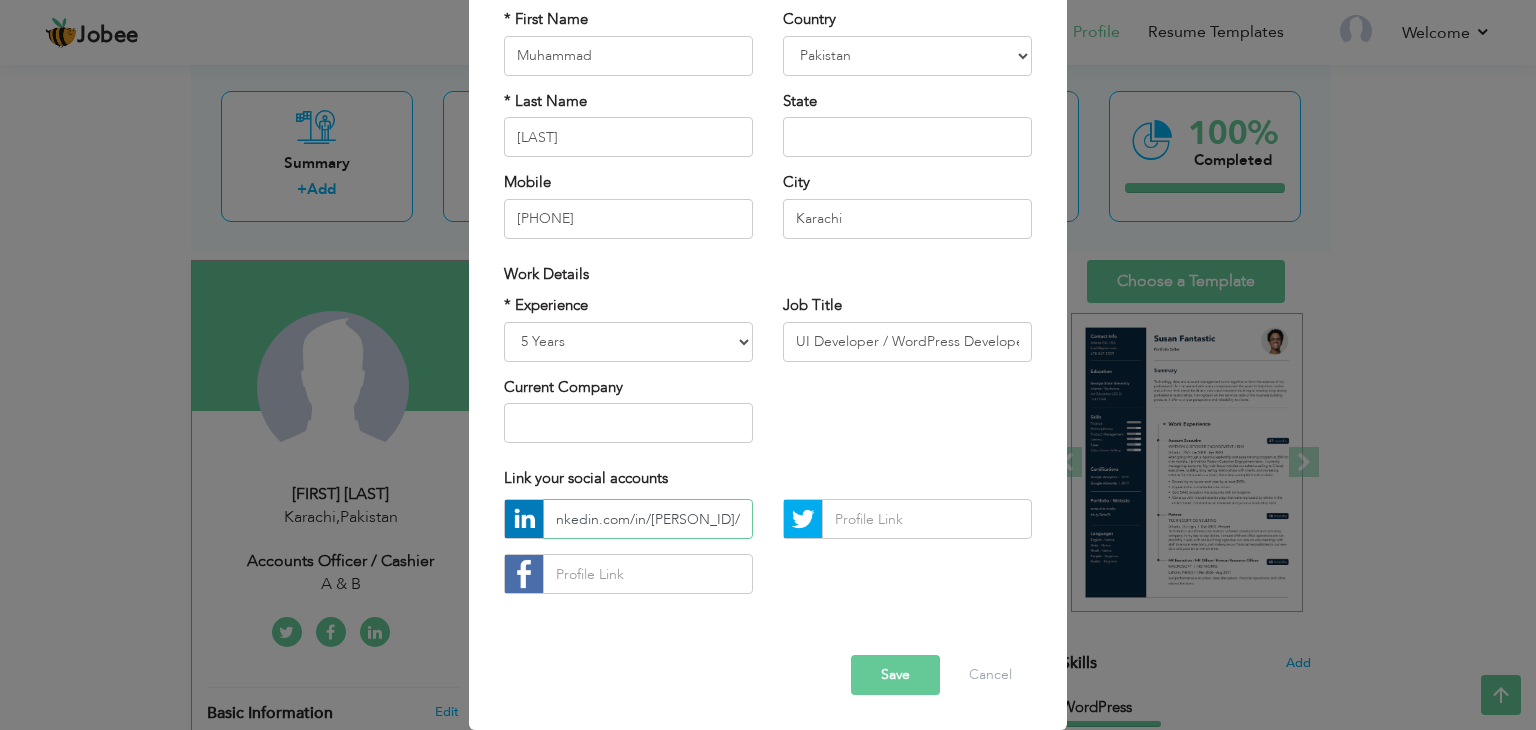type on "https://www.linkedin.com/in/muhammad-adnan2739/" 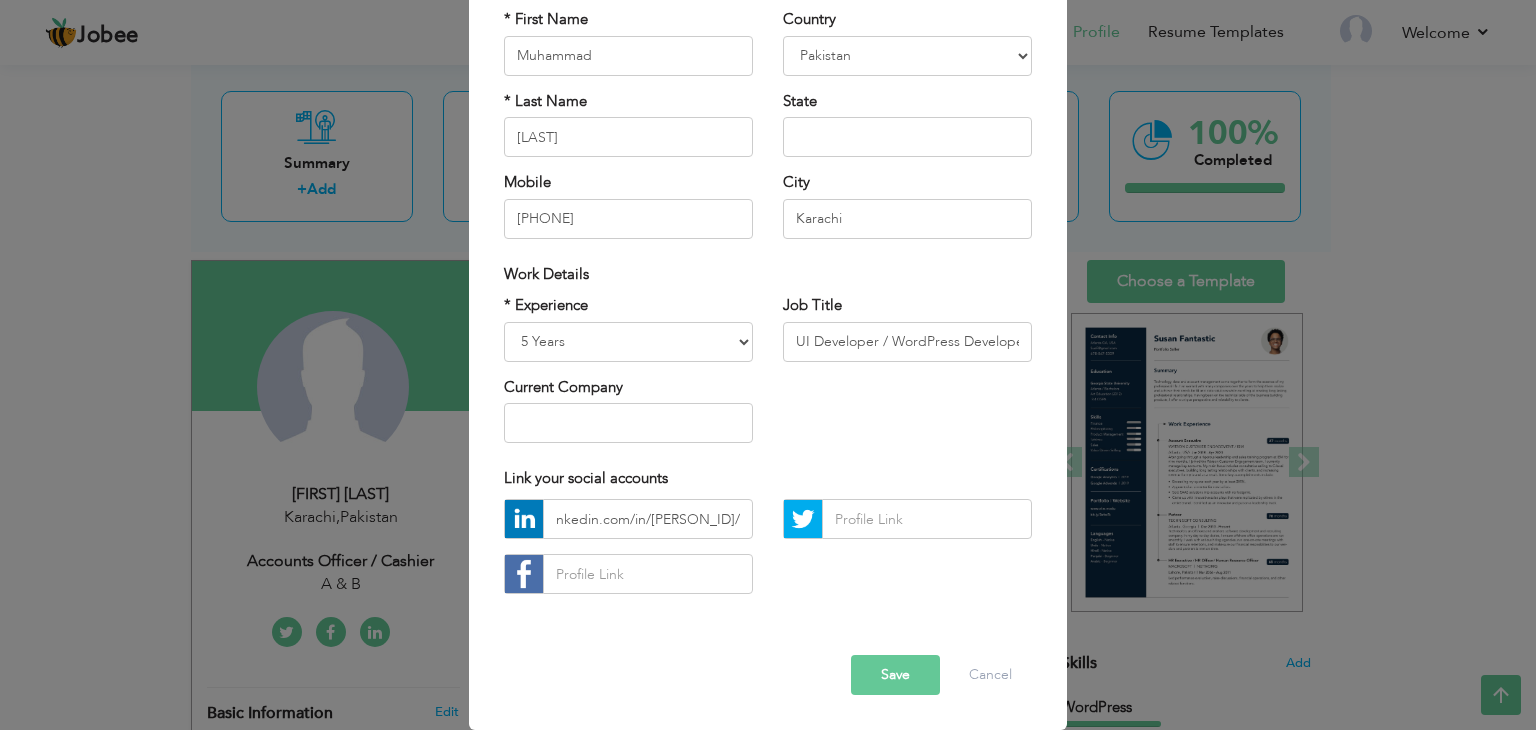 click on "* Experience
Entry Level Less than 1 Year 1 Year 2 Years 3 Years 4 Years 5 Years 6 Years 7 Years 8 Years 9 Years 10 Years 11 Years 12 Years 13 Years 14 Years 15 Years 16 Years 17 Years 18 Years 19 Years 20 Years 21 Years 22 Years 23 Years 24 Years 25 Years 26 Years 27 Years 28 Years 29 Years 30 Years 31 Years 32 Years 33 Years 34 Years 35 Years More than 35 Years
Current Company
Job Title" at bounding box center (768, 376) 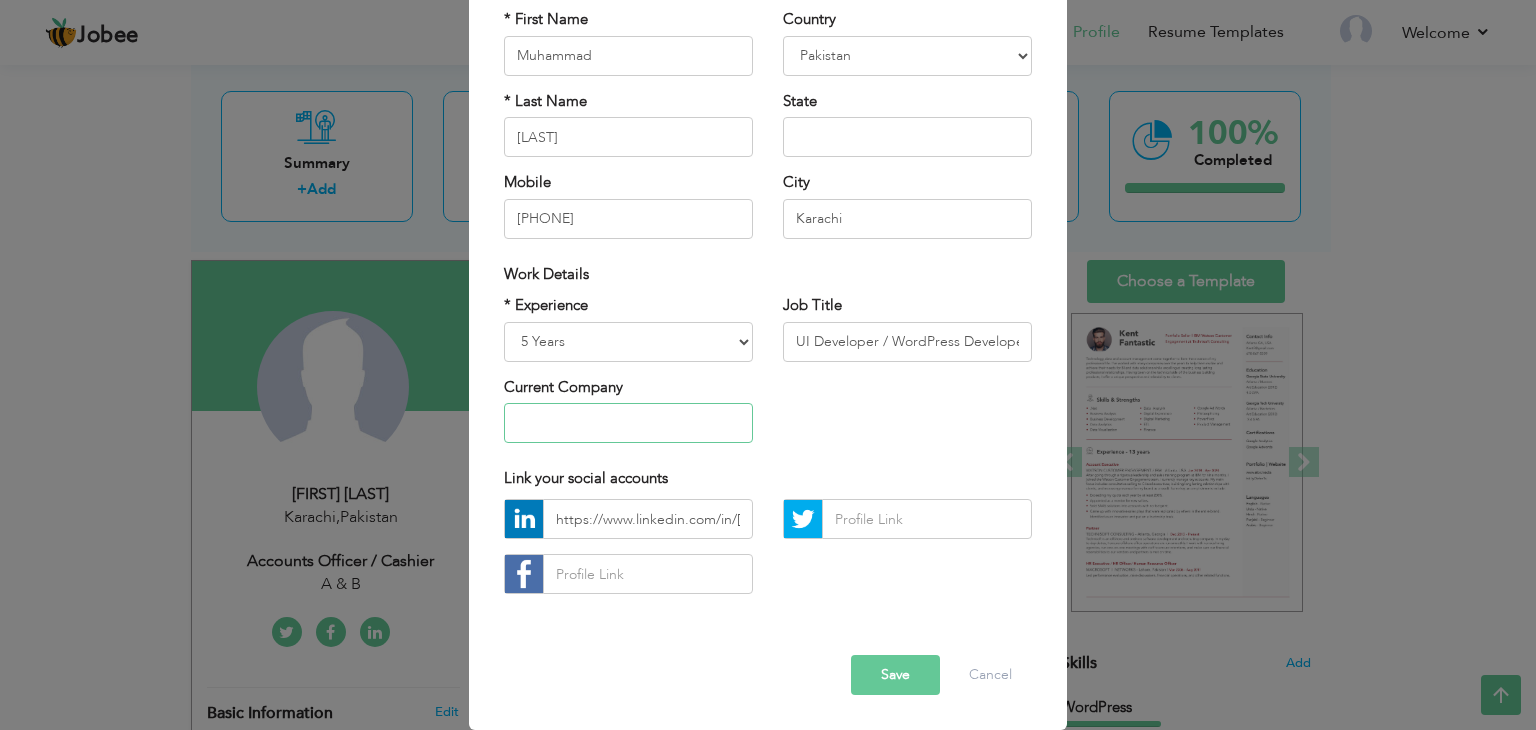 click at bounding box center [628, 423] 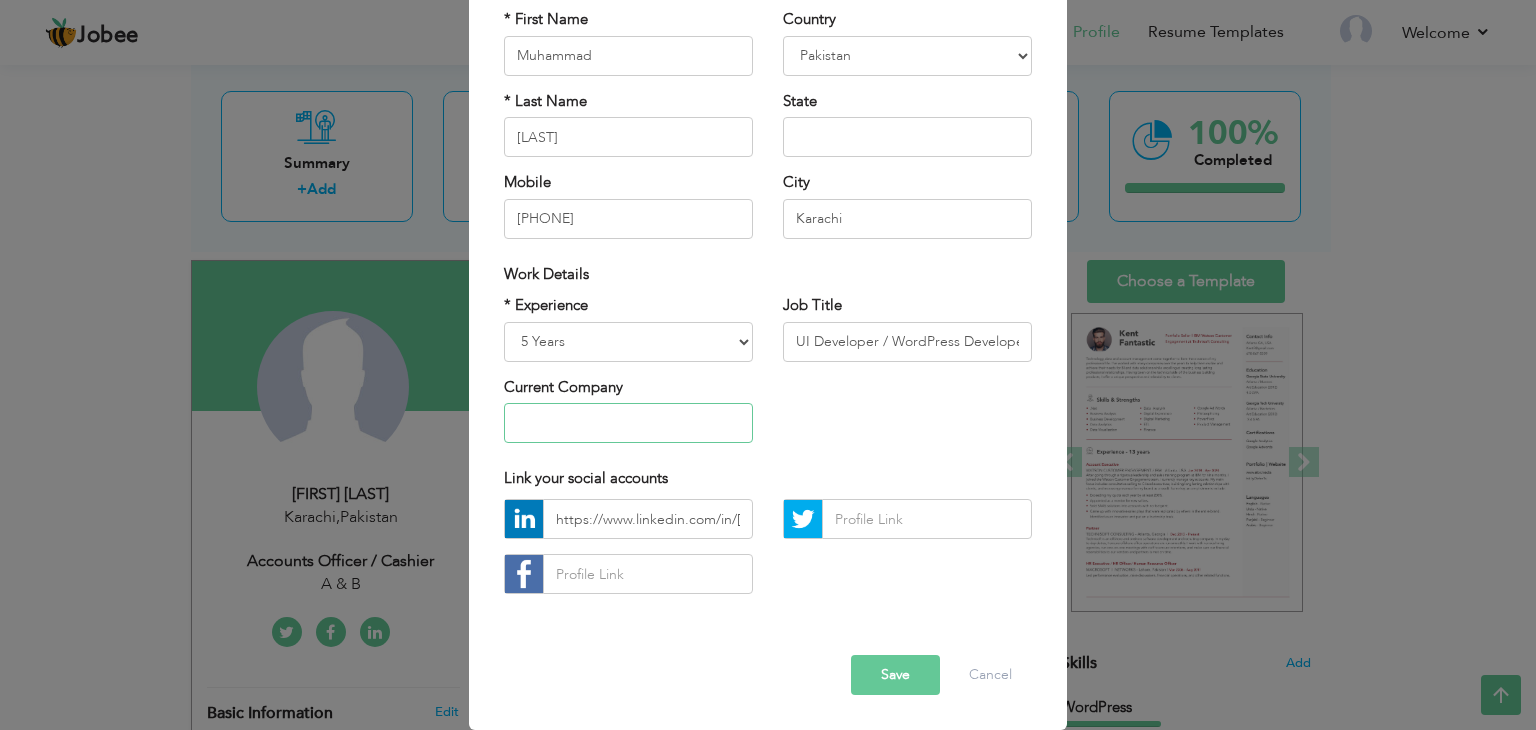 type on "Genetech Solutions" 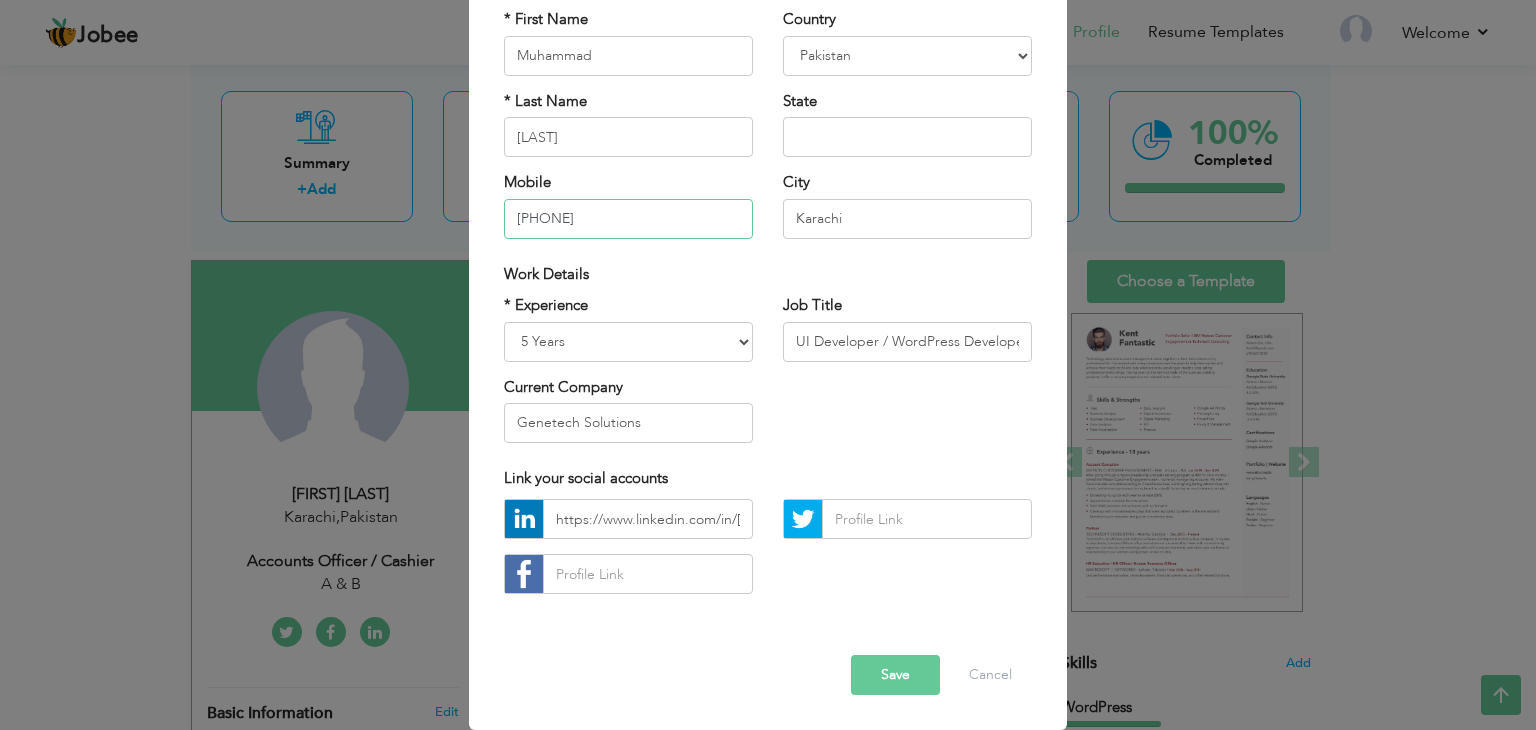 type on "[PHONE]" 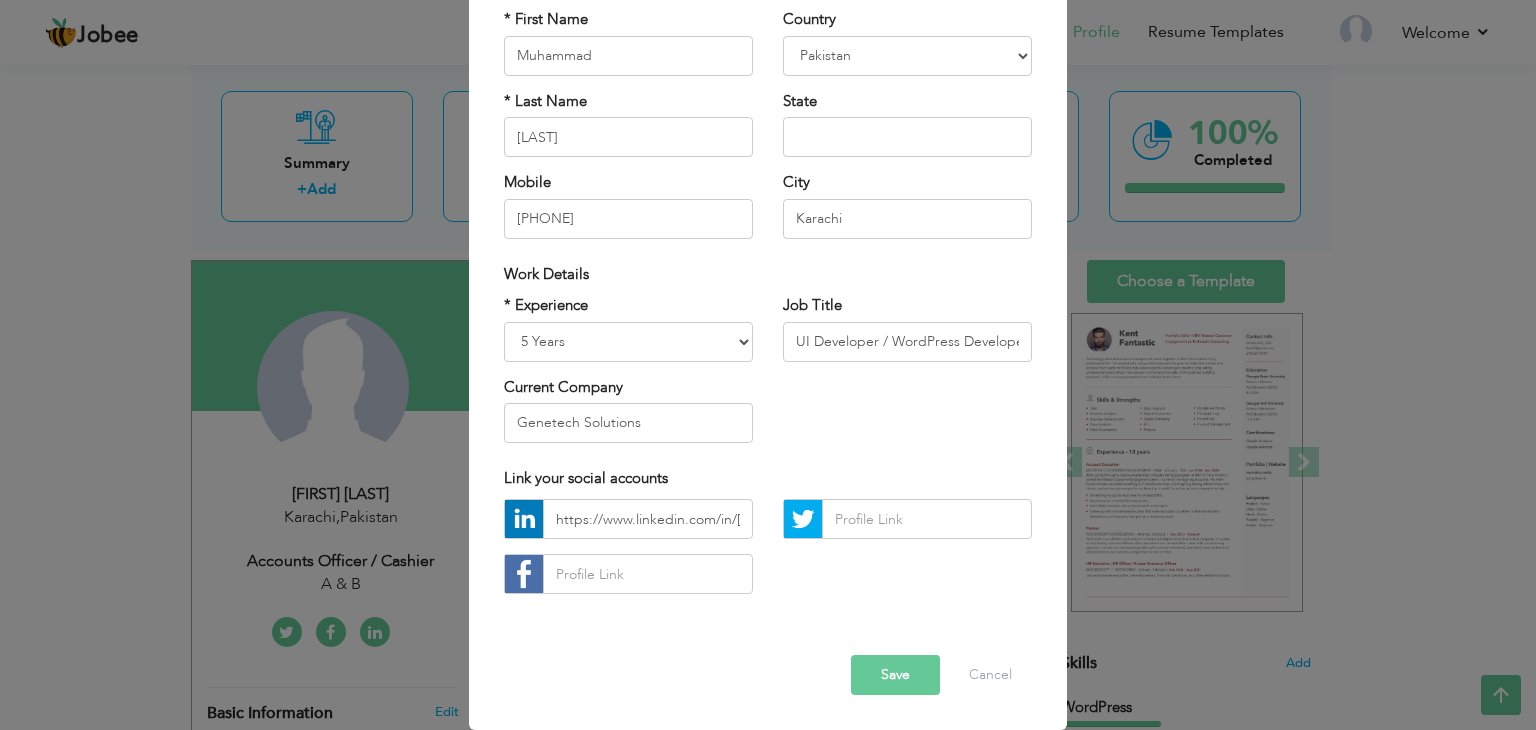 click on "* Experience
Entry Level Less than 1 Year 1 Year 2 Years 3 Years 4 Years 5 Years 6 Years 7 Years 8 Years 9 Years 10 Years 11 Years 12 Years 13 Years 14 Years 15 Years 16 Years 17 Years 18 Years 19 Years 20 Years 21 Years 22 Years 23 Years 24 Years 25 Years 26 Years 27 Years 28 Years 29 Years 30 Years 31 Years 32 Years 33 Years 34 Years 35 Years More than 35 Years
Current Company
Genetech Solutions
Job Title" at bounding box center (768, 376) 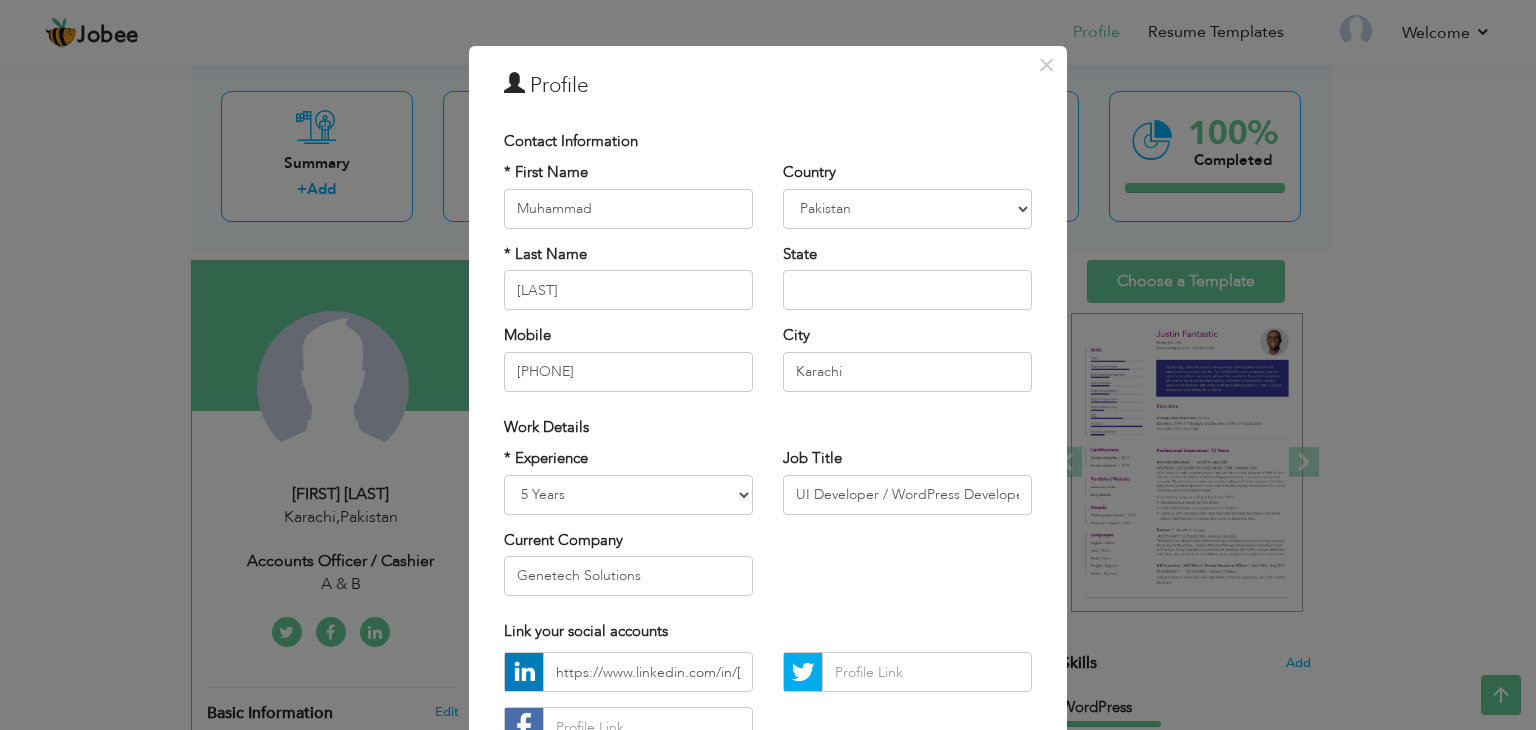 scroll, scrollTop: 0, scrollLeft: 0, axis: both 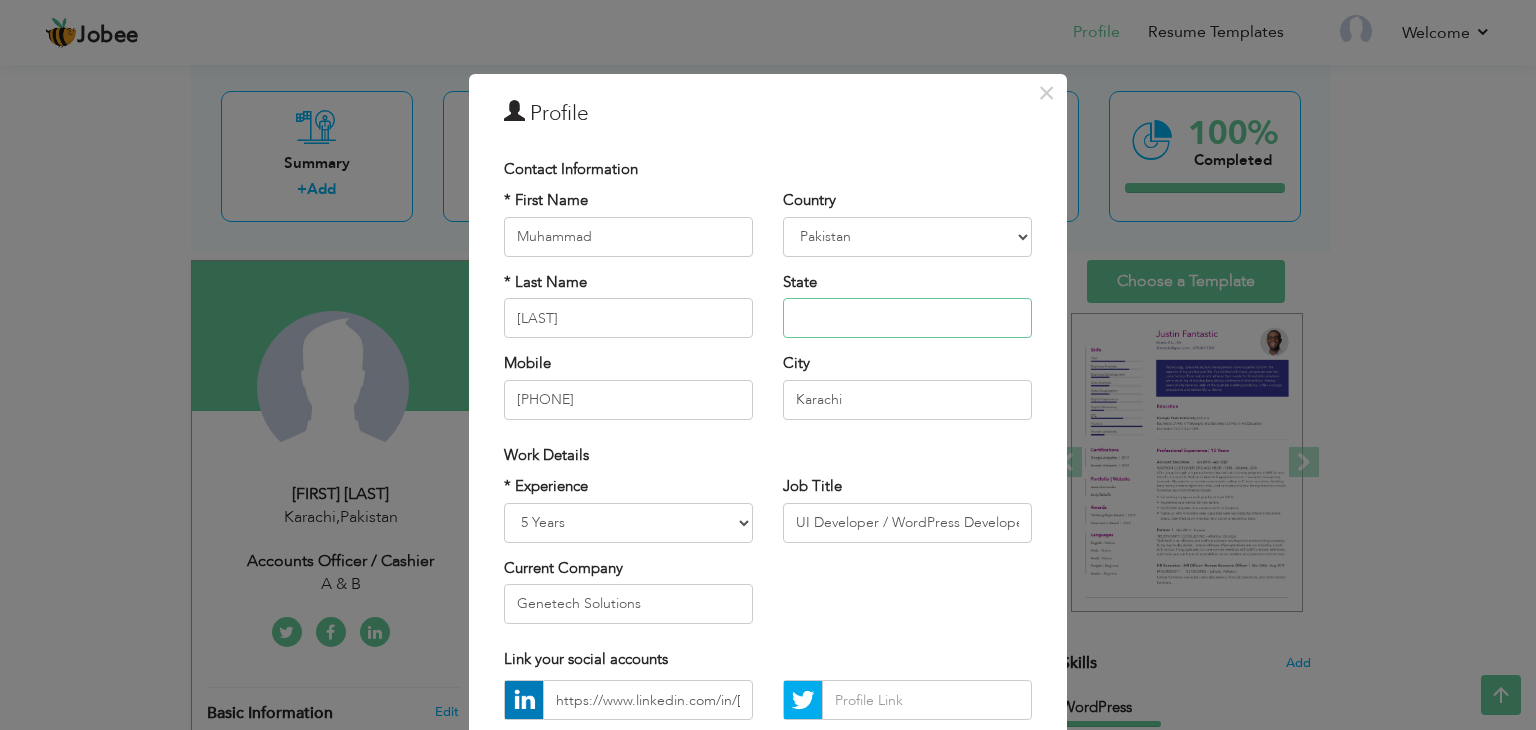 click at bounding box center [907, 318] 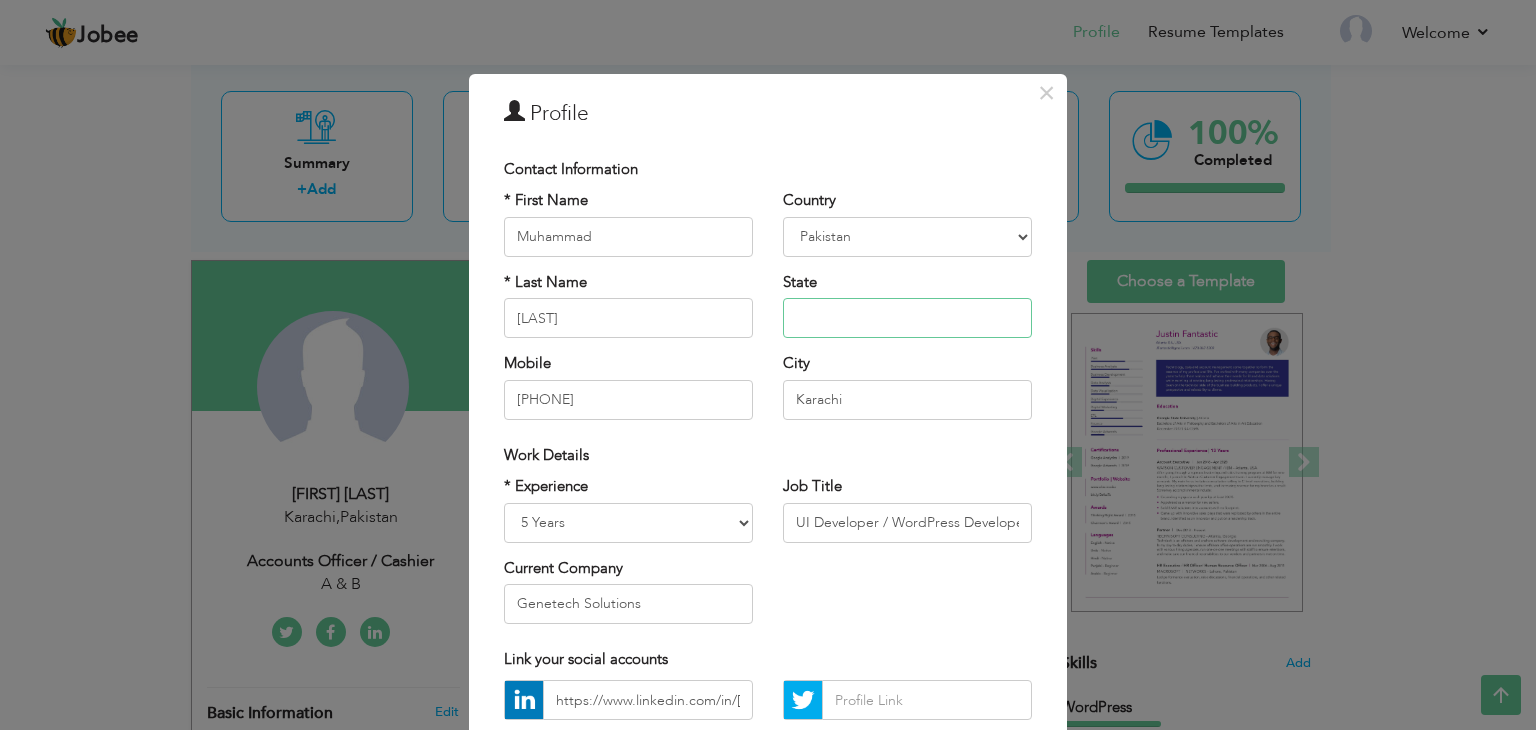 type on "Sindh" 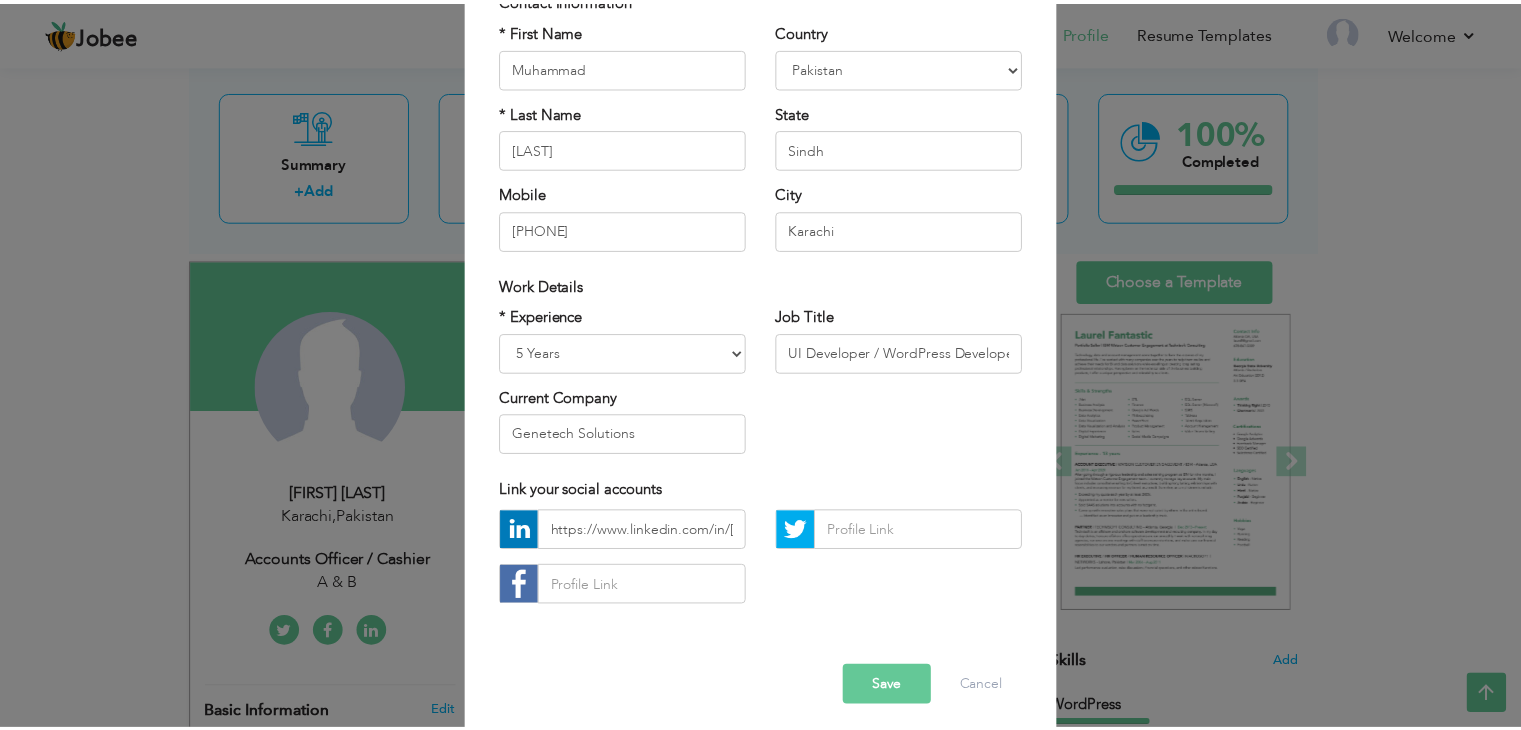 scroll, scrollTop: 181, scrollLeft: 0, axis: vertical 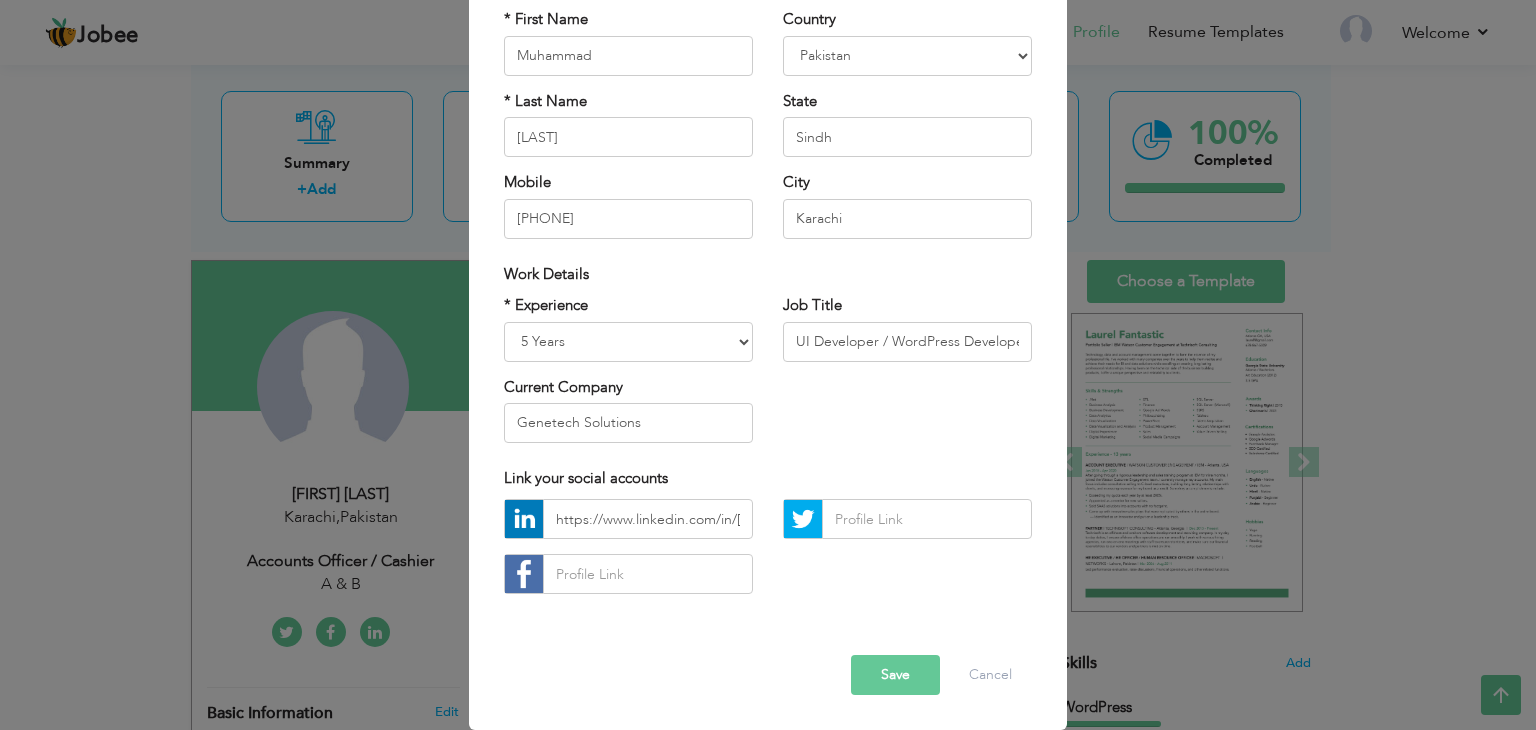 click on "Save" at bounding box center (895, 675) 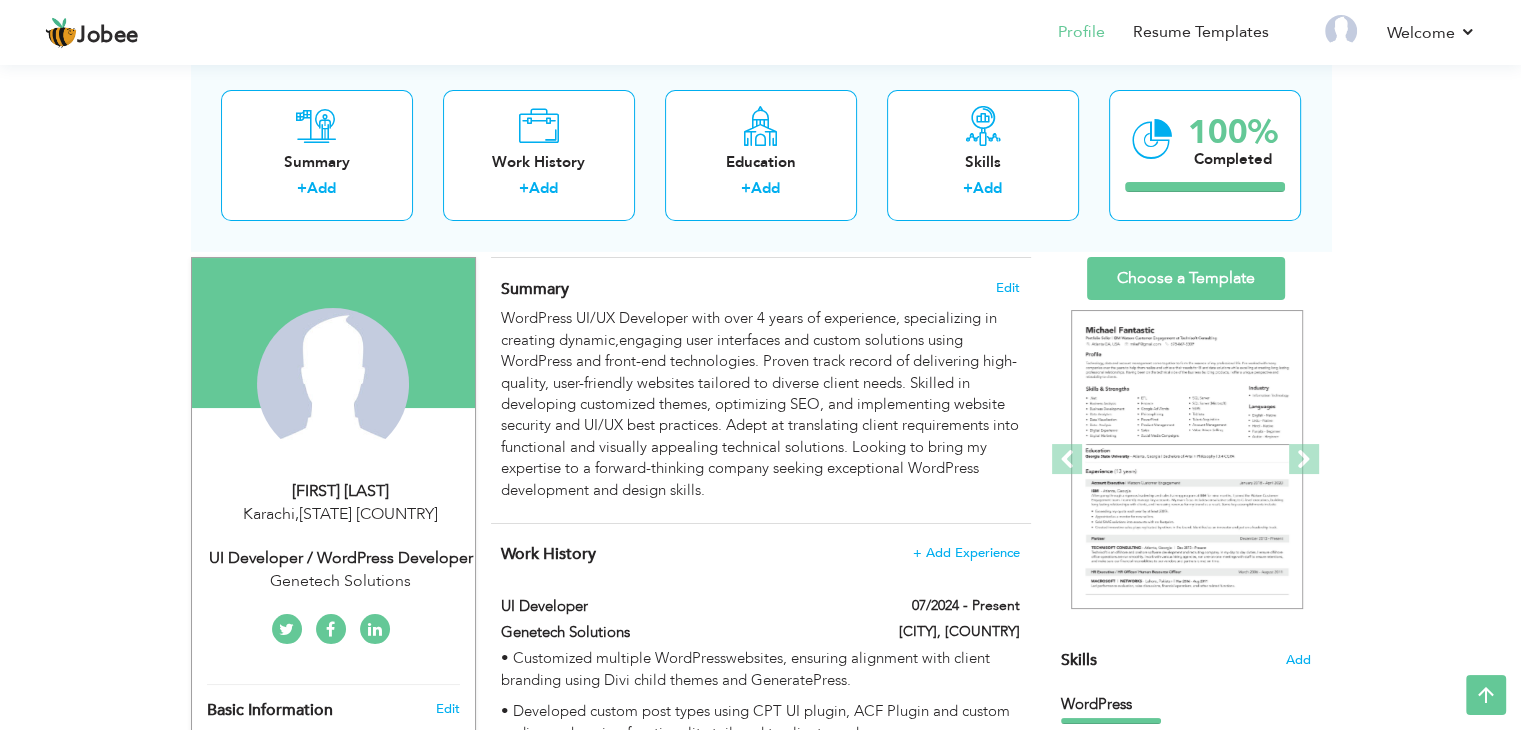 scroll, scrollTop: 117, scrollLeft: 0, axis: vertical 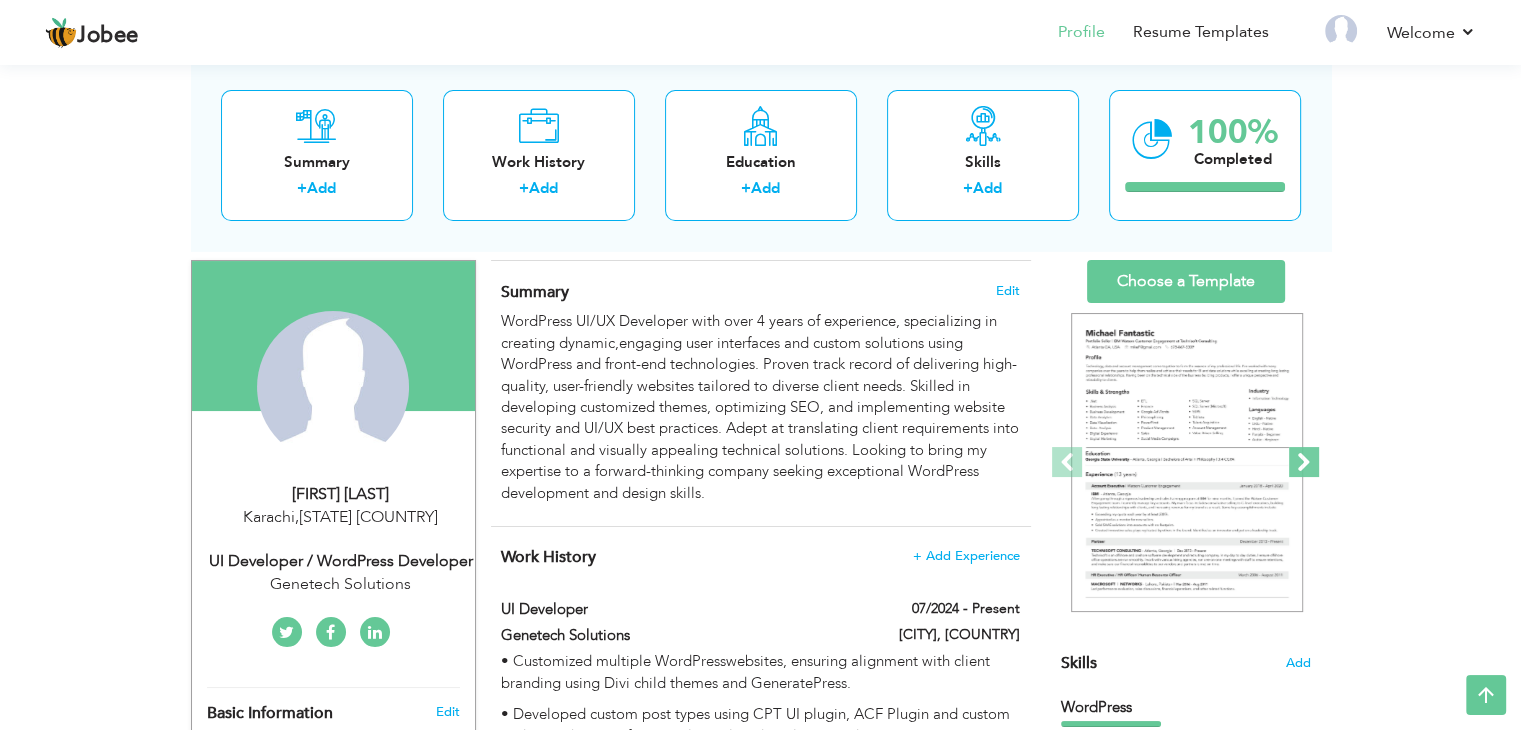 click at bounding box center [1304, 462] 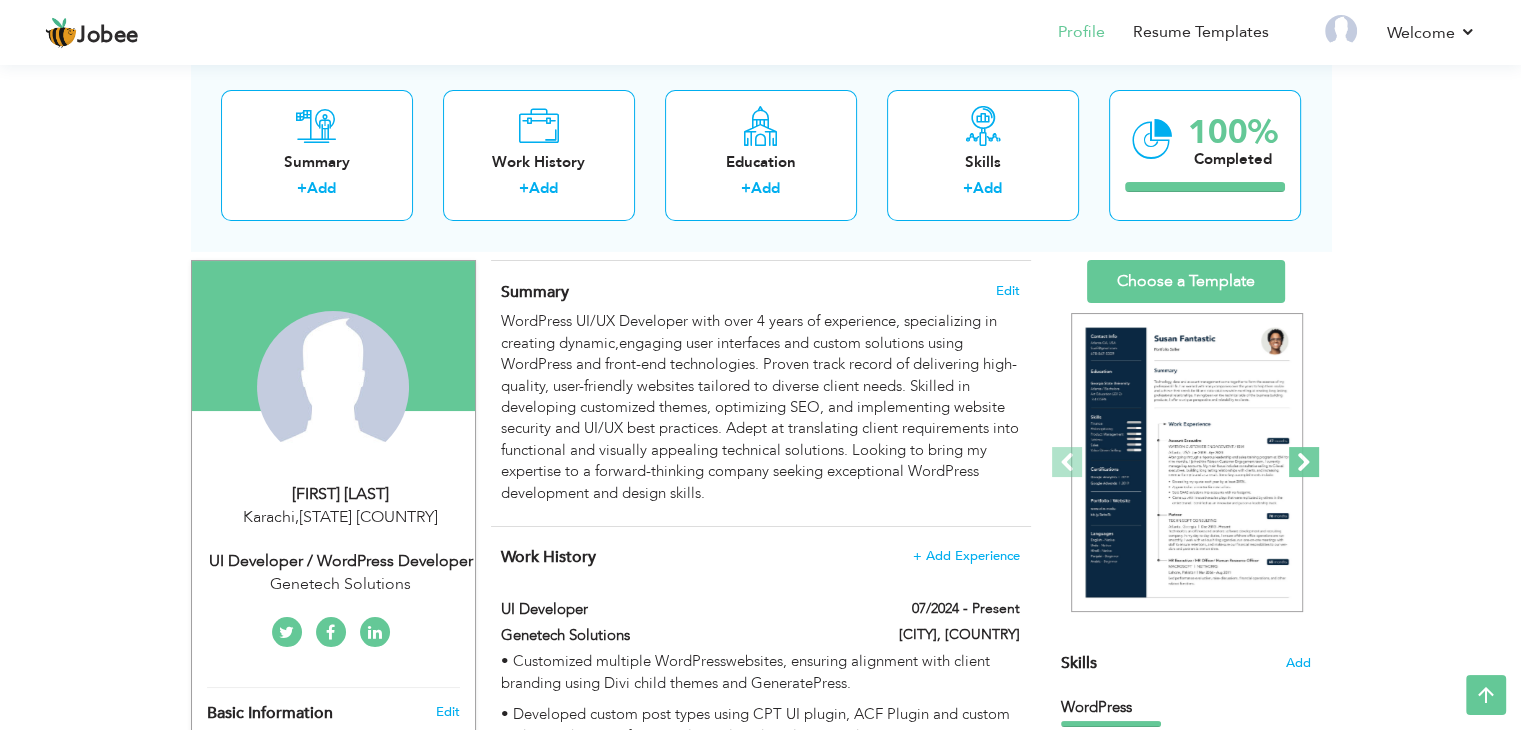 click at bounding box center [1304, 462] 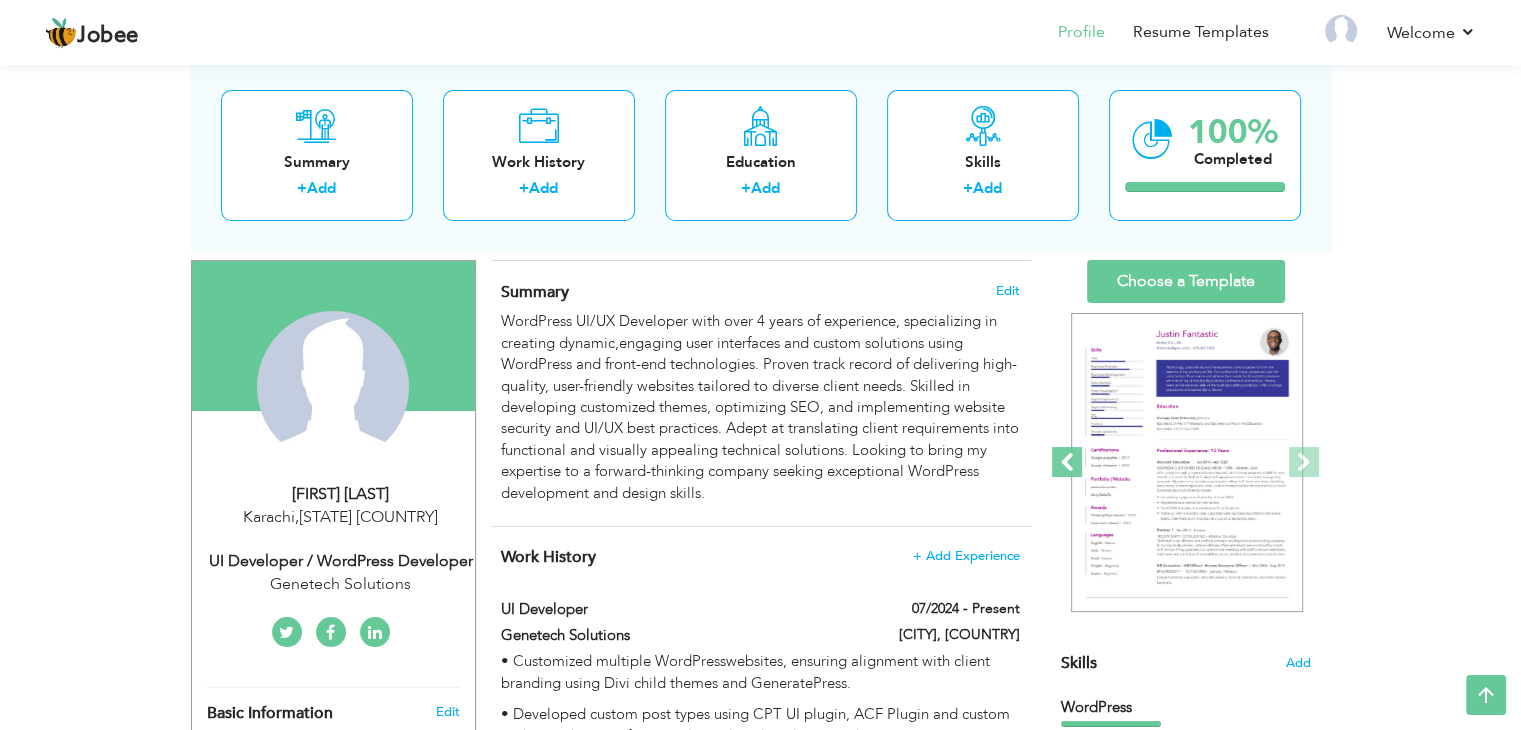 click at bounding box center [1067, 462] 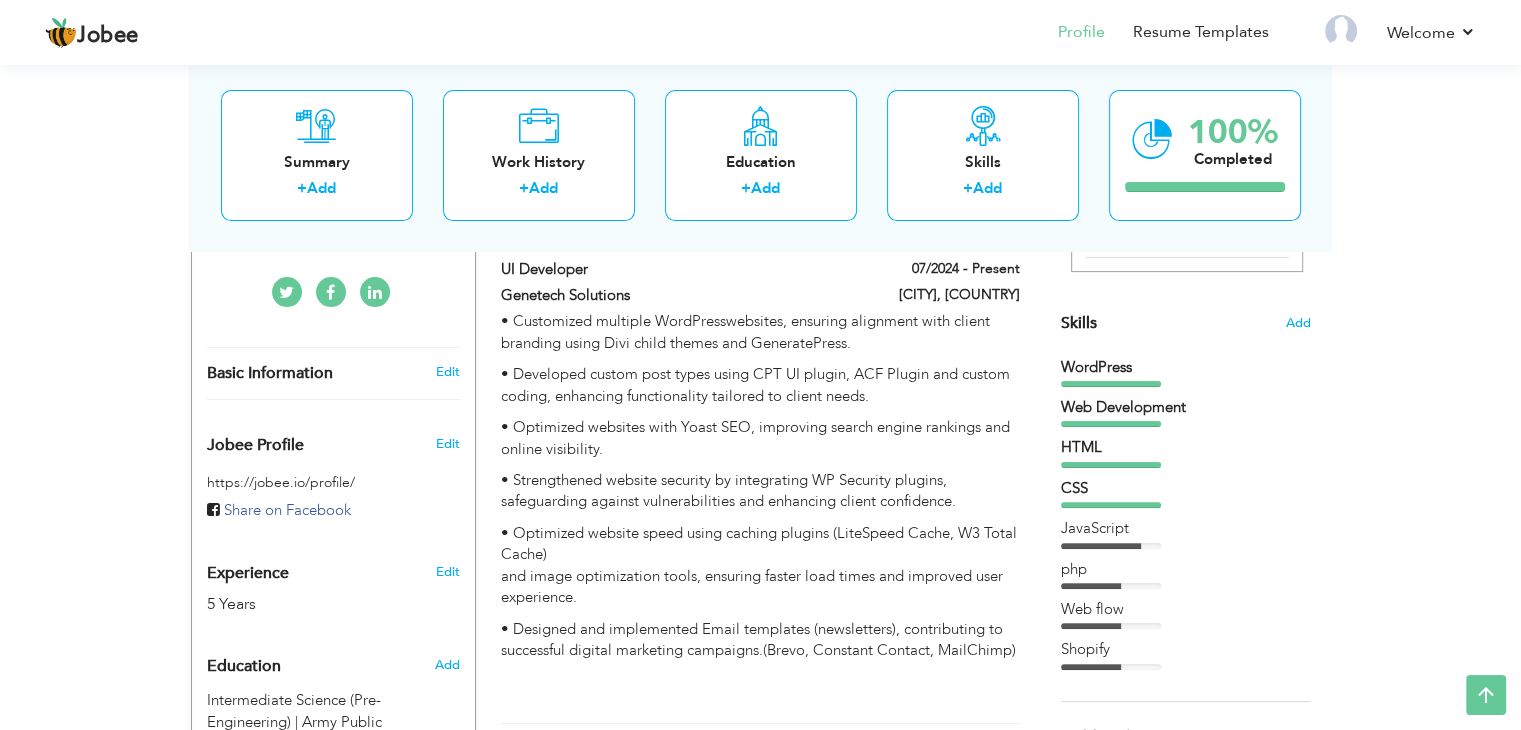 scroll, scrollTop: 517, scrollLeft: 0, axis: vertical 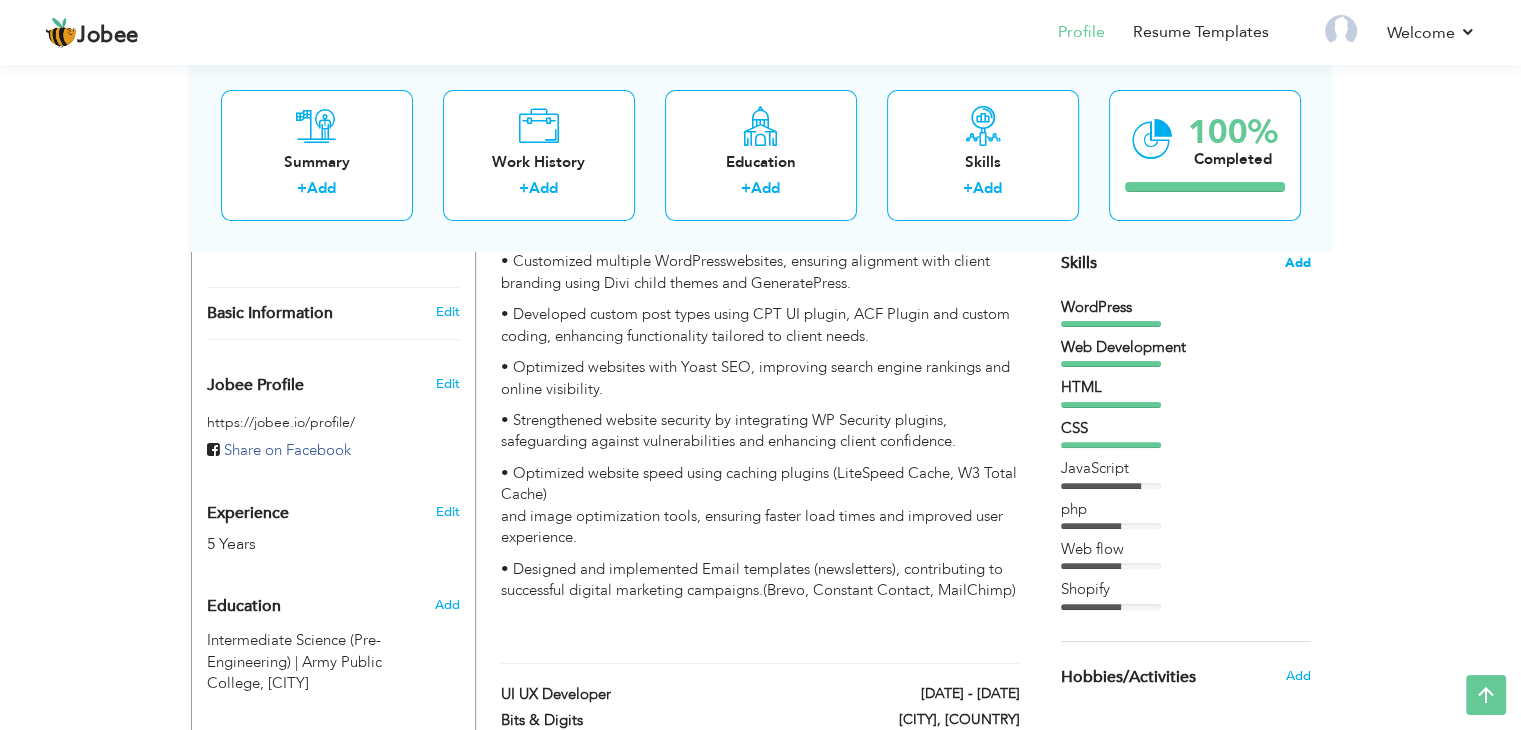 click on "Add" at bounding box center (1298, 263) 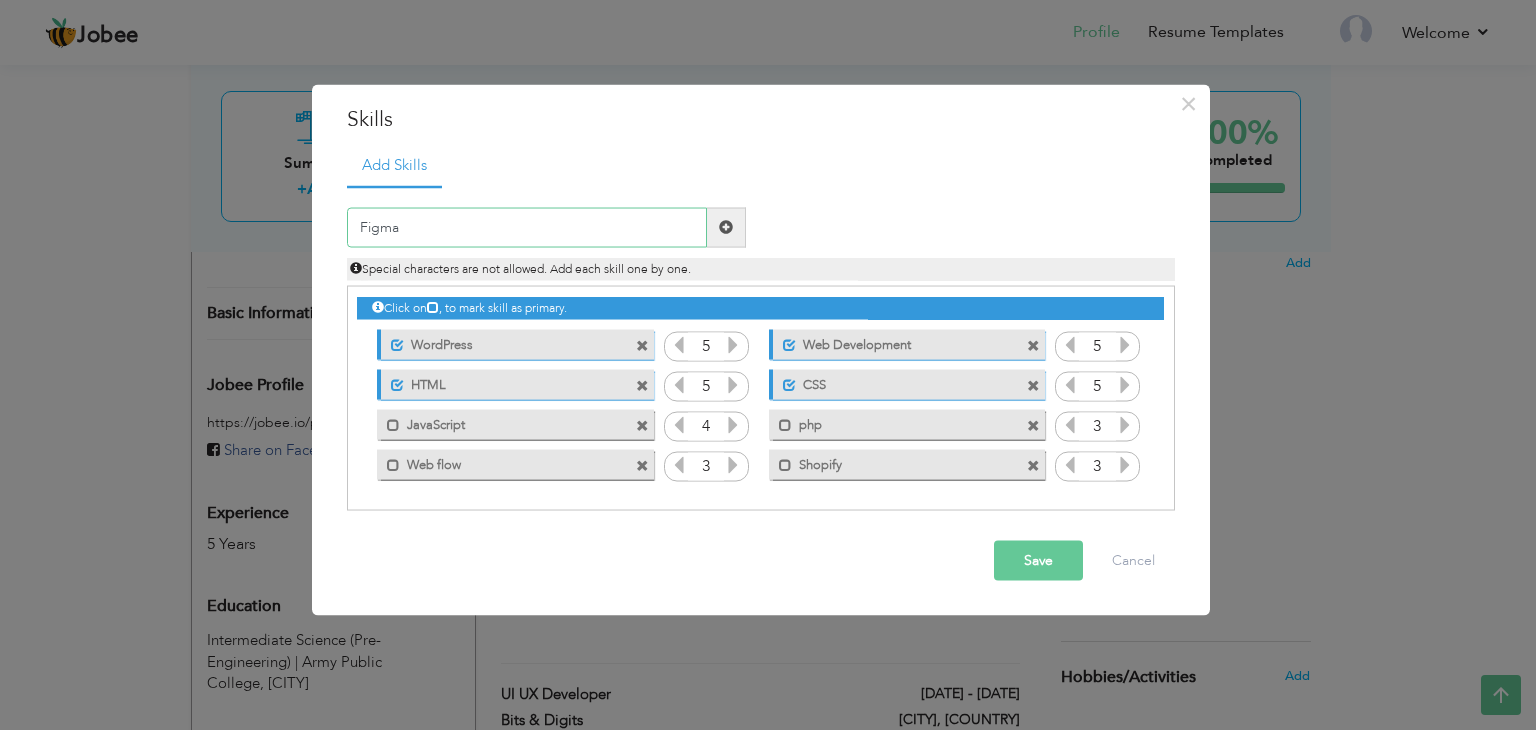 type on "Figma" 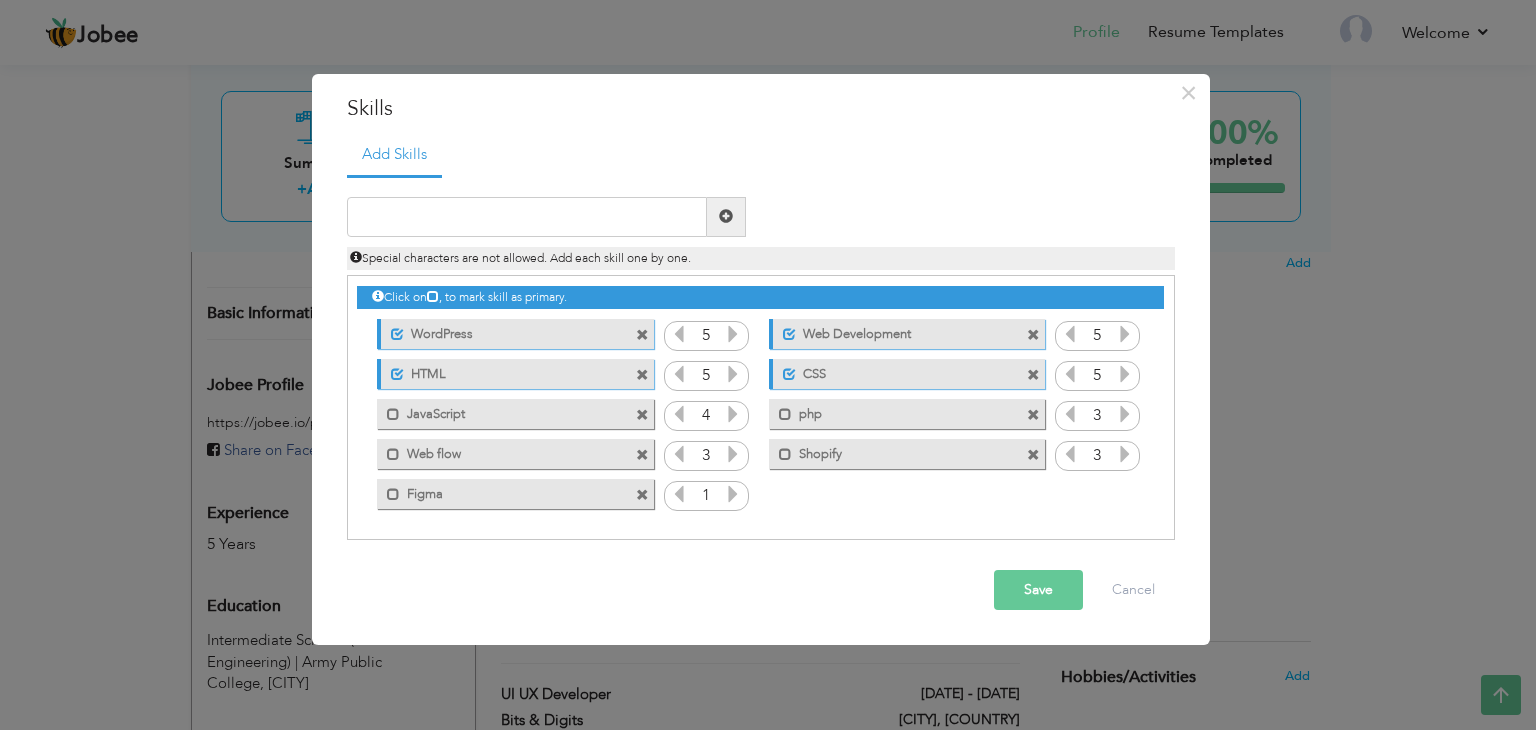 drag, startPoint x: 712, startPoint y: 505, endPoint x: 701, endPoint y: 505, distance: 11 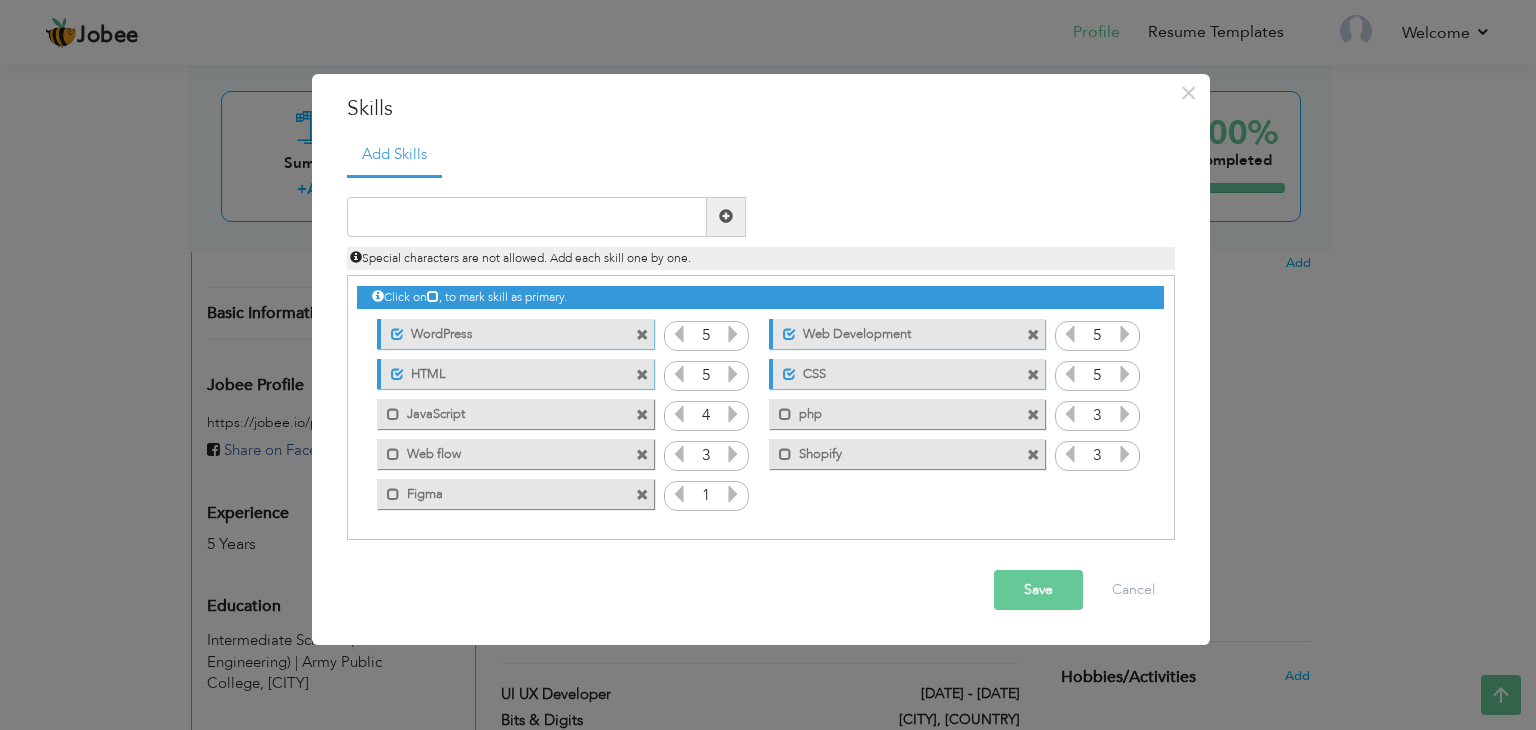 click at bounding box center (733, 494) 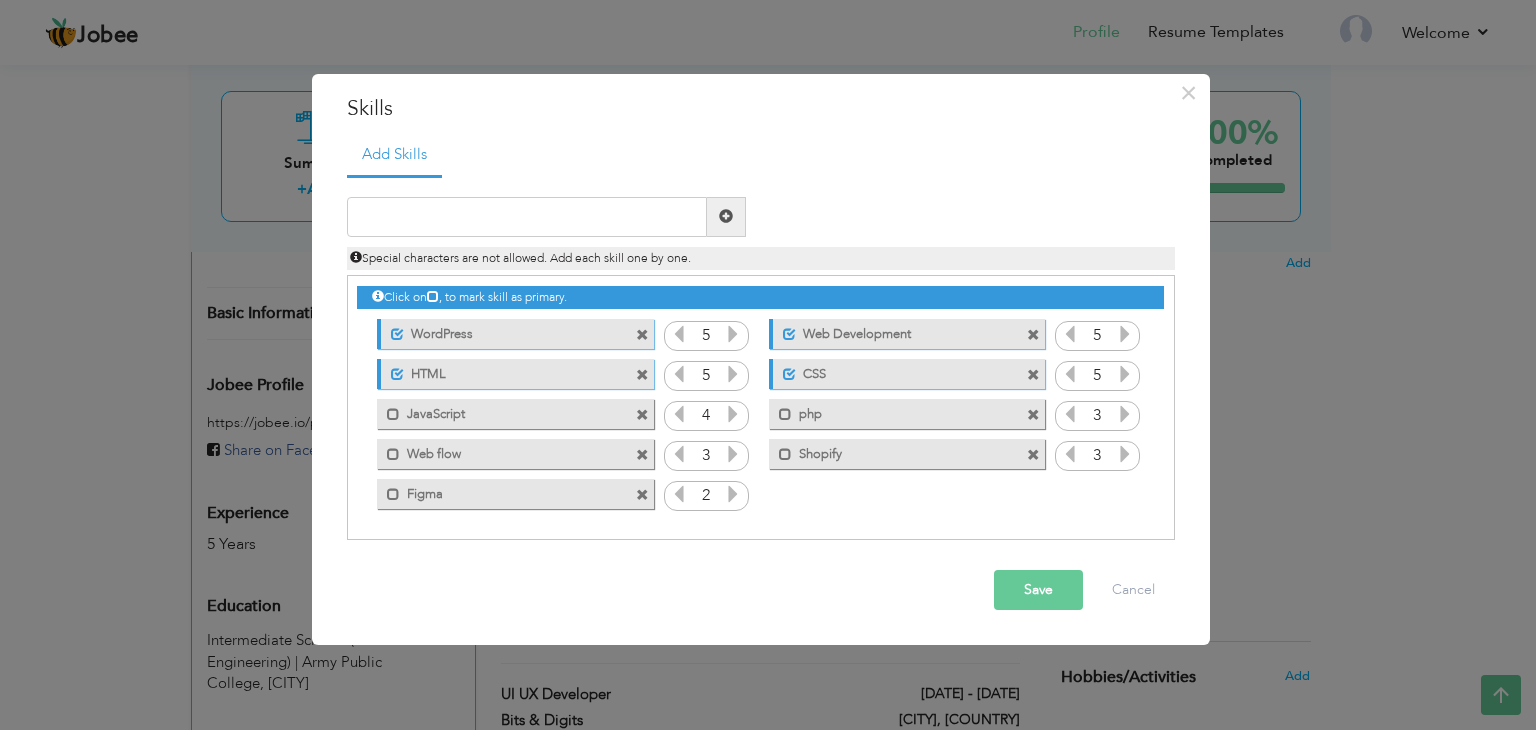 drag, startPoint x: 734, startPoint y: 494, endPoint x: 787, endPoint y: 538, distance: 68.88396 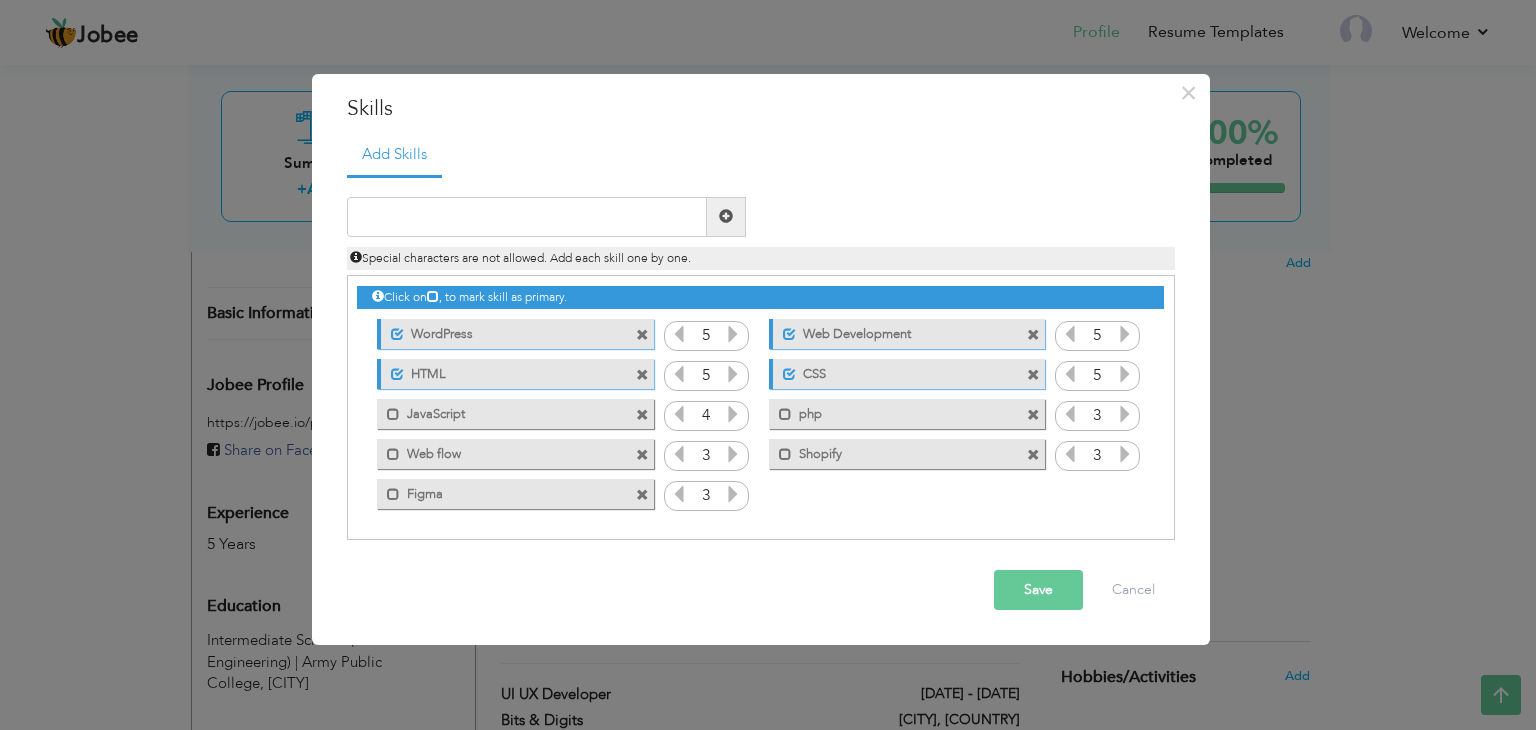 click at bounding box center (679, 494) 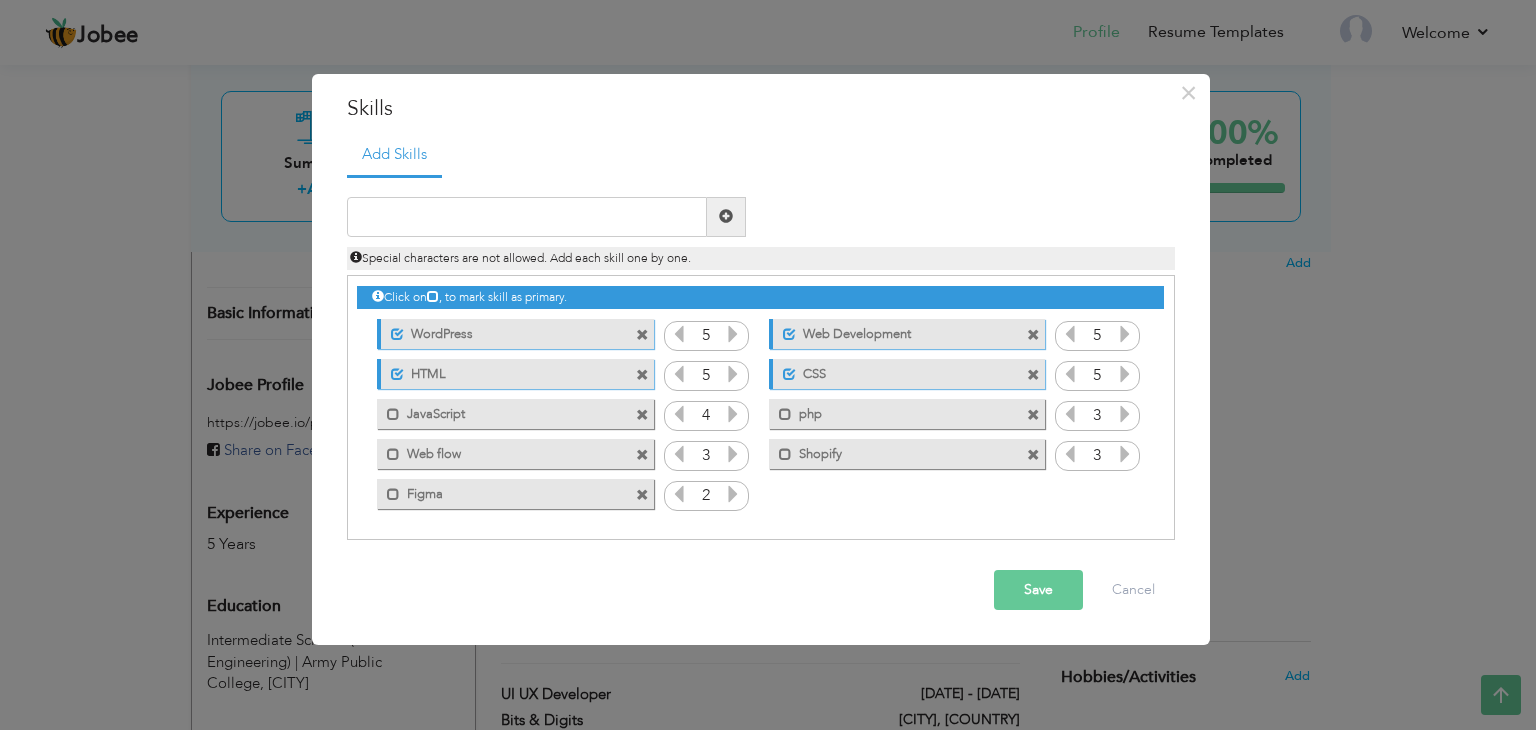 click on "Save" at bounding box center (1038, 590) 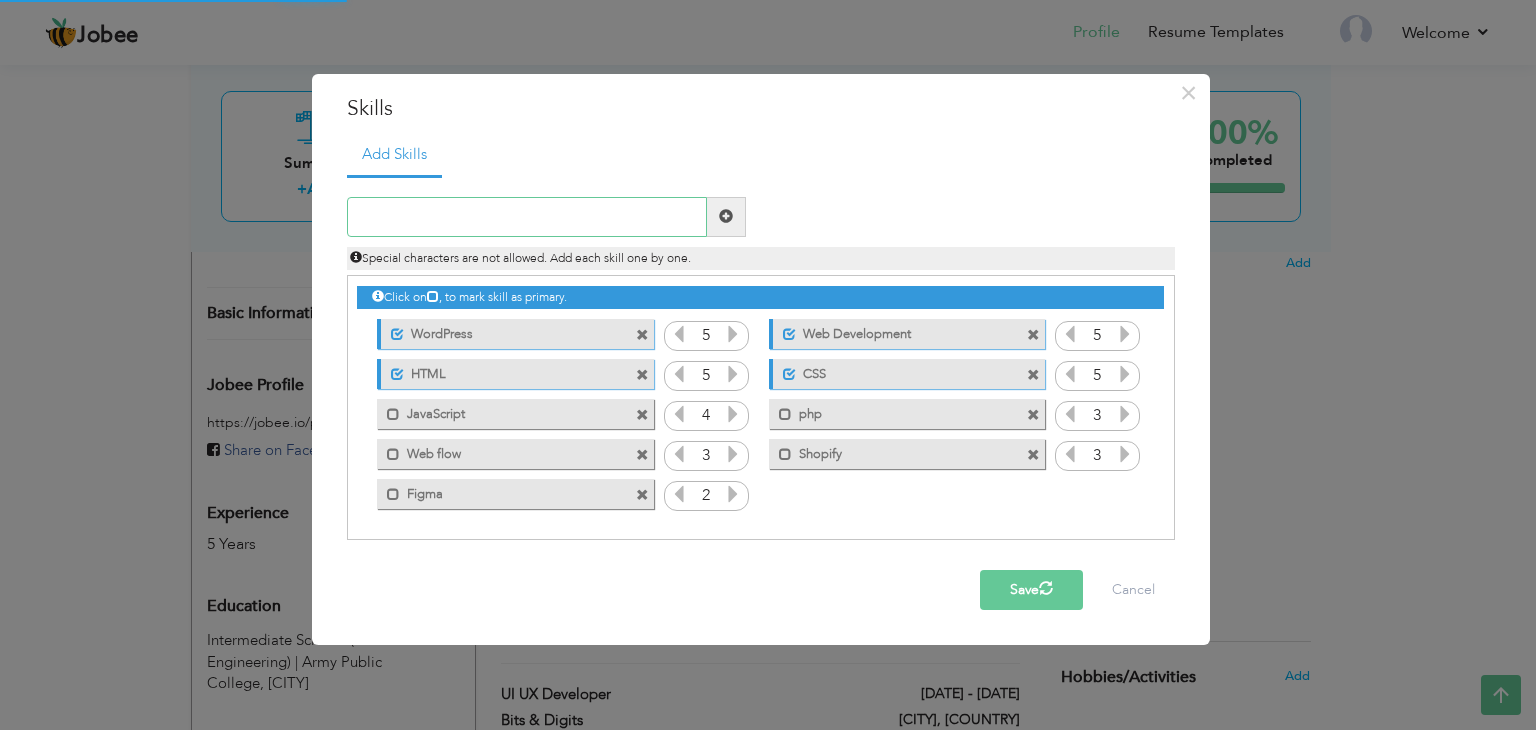 click at bounding box center [527, 217] 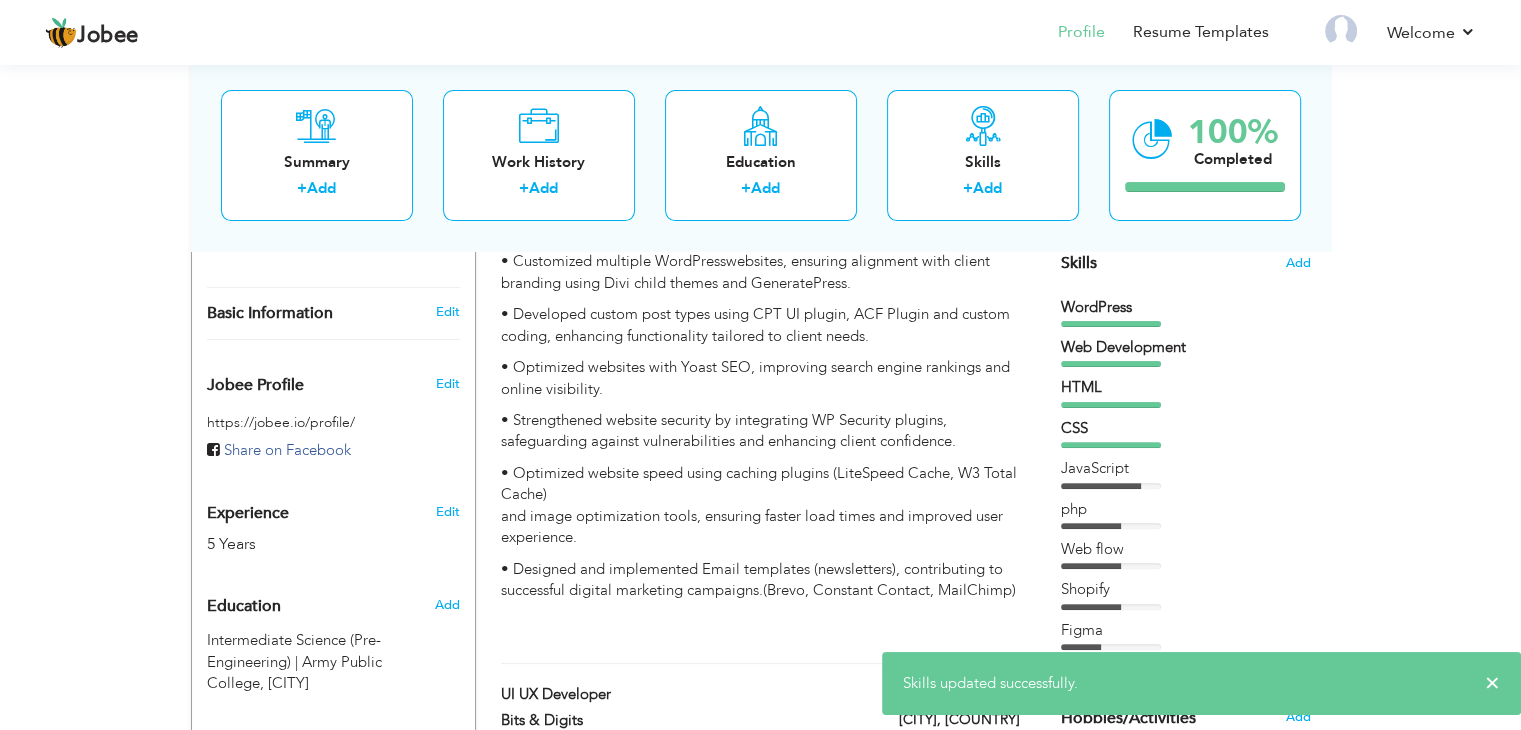 scroll, scrollTop: 417, scrollLeft: 0, axis: vertical 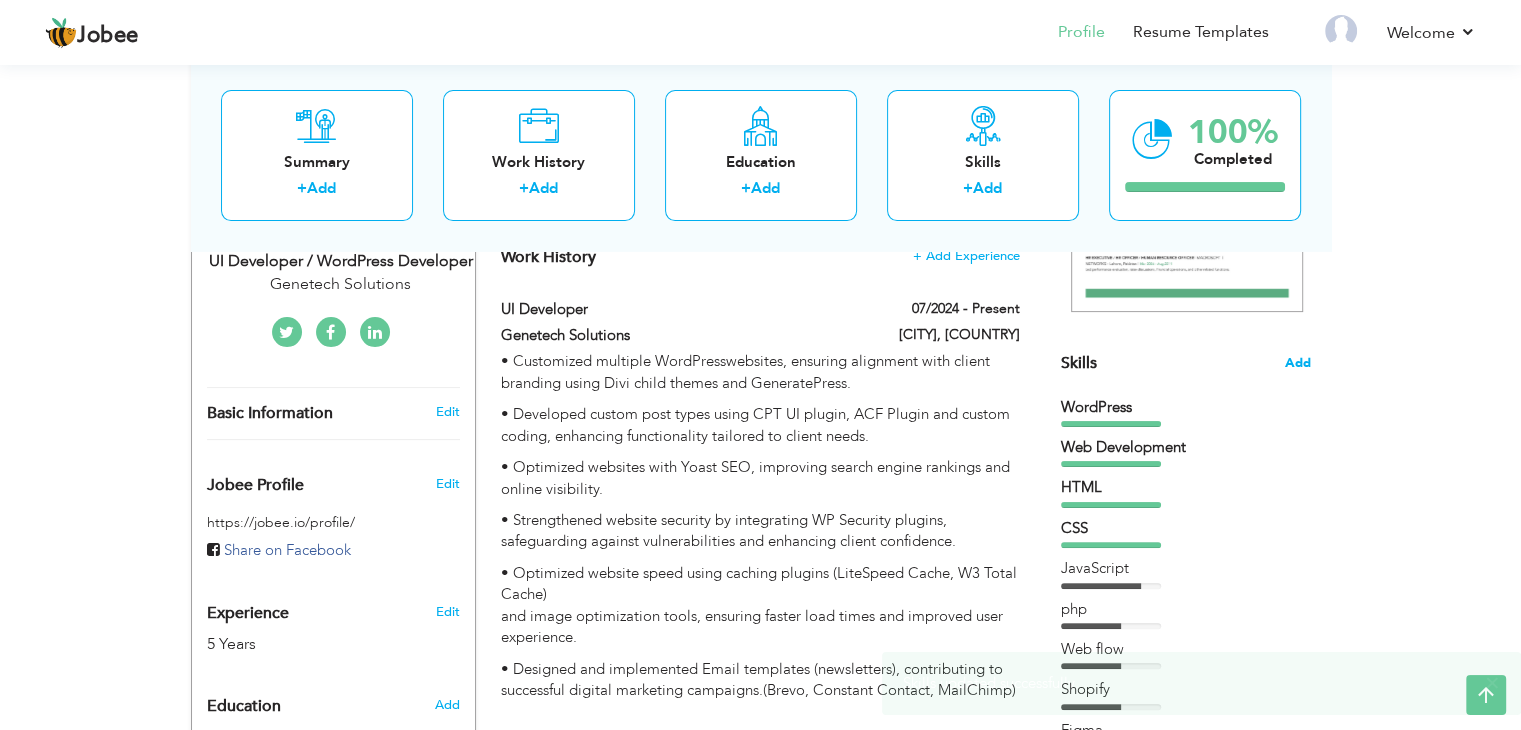 click on "Add" at bounding box center (1298, 363) 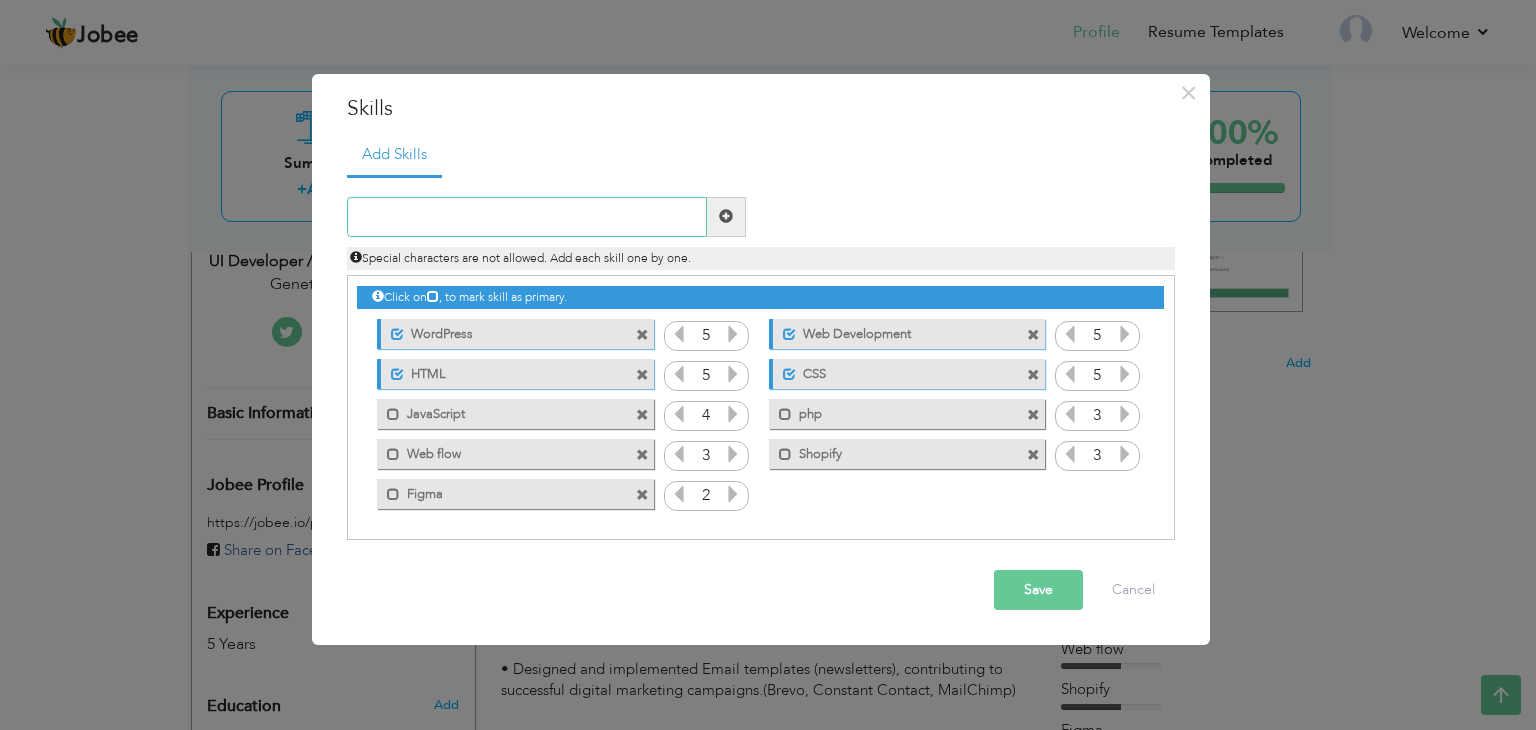 click at bounding box center (527, 217) 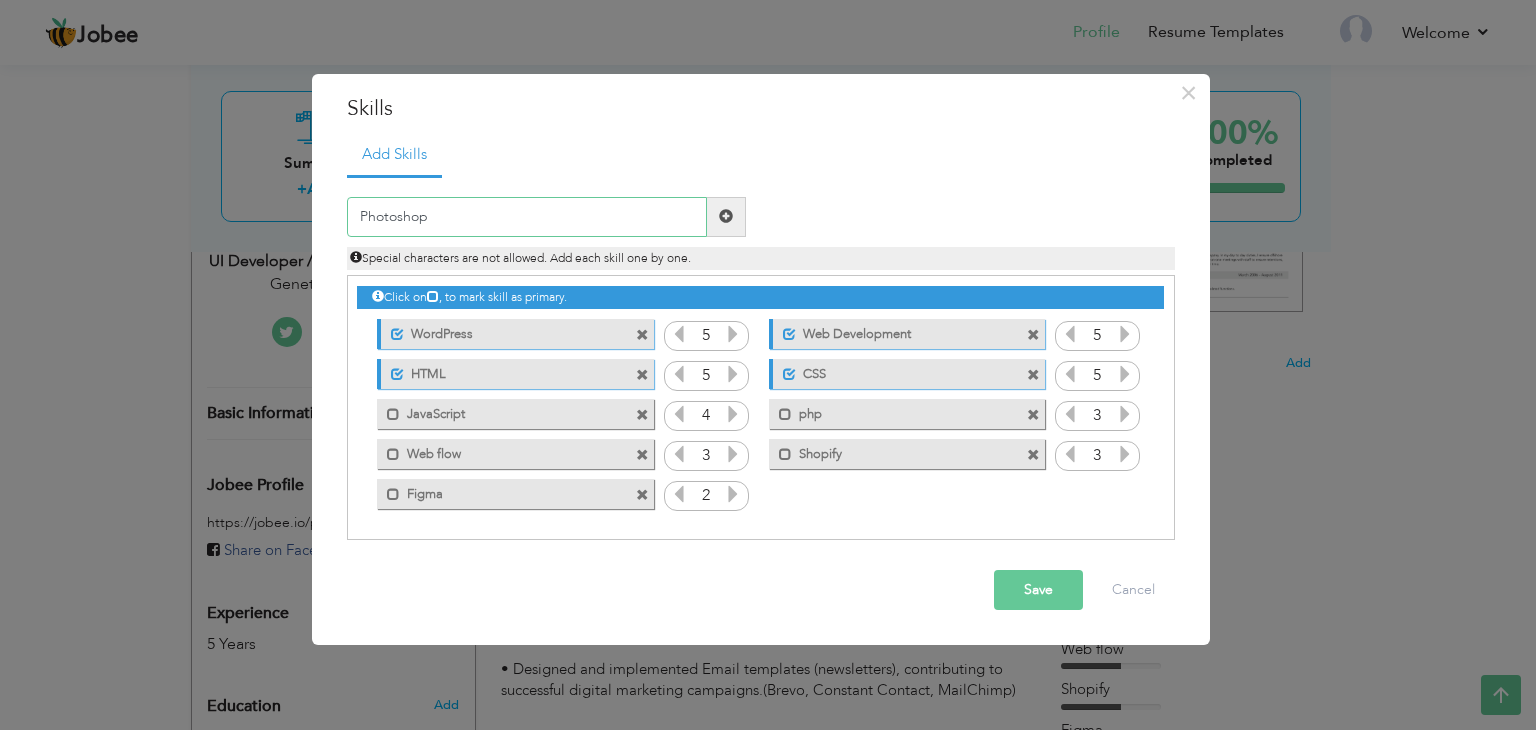 type on "Photoshop" 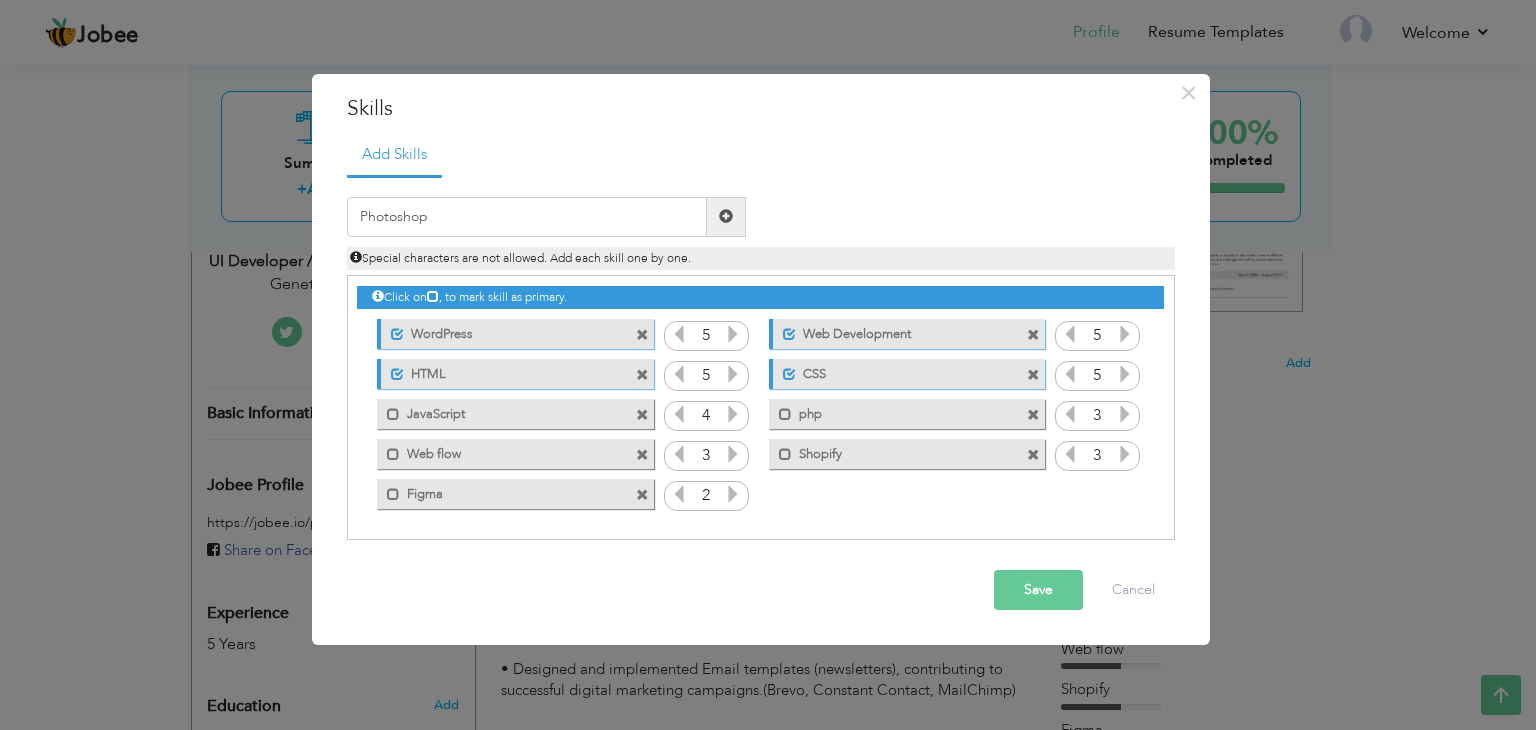 click at bounding box center (726, 216) 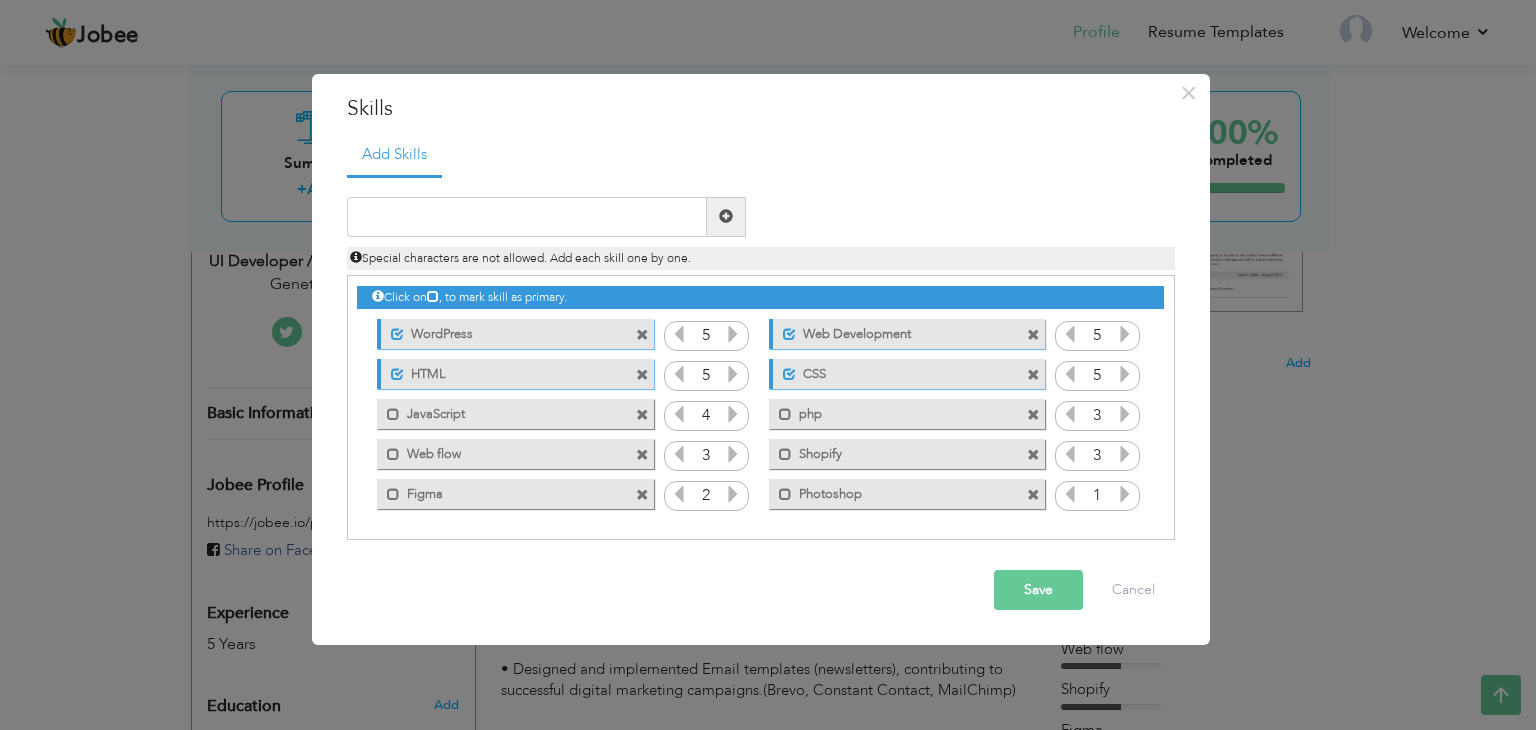 click at bounding box center (1125, 494) 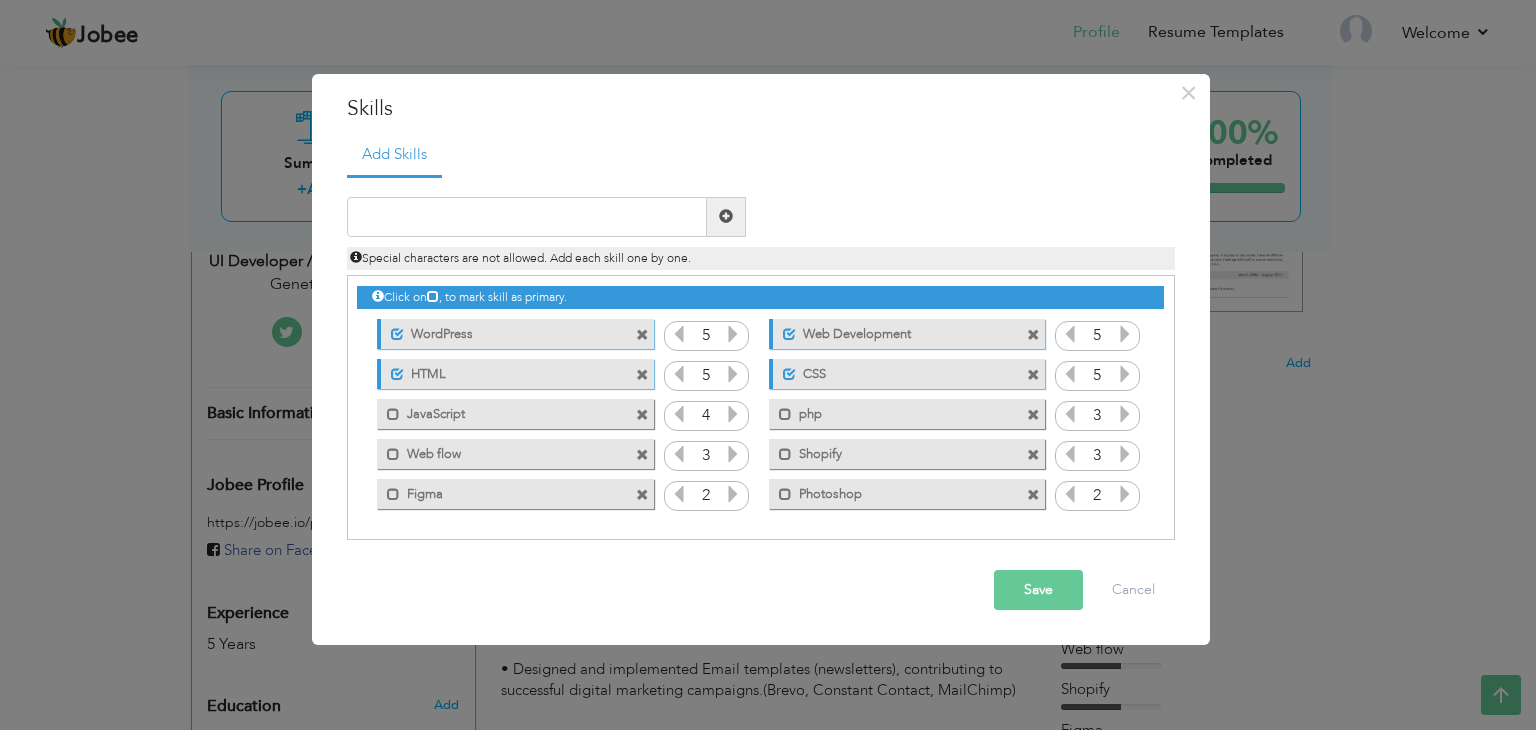 click on "Save" at bounding box center (1038, 590) 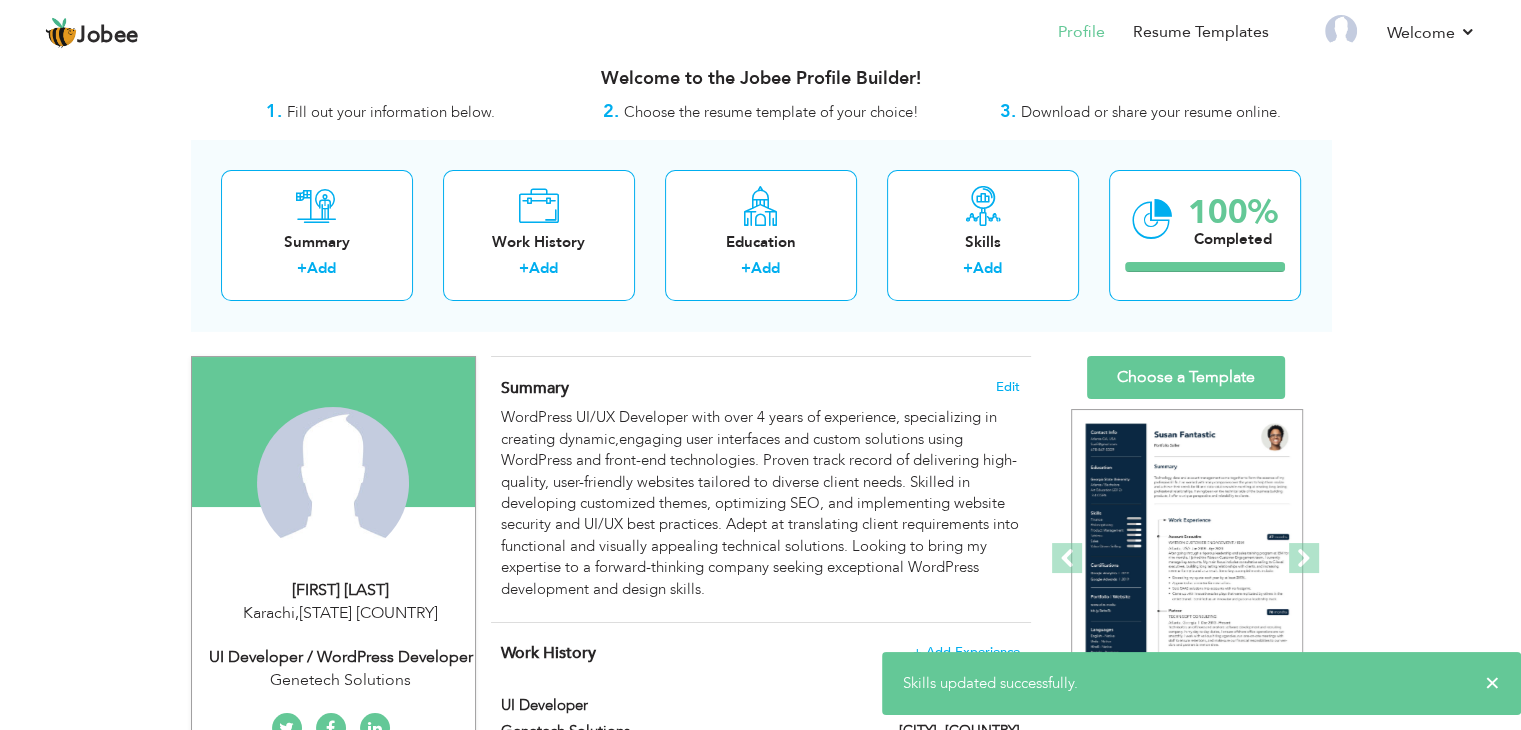scroll, scrollTop: 17, scrollLeft: 0, axis: vertical 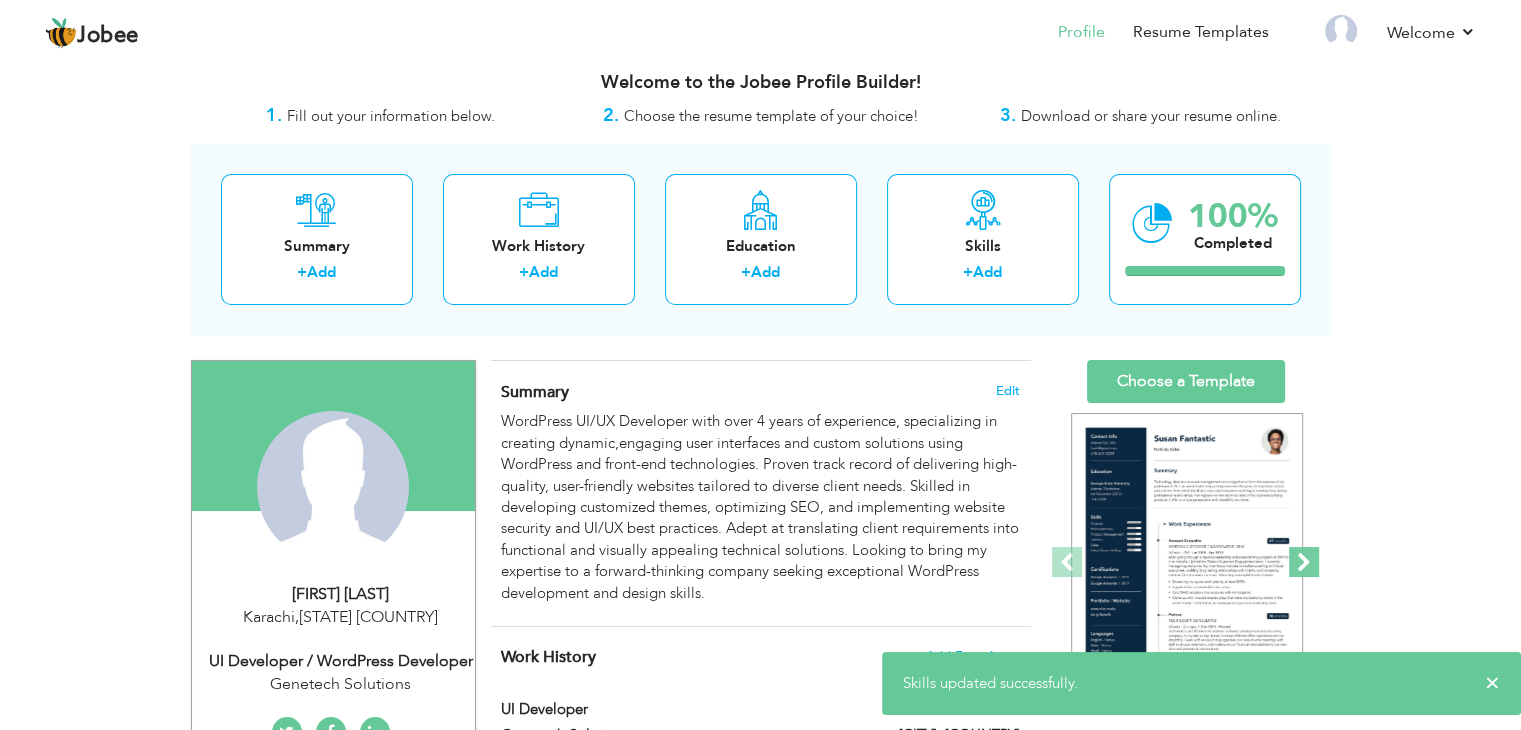 click at bounding box center [1304, 562] 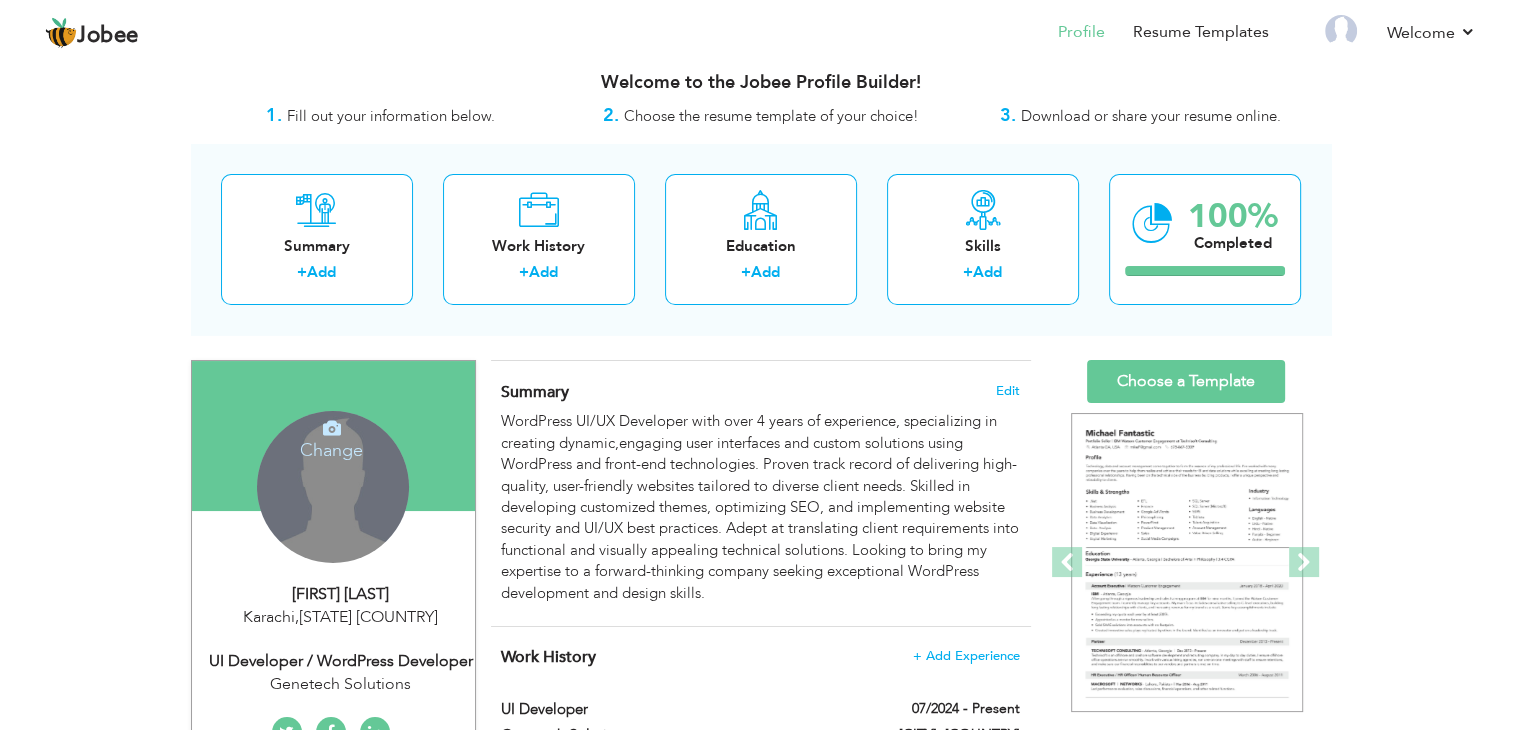 click on "Change
Remove" at bounding box center [333, 487] 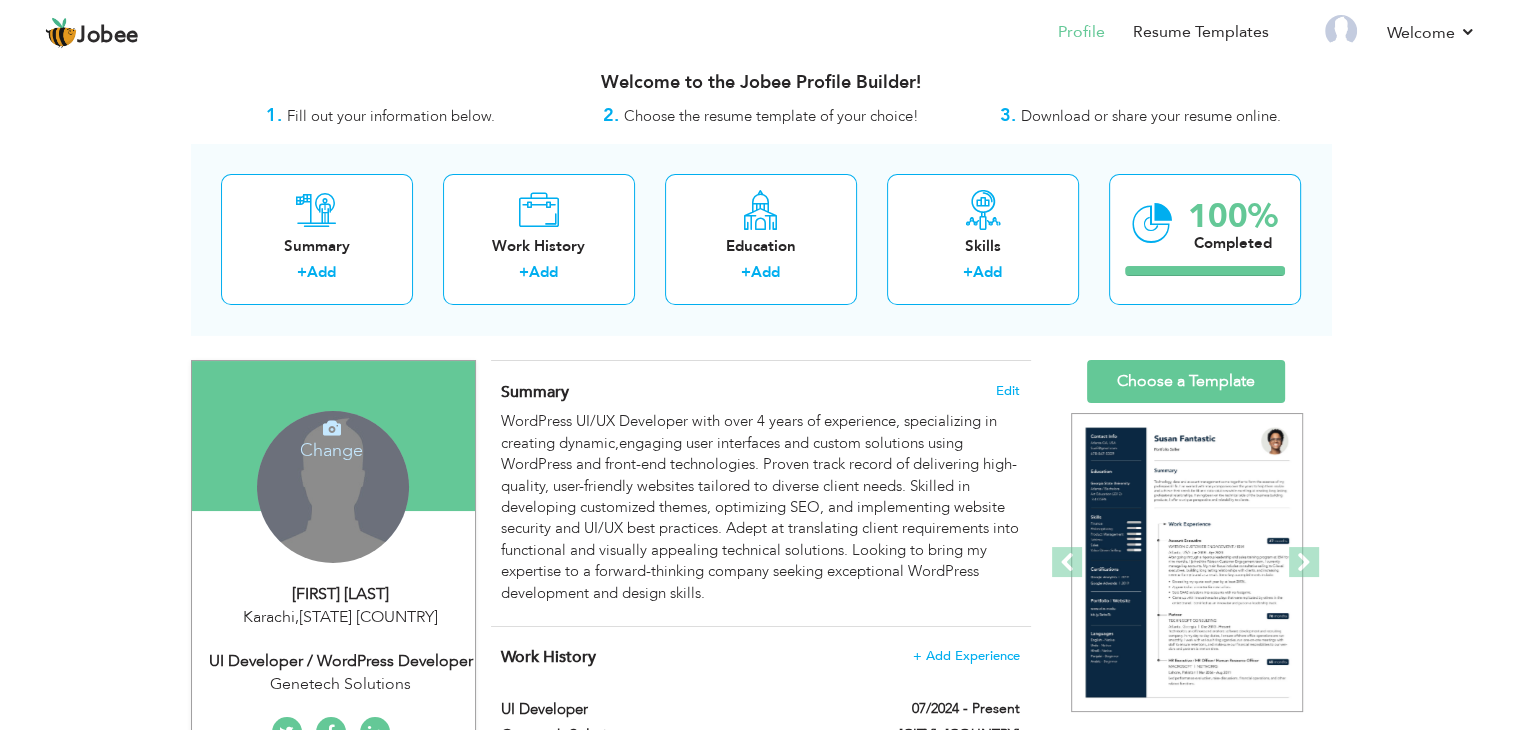click on "Change" at bounding box center [331, 437] 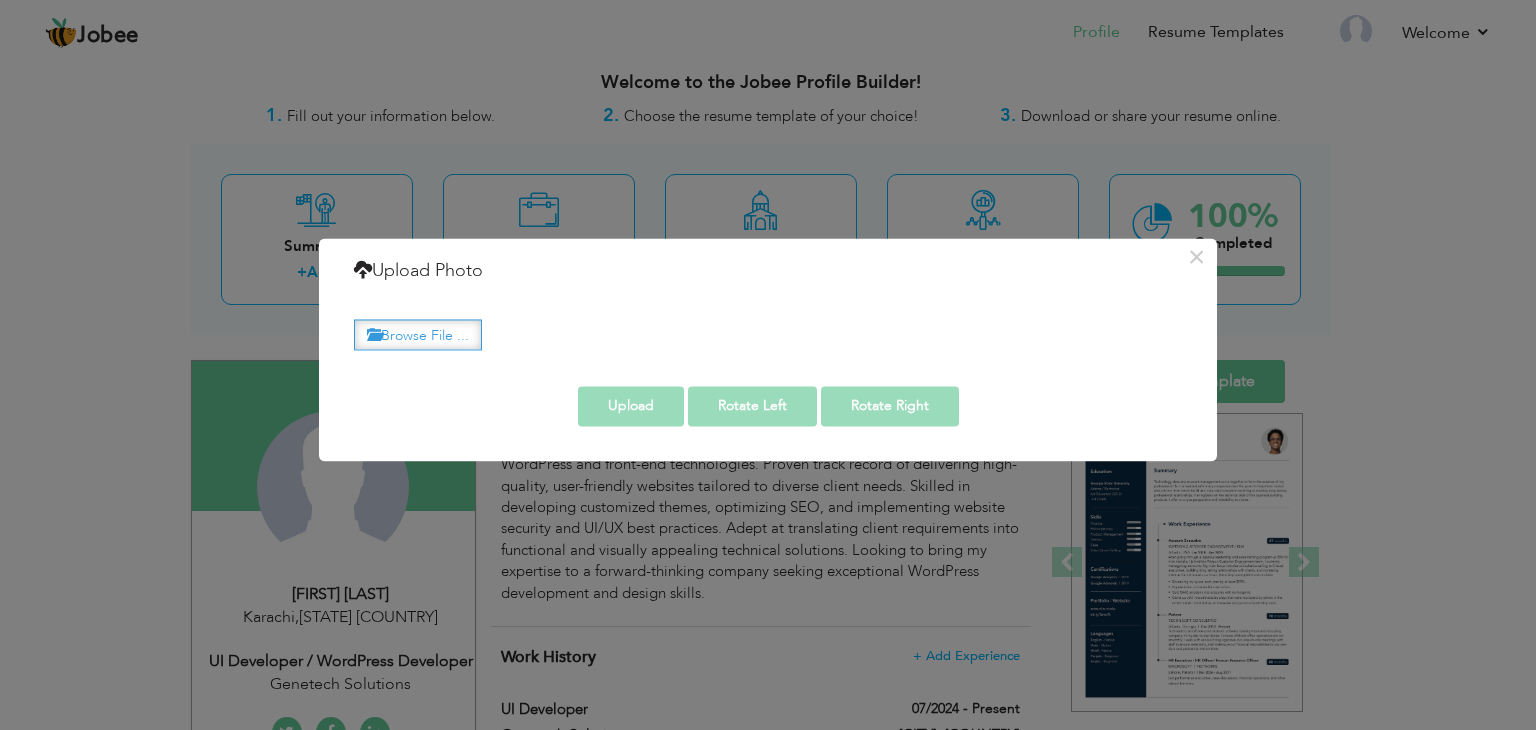 click on "Browse File ..." at bounding box center [418, 334] 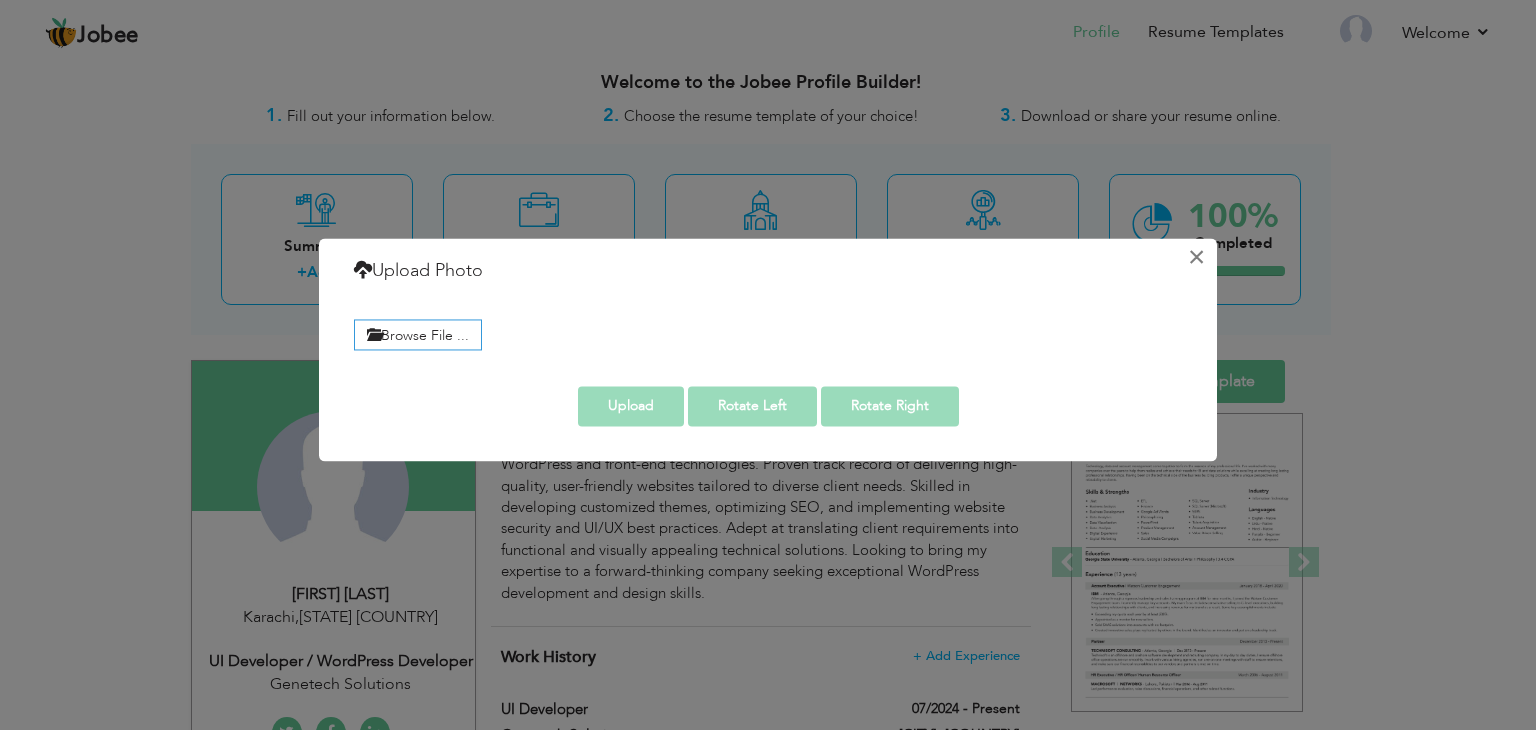 click on "×" at bounding box center [1196, 257] 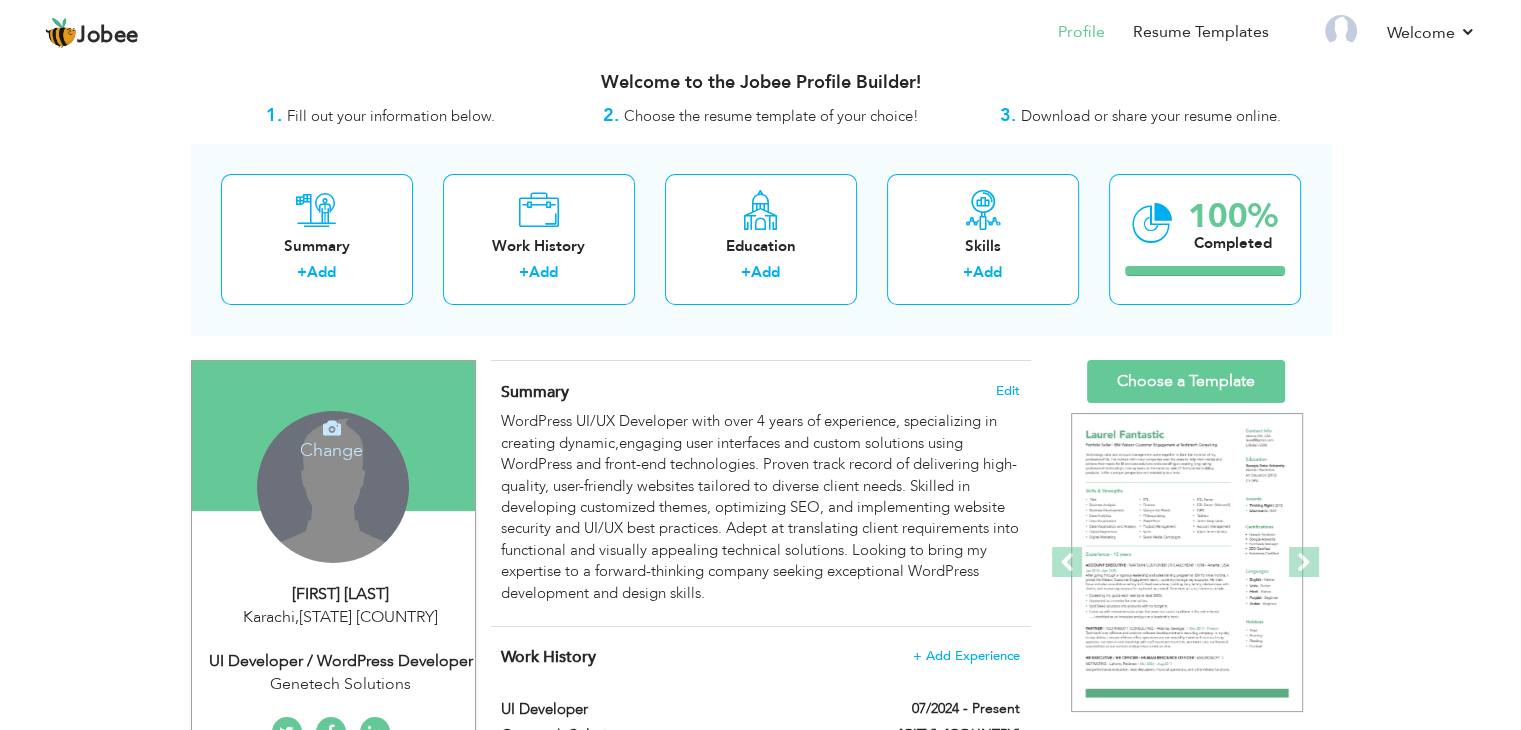 click on "Change
Remove" at bounding box center [333, 487] 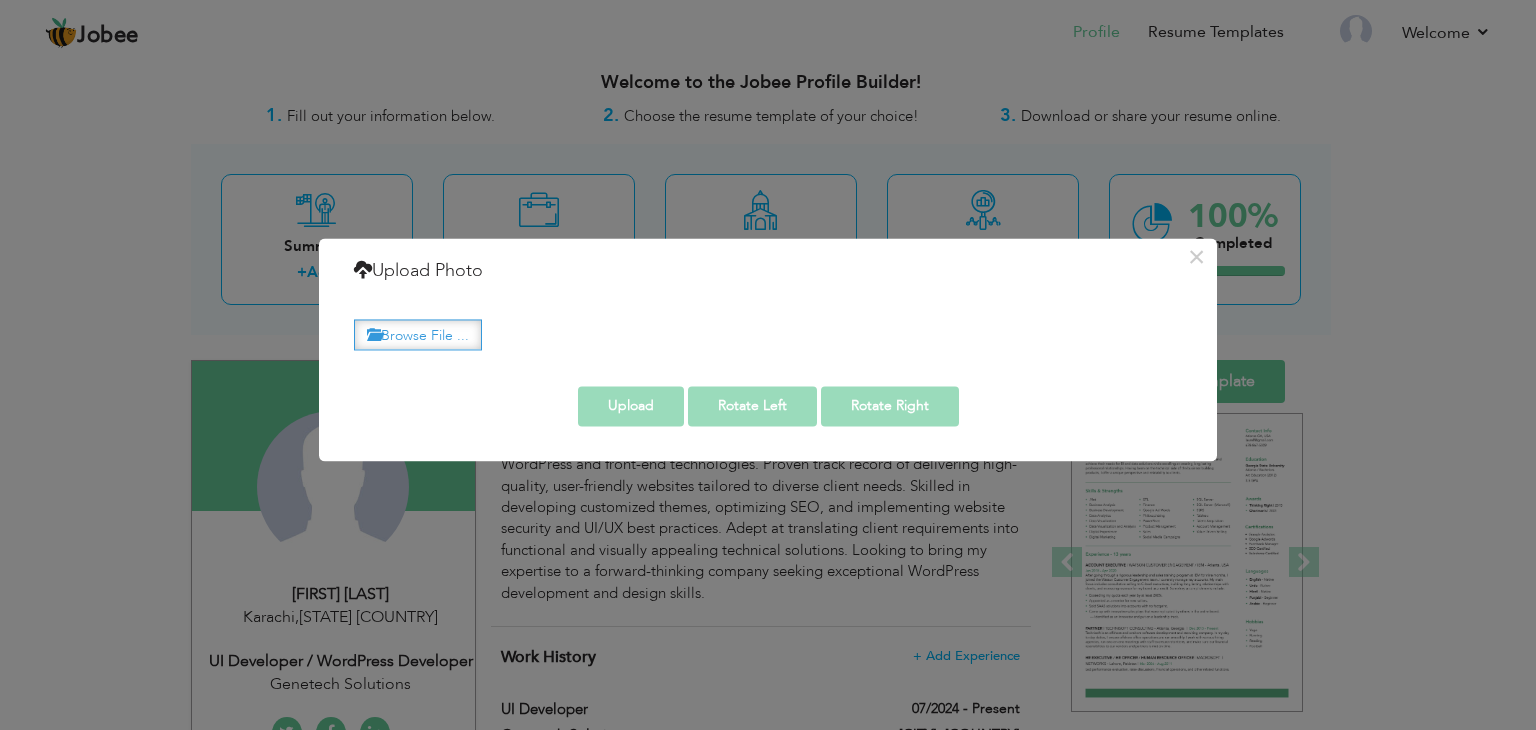 click on "Browse File ..." at bounding box center (418, 334) 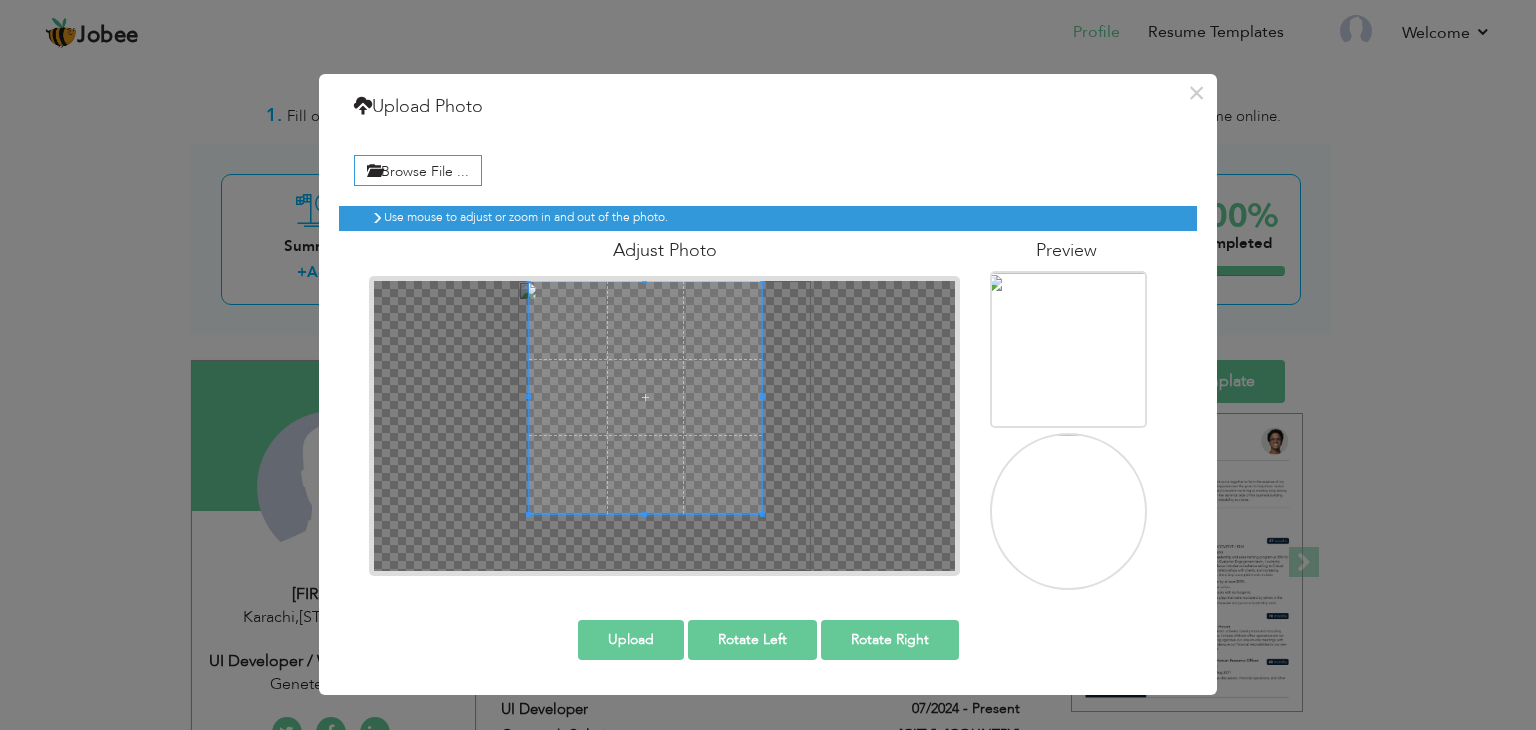 click at bounding box center (645, 397) 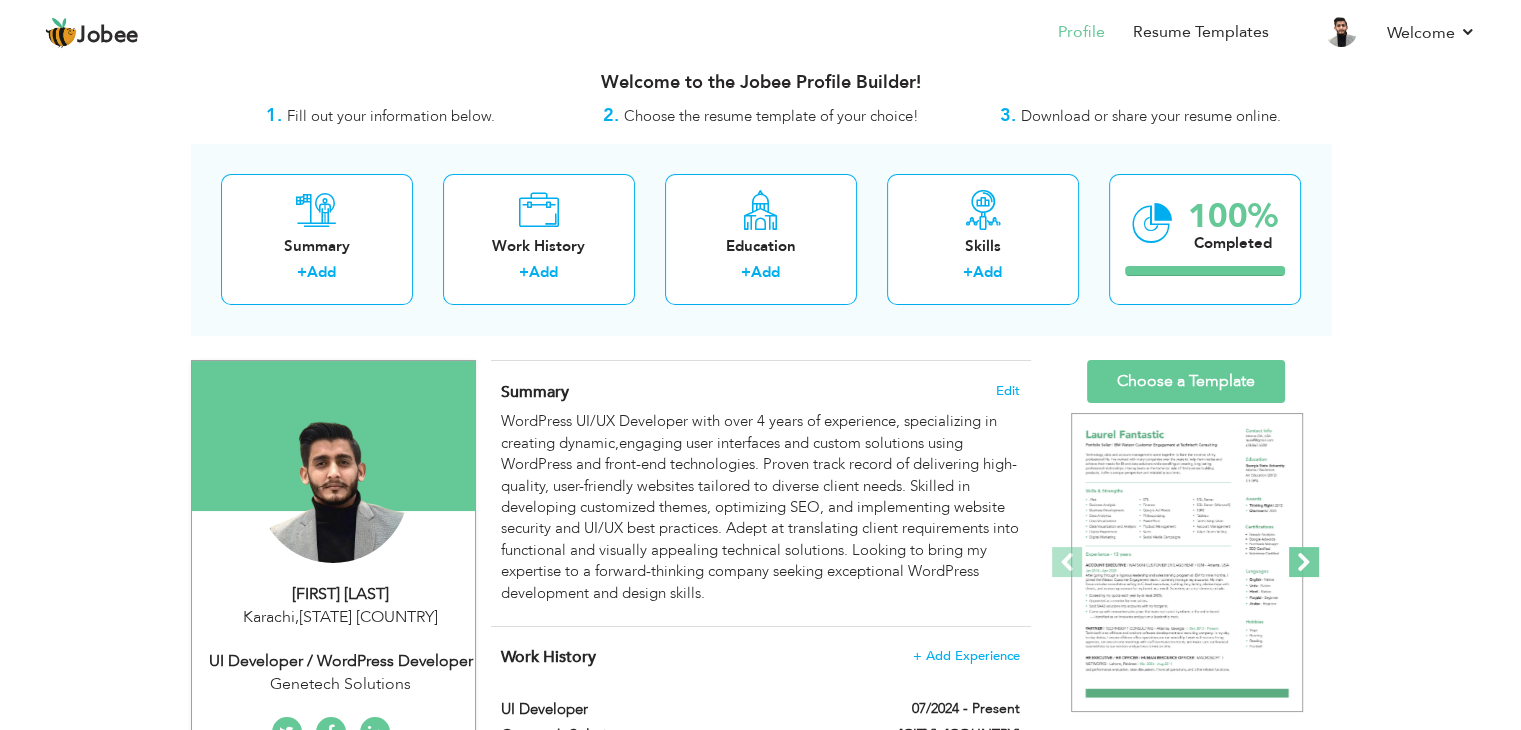 click at bounding box center (1304, 562) 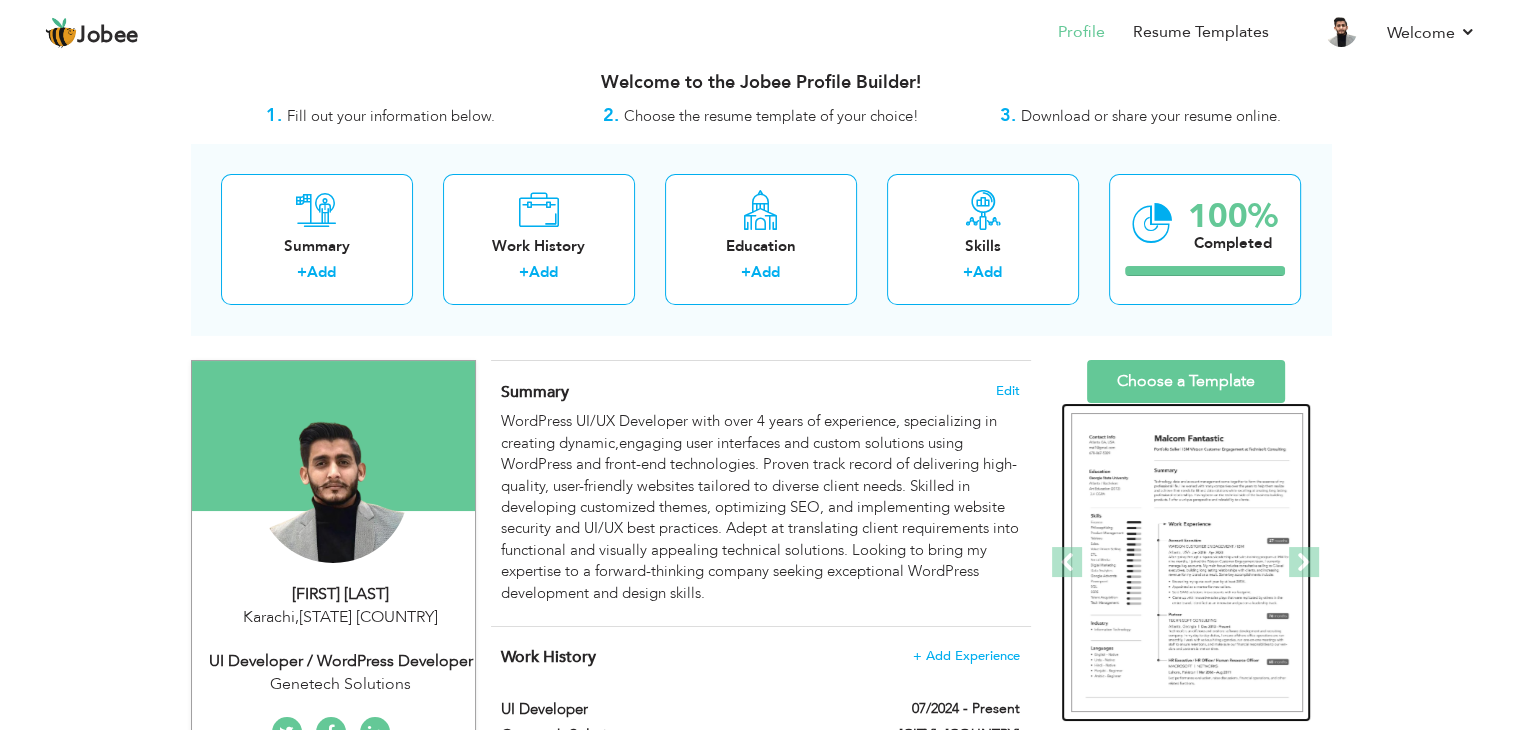 click at bounding box center [1187, 563] 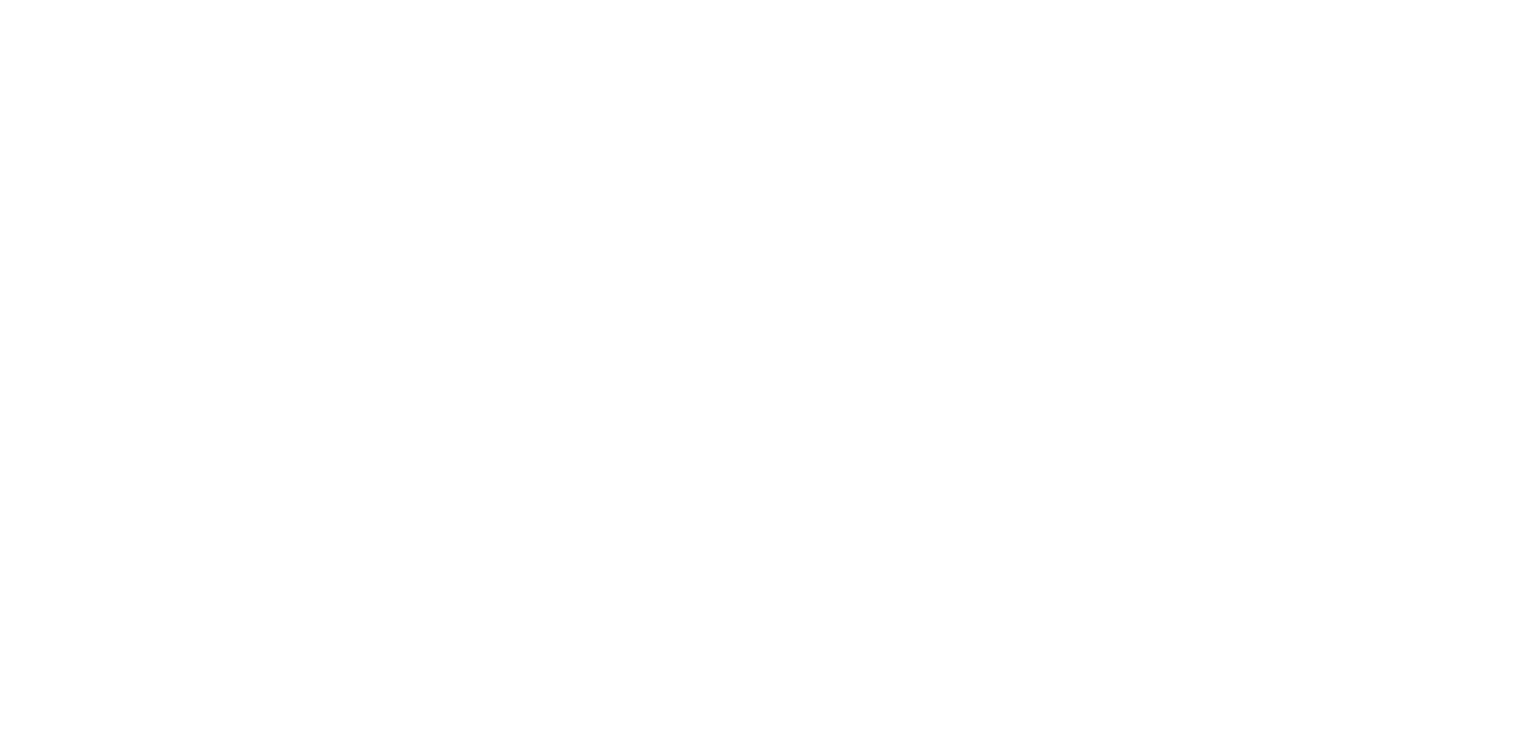 scroll, scrollTop: 0, scrollLeft: 0, axis: both 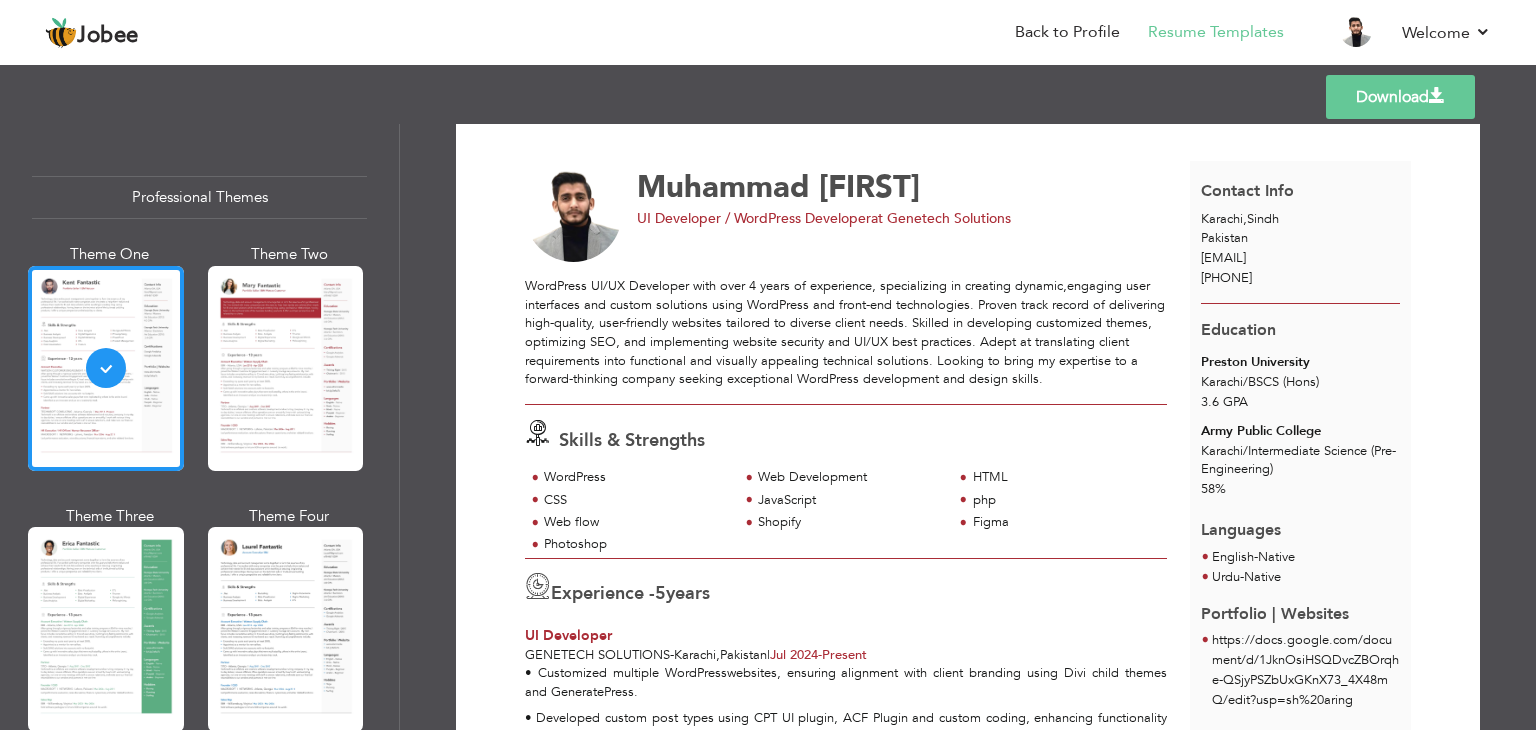 click at bounding box center (1437, 96) 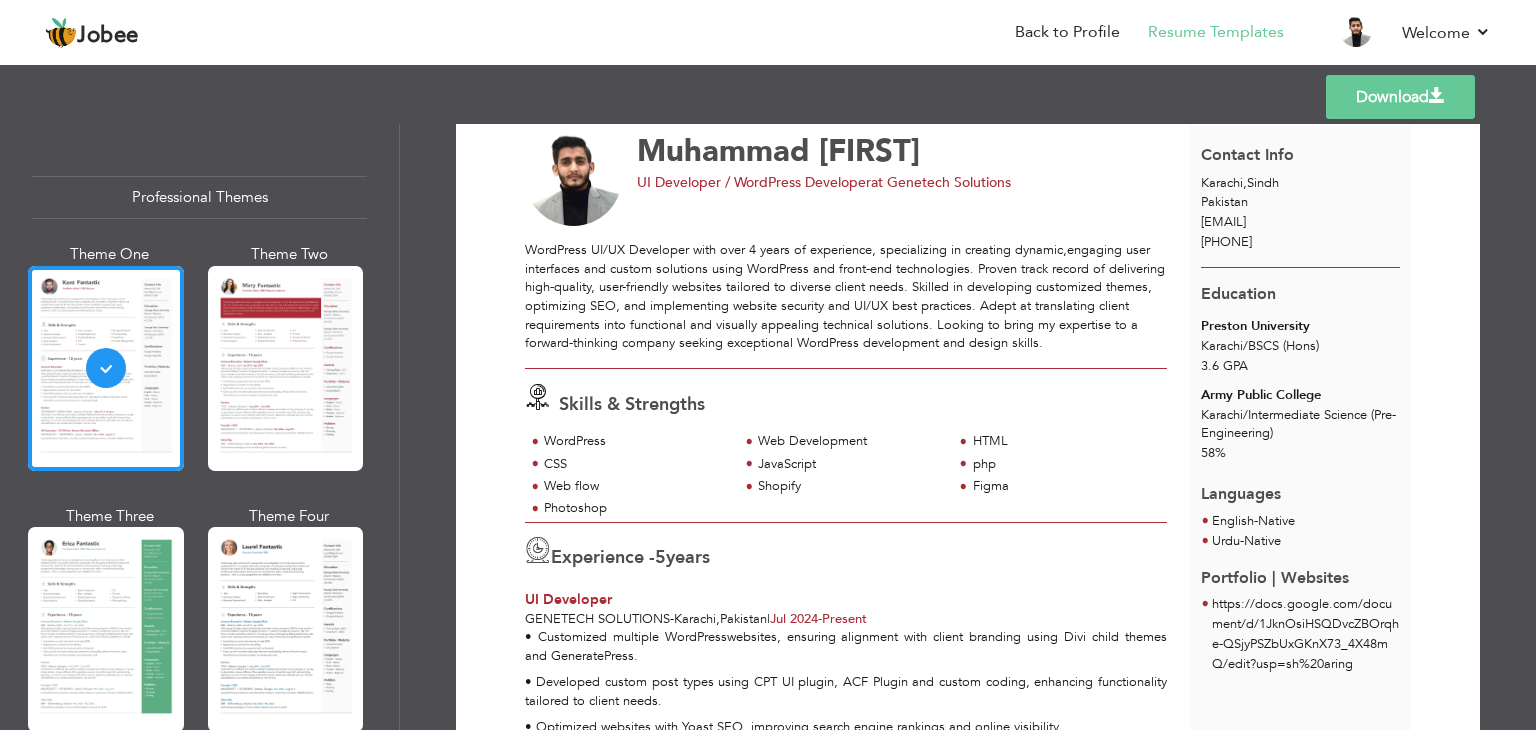 scroll, scrollTop: 0, scrollLeft: 0, axis: both 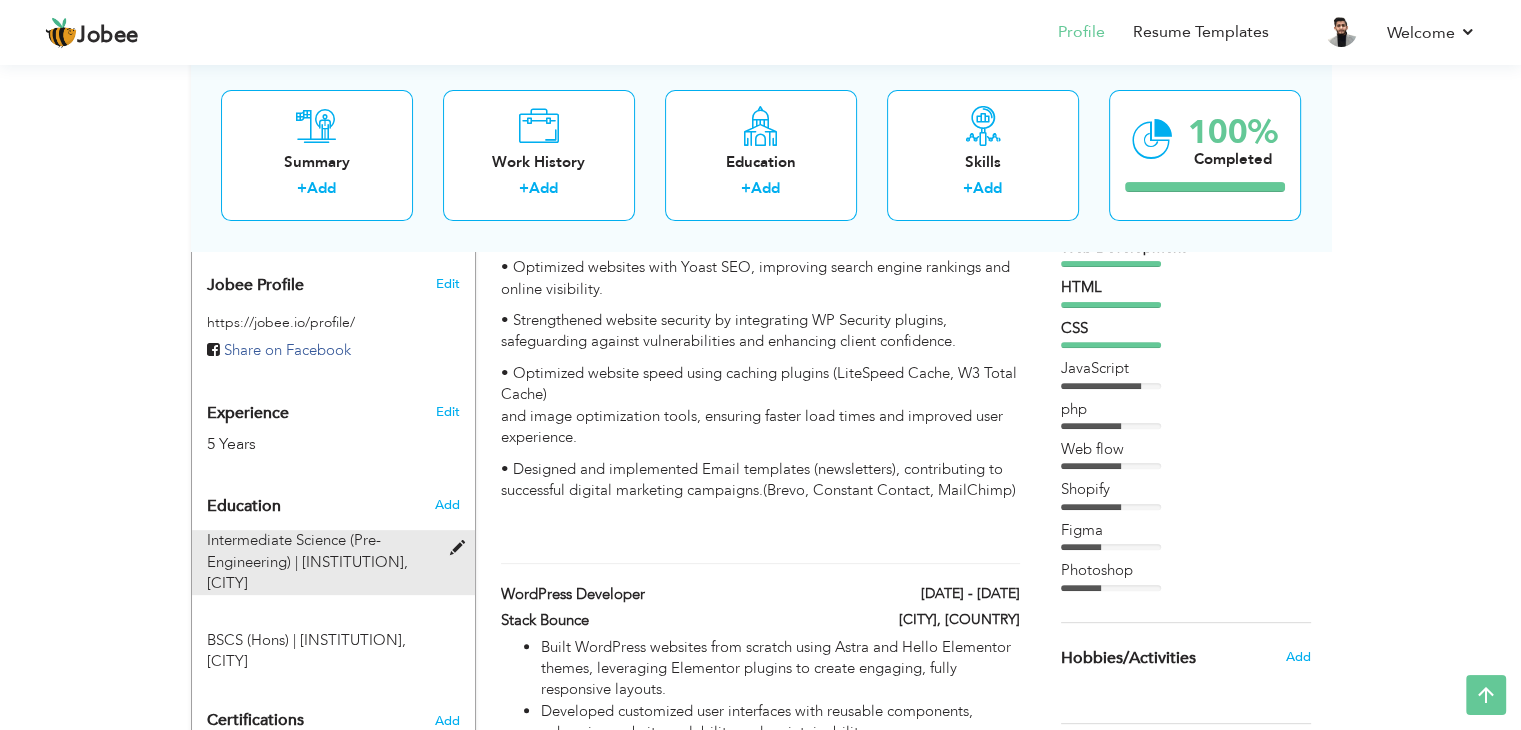 click at bounding box center (461, 548) 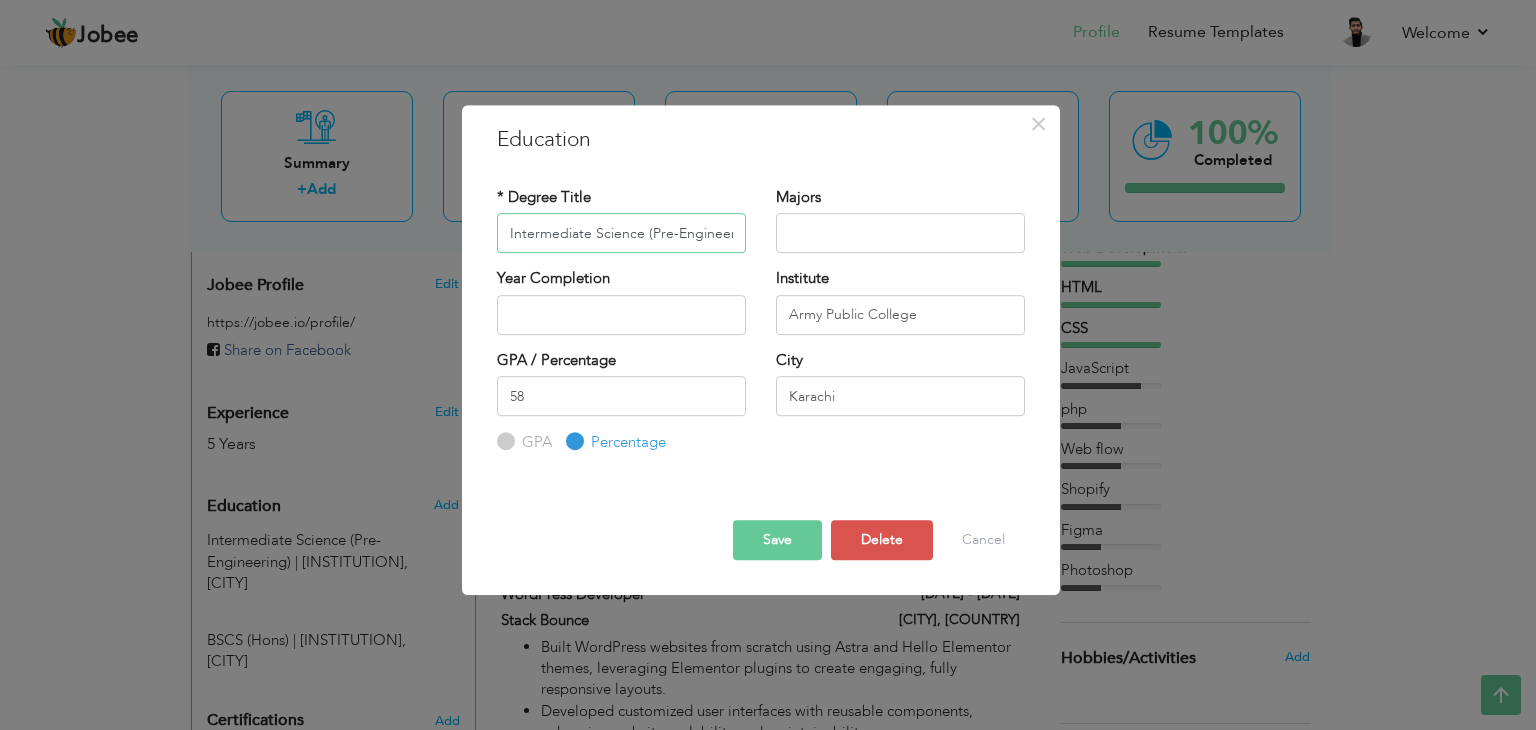scroll, scrollTop: 0, scrollLeft: 19, axis: horizontal 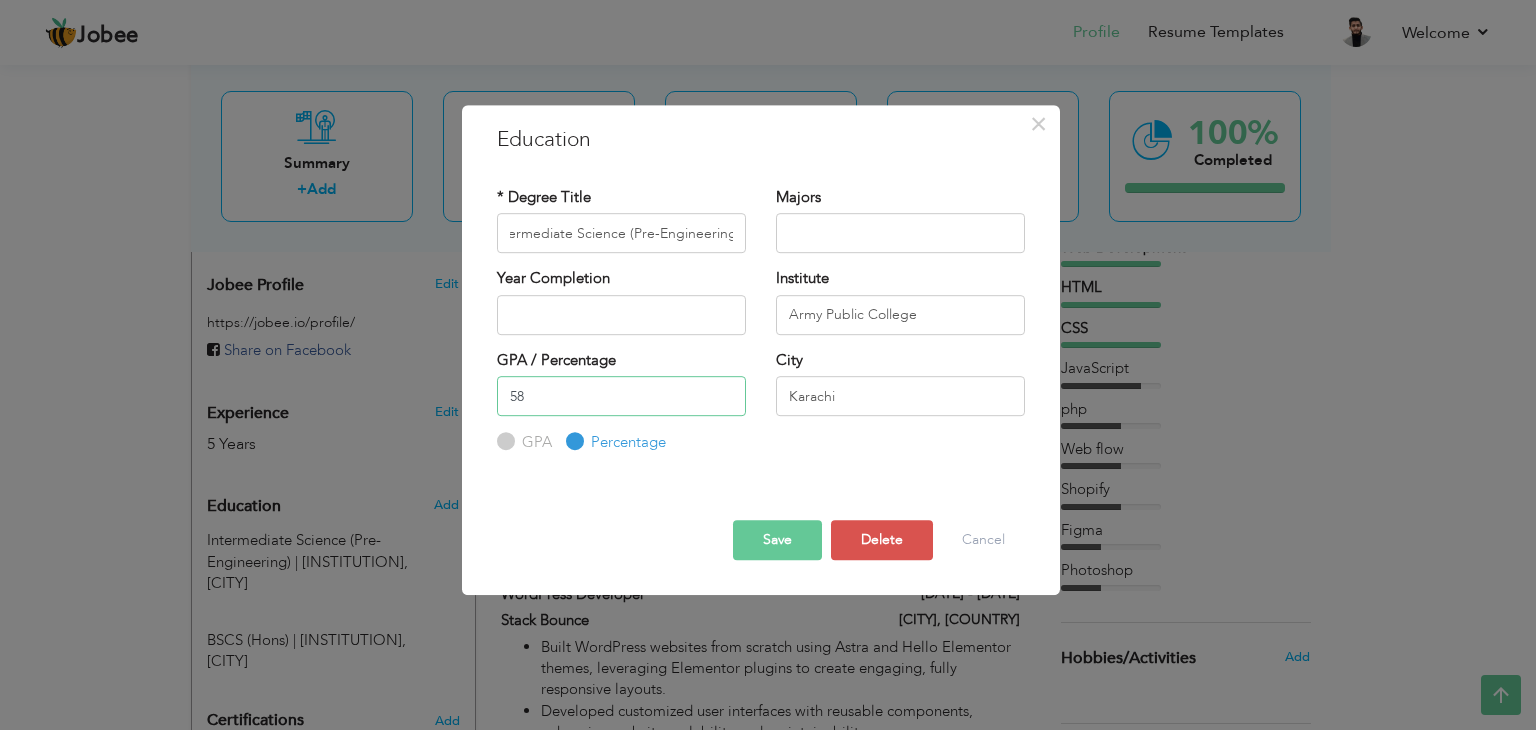 click on "58" at bounding box center (621, 396) 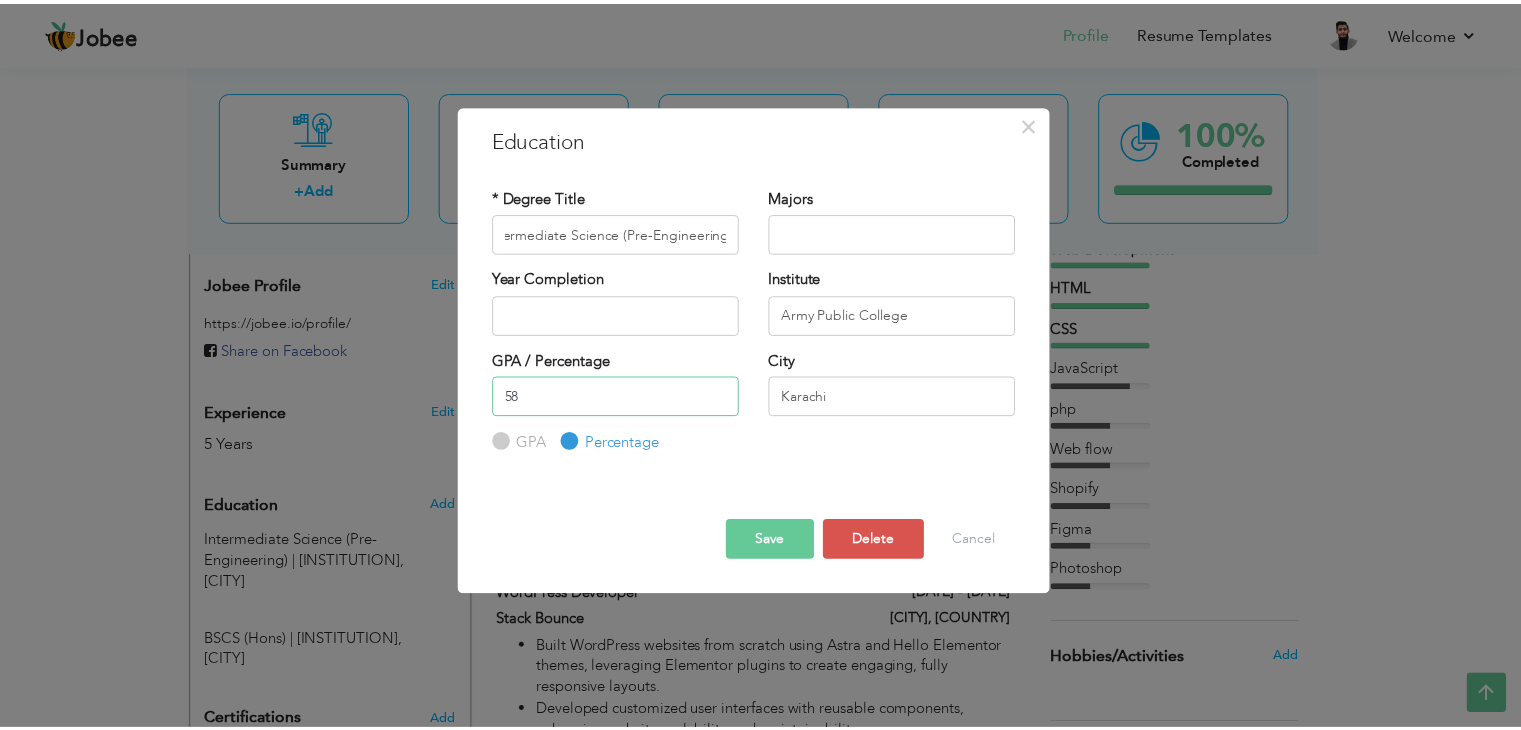 scroll, scrollTop: 0, scrollLeft: 0, axis: both 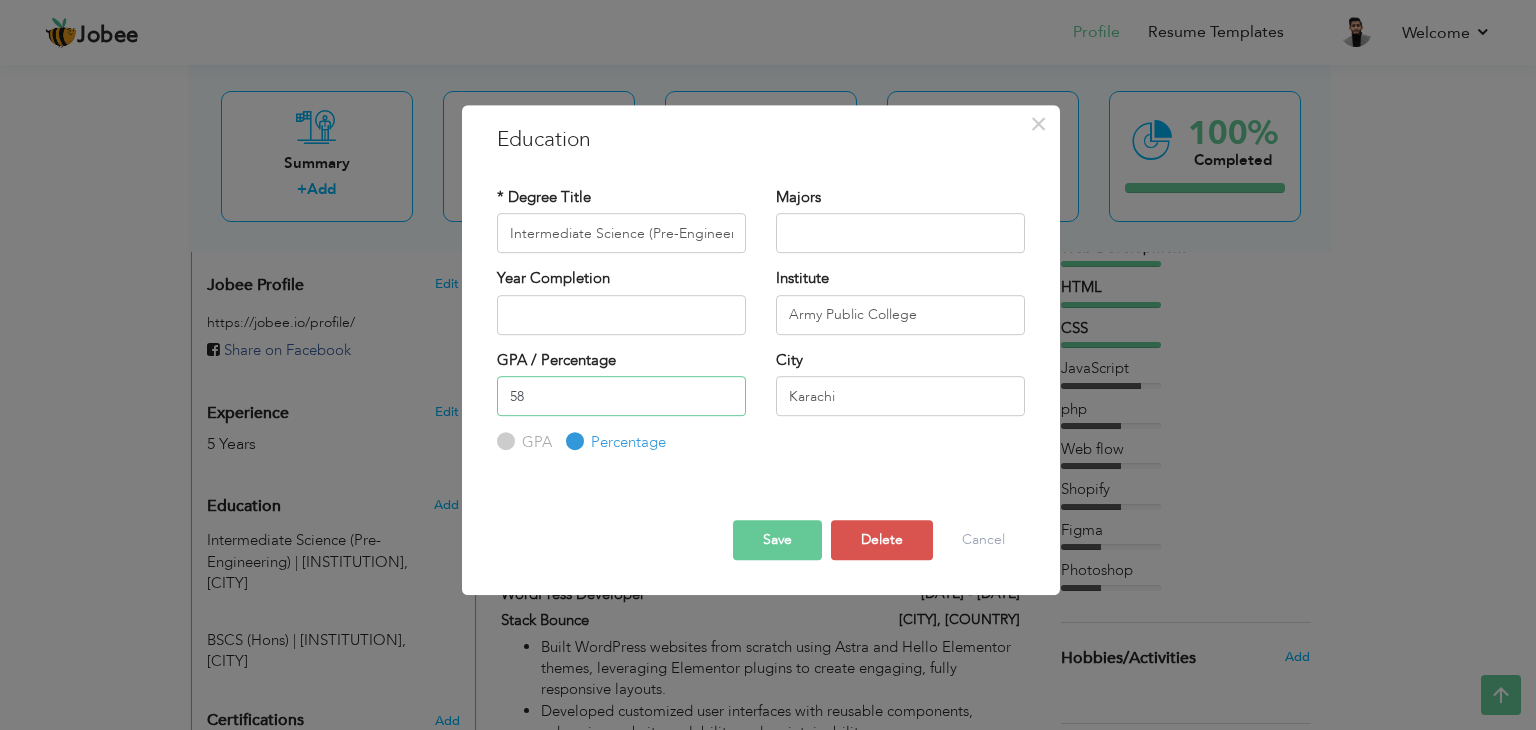 click on "58" at bounding box center (621, 396) 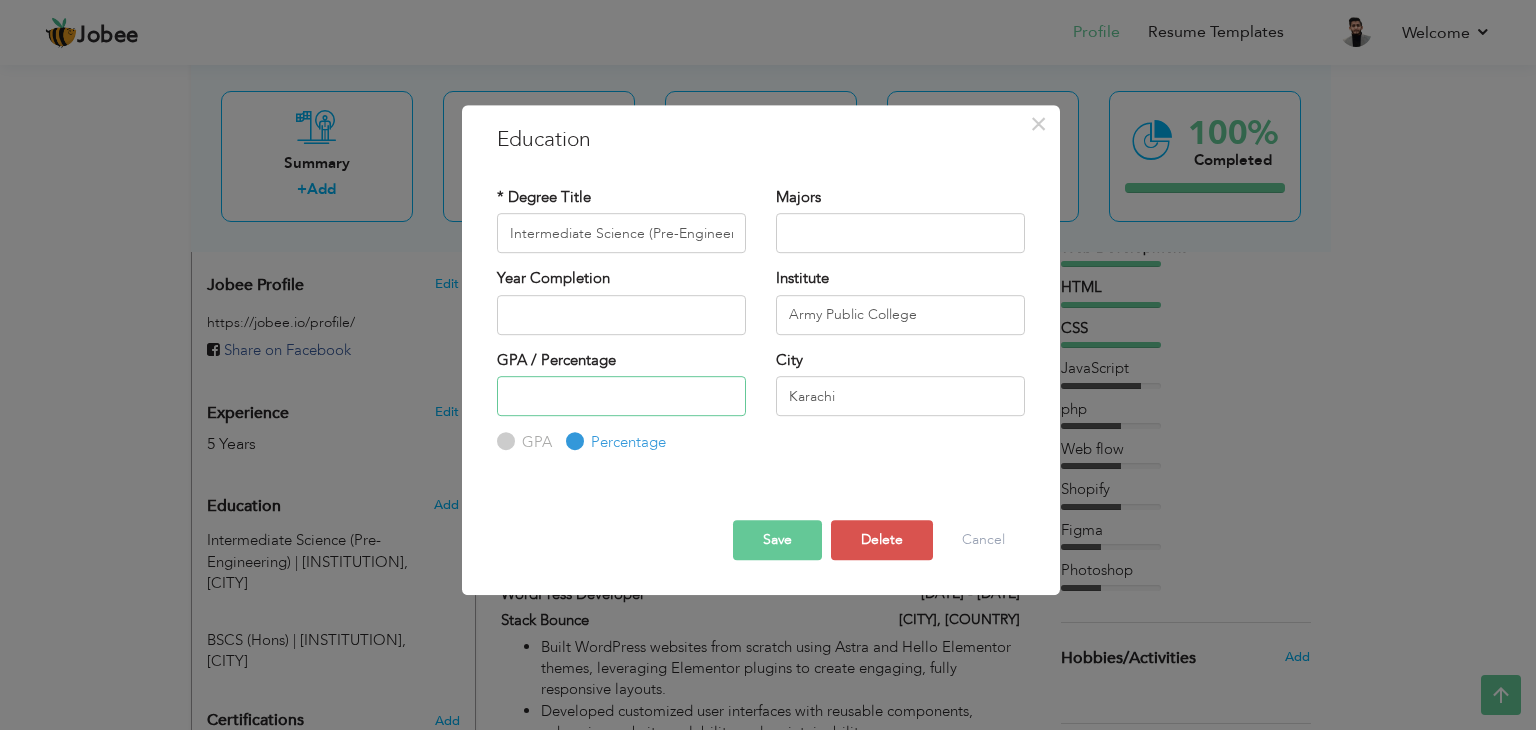 type 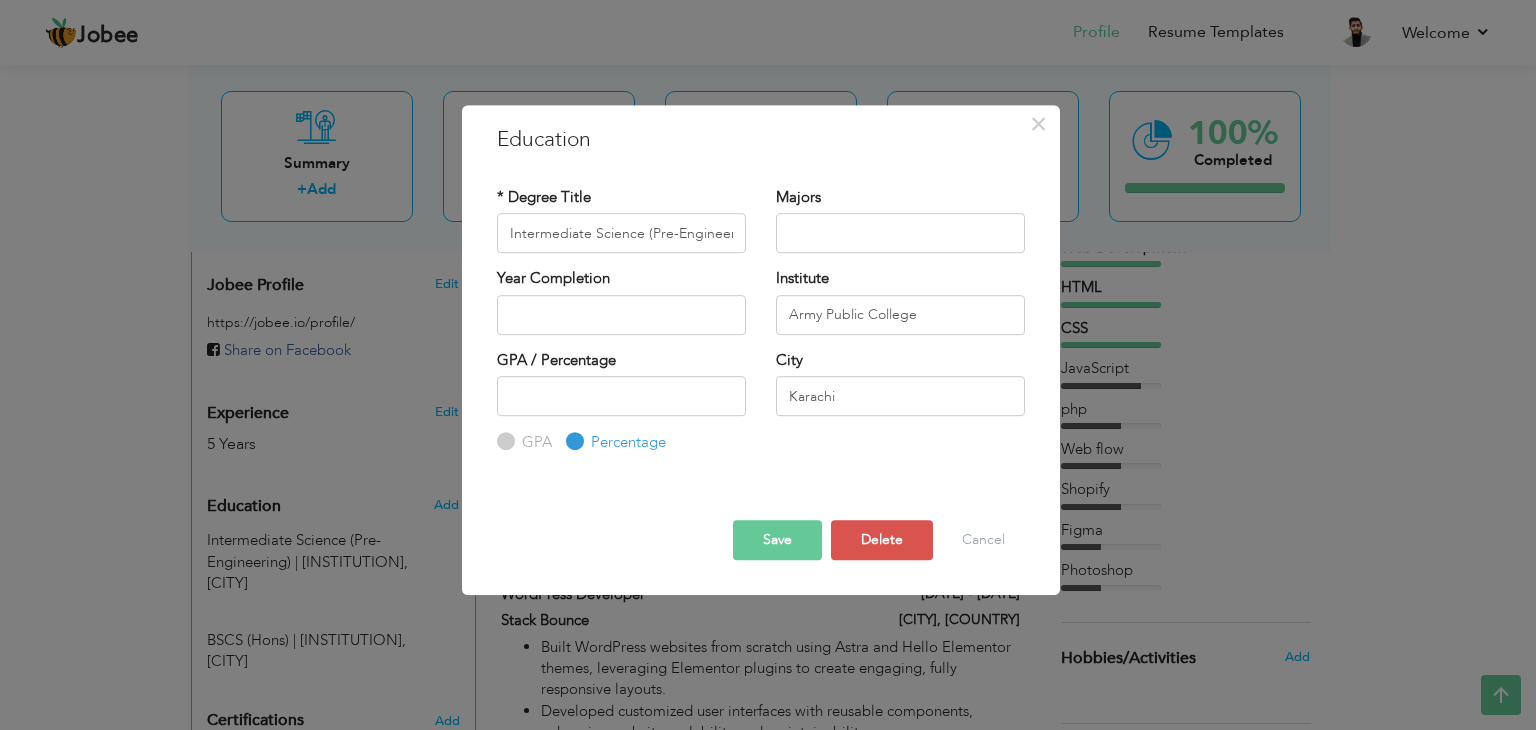 click on "Save
Save and Continue
Delete
Cancel" at bounding box center [761, 522] 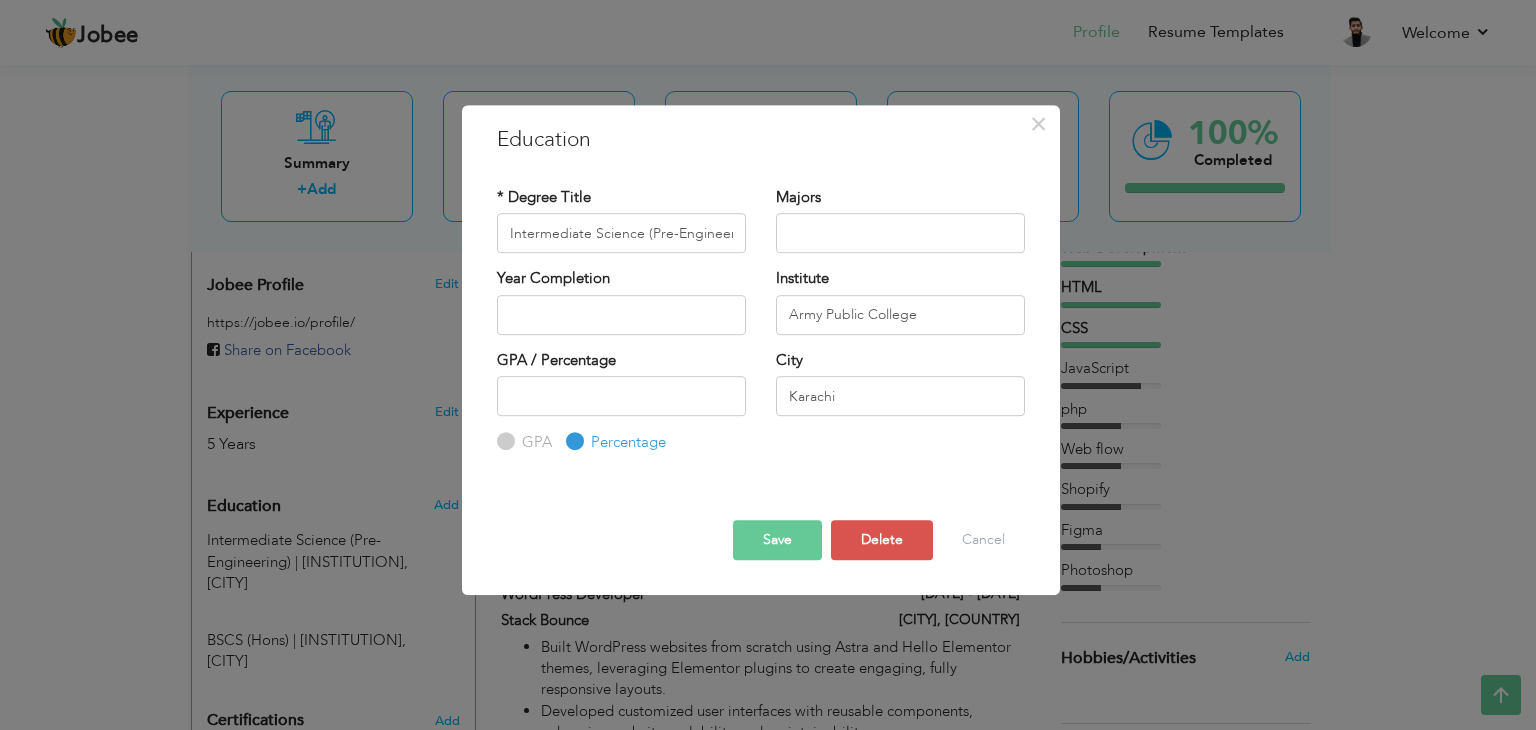 click on "Save" at bounding box center (777, 540) 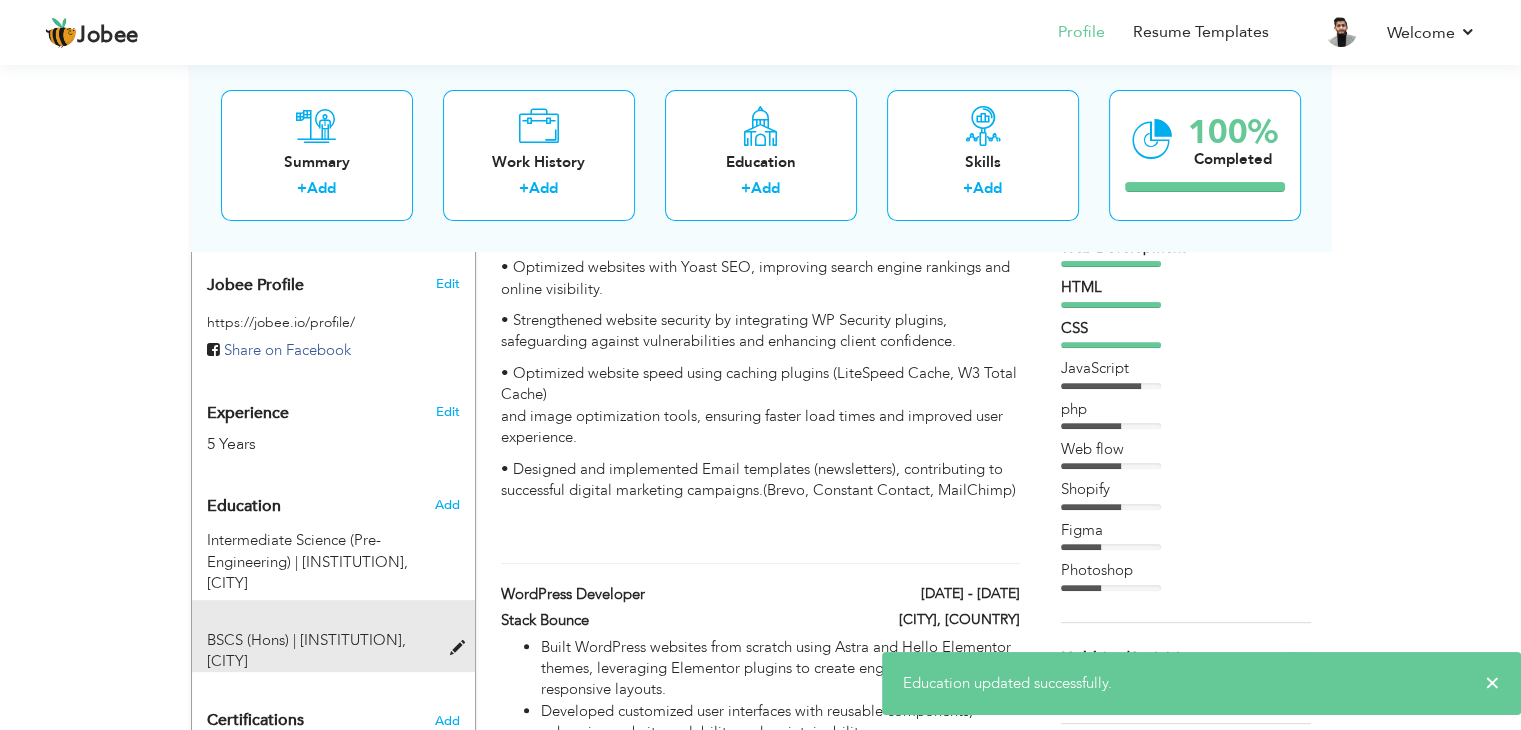 click at bounding box center [461, 648] 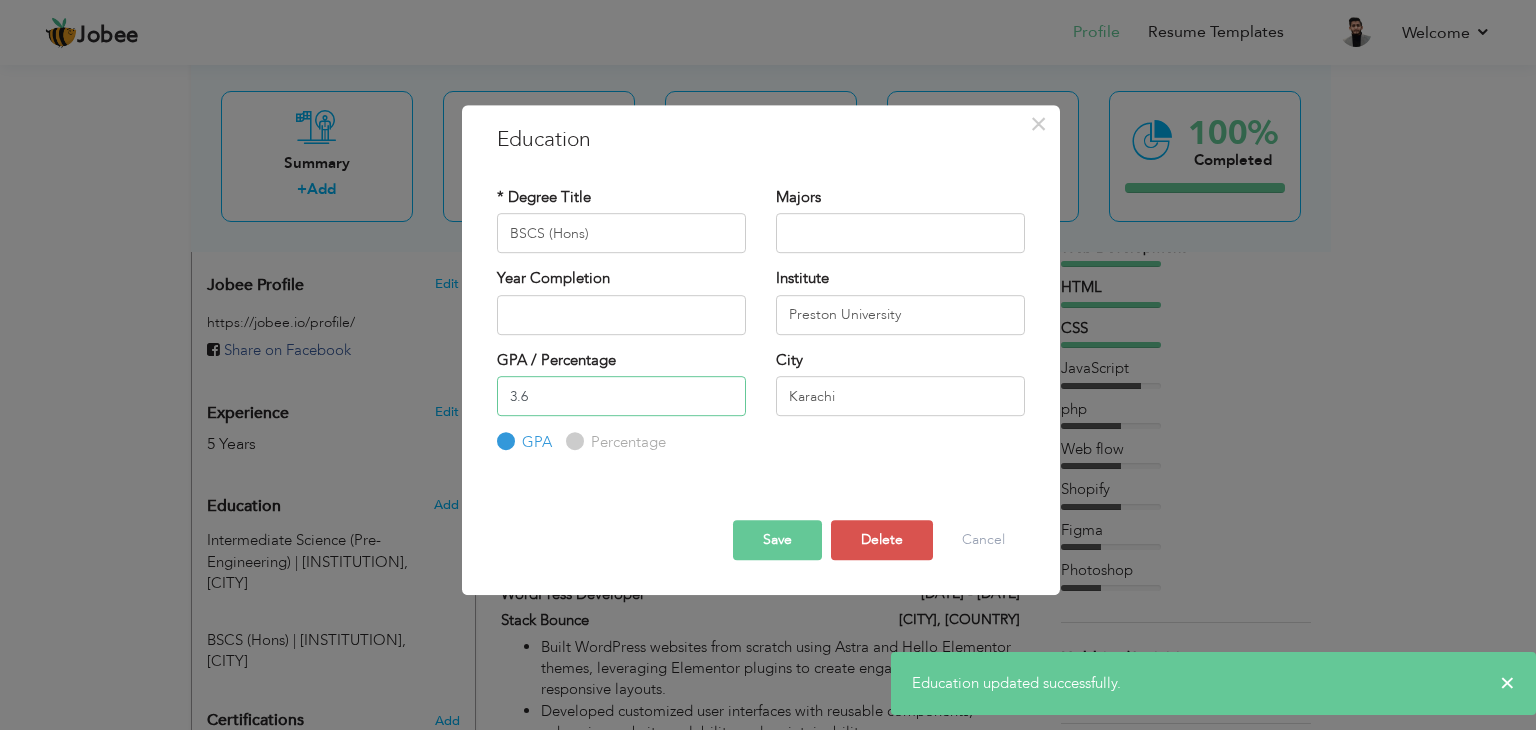 click on "3.6" at bounding box center [621, 396] 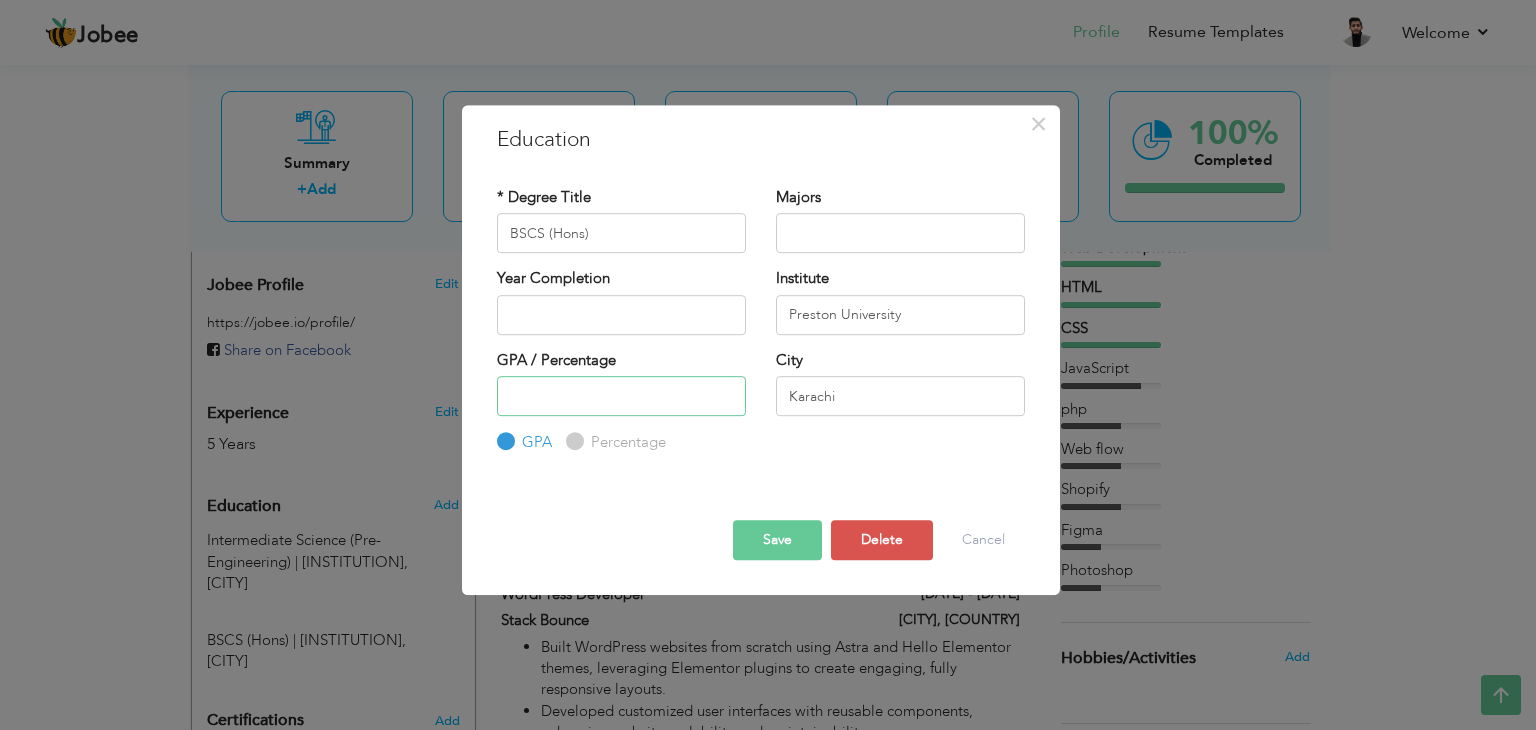 type 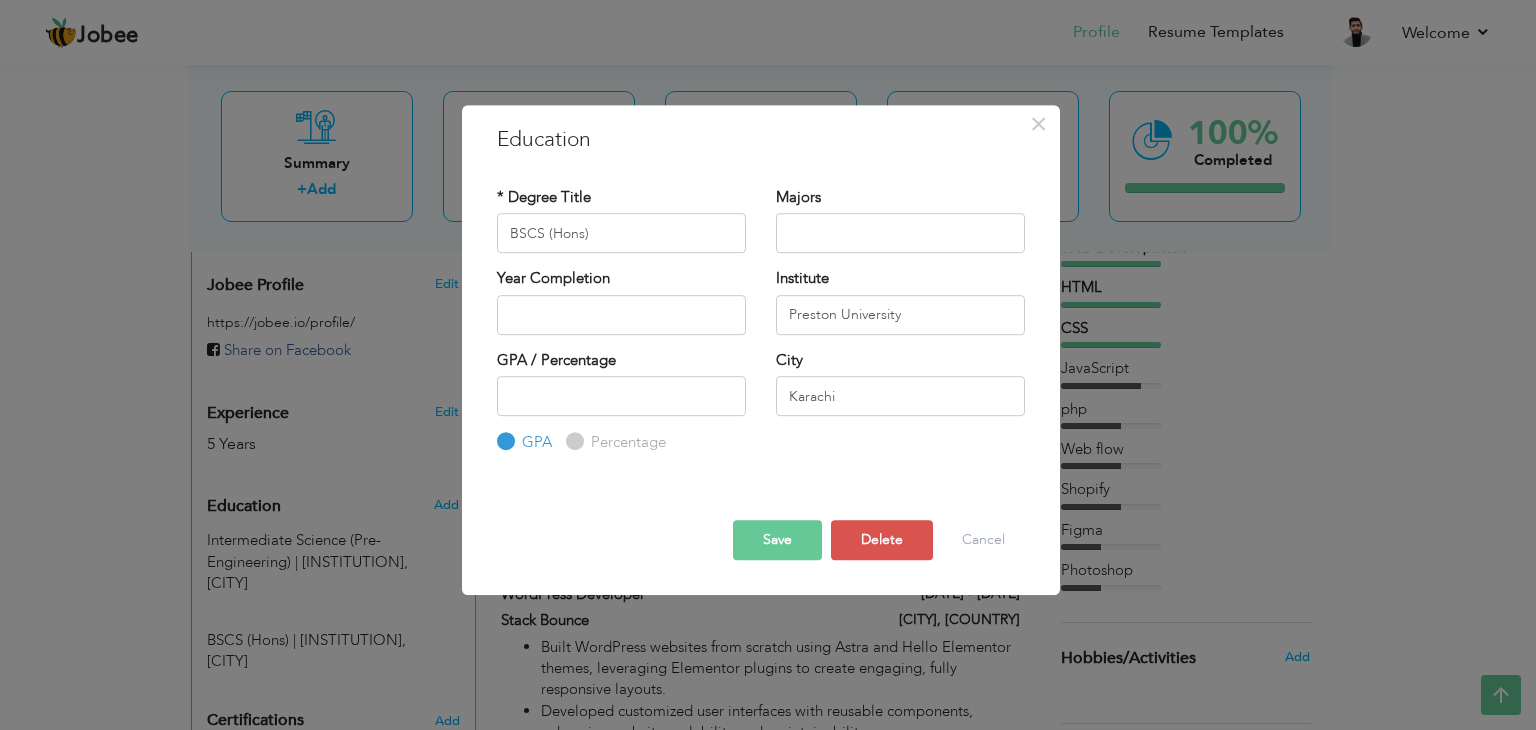 click on "Save" at bounding box center [777, 540] 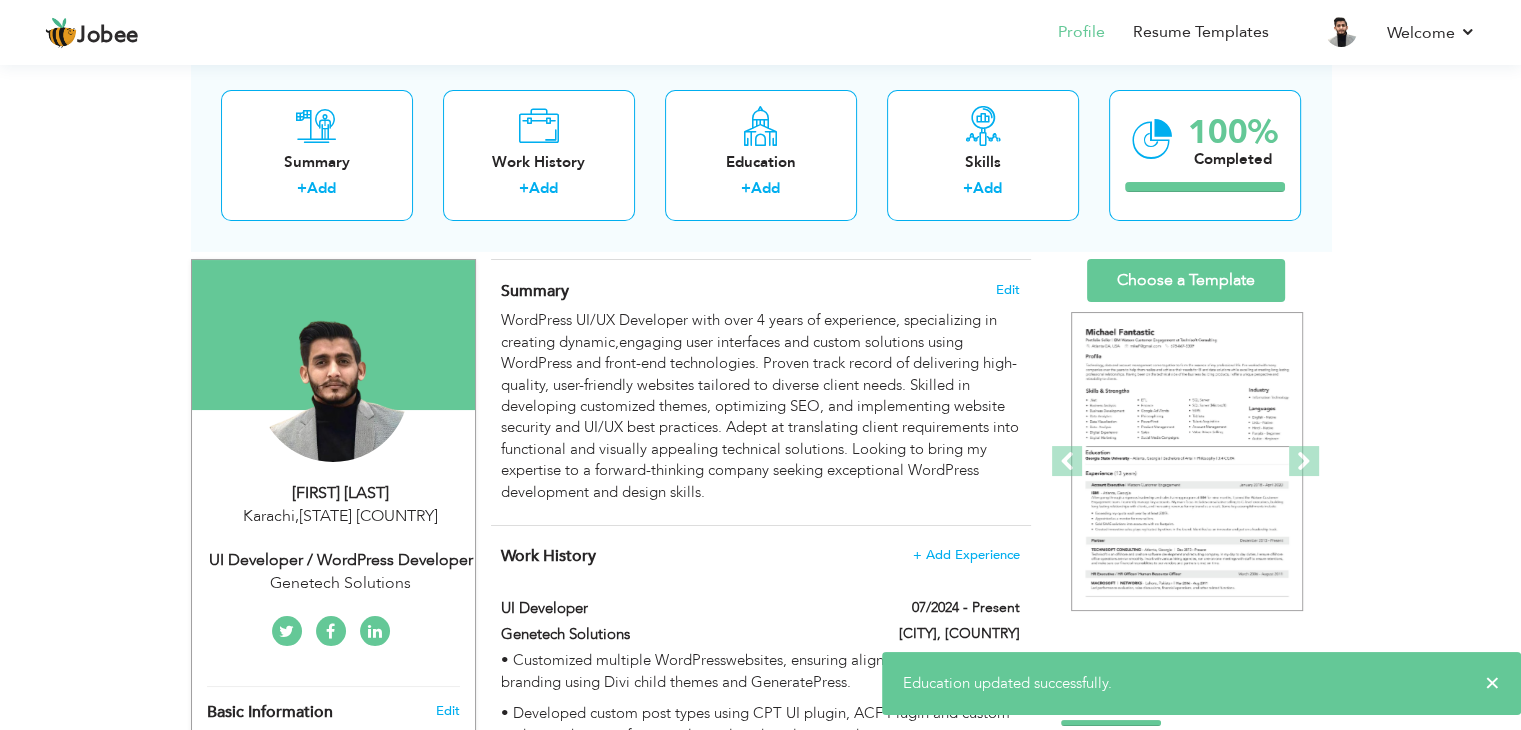 scroll, scrollTop: 0, scrollLeft: 0, axis: both 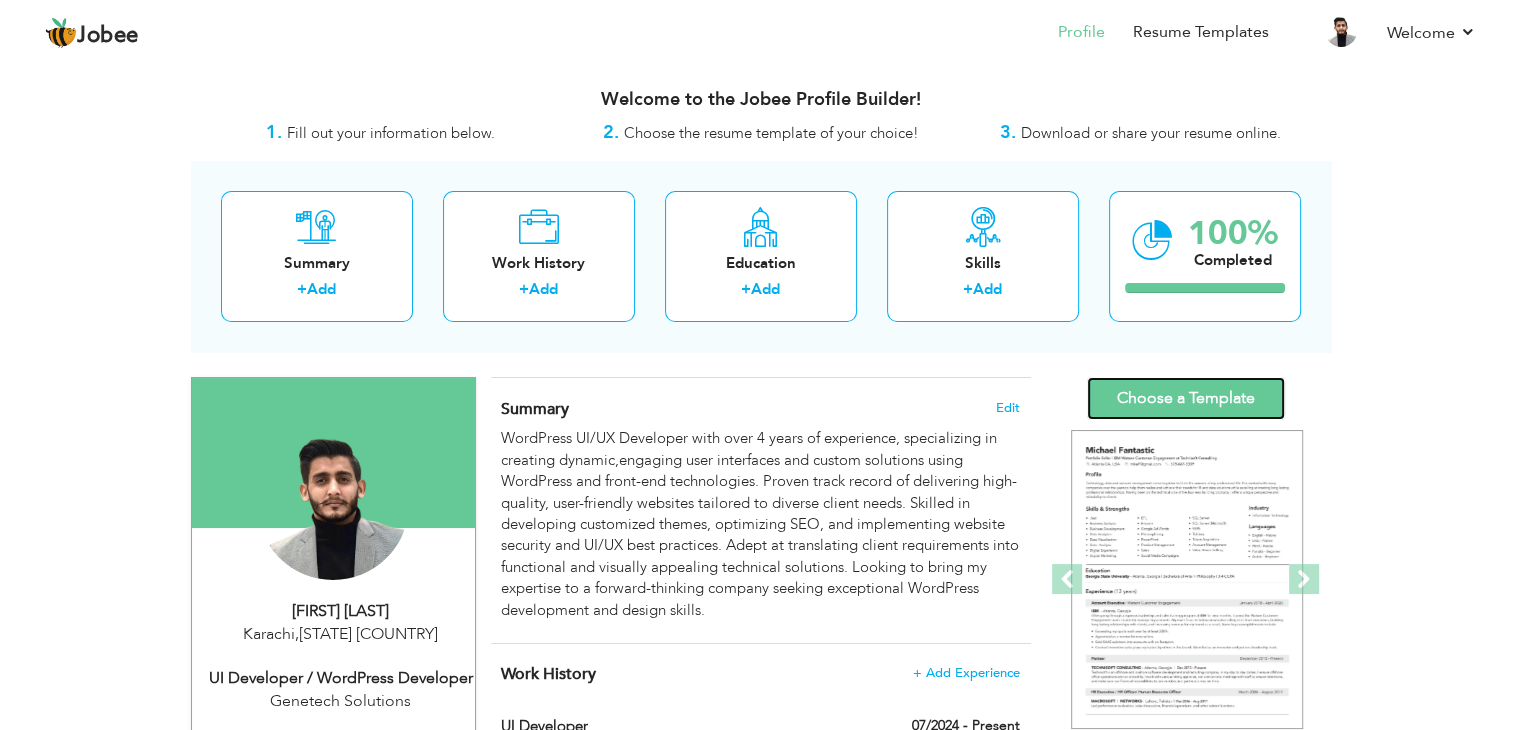 click on "Choose a Template" at bounding box center (1186, 398) 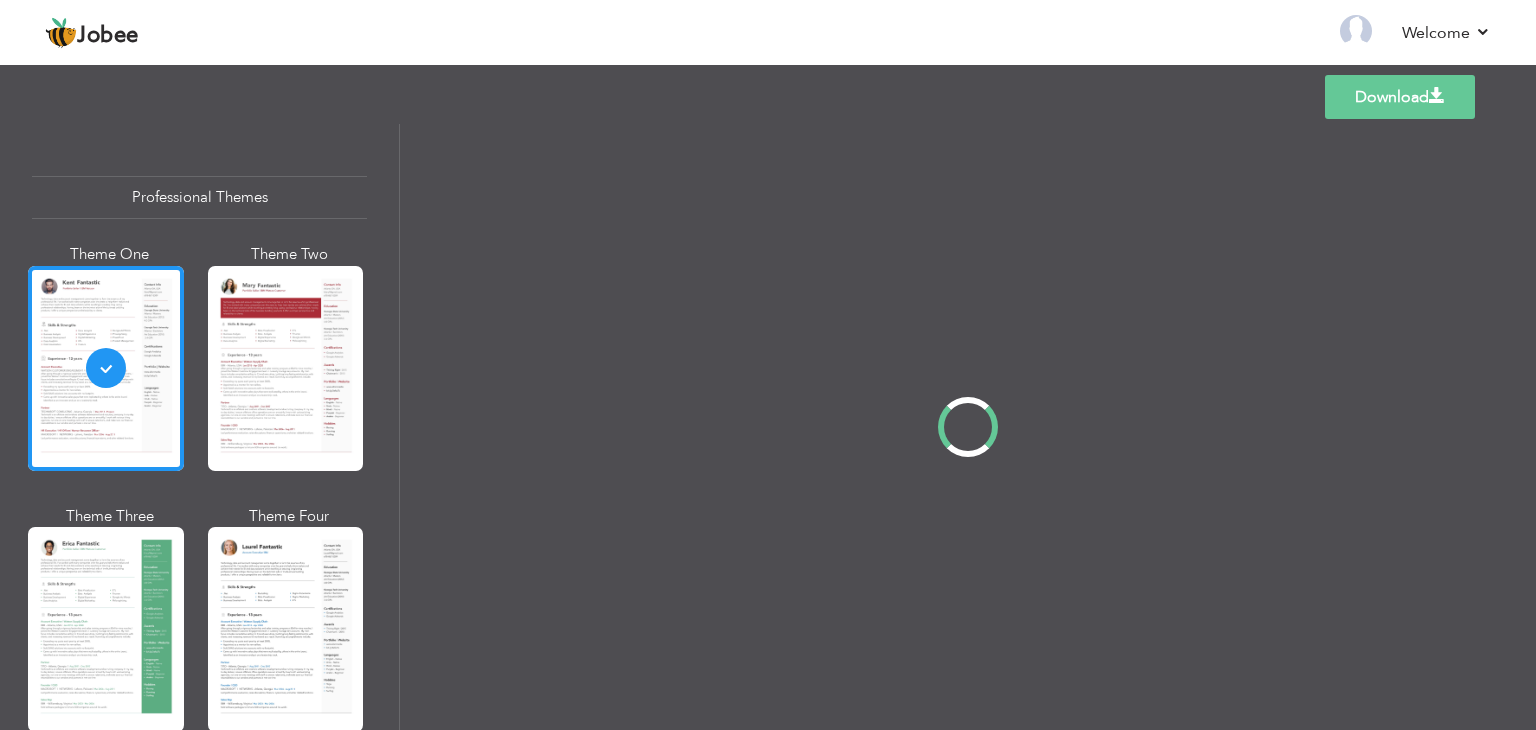 scroll, scrollTop: 0, scrollLeft: 0, axis: both 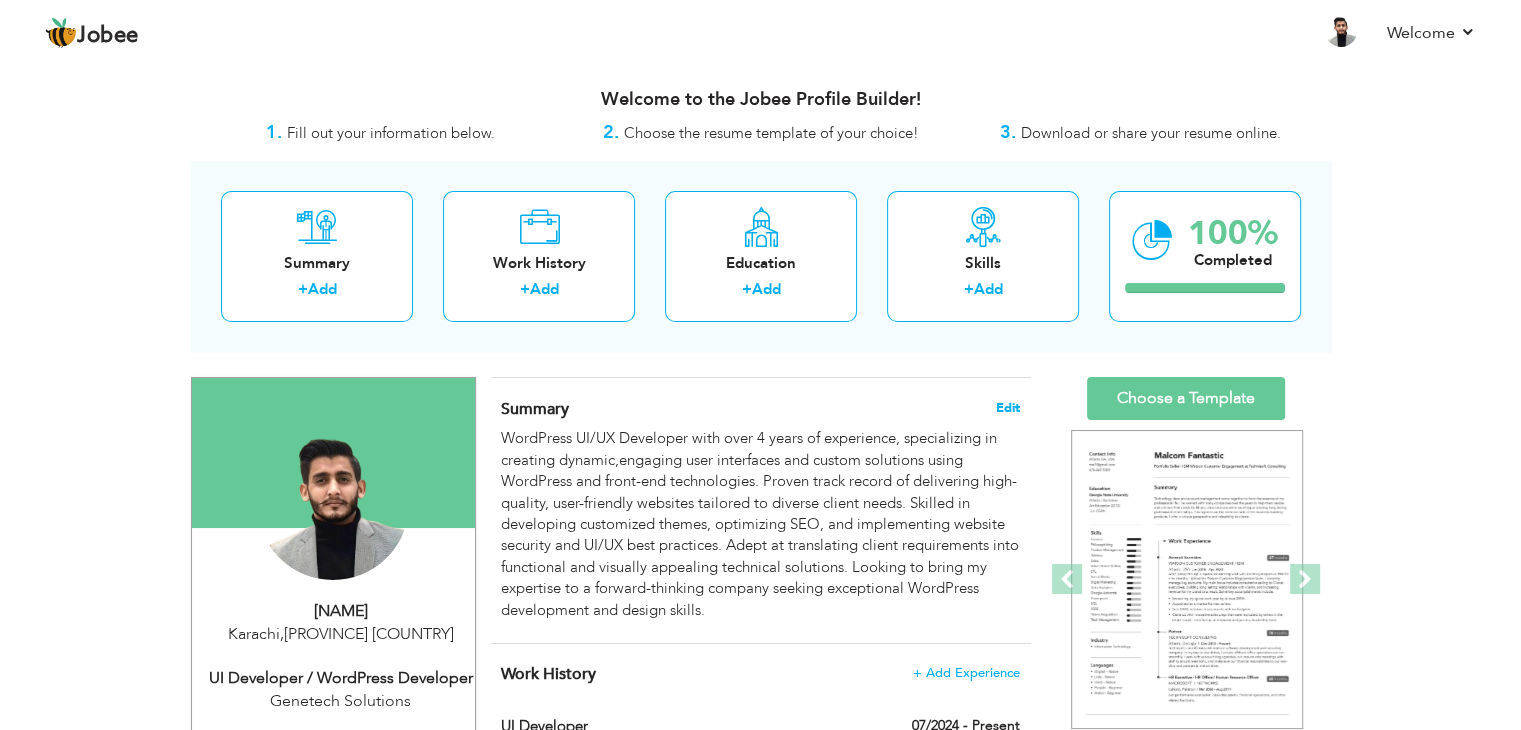 click on "Edit" at bounding box center [1008, 408] 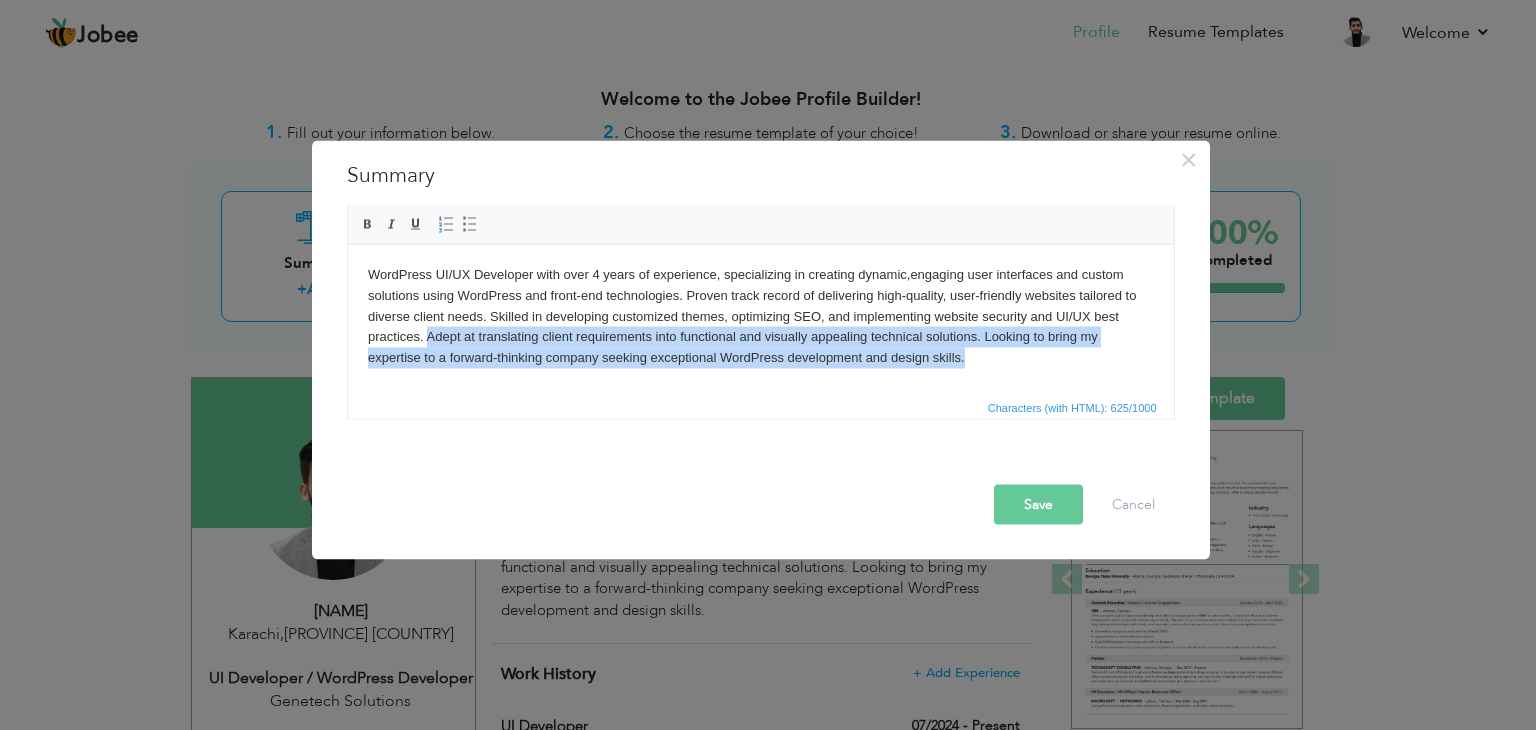 drag, startPoint x: 428, startPoint y: 337, endPoint x: 981, endPoint y: 354, distance: 553.2612 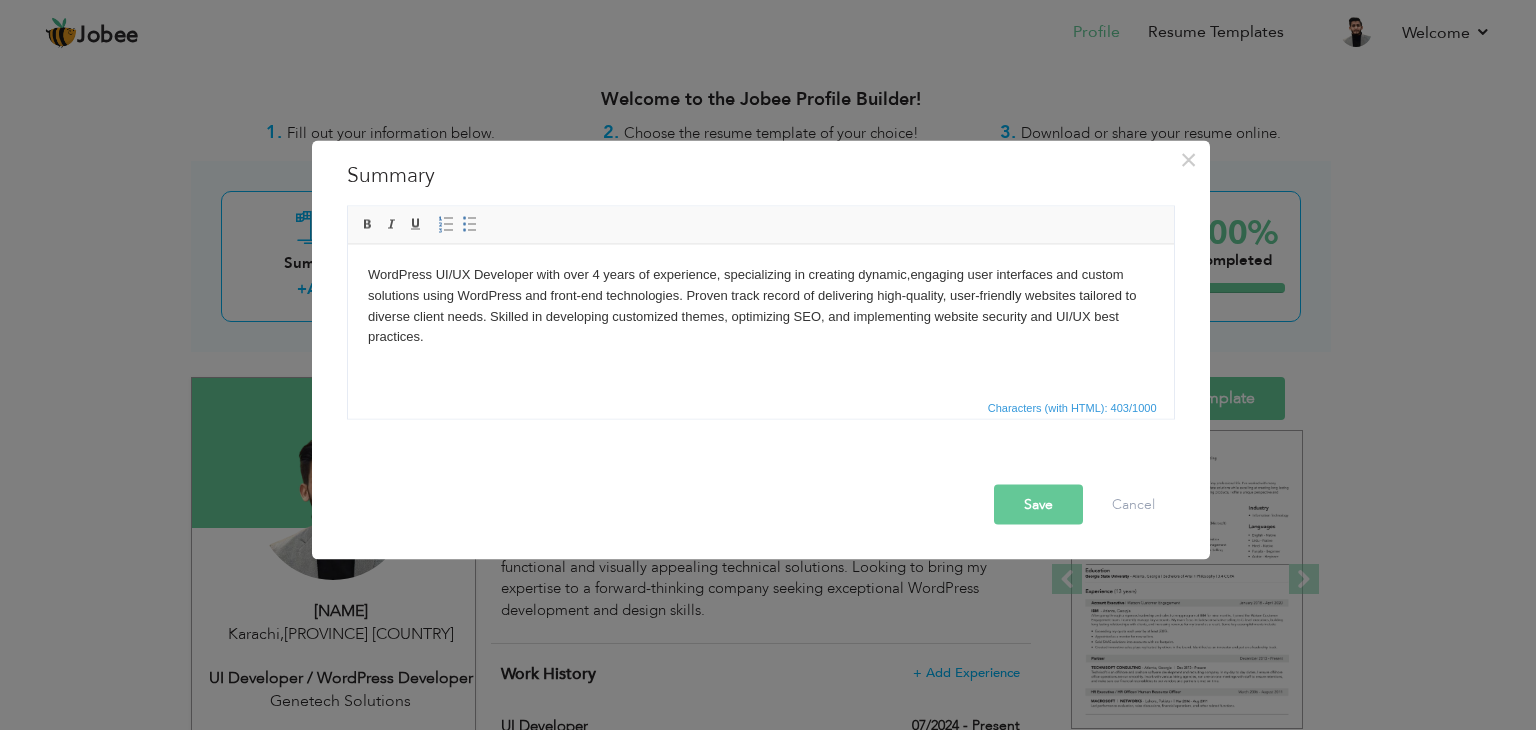 click on "Save" at bounding box center (1038, 505) 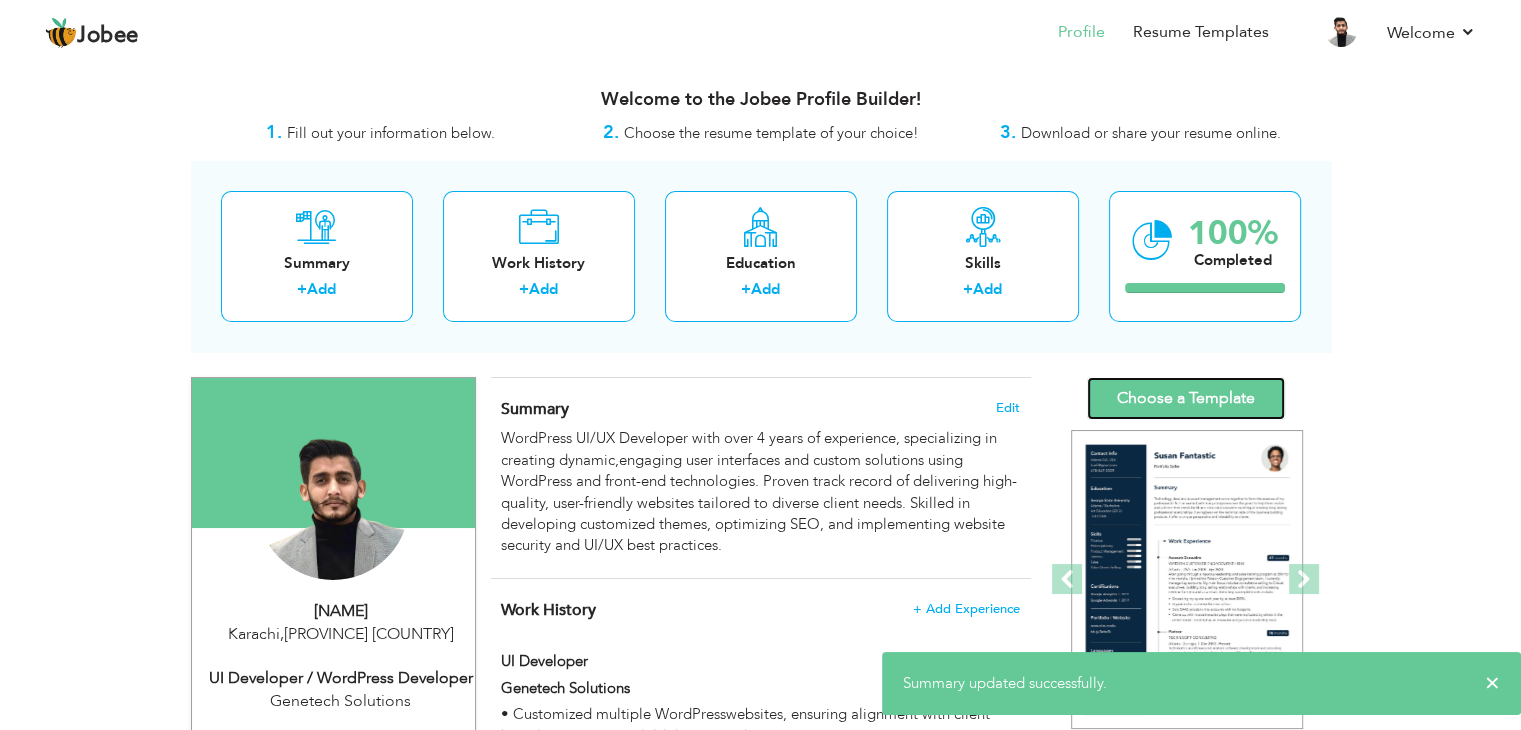 click on "Choose a Template" at bounding box center [1186, 398] 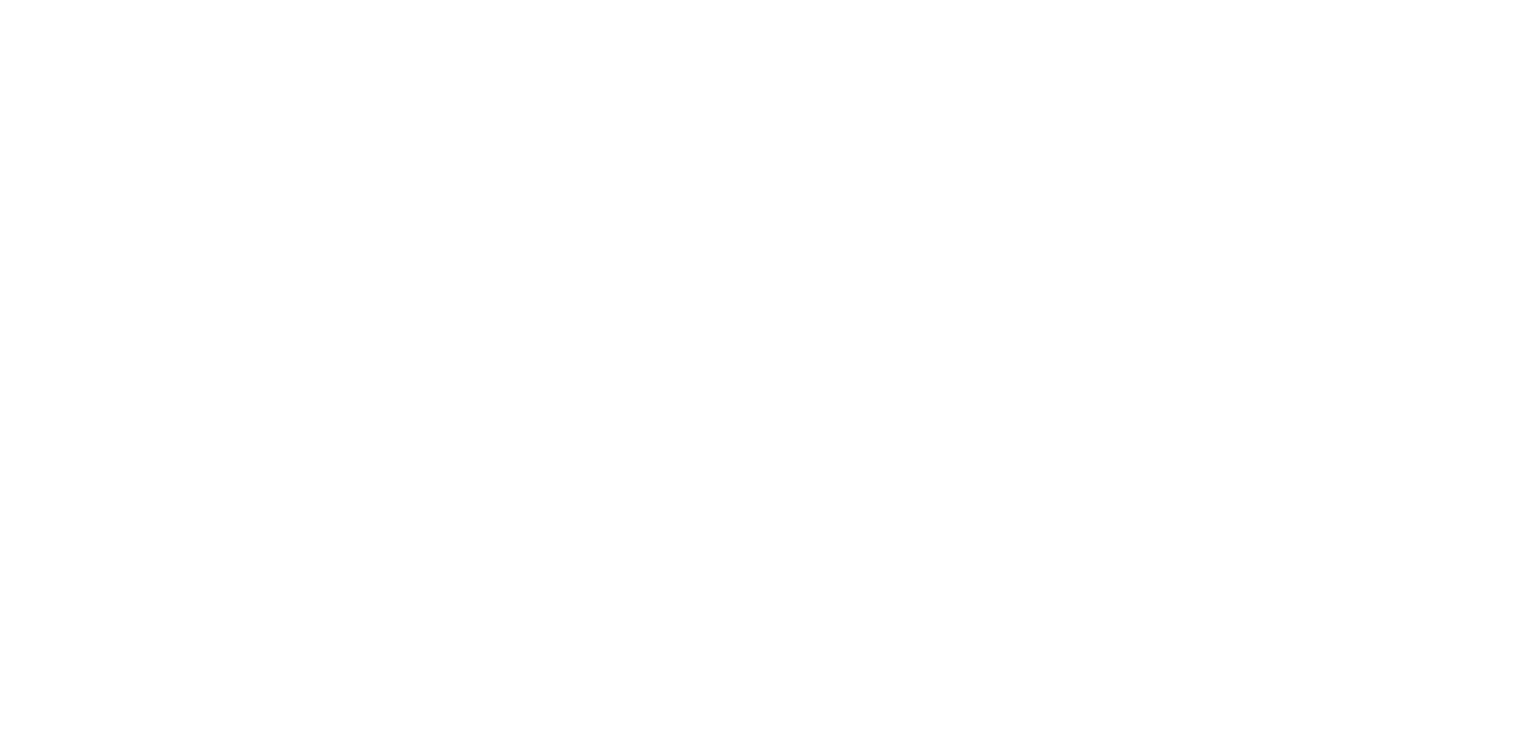 scroll, scrollTop: 0, scrollLeft: 0, axis: both 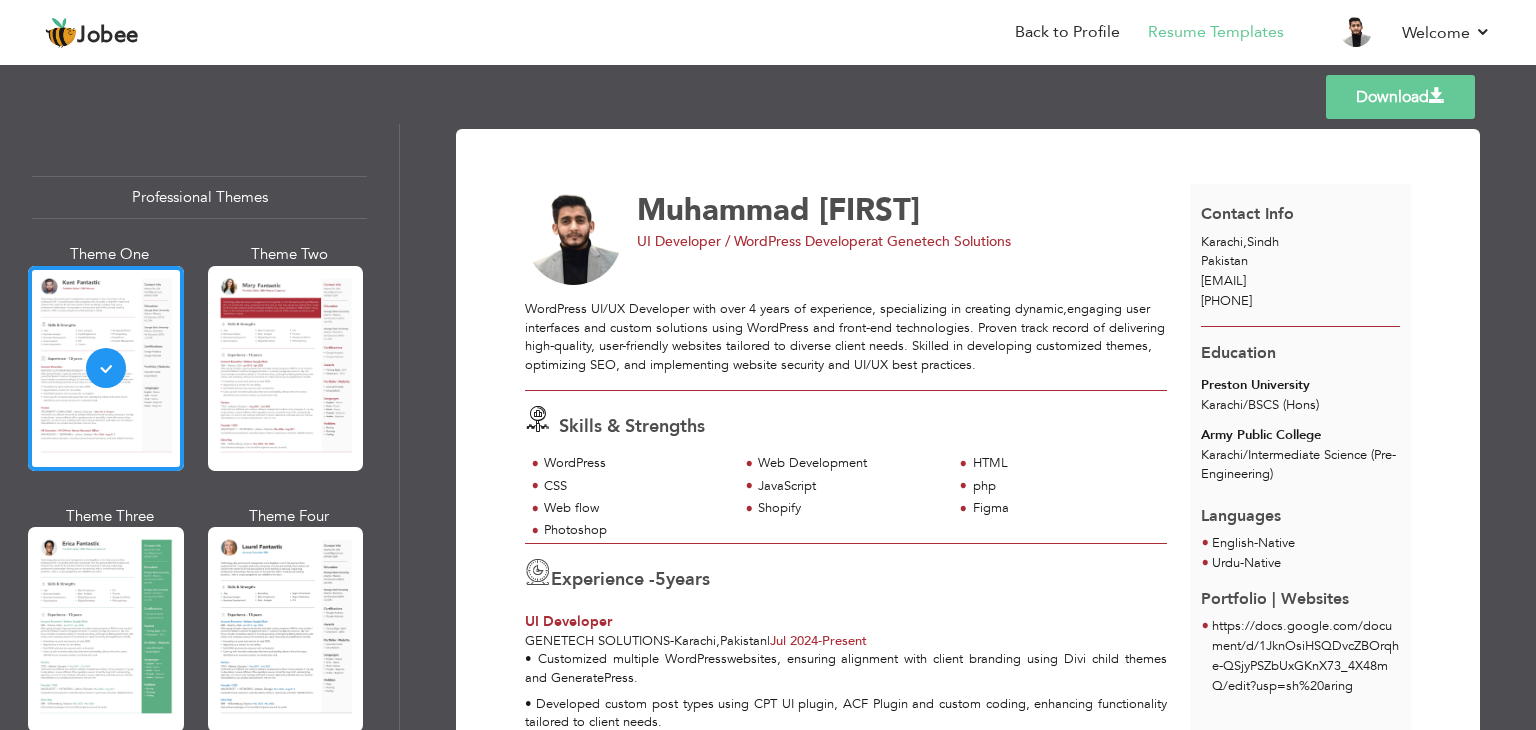 click on "Download" at bounding box center (1400, 97) 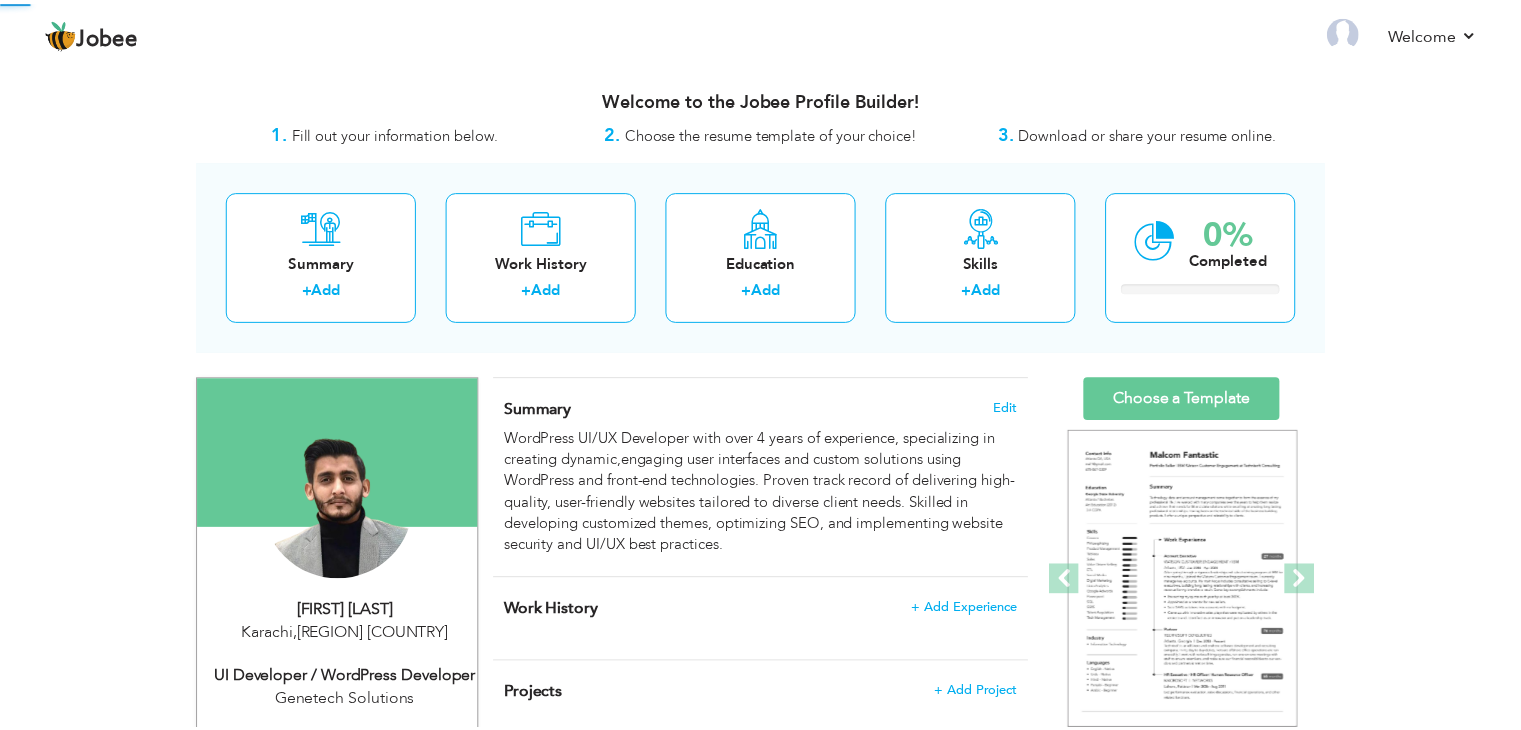 scroll, scrollTop: 0, scrollLeft: 0, axis: both 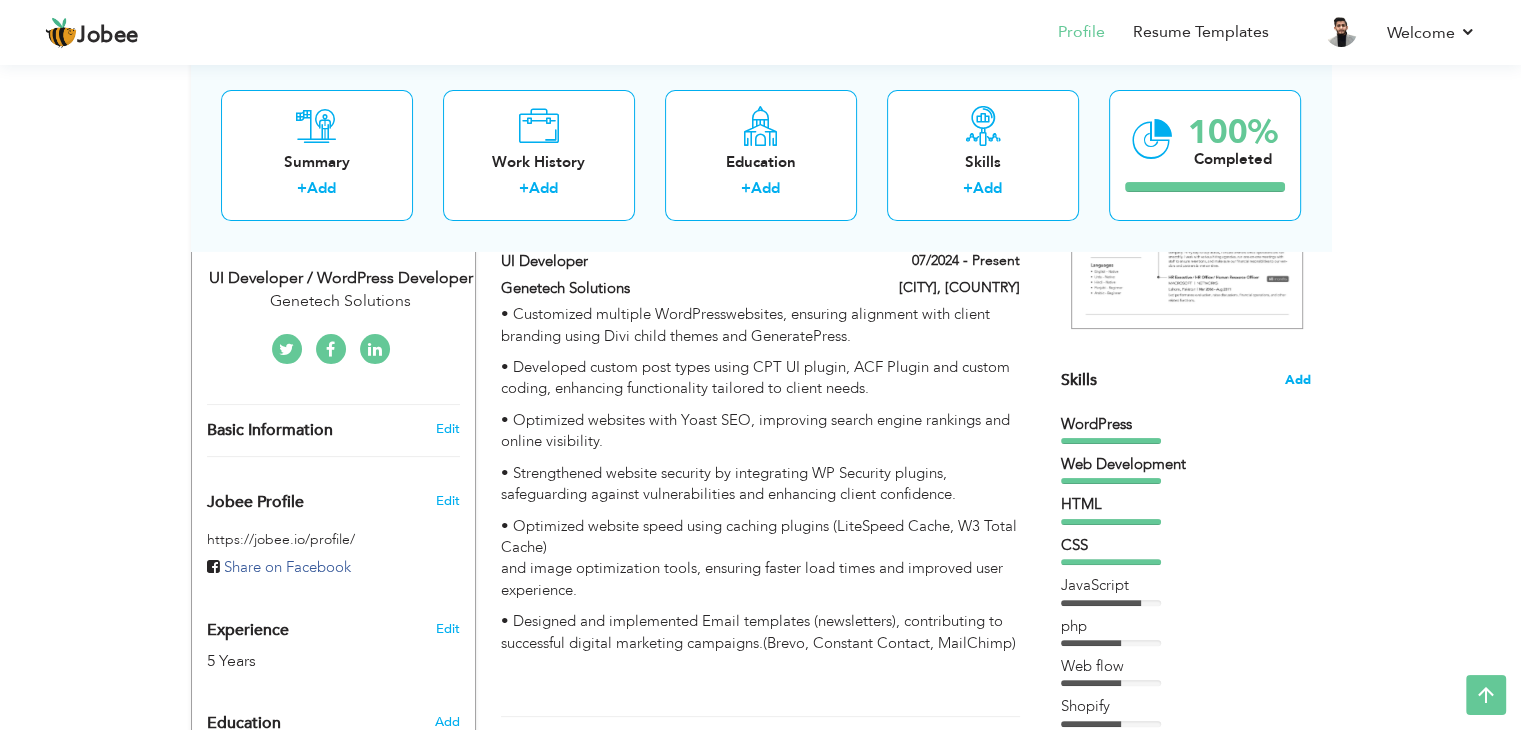 click on "Add" at bounding box center [1298, 380] 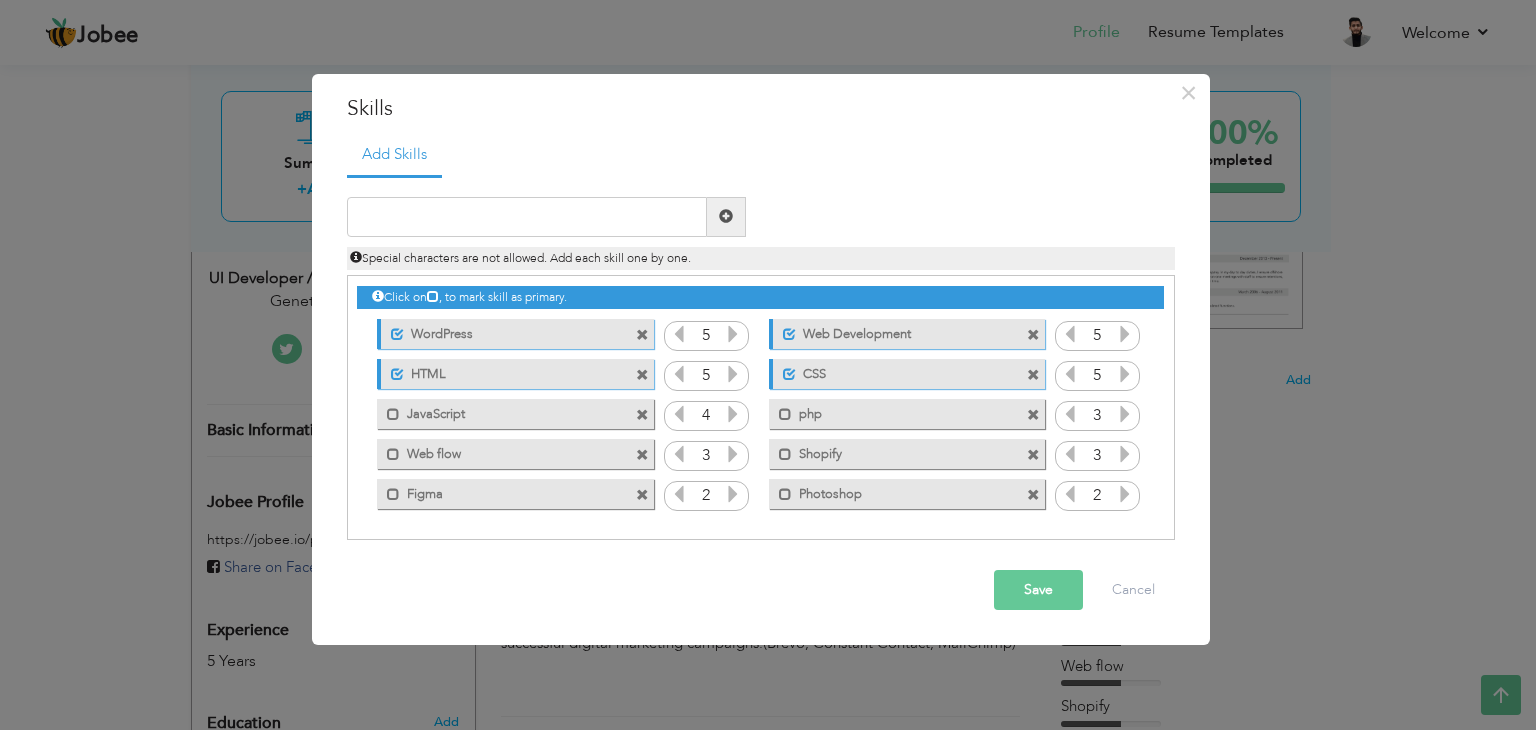 click at bounding box center [1033, 415] 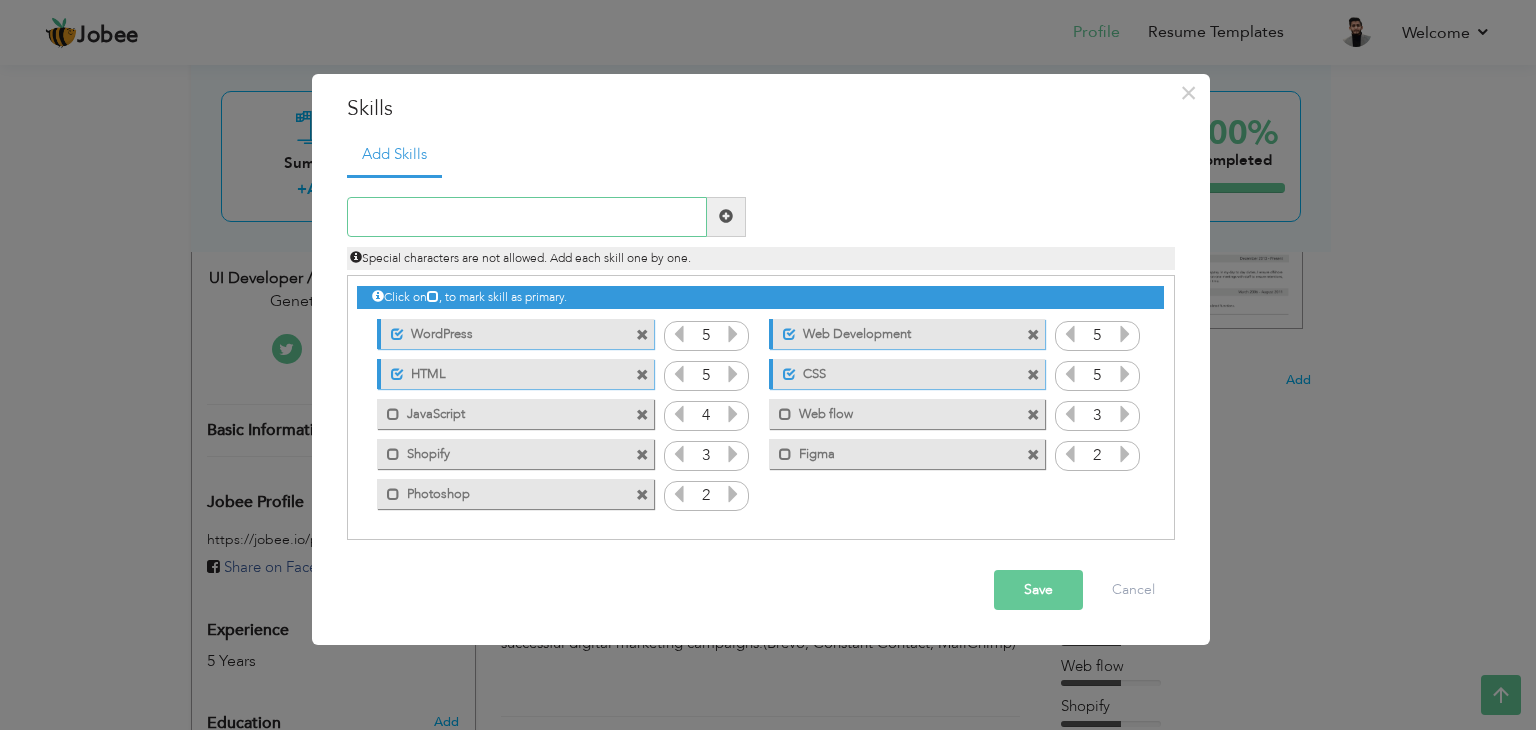 drag, startPoint x: 536, startPoint y: 223, endPoint x: 531, endPoint y: 211, distance: 13 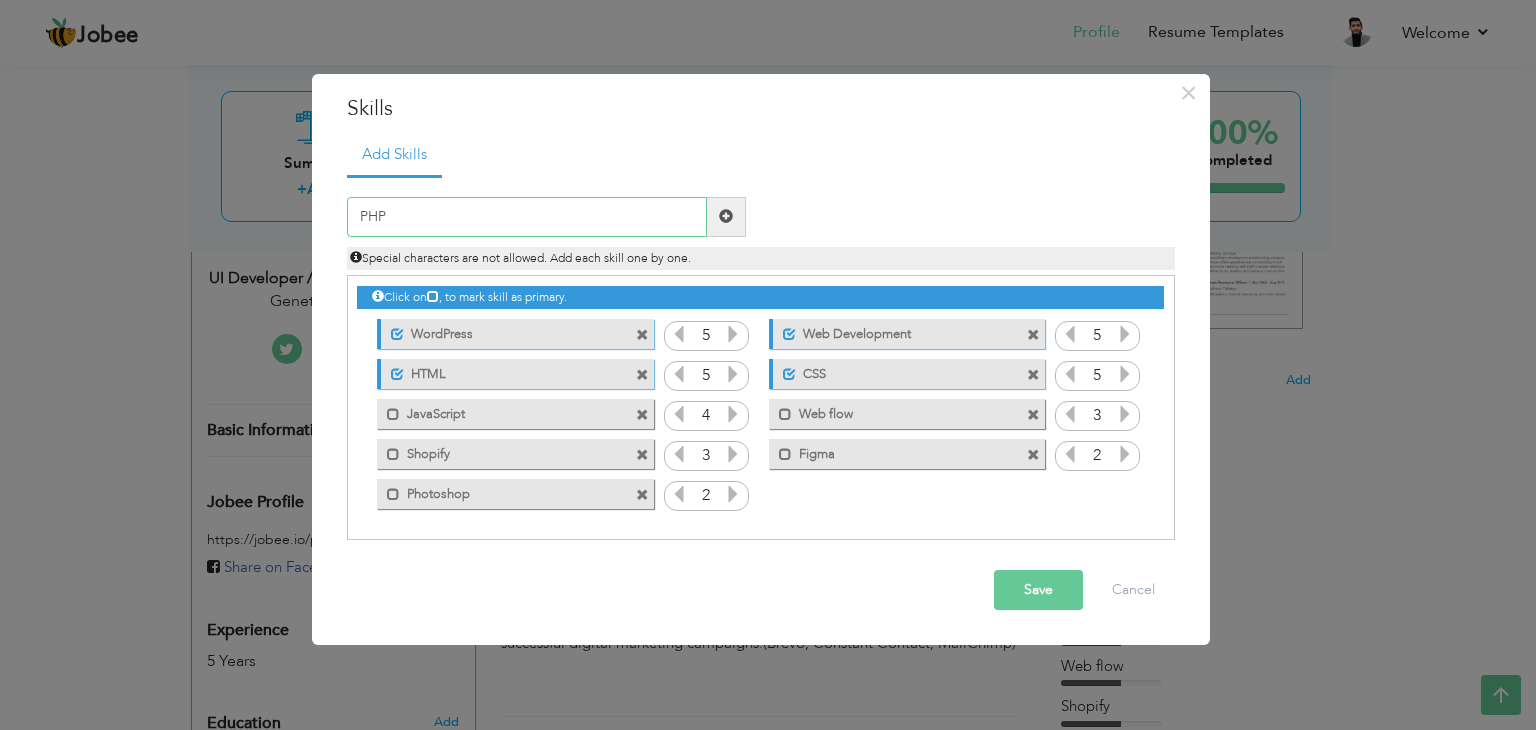 type on "PHP" 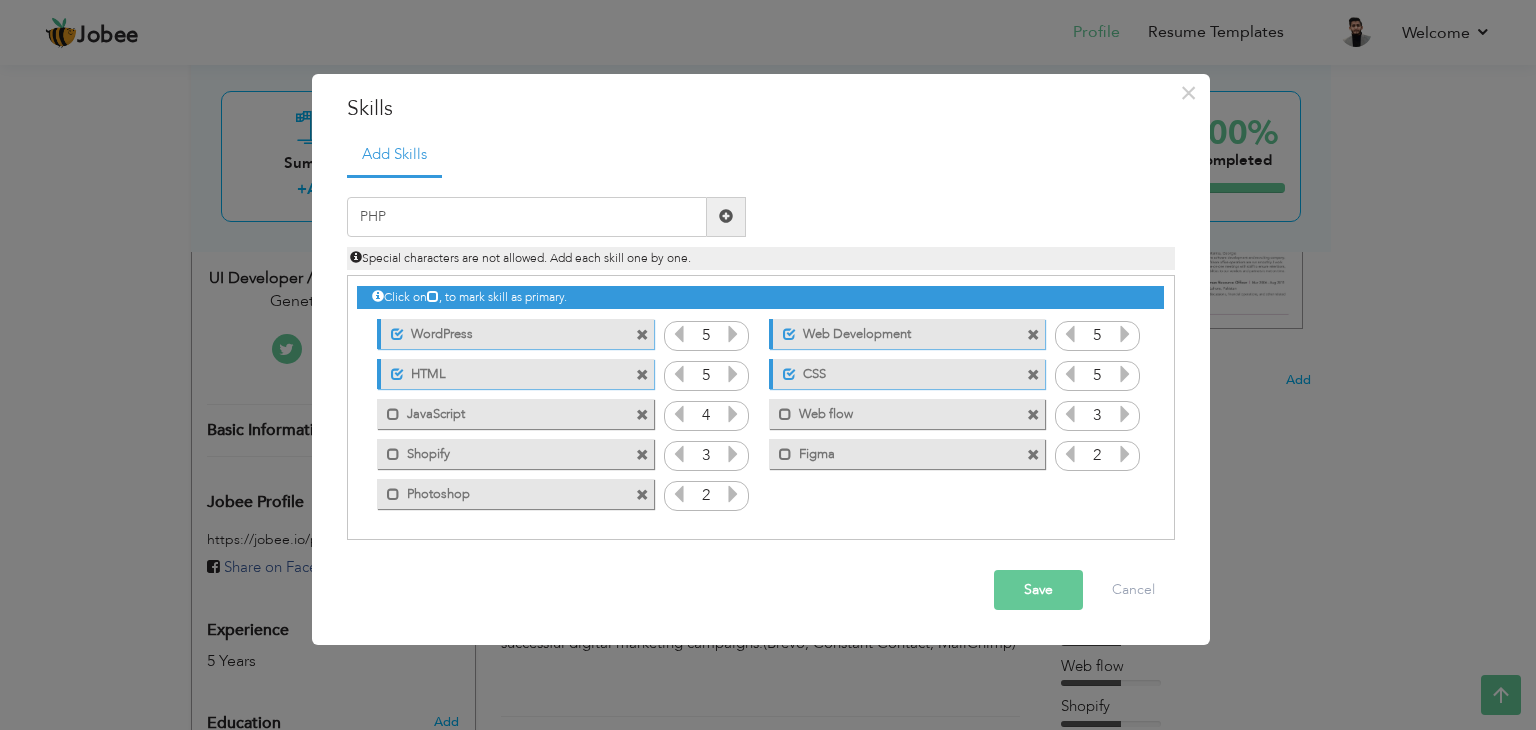 click at bounding box center [726, 217] 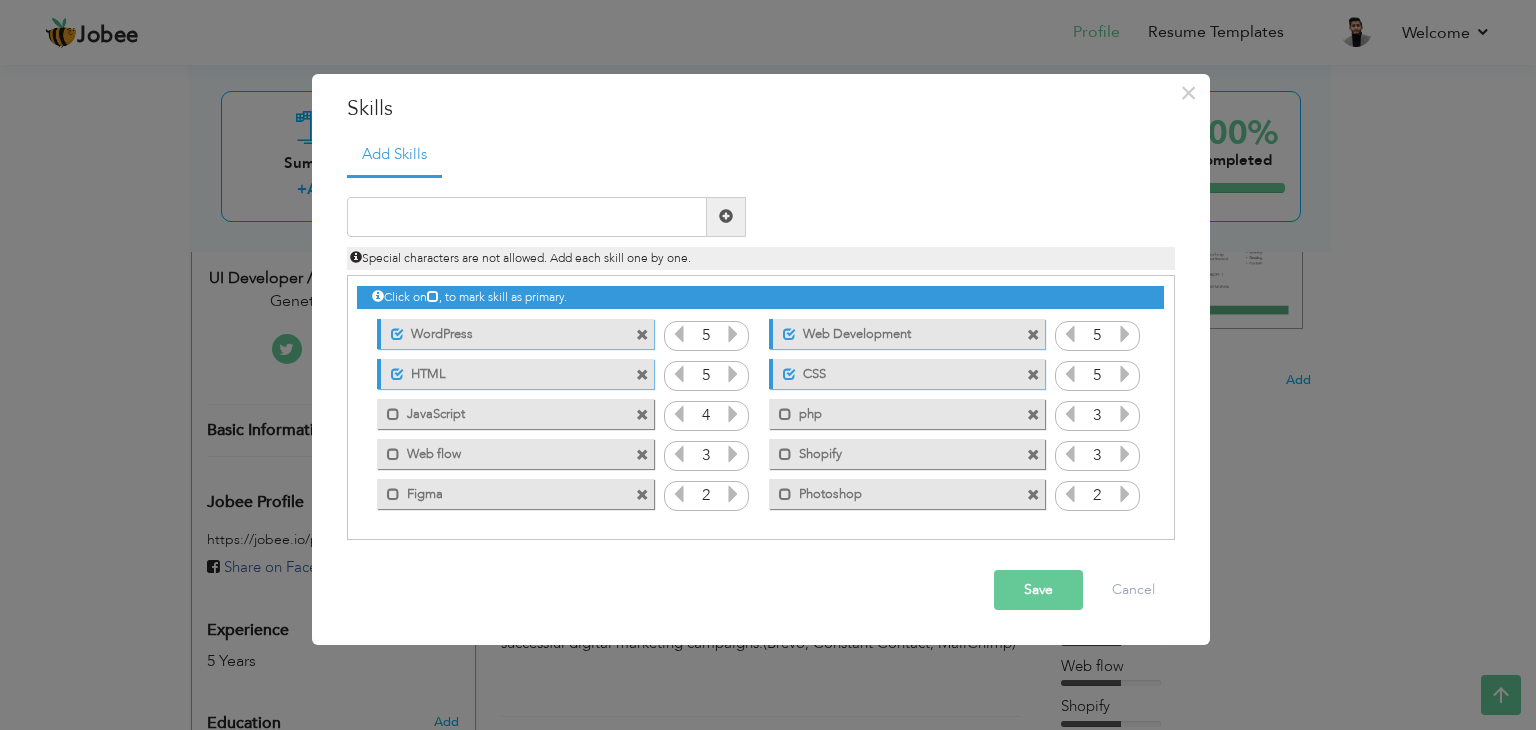 click on "Save" at bounding box center [1038, 590] 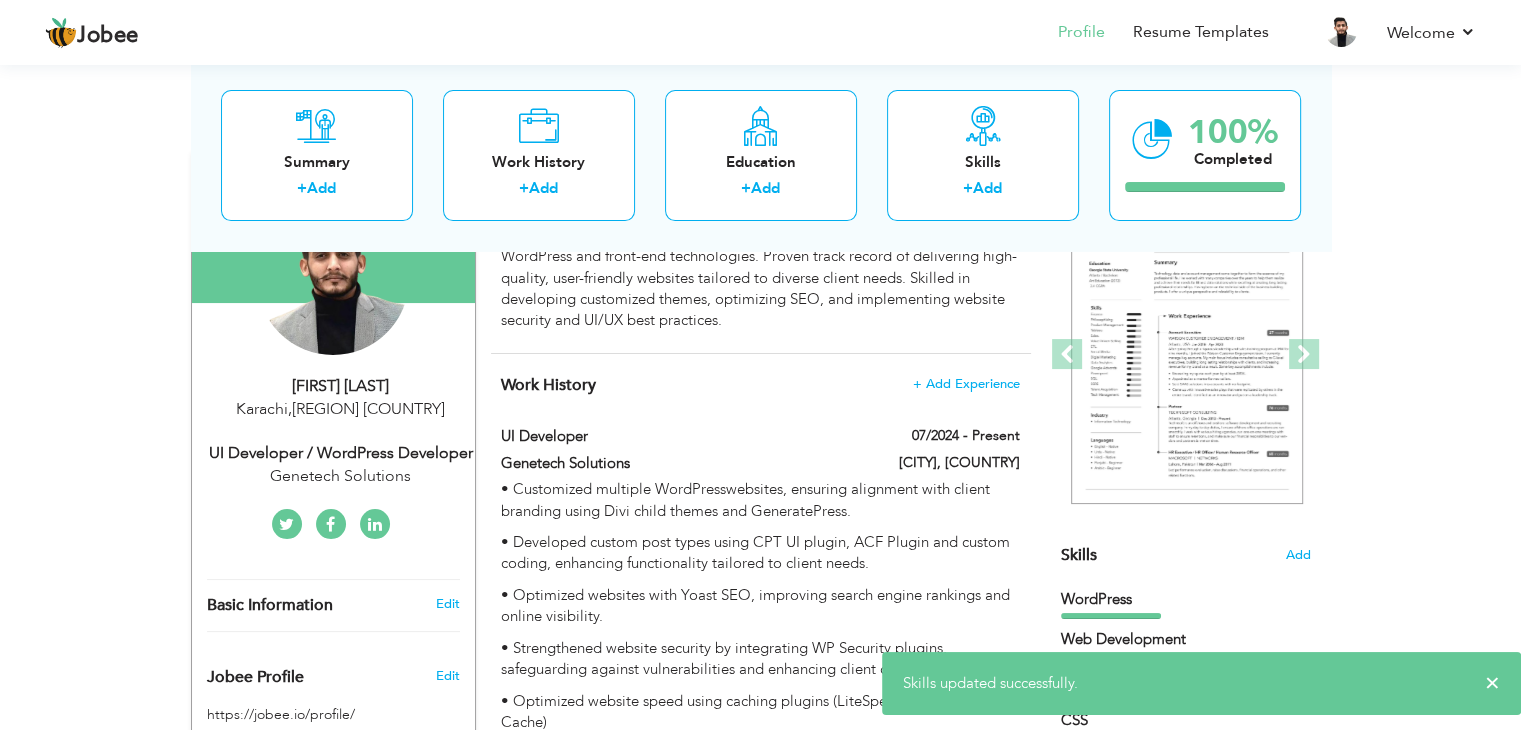 scroll, scrollTop: 100, scrollLeft: 0, axis: vertical 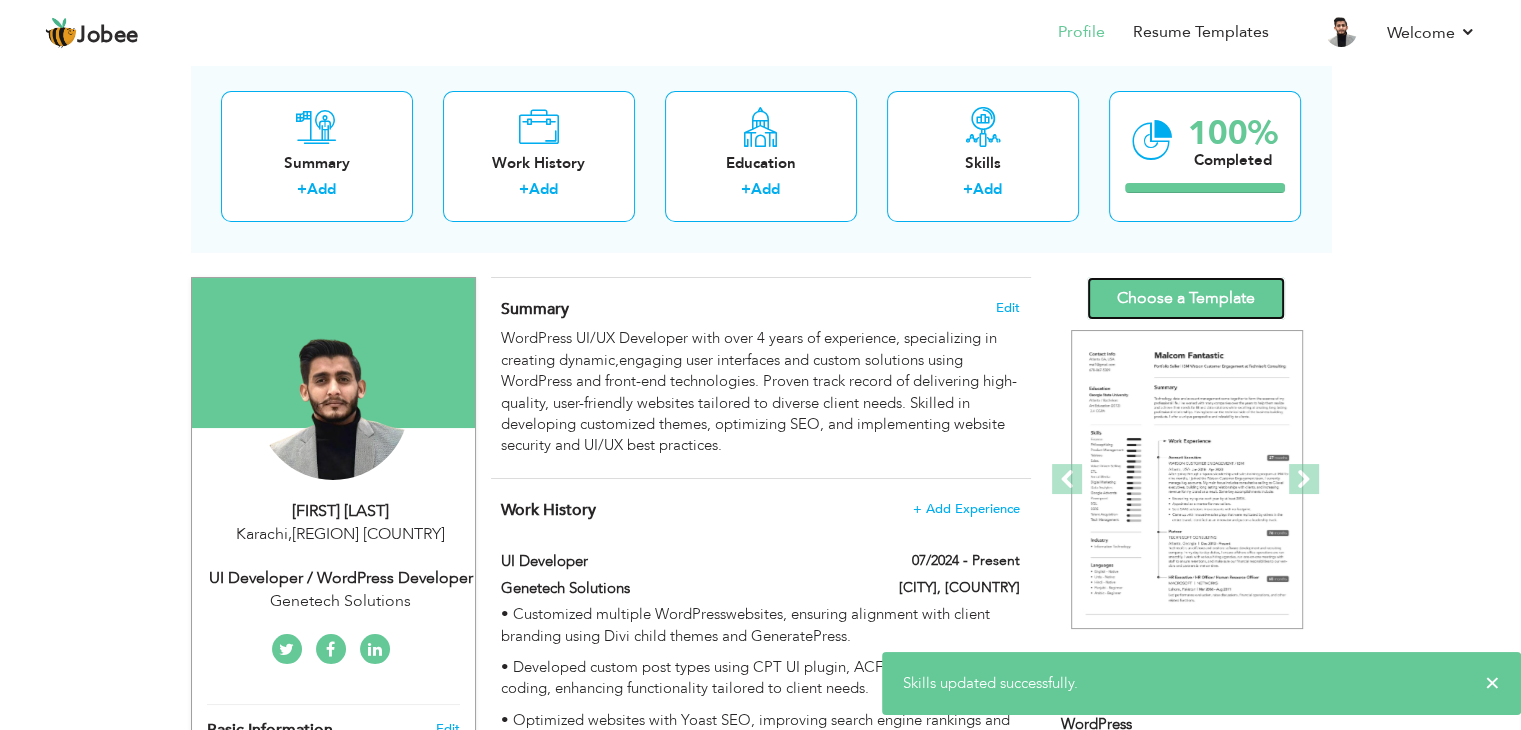 click on "Choose a Template" at bounding box center [1186, 298] 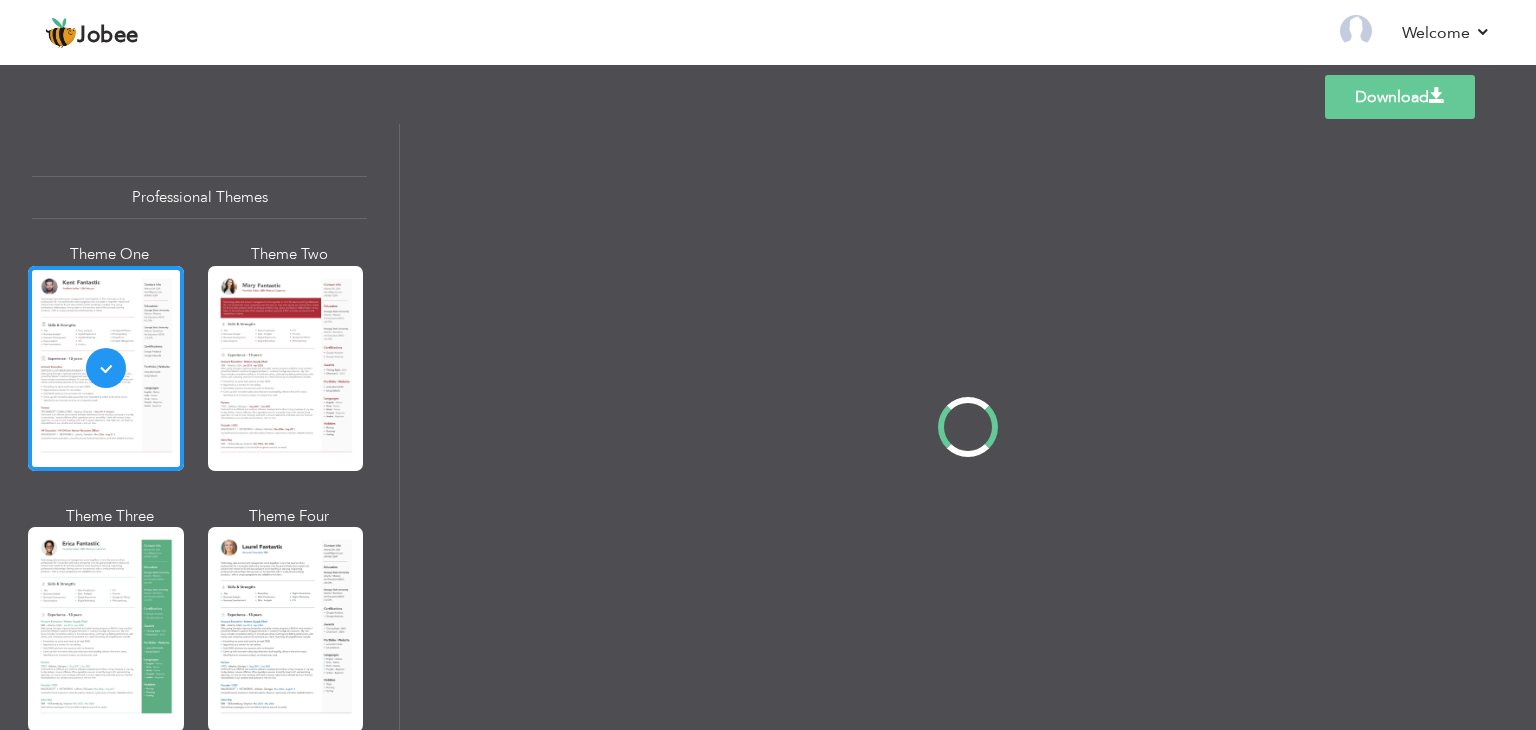 scroll, scrollTop: 0, scrollLeft: 0, axis: both 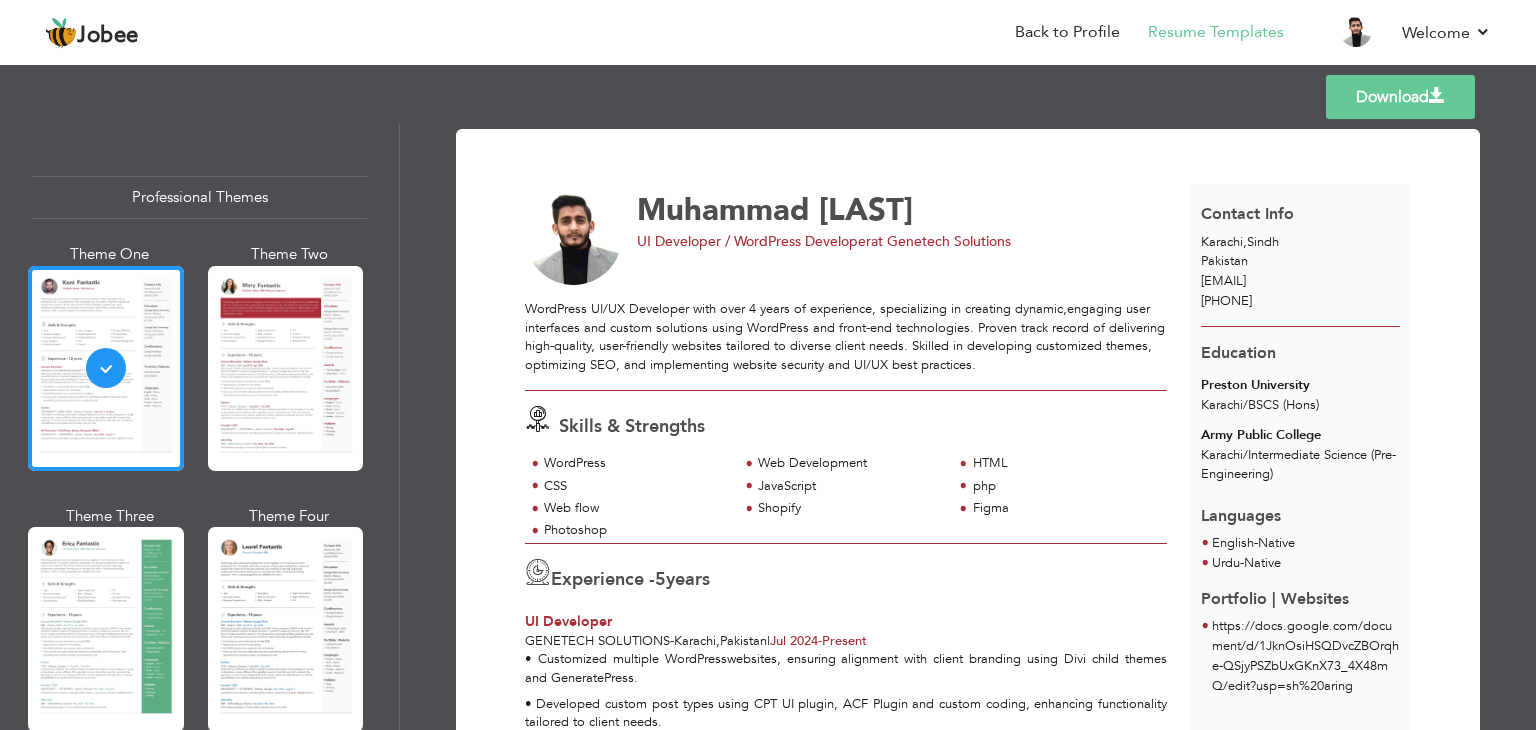 click on "Download" at bounding box center [1400, 97] 